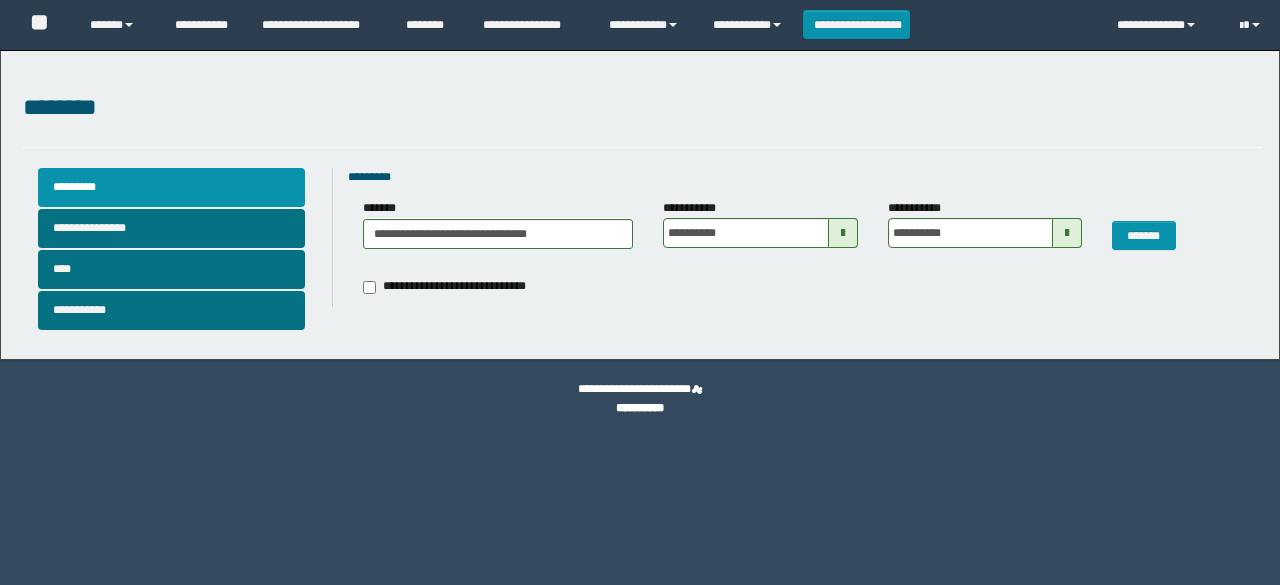 scroll, scrollTop: 0, scrollLeft: 0, axis: both 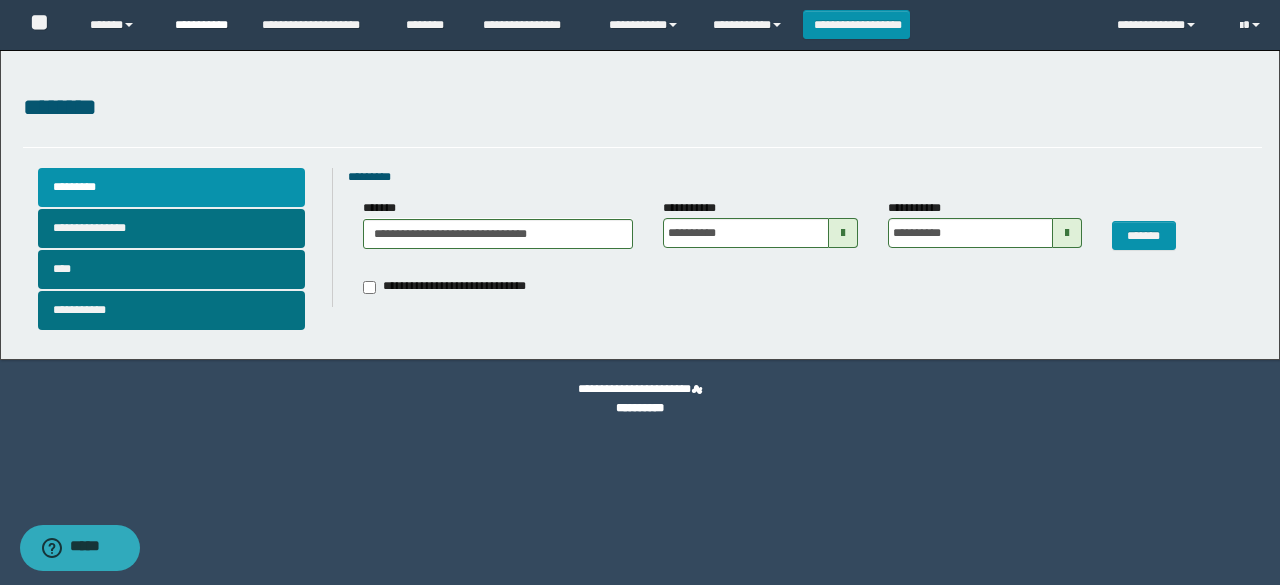 click on "**********" at bounding box center [203, 25] 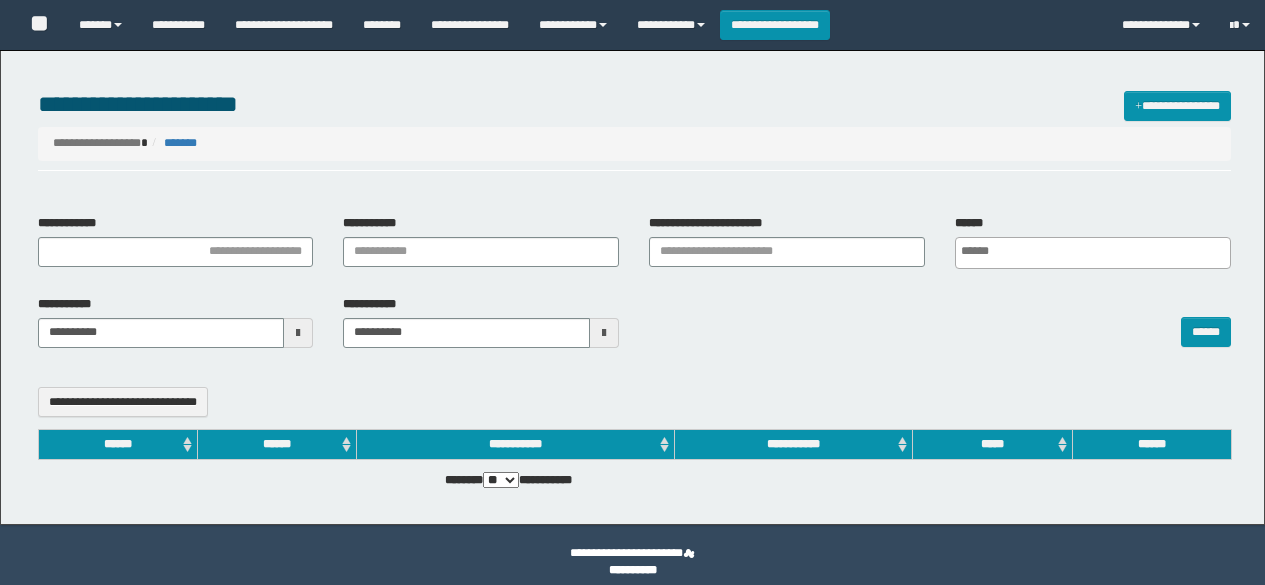 select 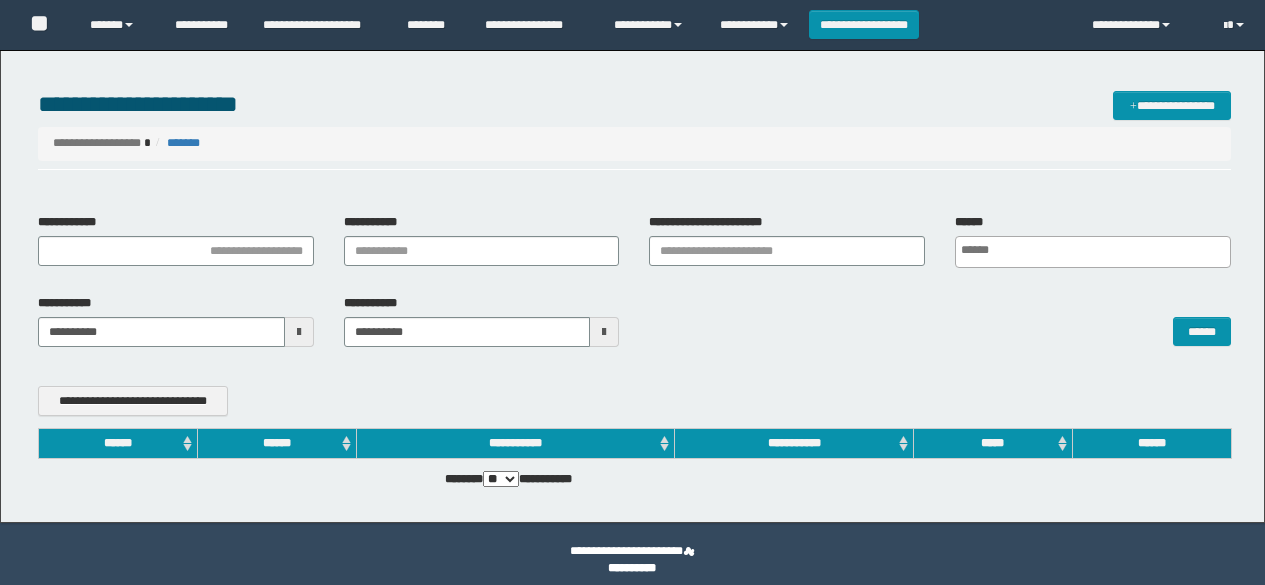 scroll, scrollTop: 0, scrollLeft: 0, axis: both 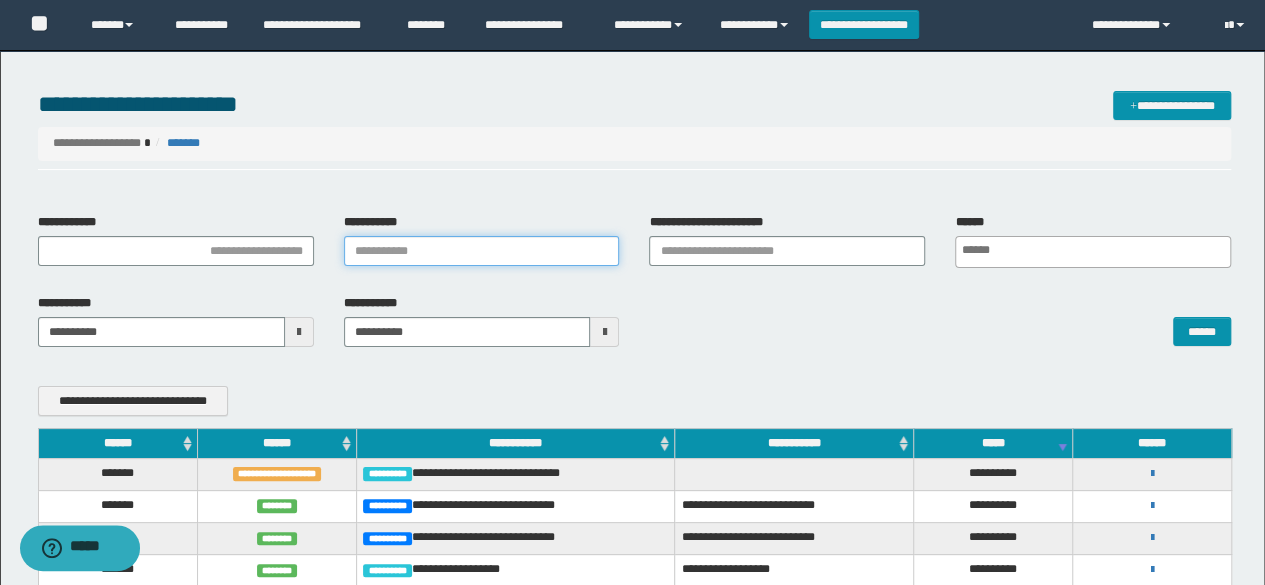 click on "**********" at bounding box center [482, 251] 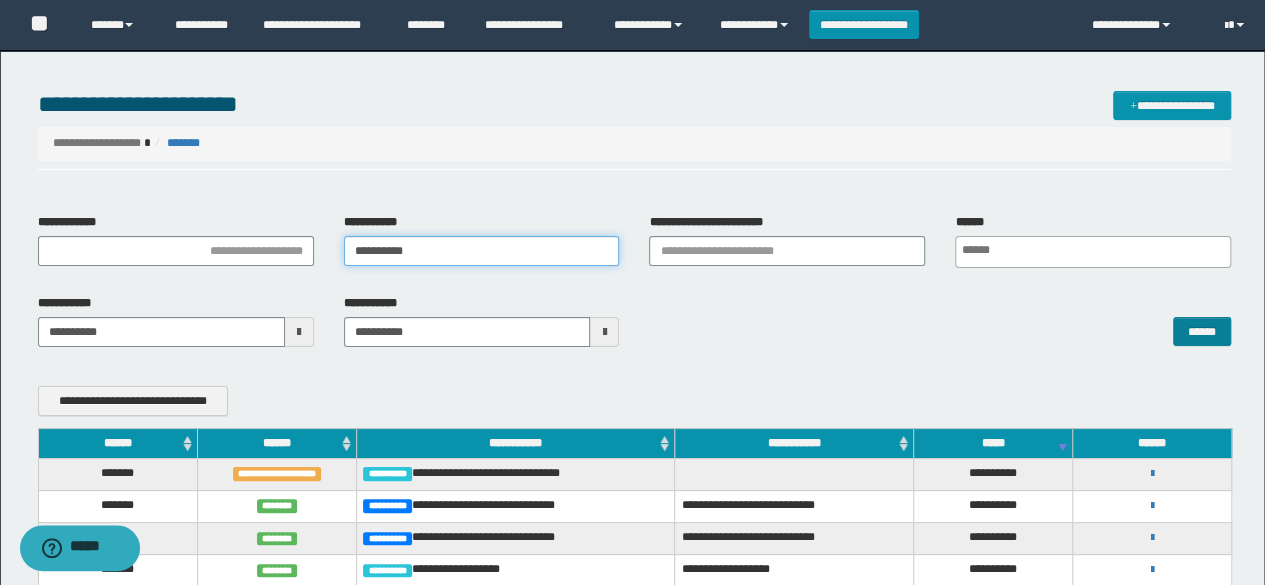 type on "**********" 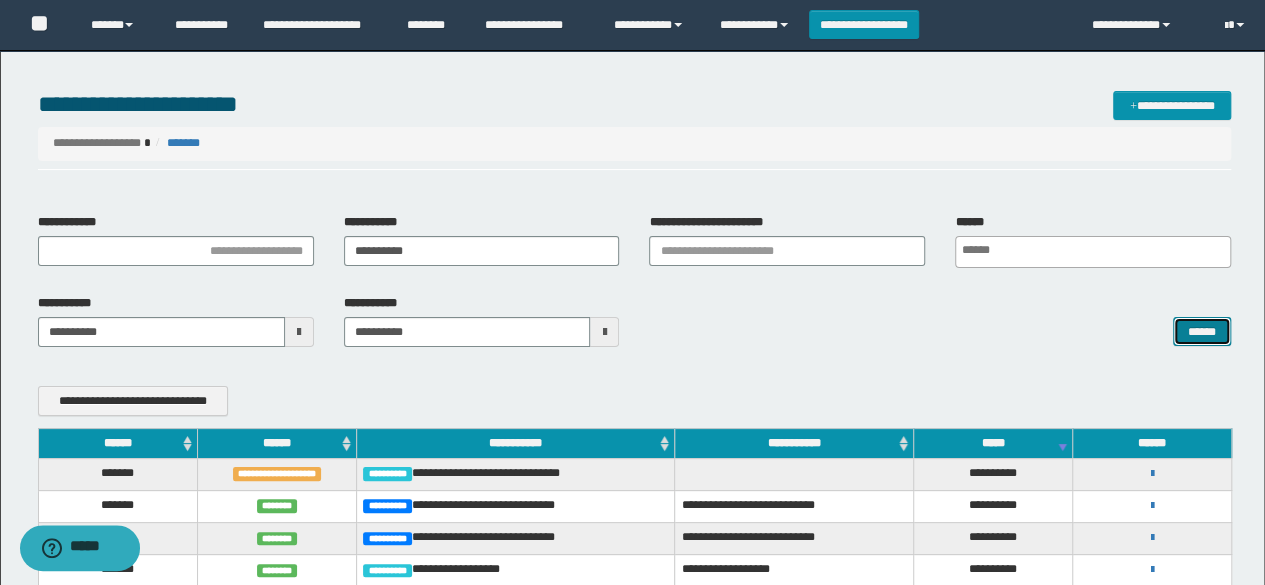 click on "******" at bounding box center (1202, 331) 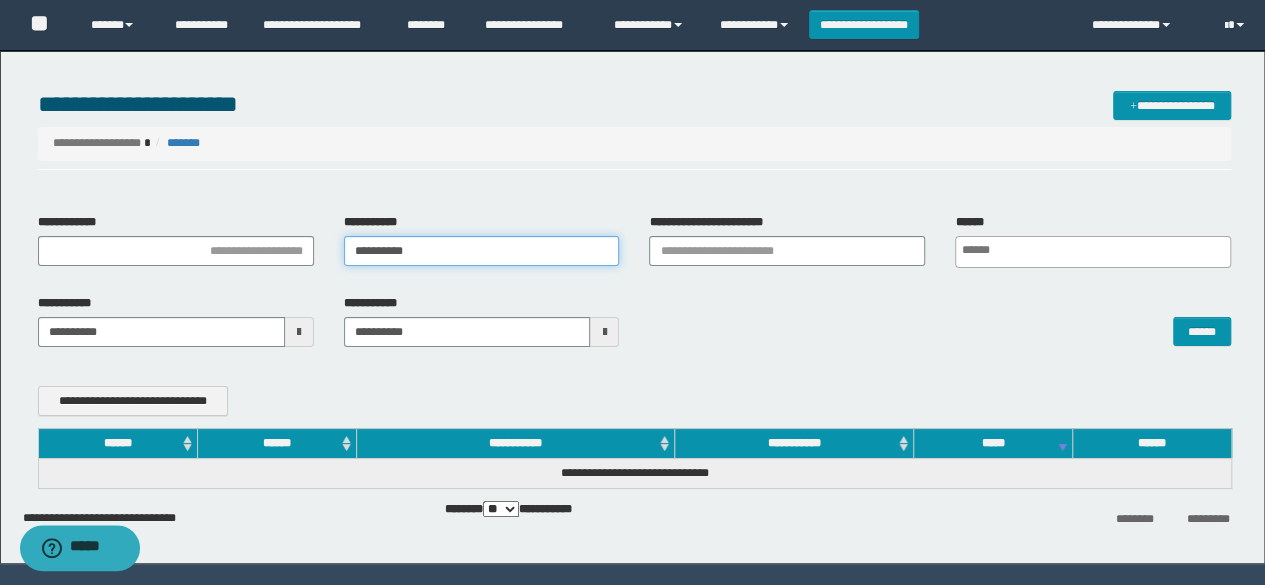 drag, startPoint x: 460, startPoint y: 255, endPoint x: 17, endPoint y: 255, distance: 443 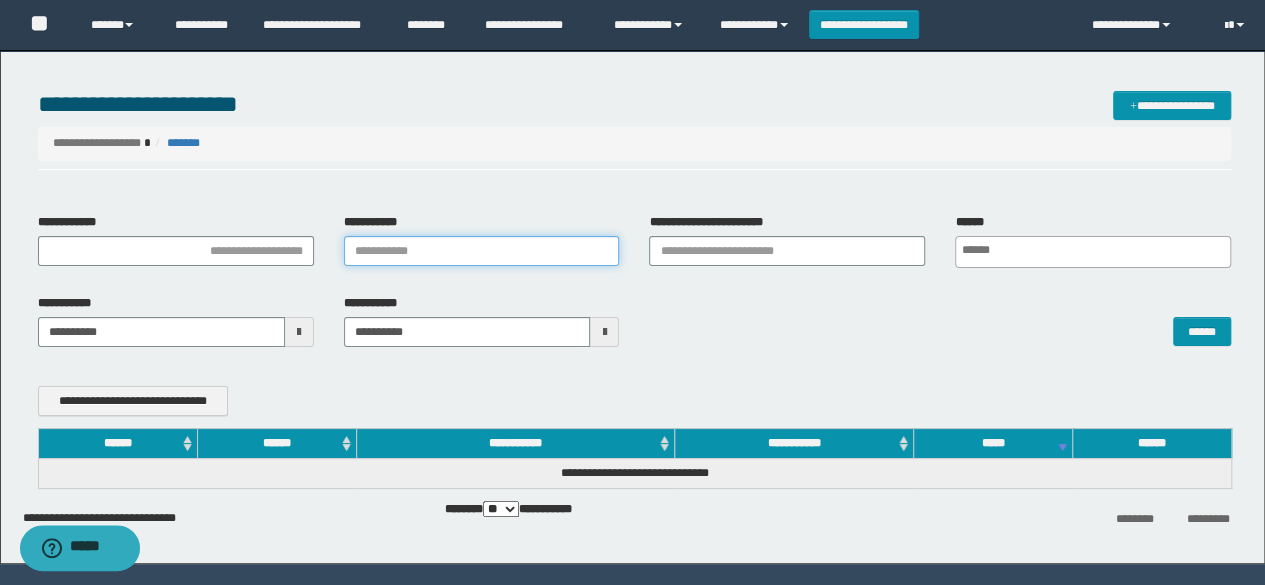 type 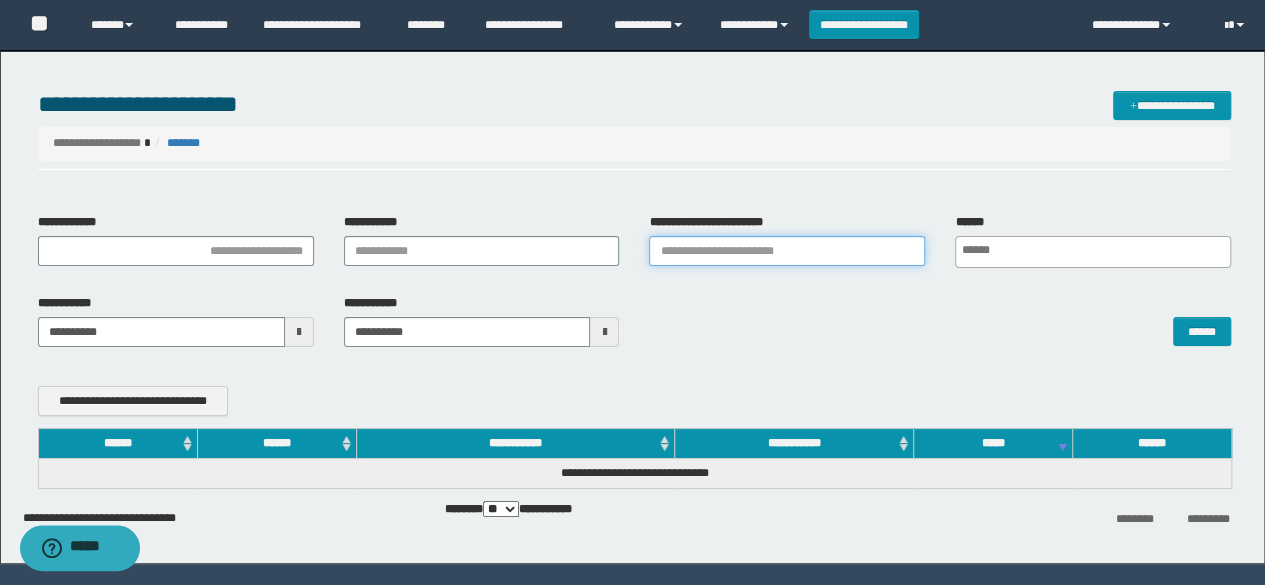 click on "**********" at bounding box center (787, 251) 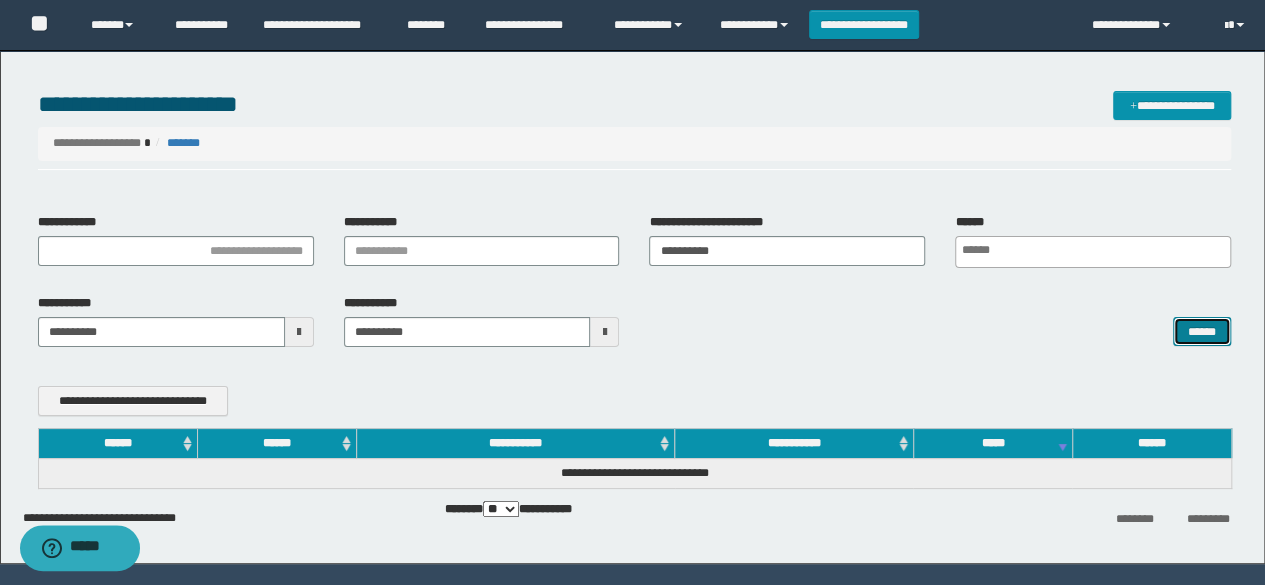 click on "******" at bounding box center [1202, 331] 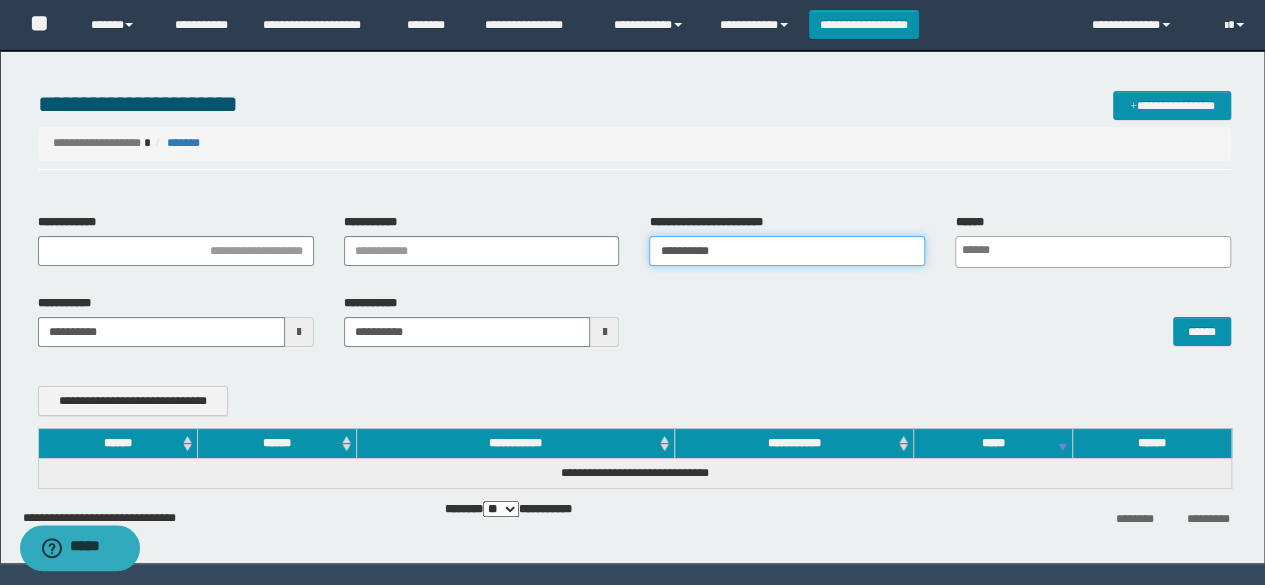 drag, startPoint x: 741, startPoint y: 259, endPoint x: 482, endPoint y: 263, distance: 259.03088 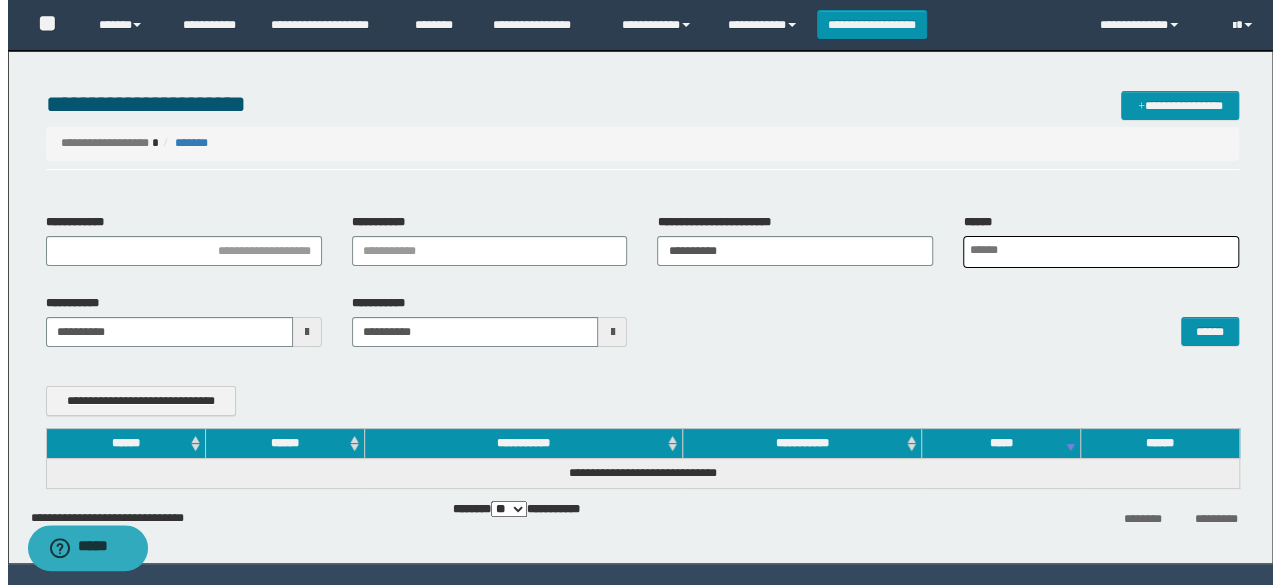 scroll, scrollTop: 0, scrollLeft: 4, axis: horizontal 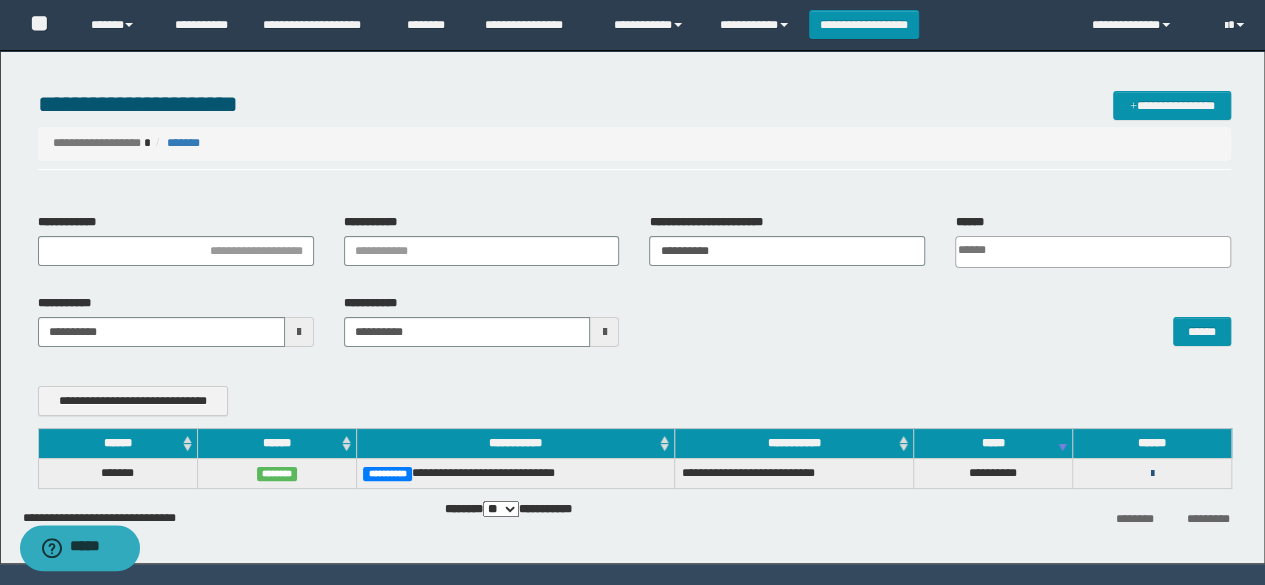 click at bounding box center [1152, 474] 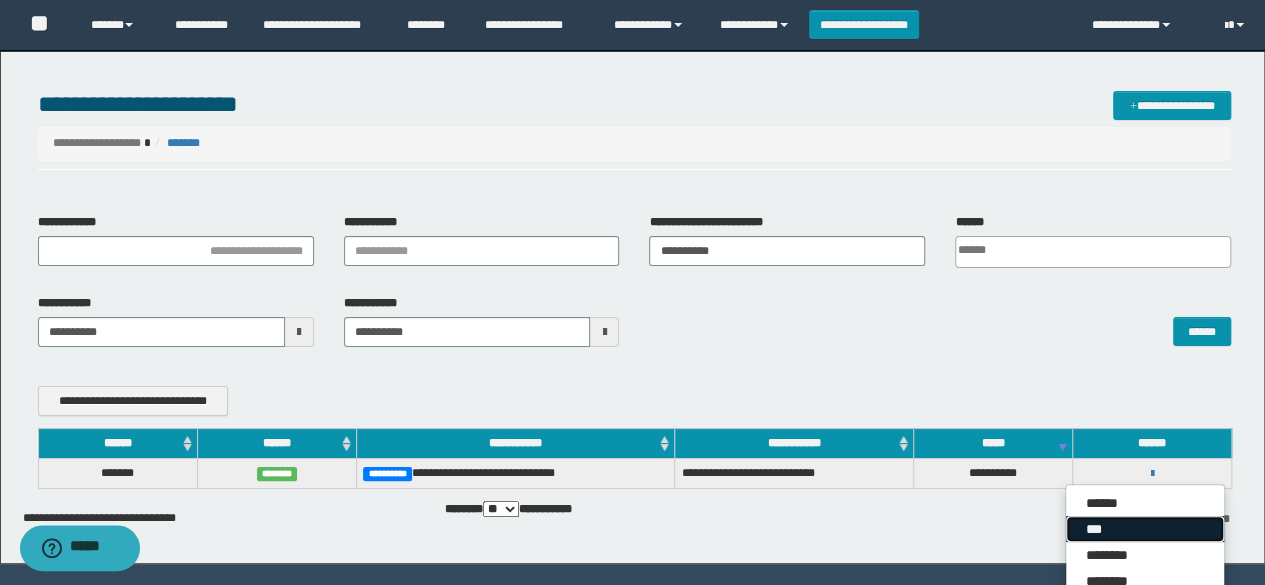 click on "***" at bounding box center [1145, 529] 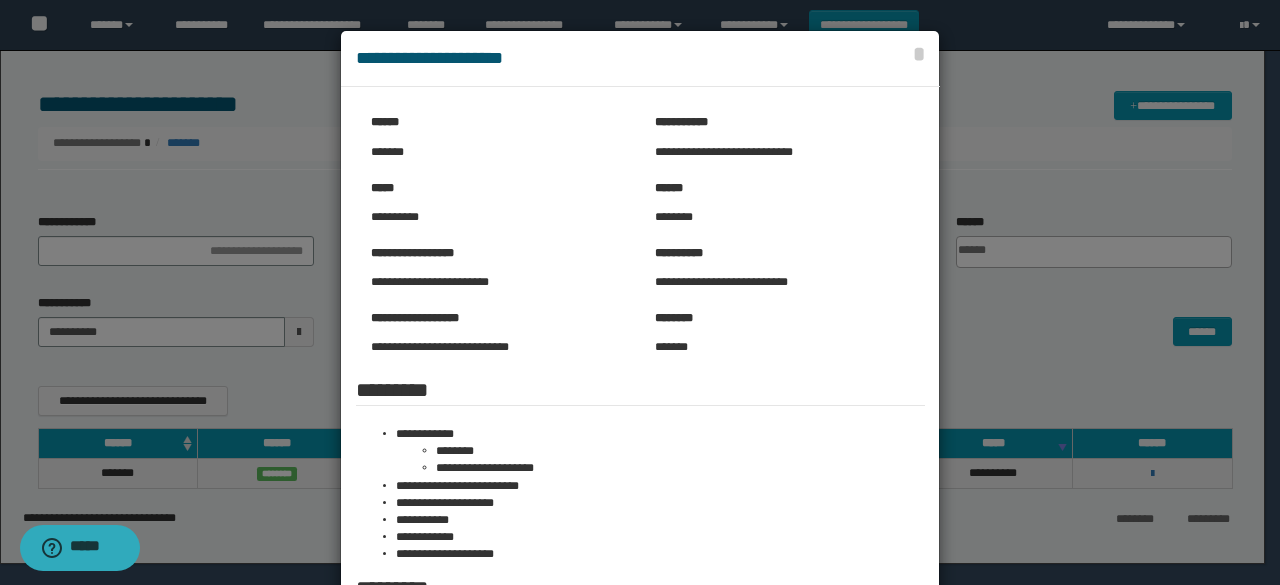 scroll, scrollTop: 100, scrollLeft: 0, axis: vertical 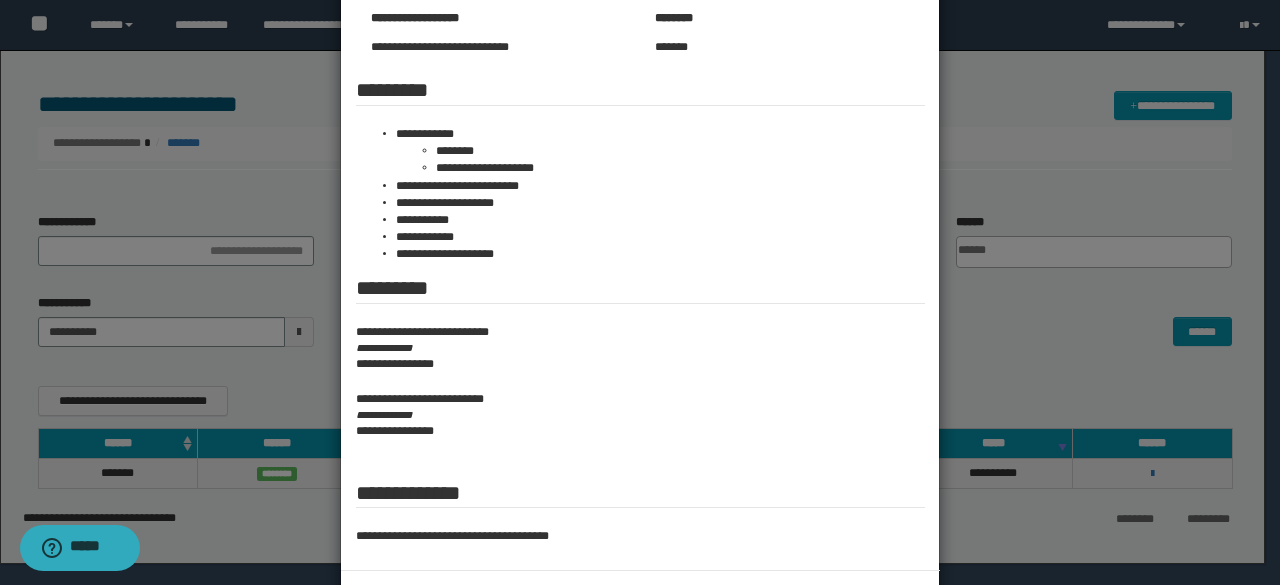 click at bounding box center [640, 180] 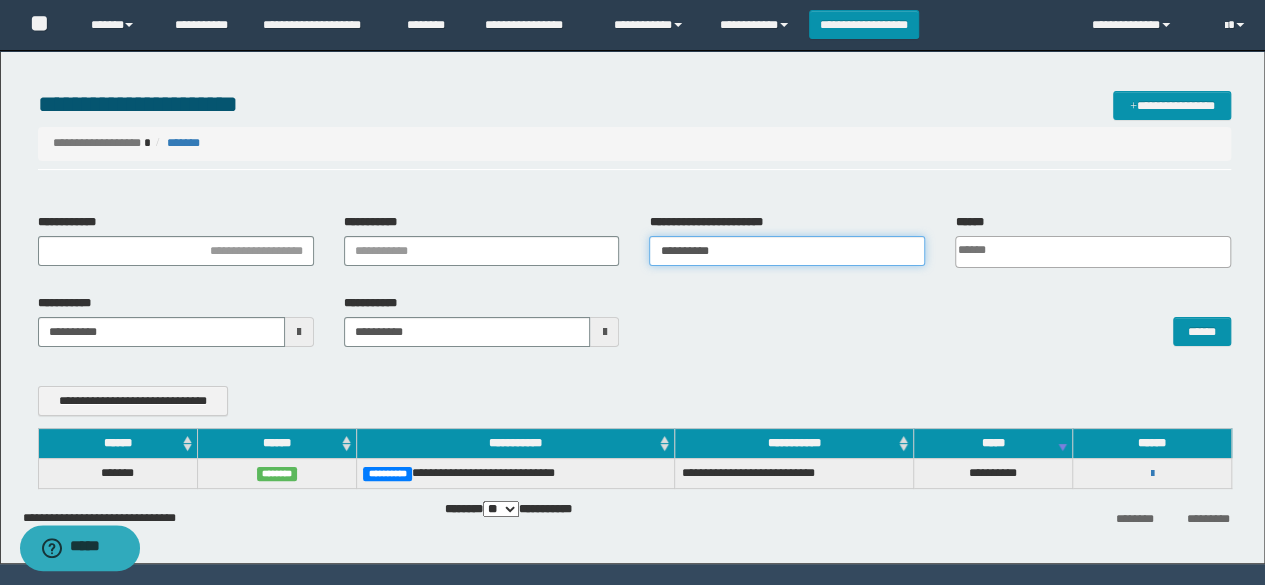 drag, startPoint x: 782, startPoint y: 253, endPoint x: 448, endPoint y: 259, distance: 334.0539 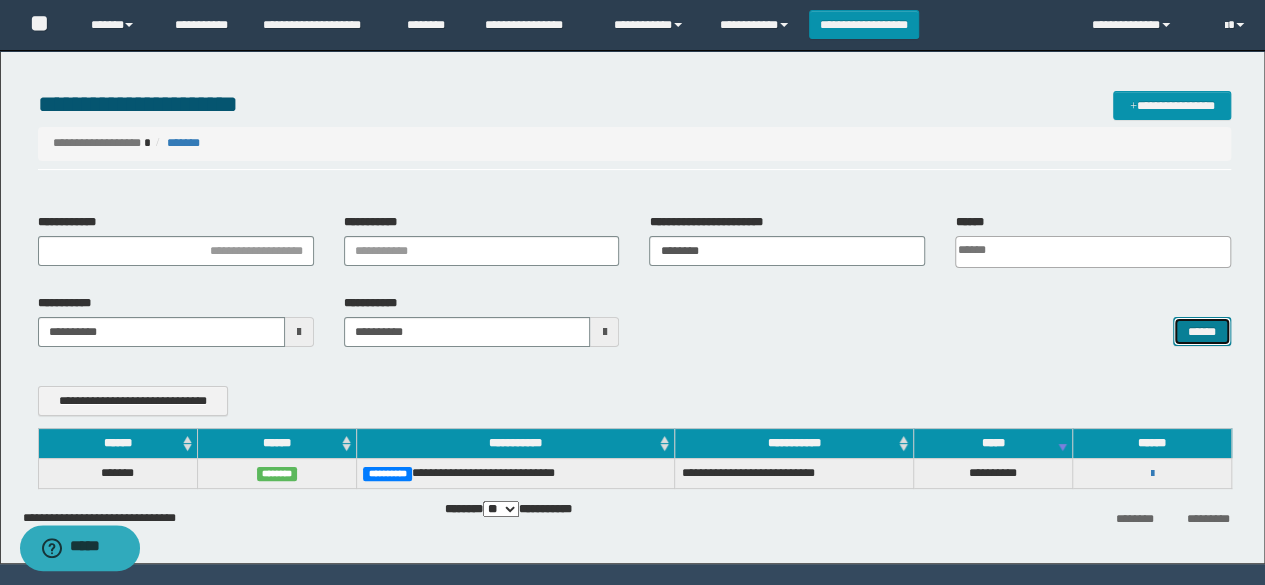 click on "******" at bounding box center (1202, 331) 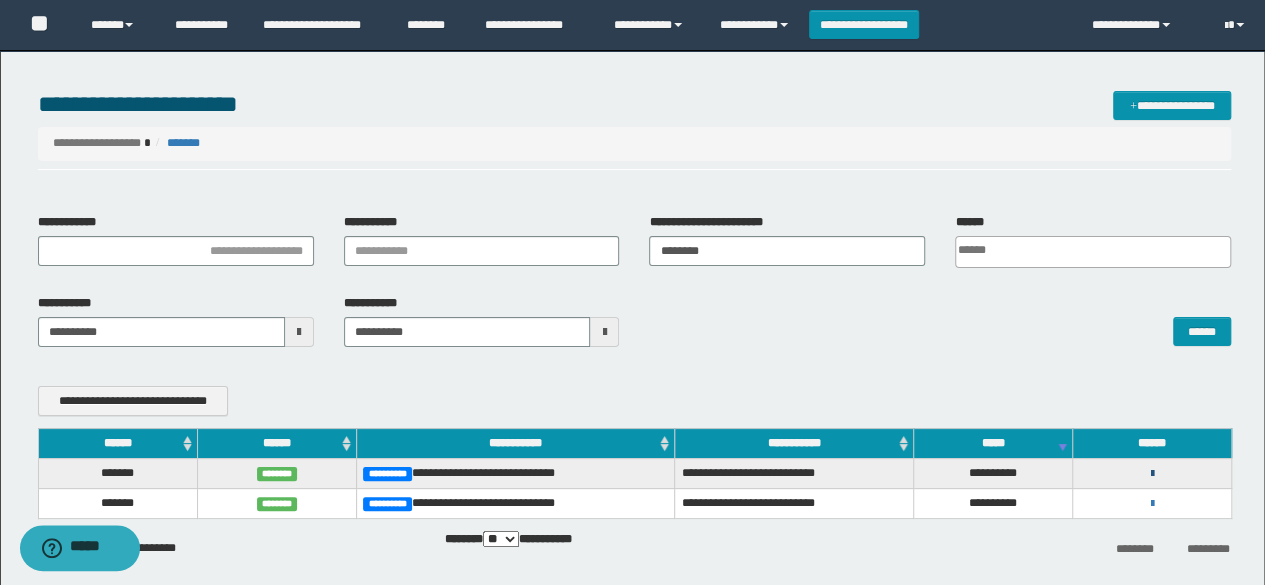 click at bounding box center (1152, 474) 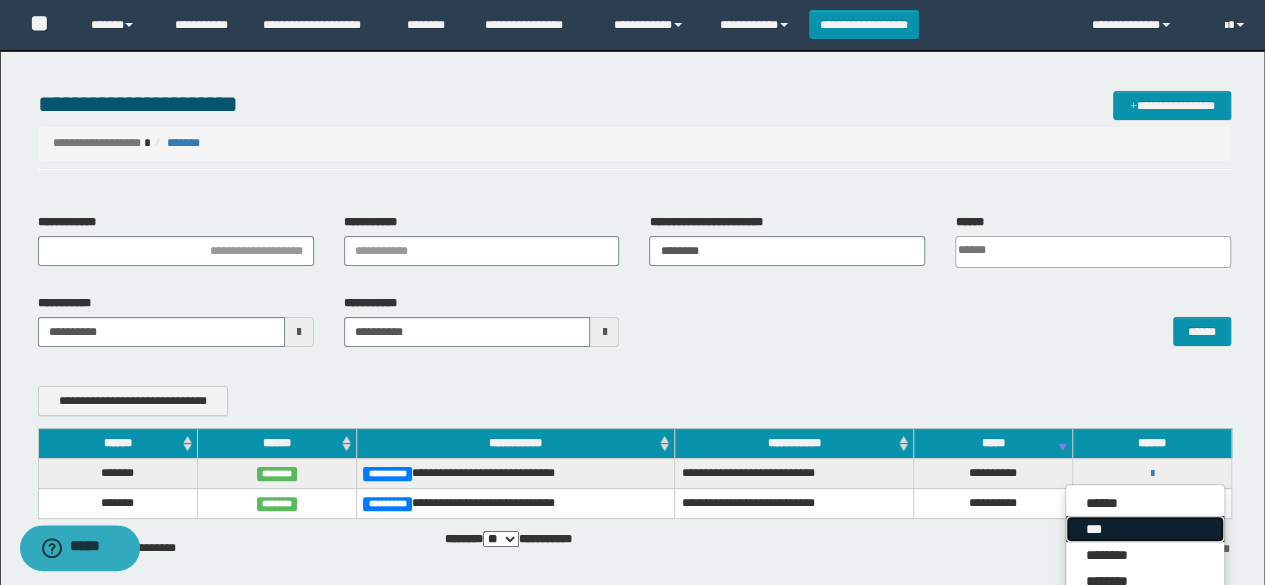click on "***" at bounding box center [1145, 529] 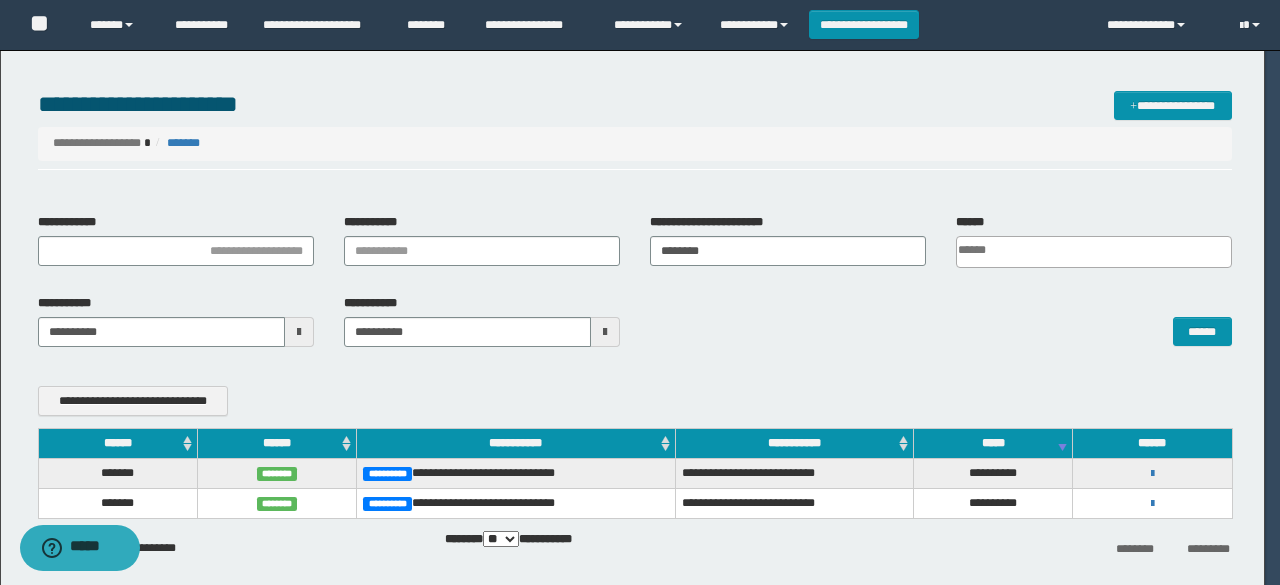 scroll, scrollTop: 0, scrollLeft: 0, axis: both 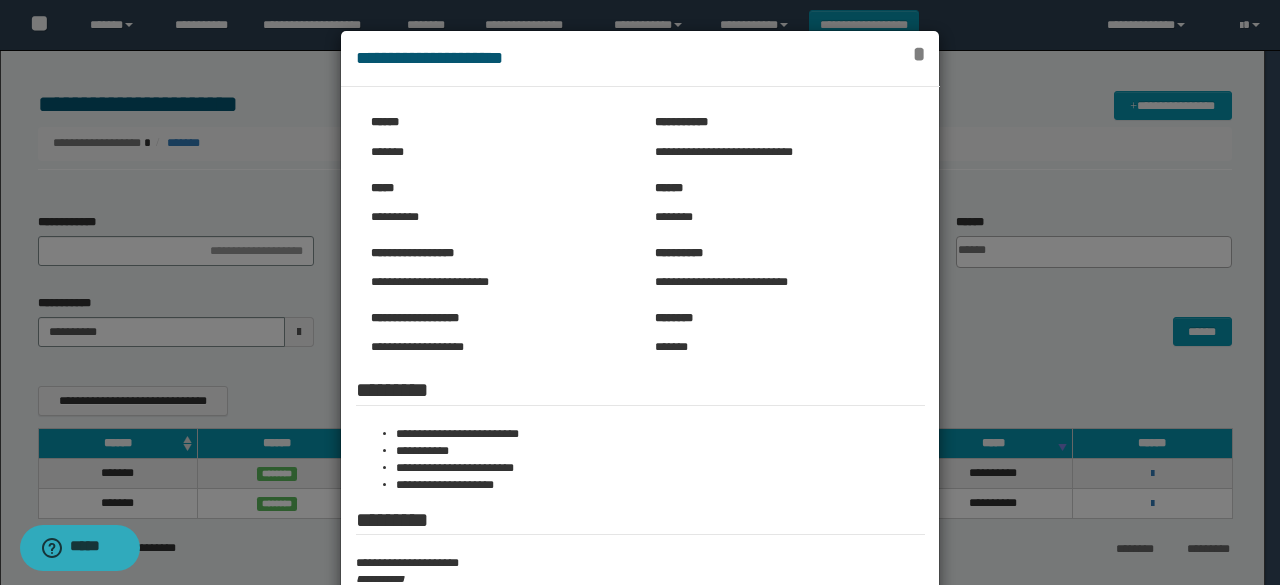 click on "*" at bounding box center (918, 54) 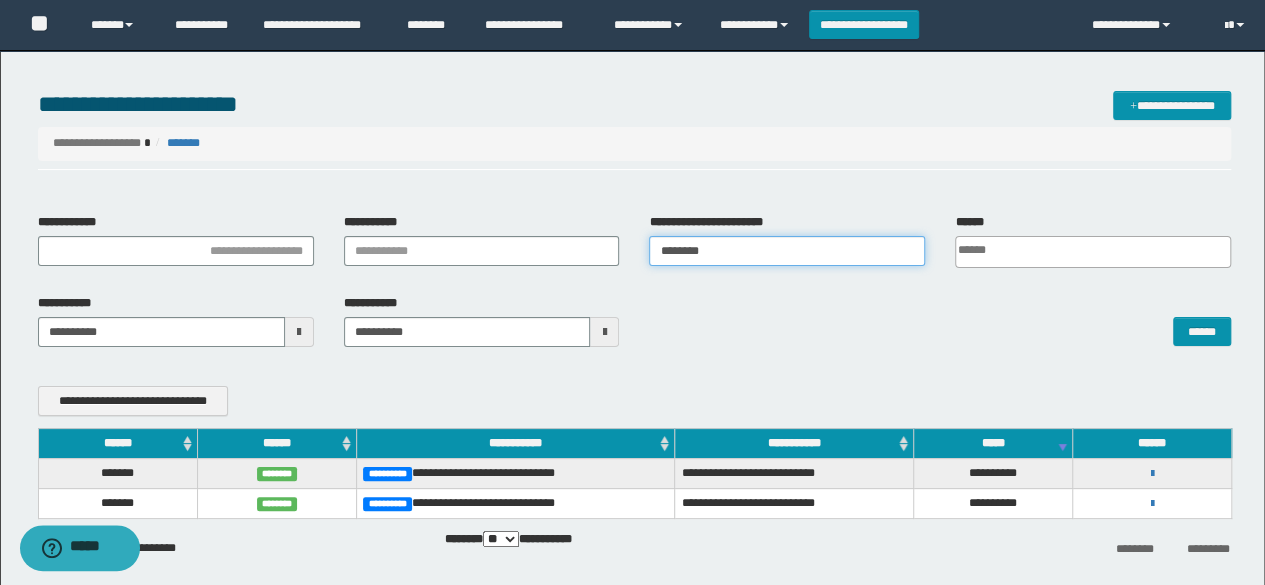 drag, startPoint x: 714, startPoint y: 251, endPoint x: 486, endPoint y: 251, distance: 228 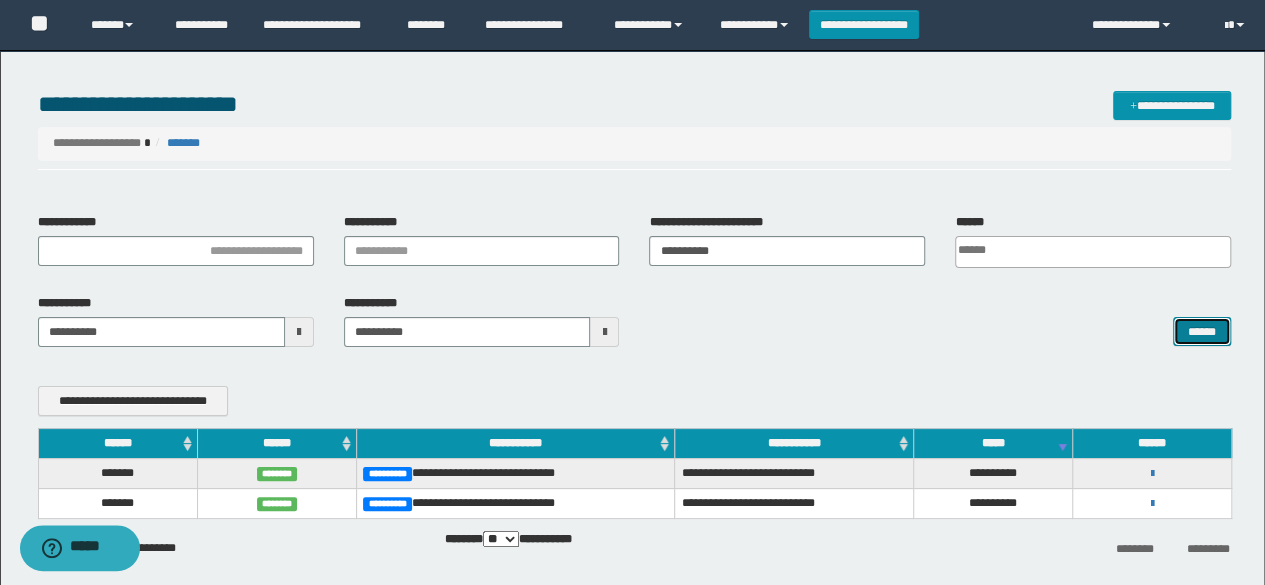 click on "******" at bounding box center [1202, 331] 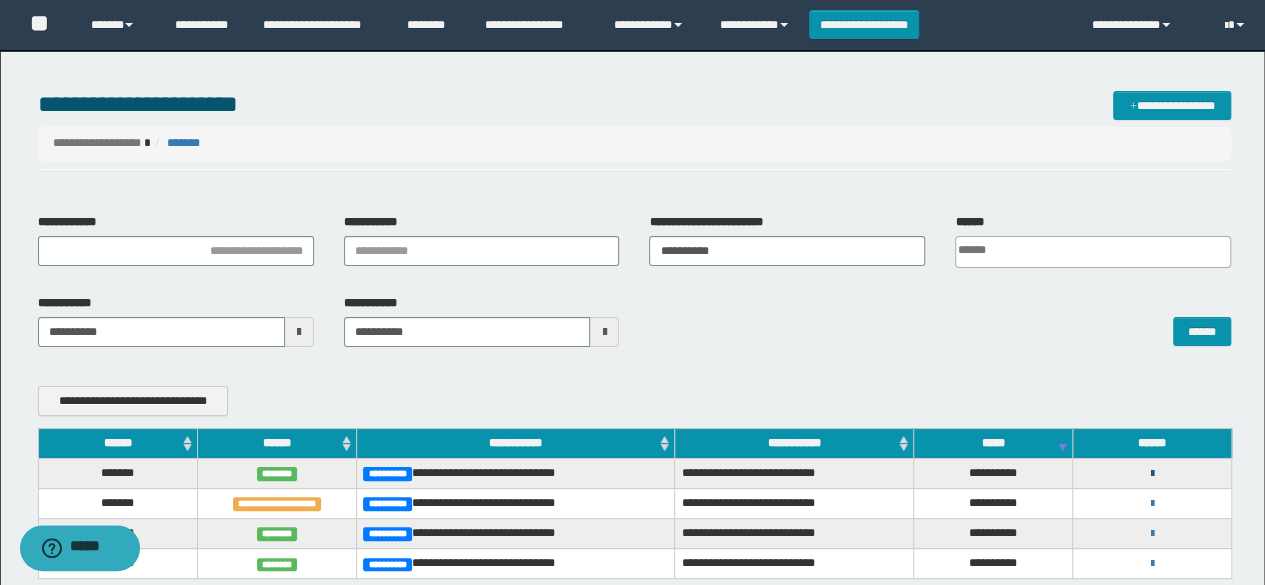 click at bounding box center [1152, 474] 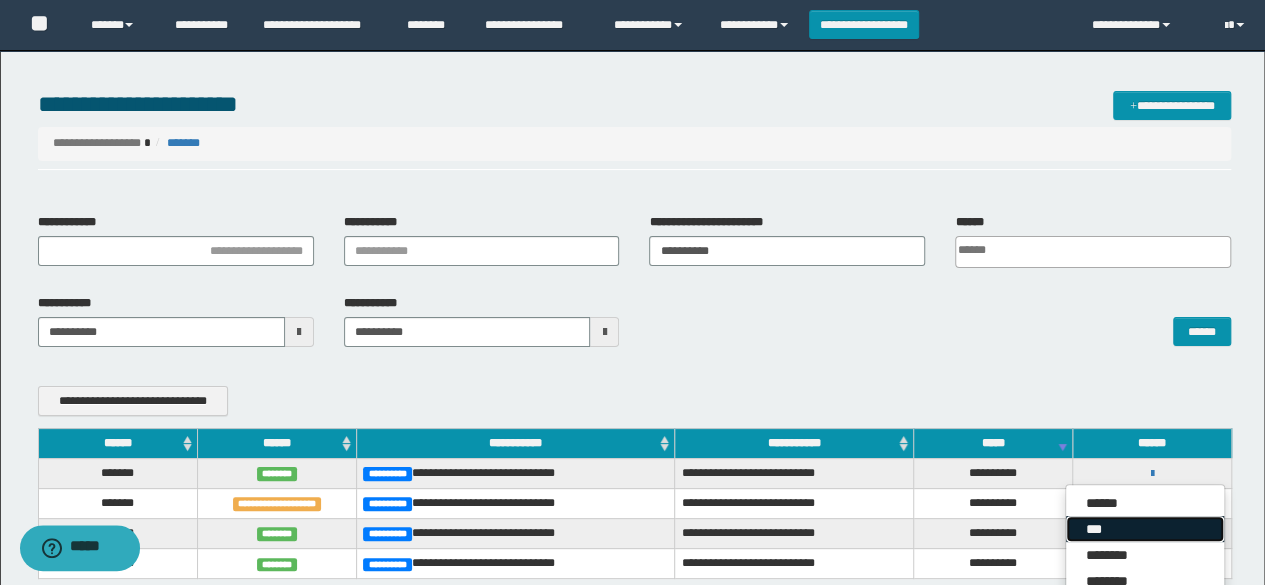 click on "***" at bounding box center [1145, 529] 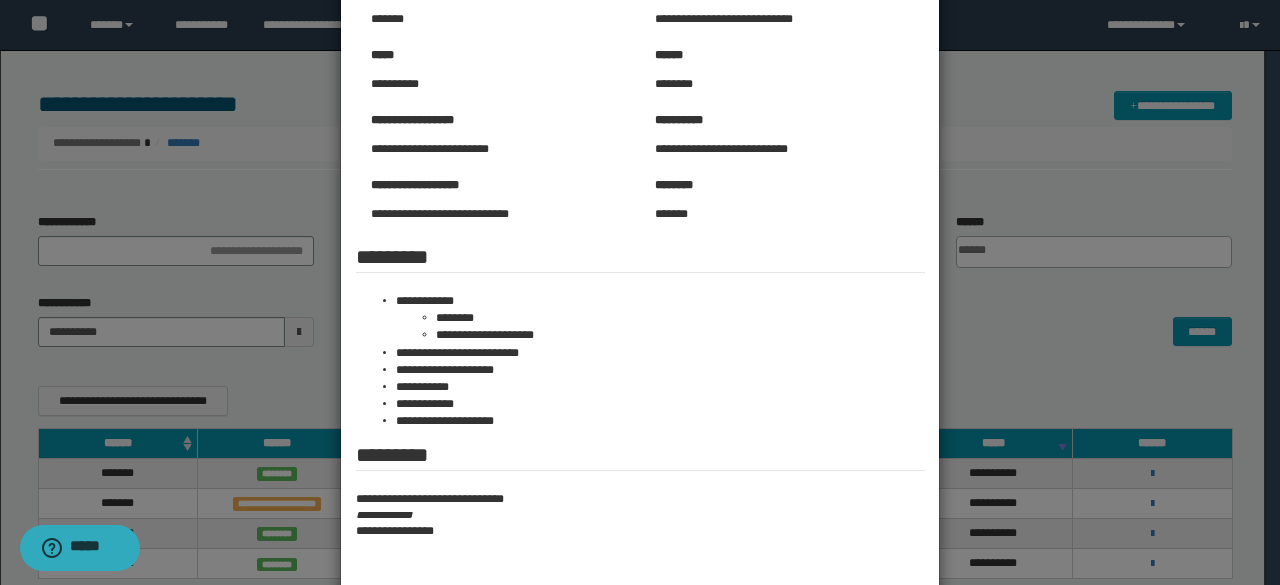 scroll, scrollTop: 200, scrollLeft: 0, axis: vertical 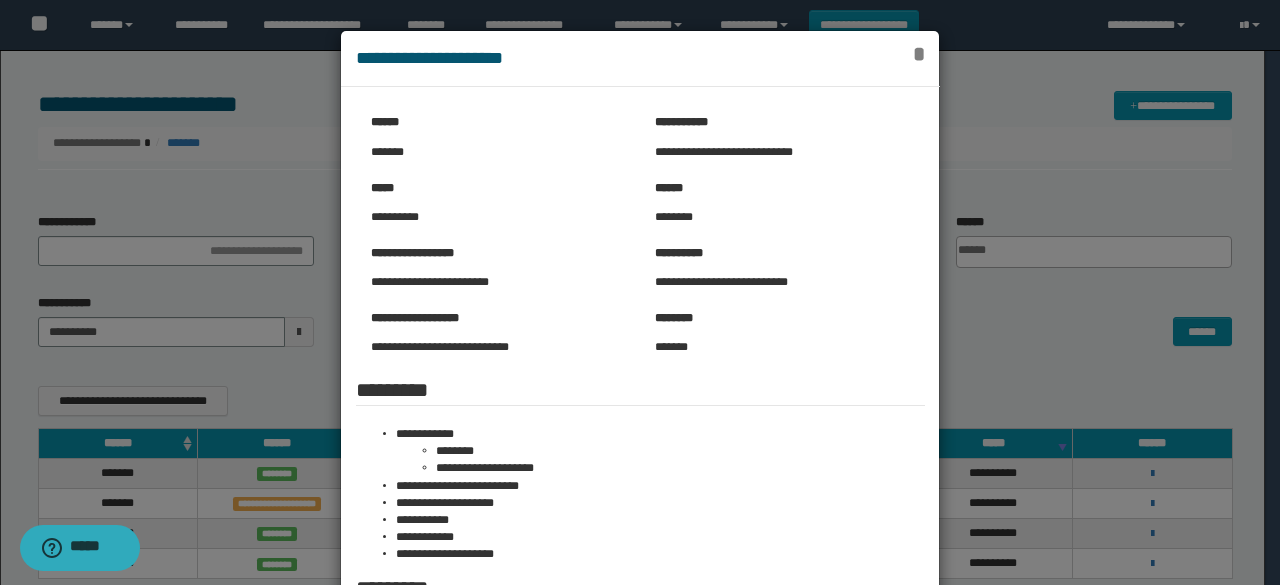 drag, startPoint x: 910, startPoint y: 45, endPoint x: 924, endPoint y: 344, distance: 299.32758 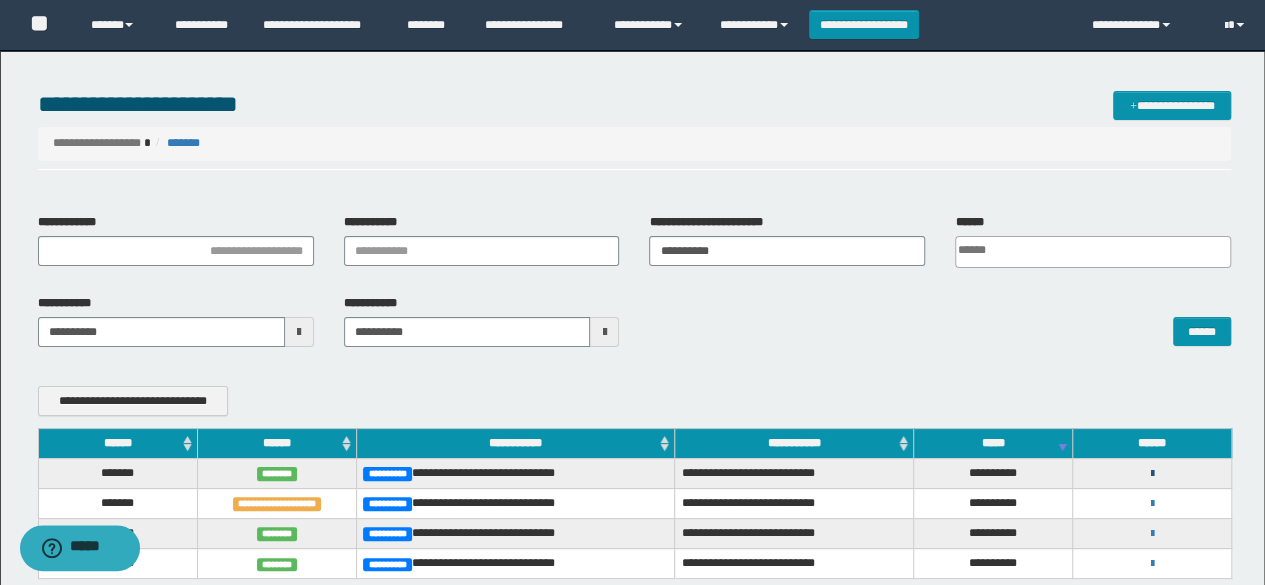 click at bounding box center (1152, 474) 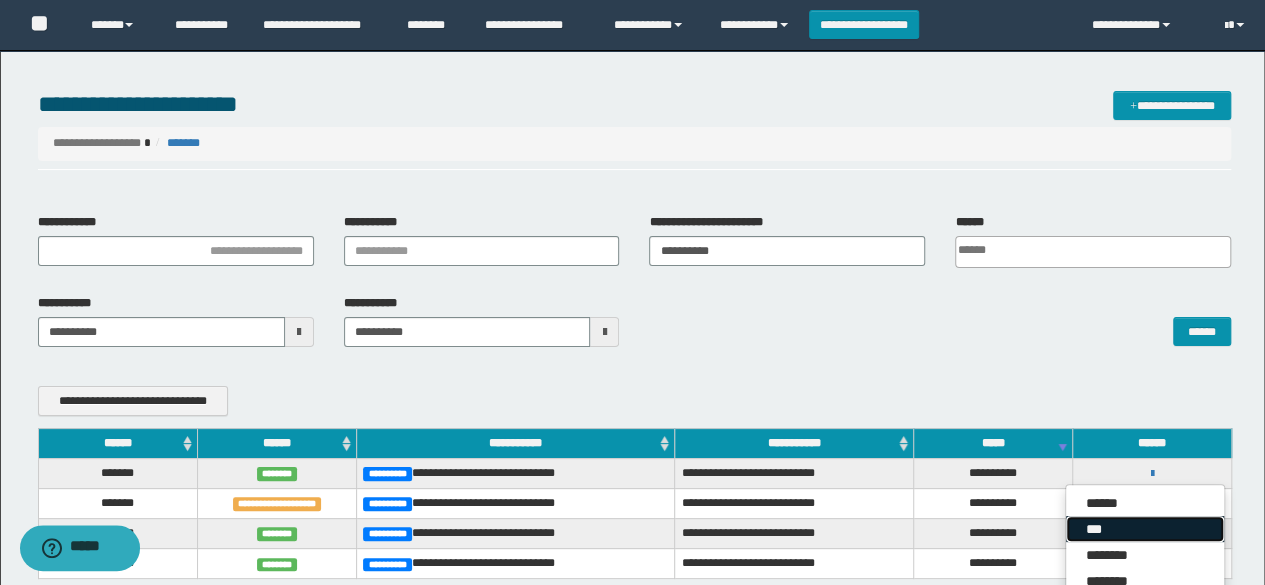 click on "***" at bounding box center [1145, 529] 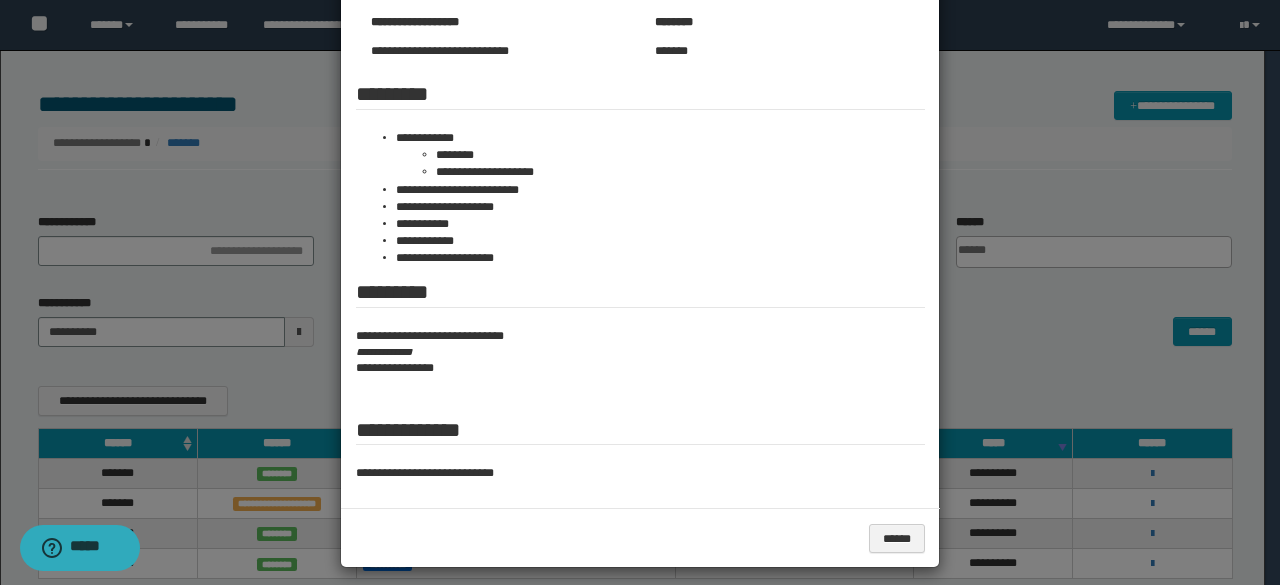 scroll, scrollTop: 300, scrollLeft: 0, axis: vertical 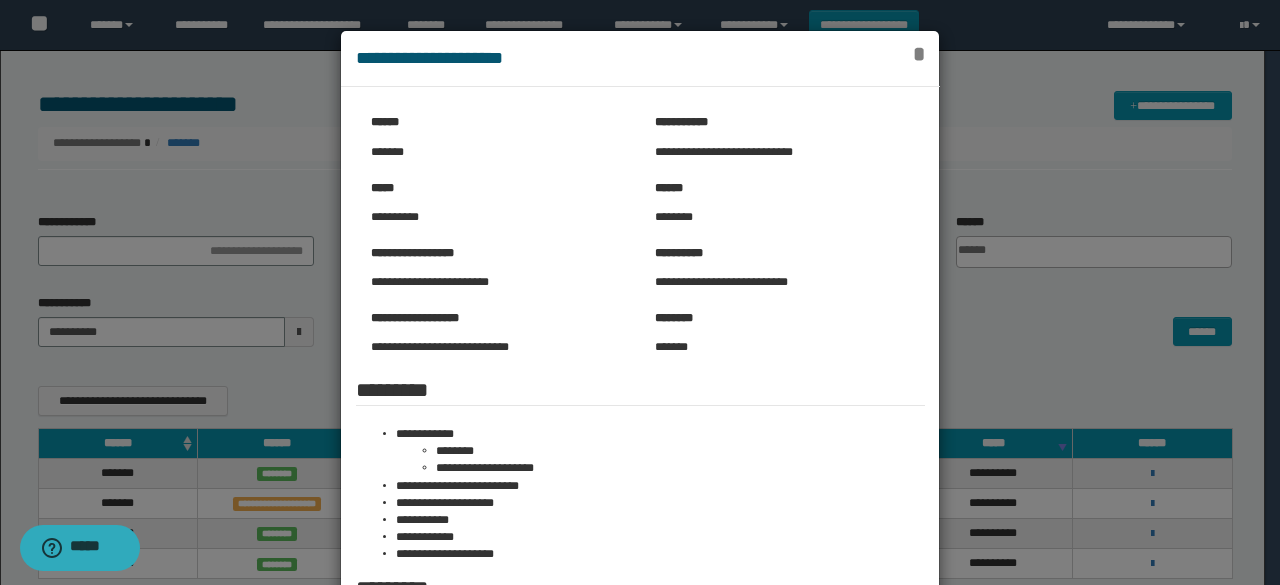 click on "*" at bounding box center [918, 54] 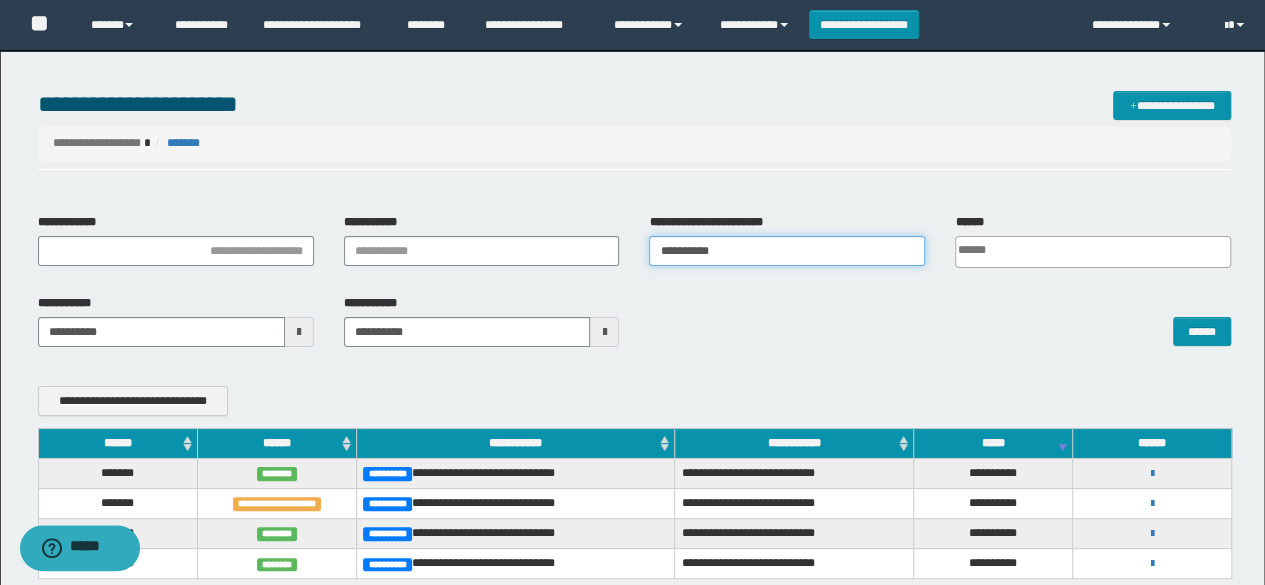 drag, startPoint x: 684, startPoint y: 259, endPoint x: 462, endPoint y: 254, distance: 222.0563 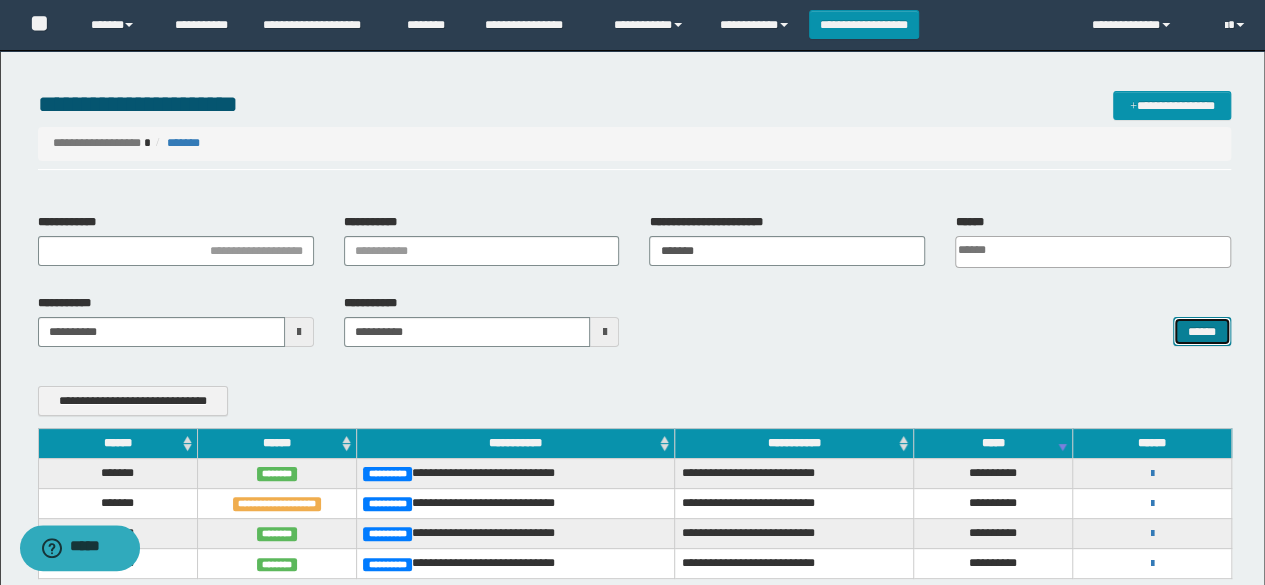 click on "******" at bounding box center (1202, 331) 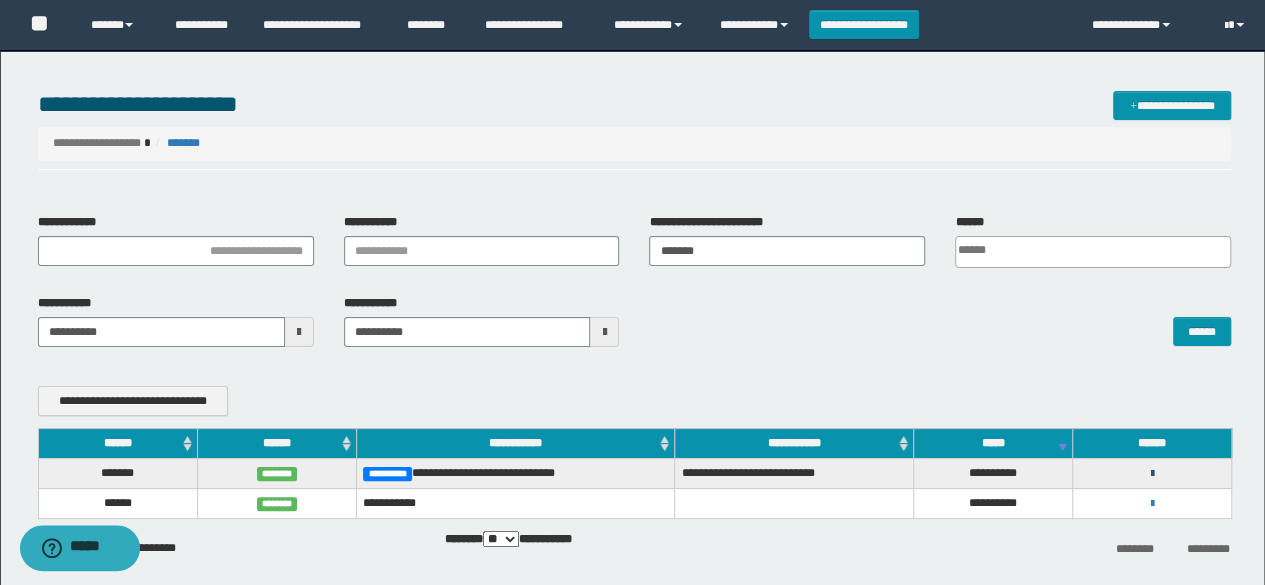 click at bounding box center [1152, 474] 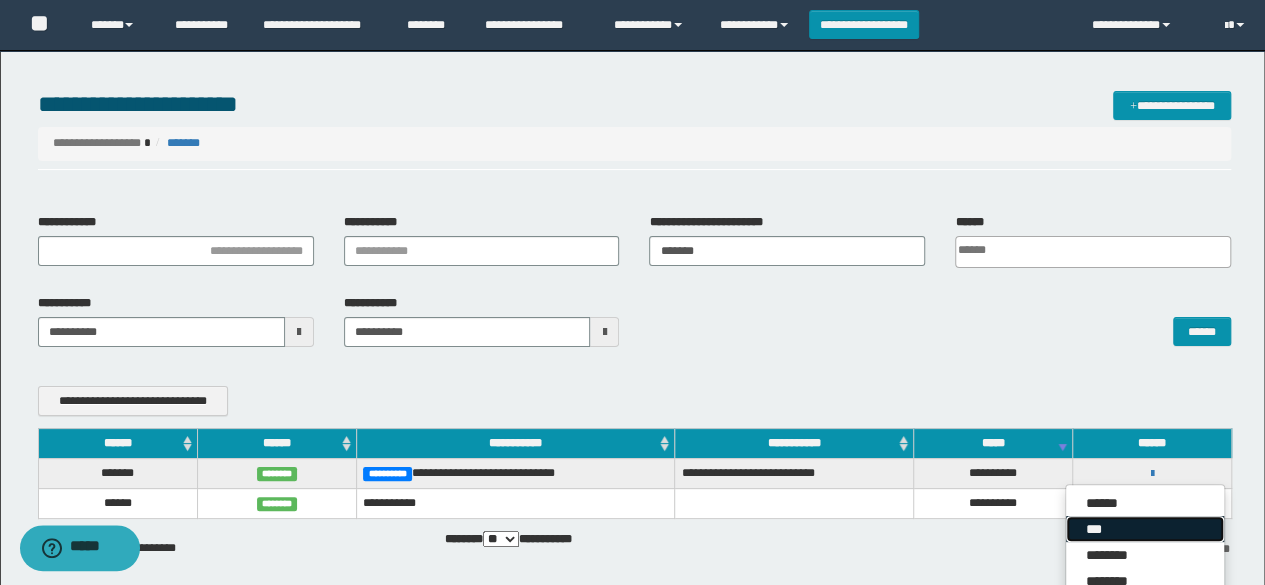 click on "***" at bounding box center [1145, 529] 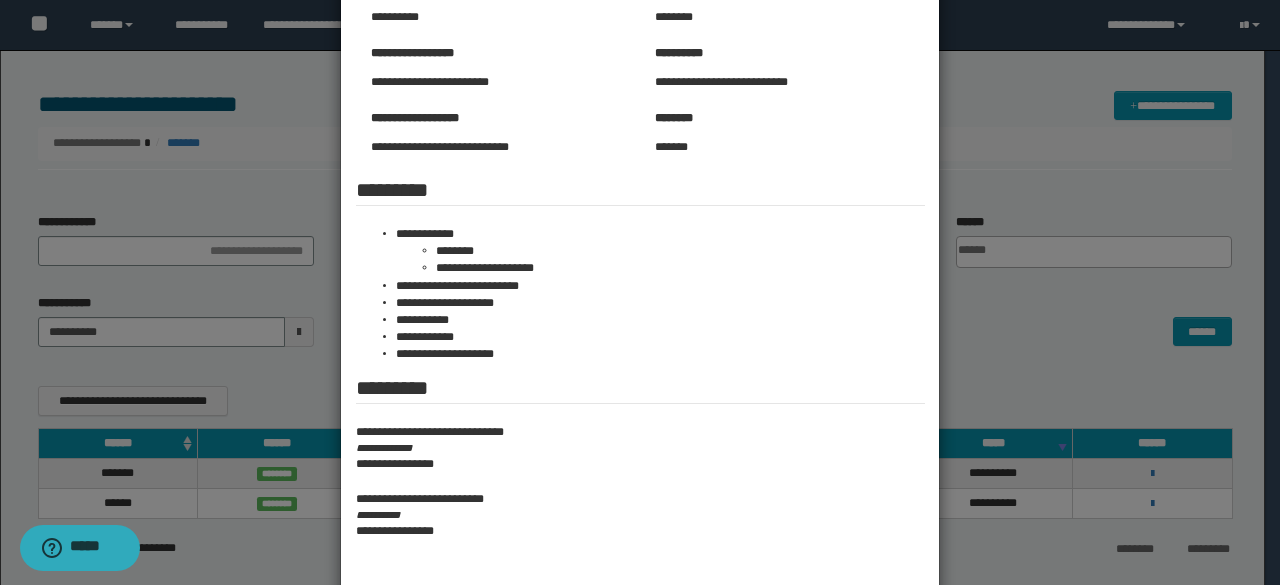 scroll, scrollTop: 298, scrollLeft: 0, axis: vertical 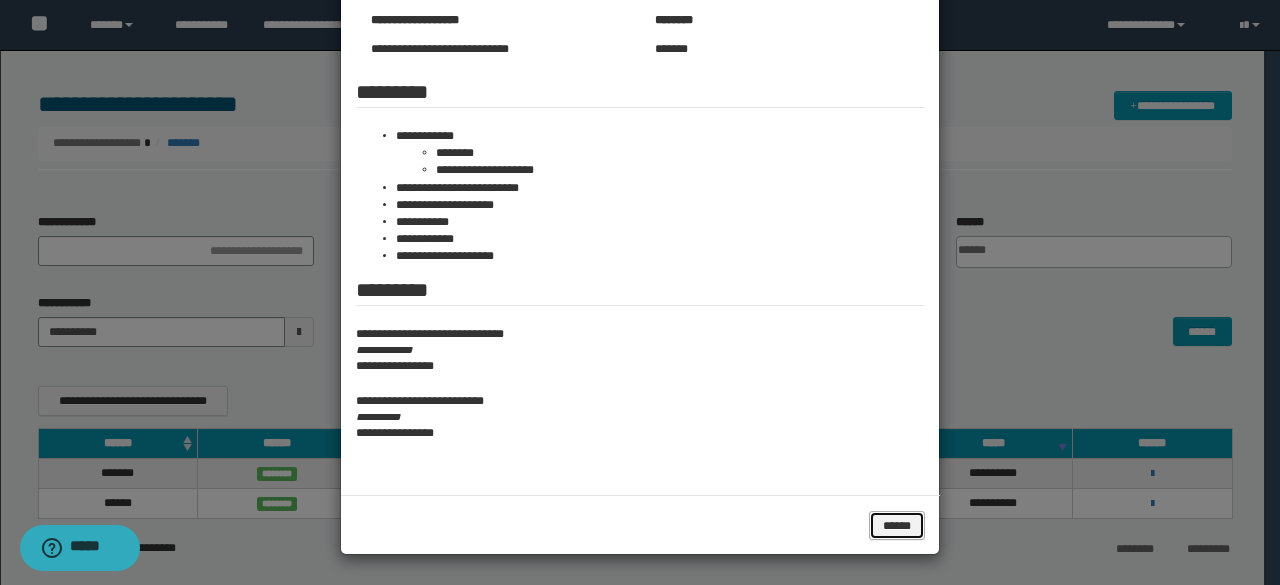 drag, startPoint x: 876, startPoint y: 517, endPoint x: 1112, endPoint y: 433, distance: 250.5035 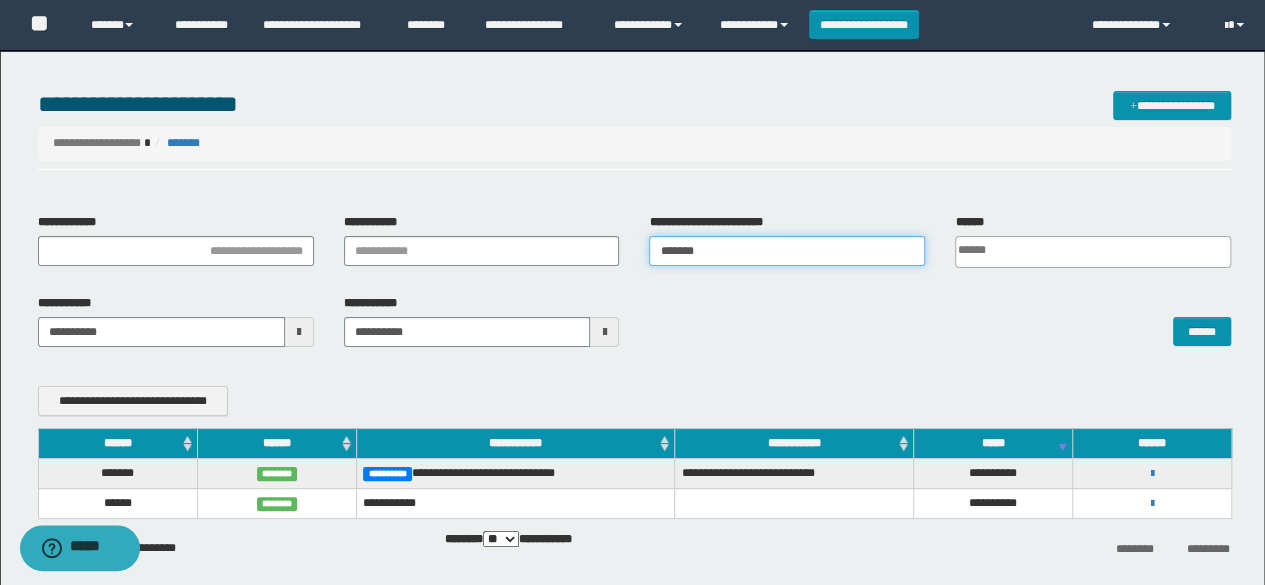 drag, startPoint x: 718, startPoint y: 247, endPoint x: 477, endPoint y: 270, distance: 242.09502 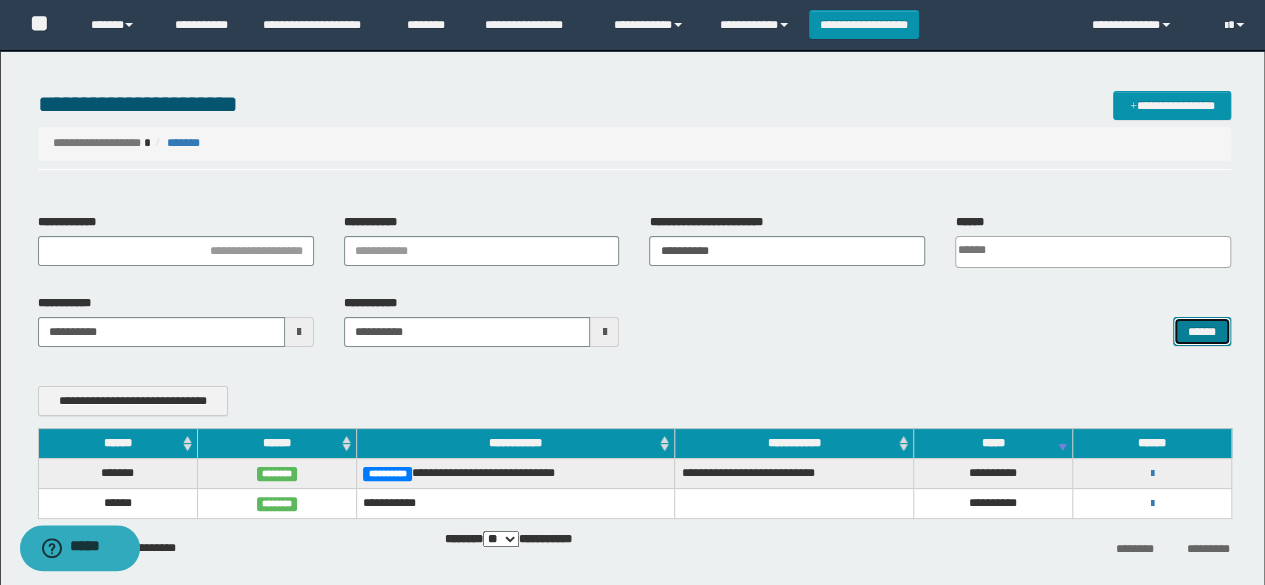 click on "******" at bounding box center (1202, 331) 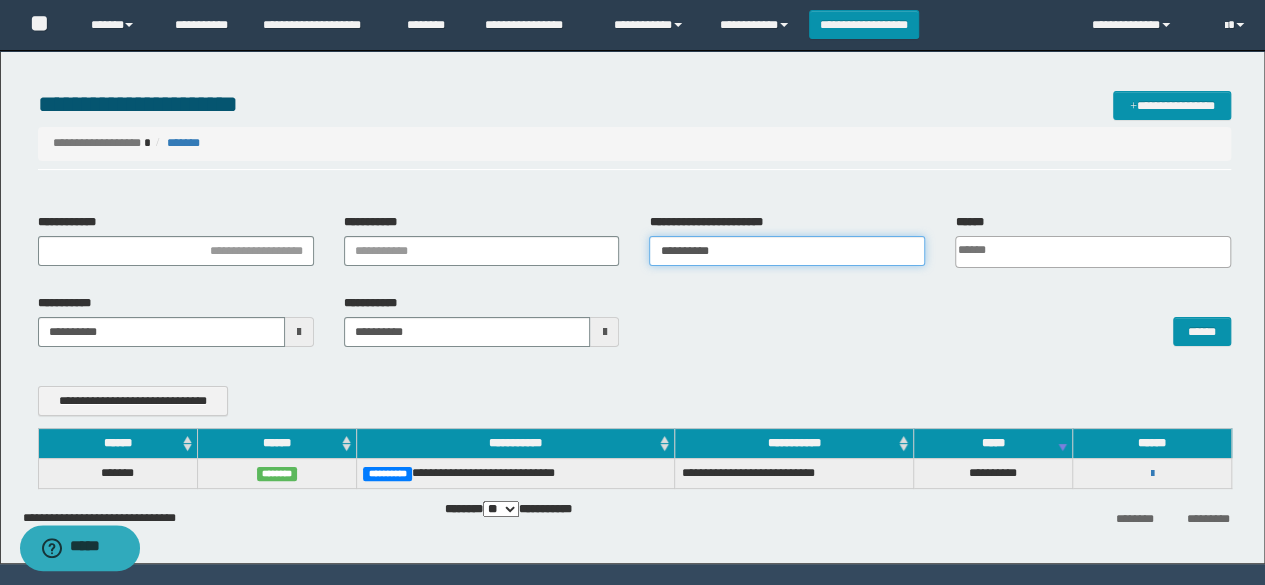 drag, startPoint x: 764, startPoint y: 254, endPoint x: 479, endPoint y: 267, distance: 285.29633 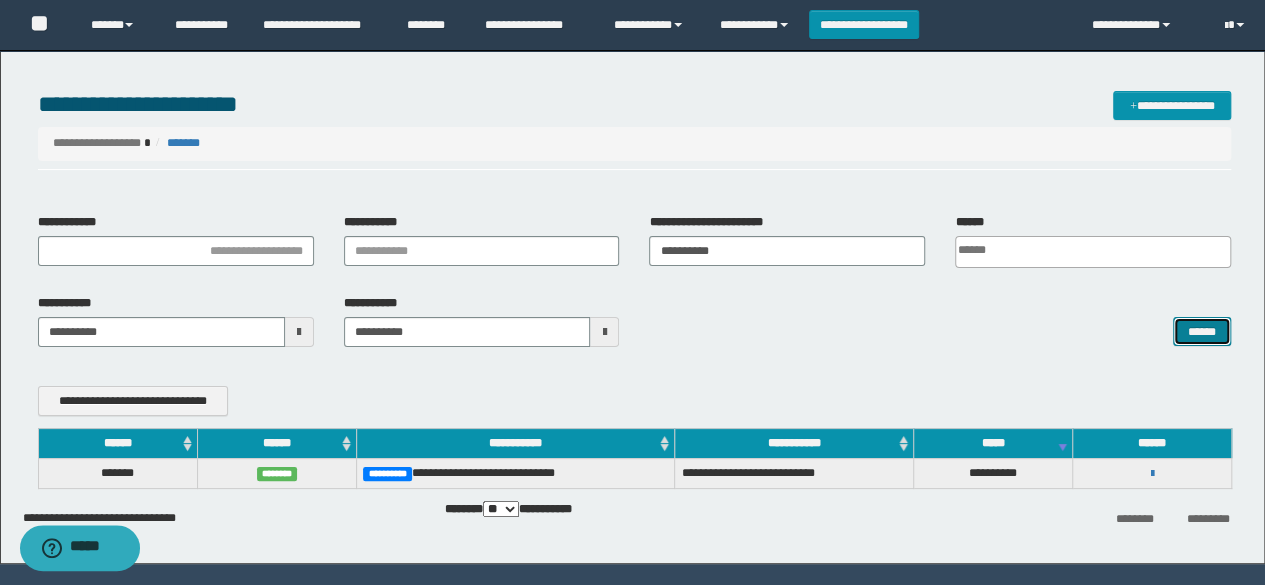 click on "******" at bounding box center (1202, 331) 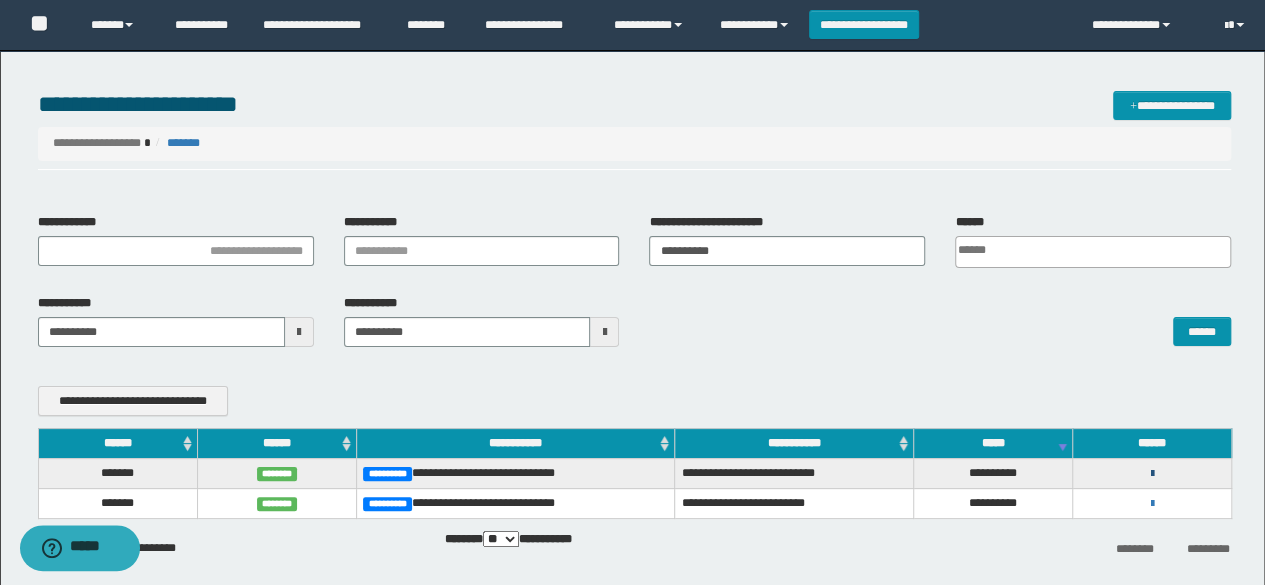 click at bounding box center (1152, 474) 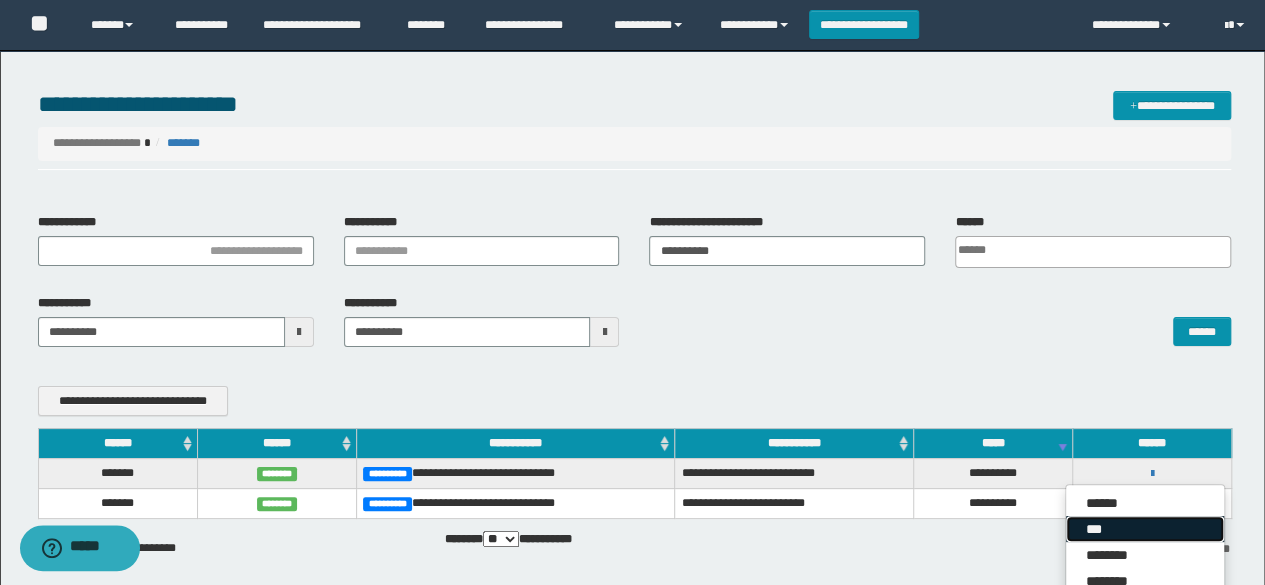 click on "***" at bounding box center (1145, 529) 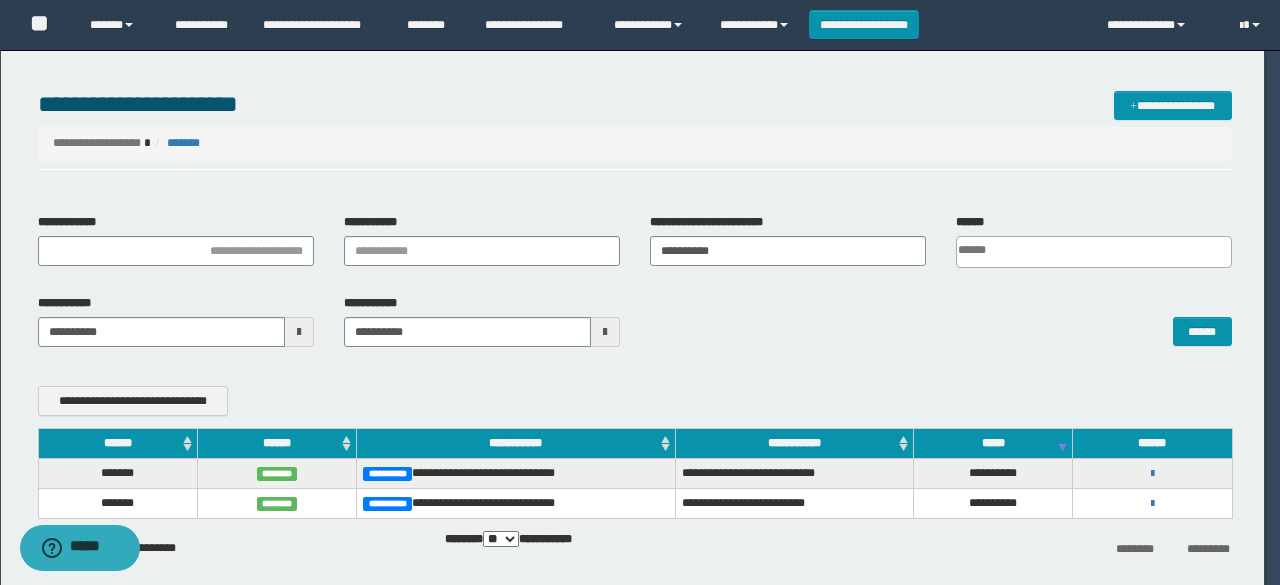 scroll, scrollTop: 0, scrollLeft: 0, axis: both 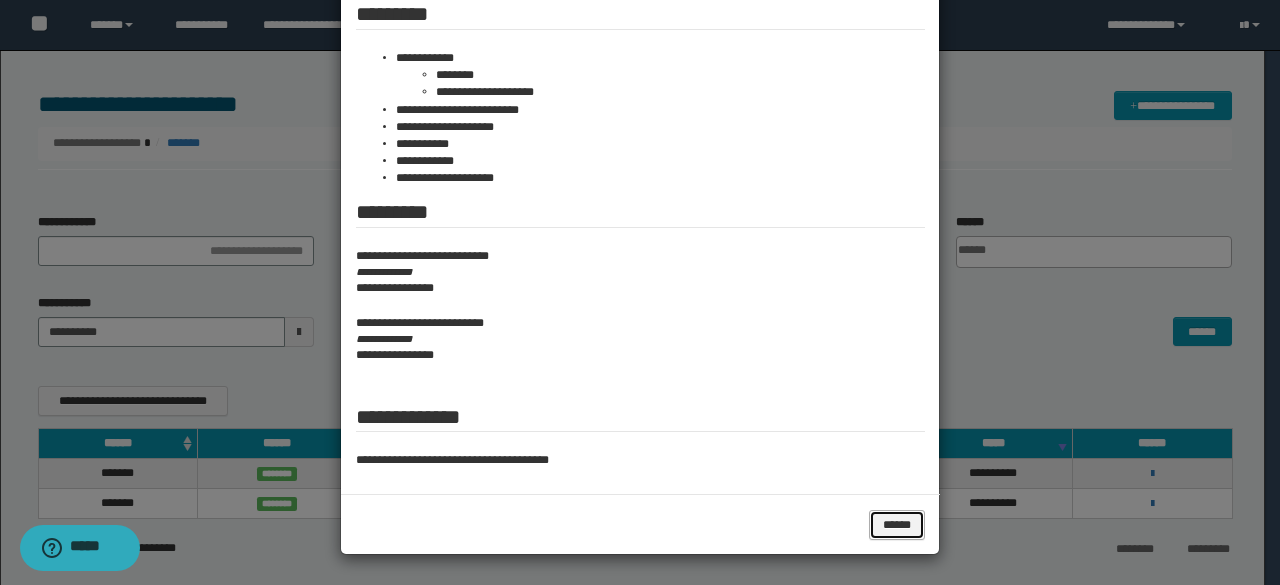 click on "******" at bounding box center [896, 524] 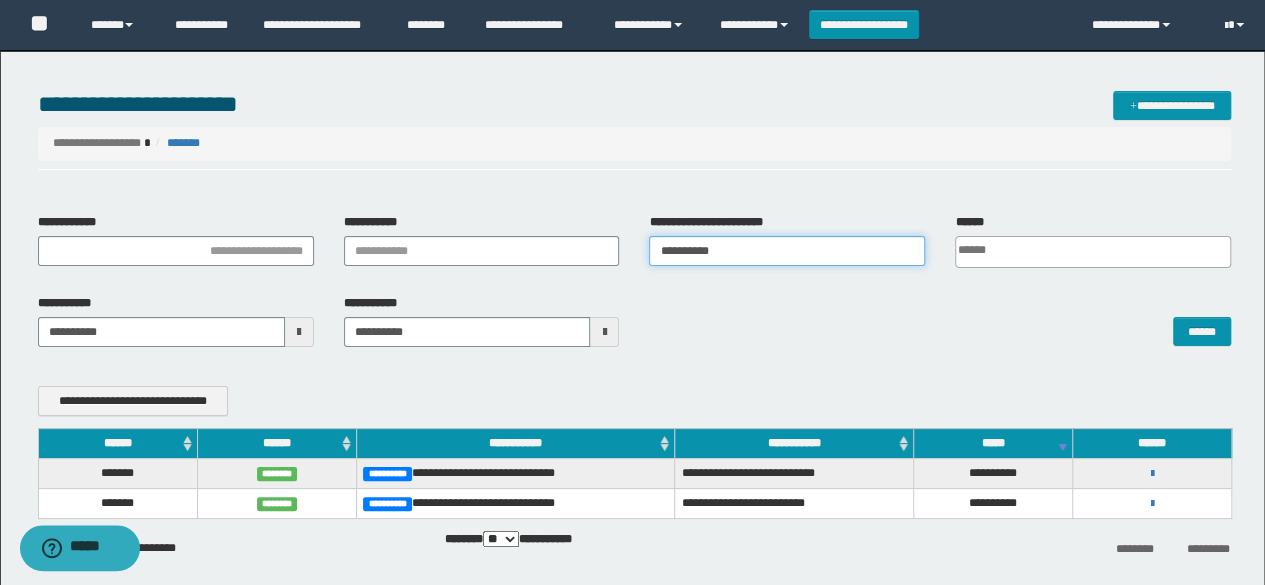drag, startPoint x: 752, startPoint y: 248, endPoint x: 502, endPoint y: 274, distance: 251.34836 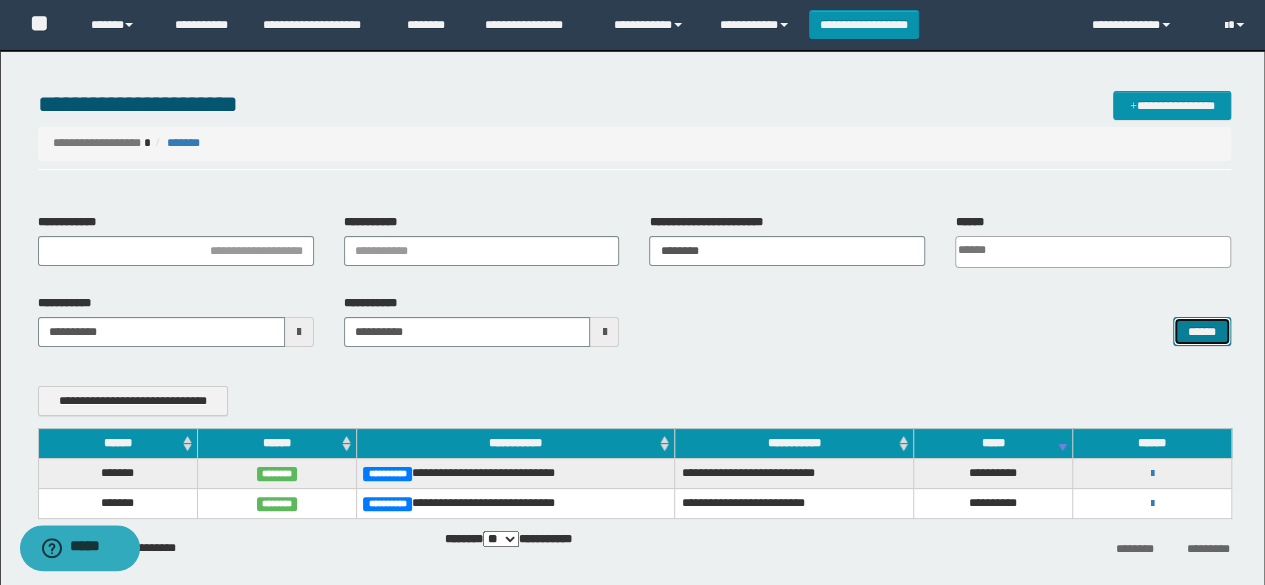 click on "******" at bounding box center [1202, 331] 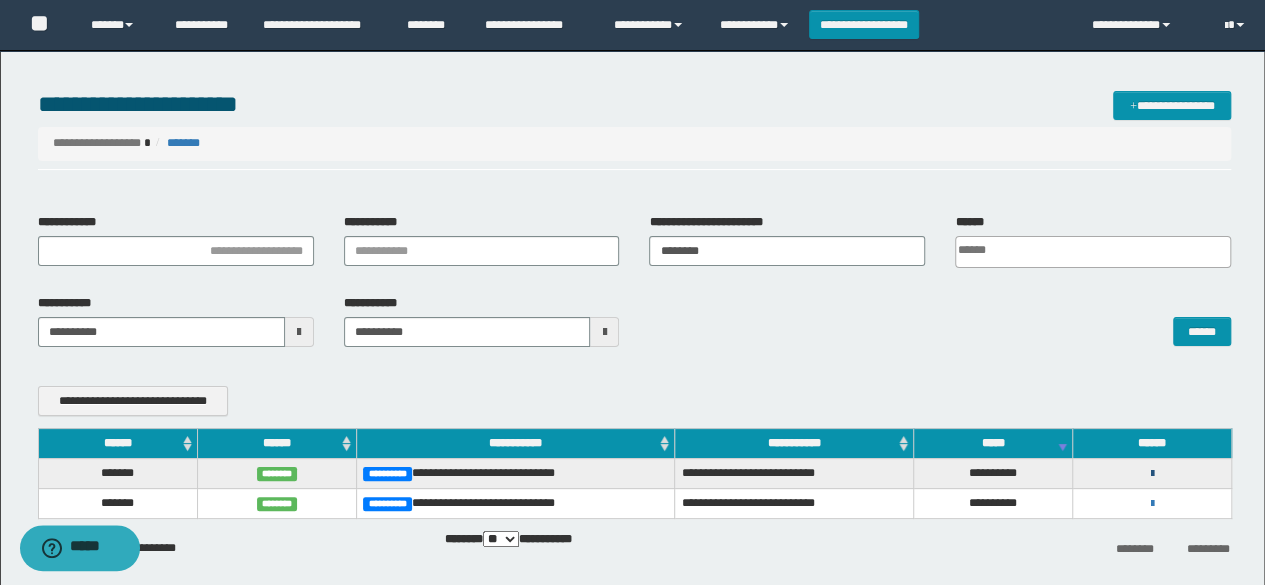 click at bounding box center [1152, 474] 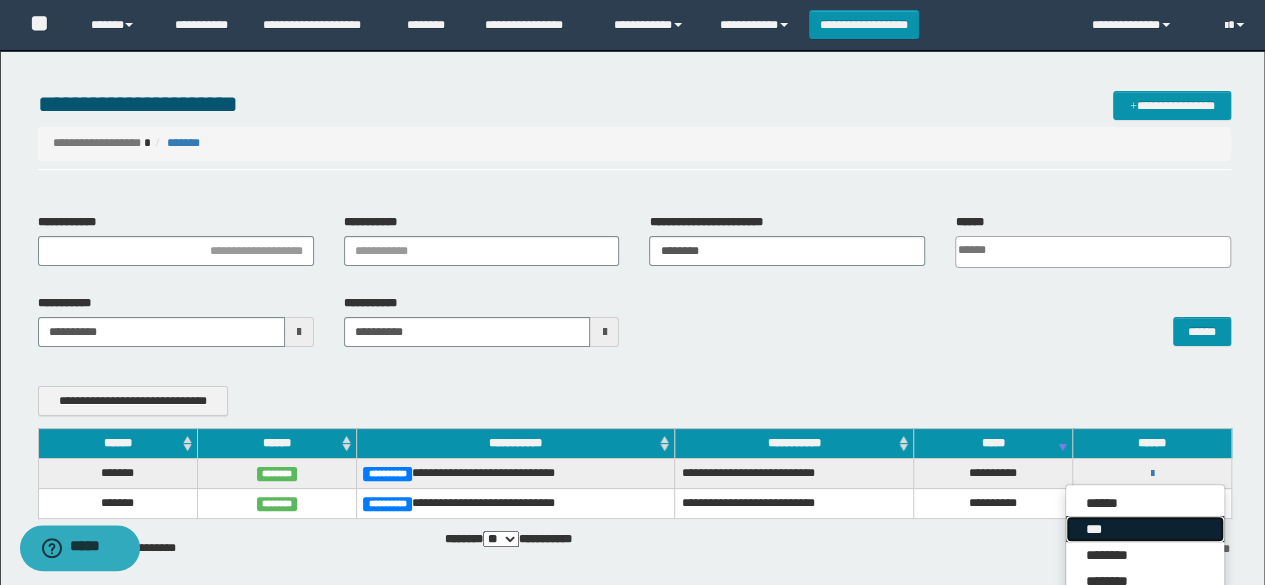 click on "***" at bounding box center [1145, 529] 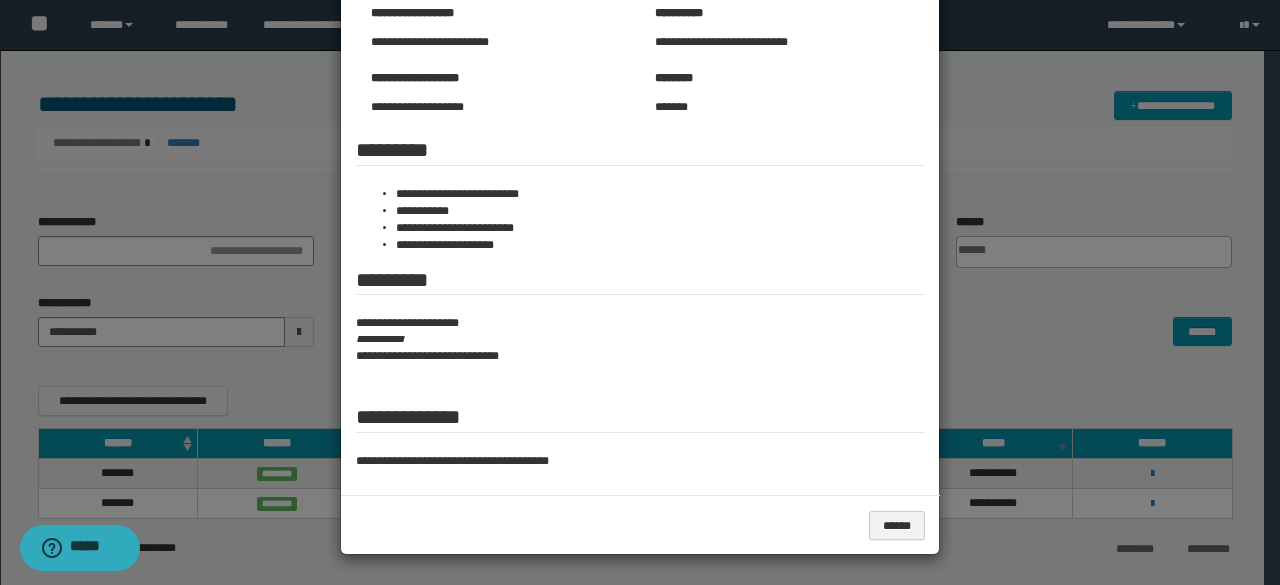 scroll, scrollTop: 0, scrollLeft: 0, axis: both 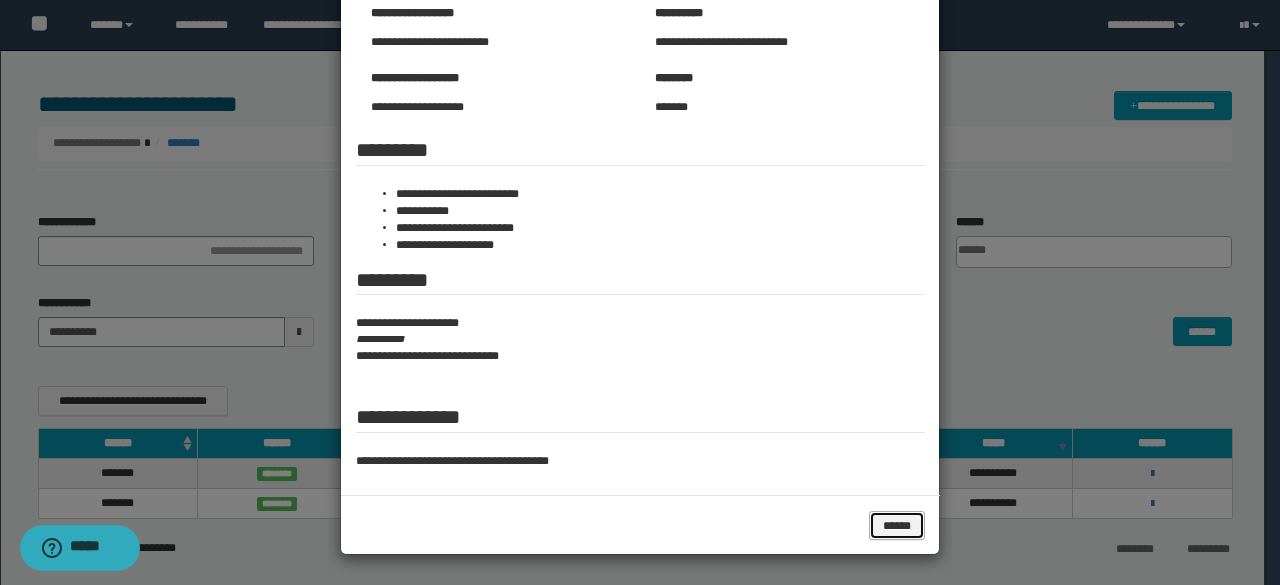 click on "******" at bounding box center [896, 525] 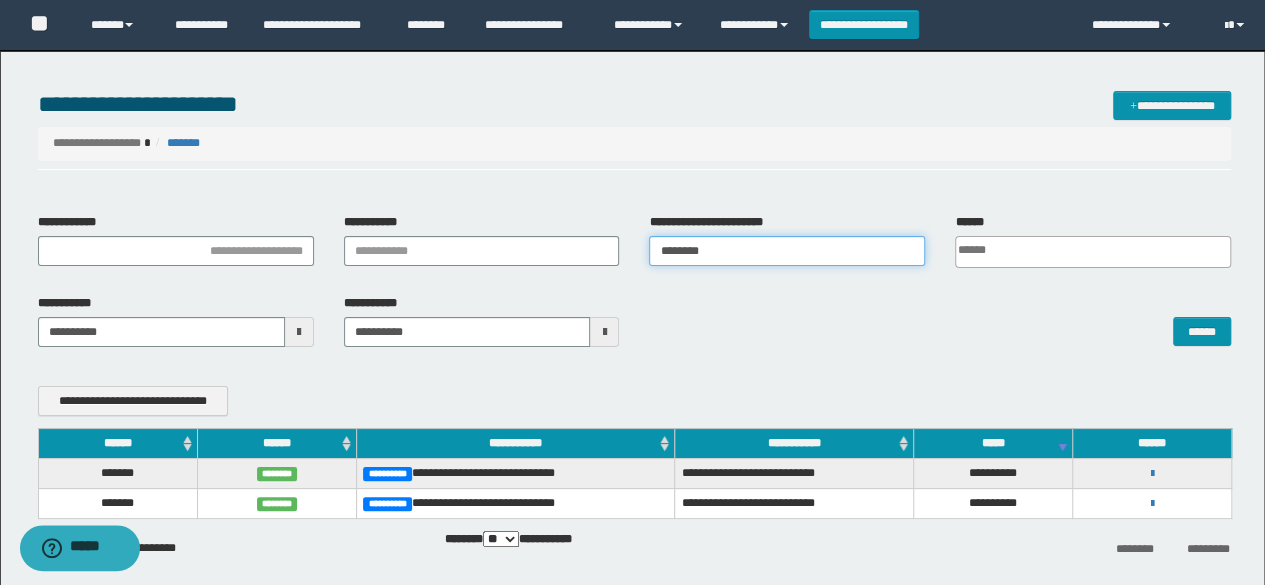 drag, startPoint x: 721, startPoint y: 257, endPoint x: 460, endPoint y: 279, distance: 261.92557 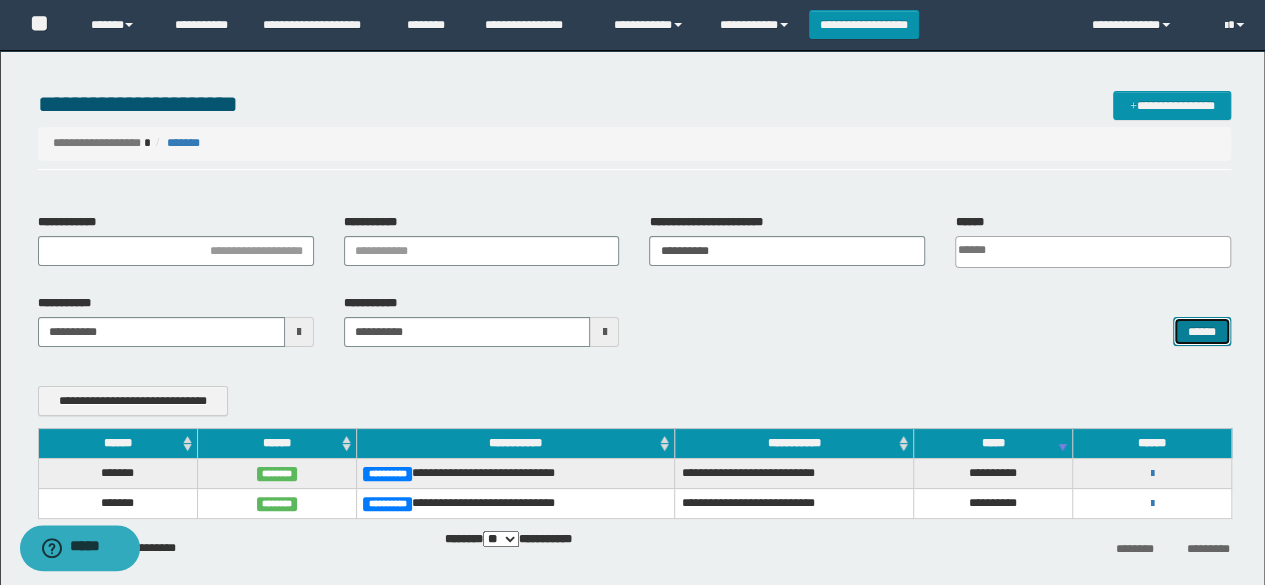 click on "******" at bounding box center [1202, 331] 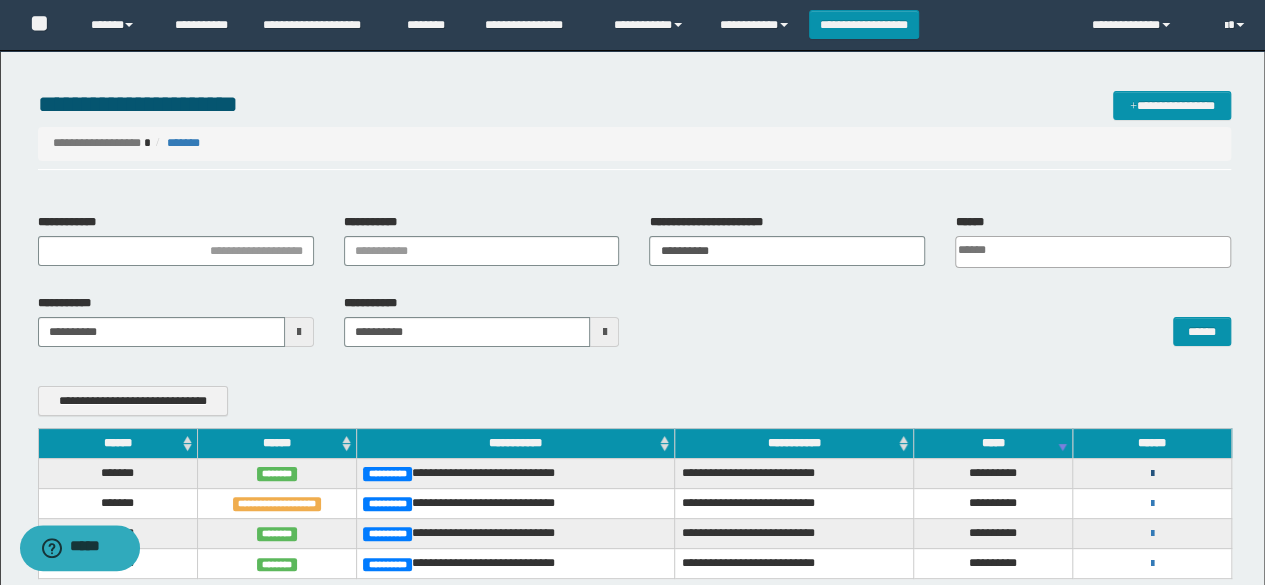 click at bounding box center [1152, 474] 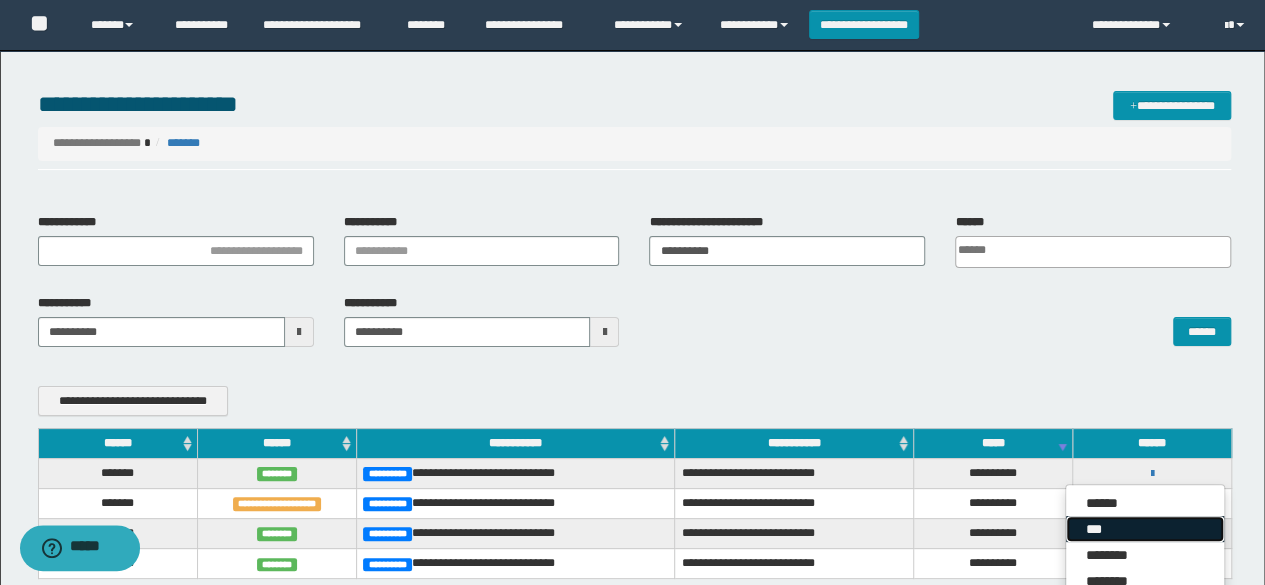click on "***" at bounding box center [1145, 529] 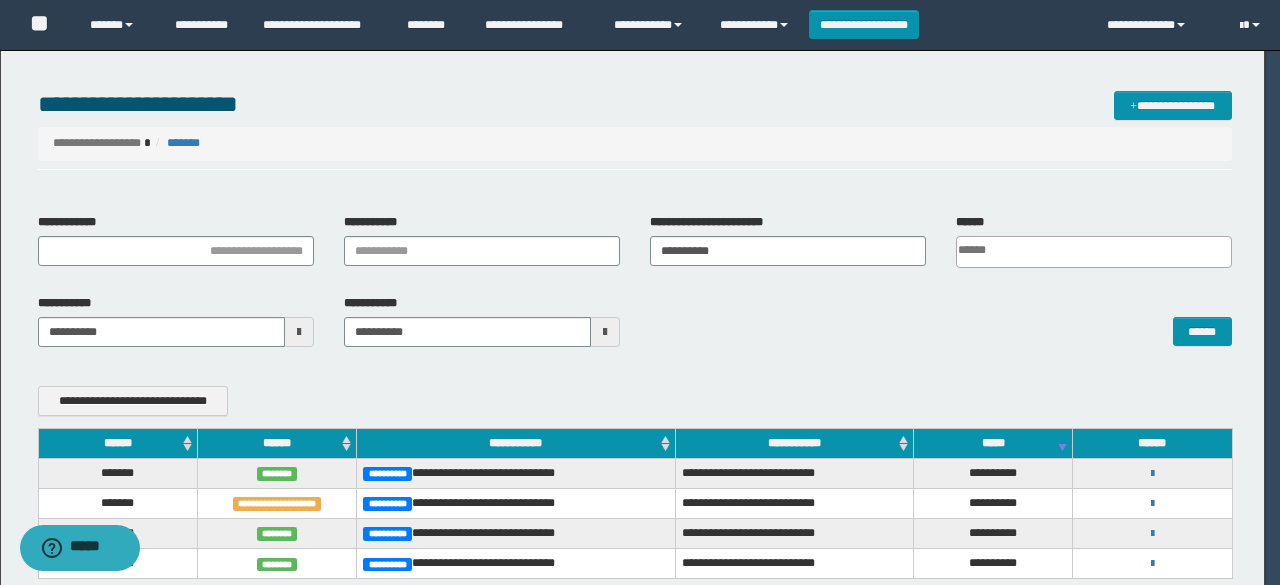 scroll, scrollTop: 0, scrollLeft: 0, axis: both 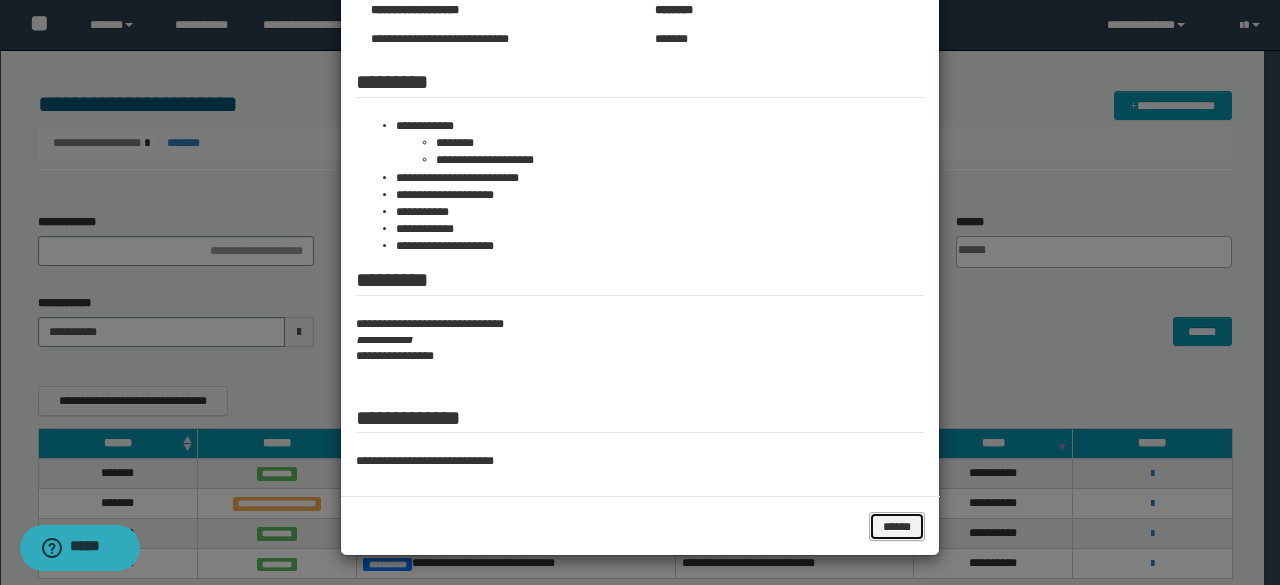 click on "******" at bounding box center [896, 526] 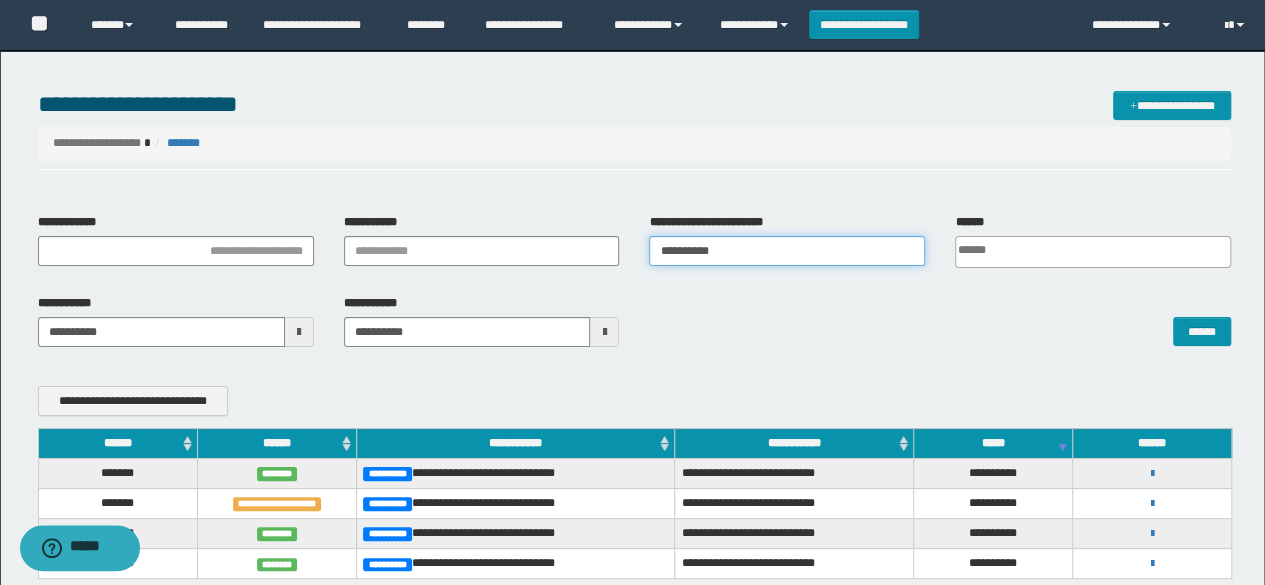 drag, startPoint x: 768, startPoint y: 255, endPoint x: 398, endPoint y: 265, distance: 370.1351 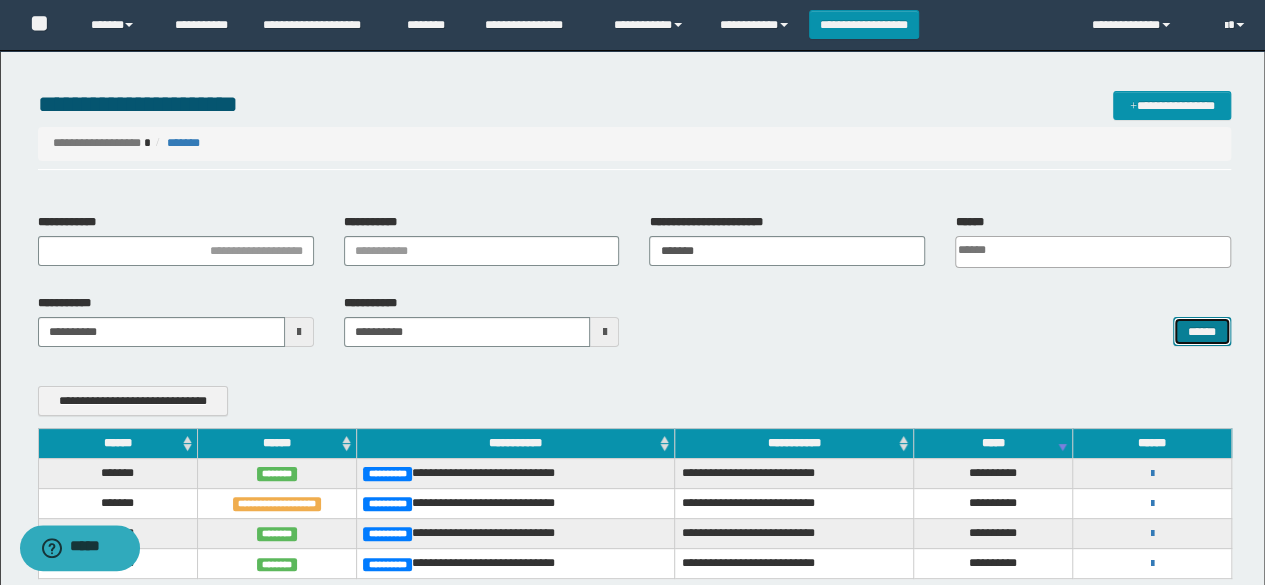 click on "******" at bounding box center [1202, 331] 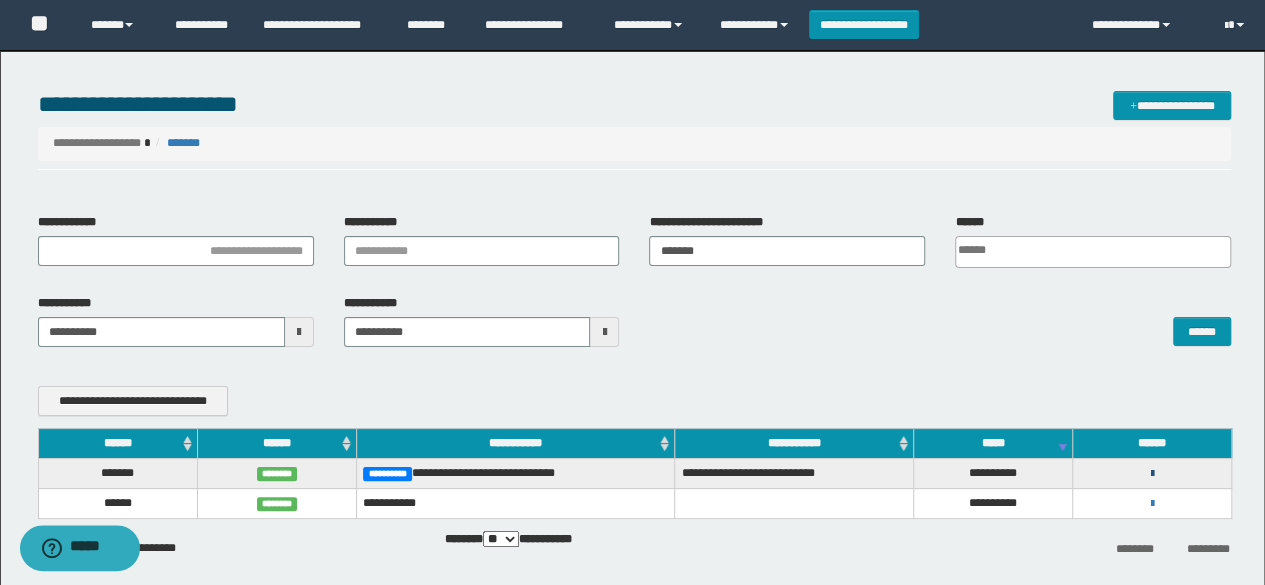click at bounding box center (1152, 474) 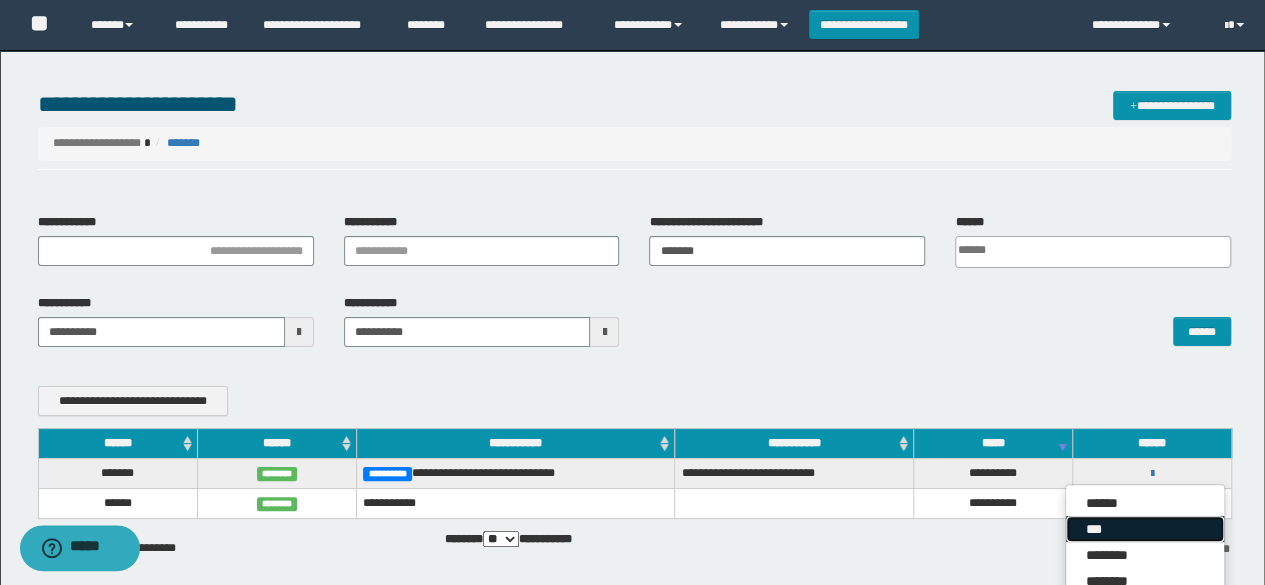 click on "***" at bounding box center [1145, 529] 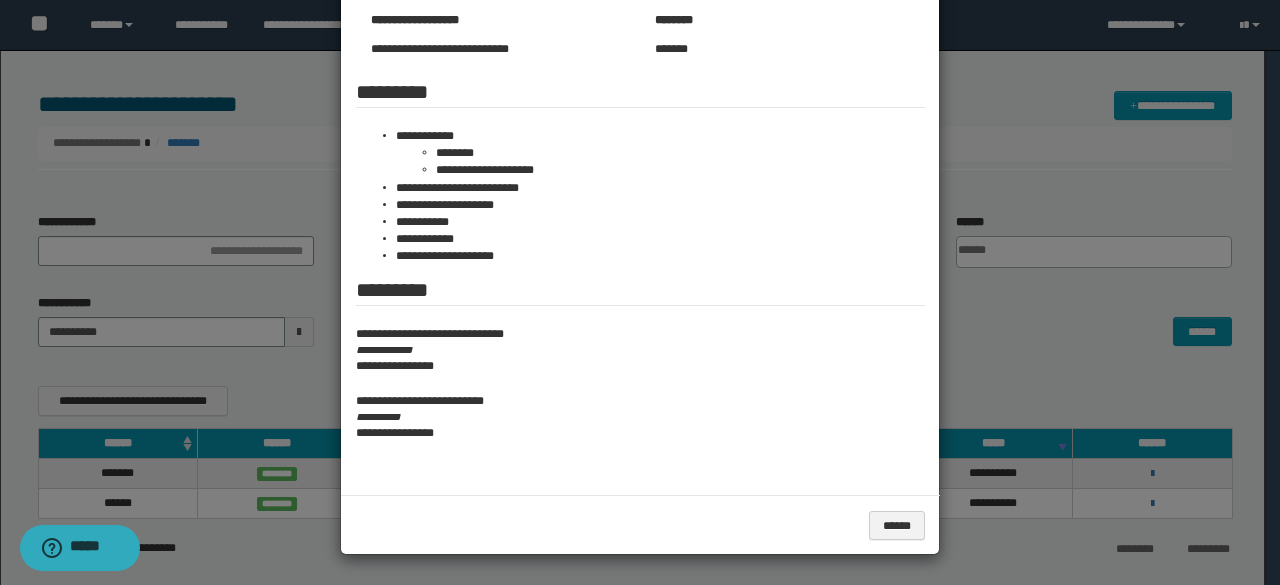 scroll, scrollTop: 0, scrollLeft: 0, axis: both 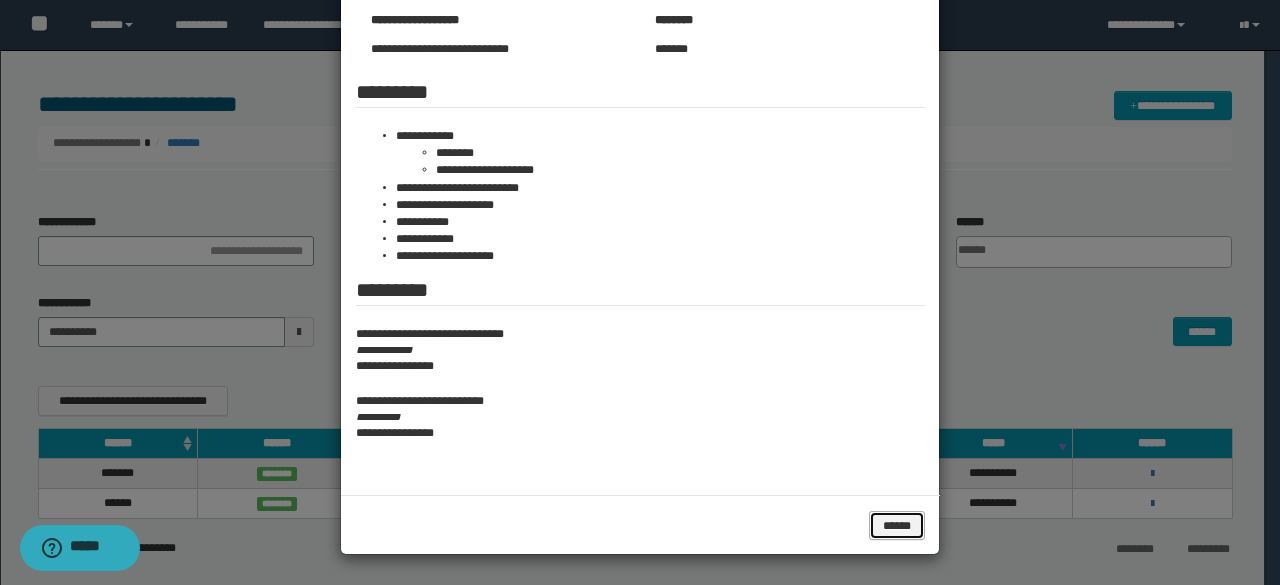 click on "******" at bounding box center [896, 525] 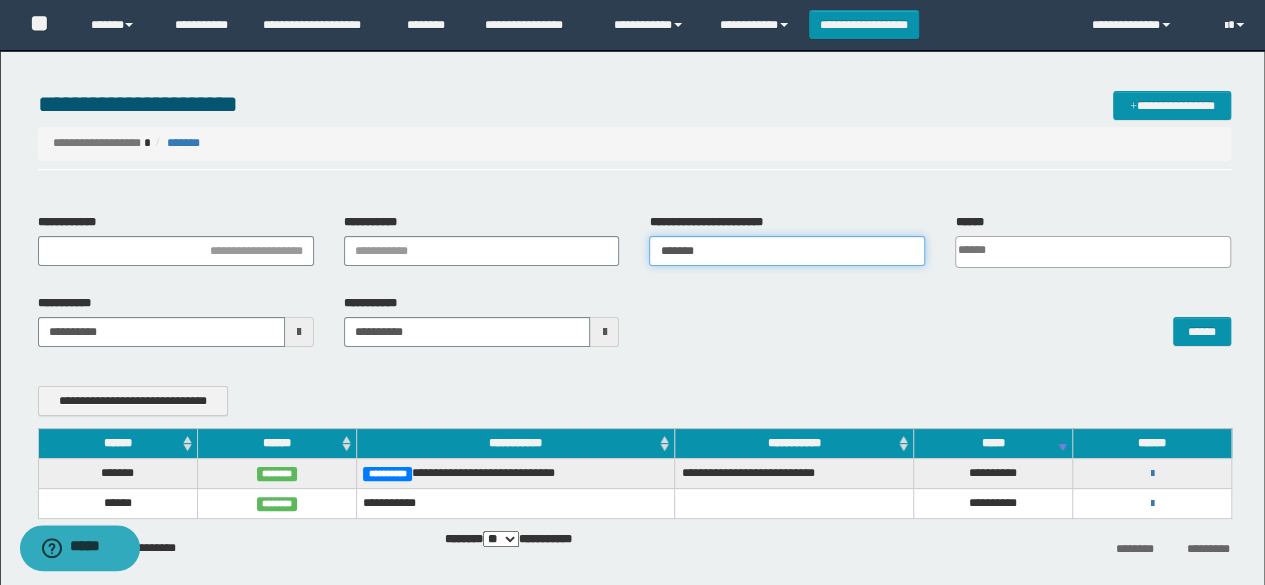 drag, startPoint x: 572, startPoint y: 250, endPoint x: 446, endPoint y: 253, distance: 126.035706 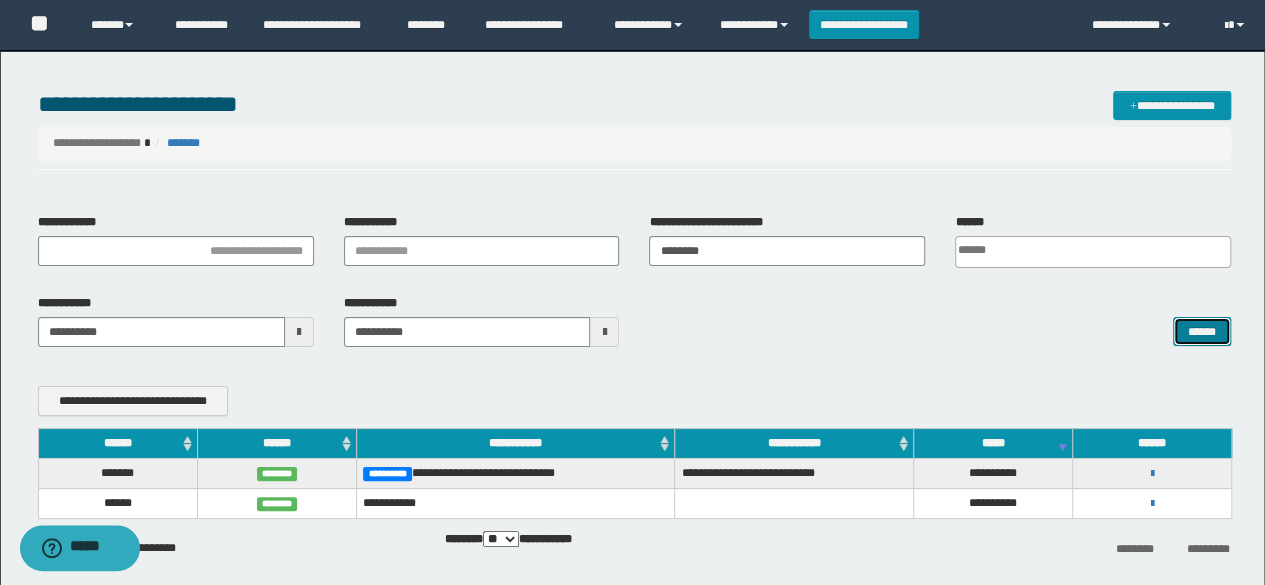 click on "******" at bounding box center (1202, 331) 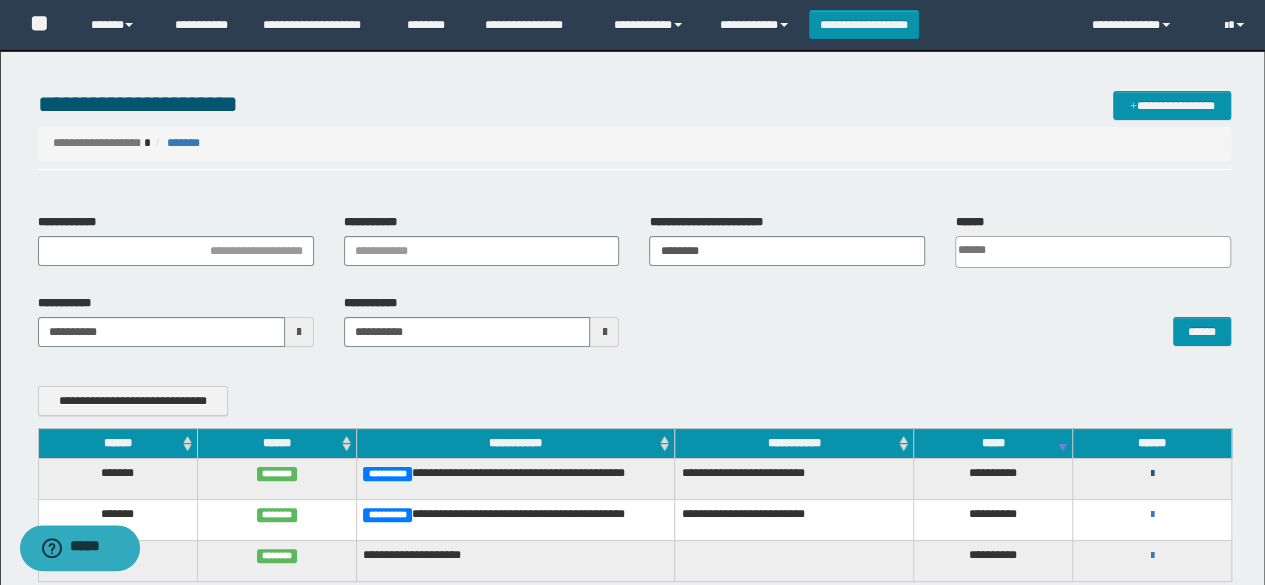 click at bounding box center (1152, 474) 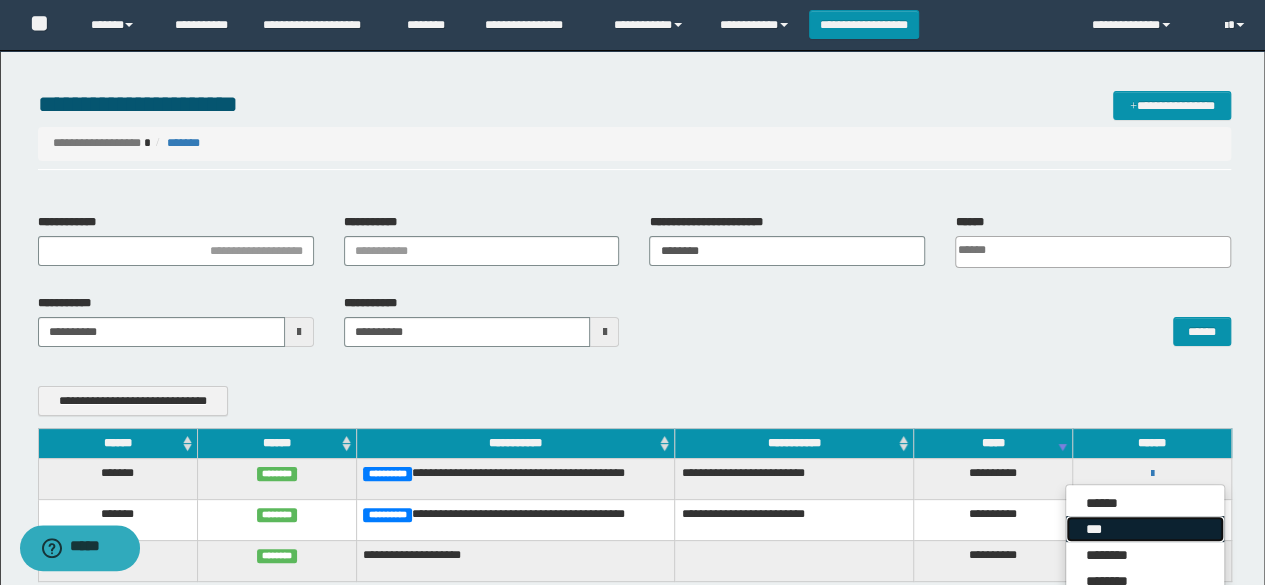 click on "***" at bounding box center [1145, 529] 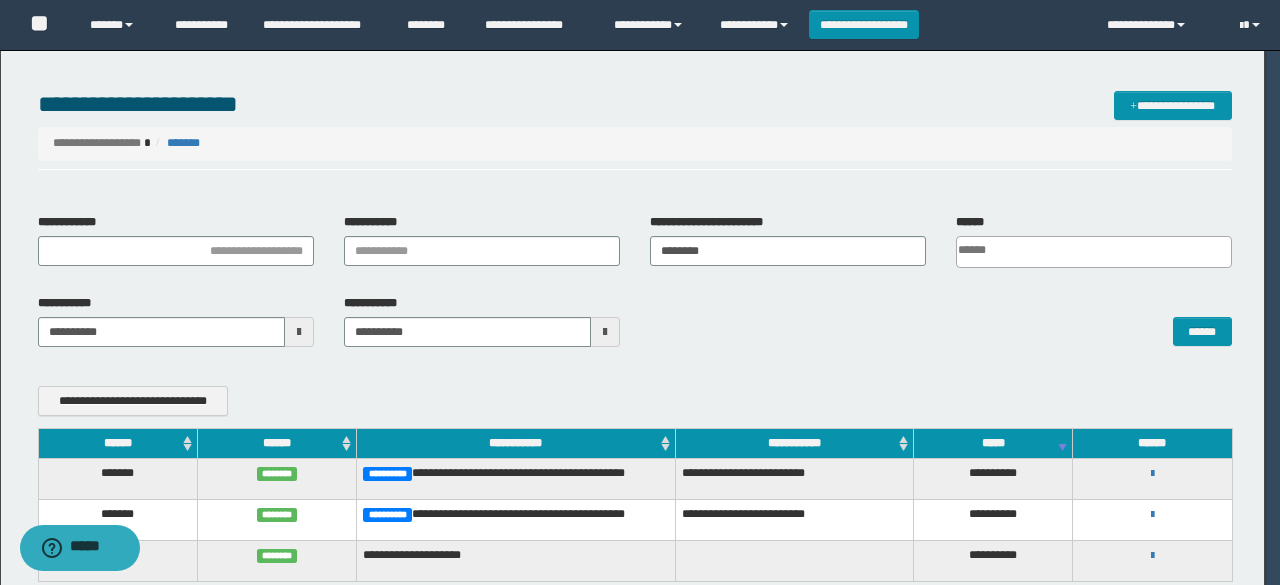scroll, scrollTop: 0, scrollLeft: 0, axis: both 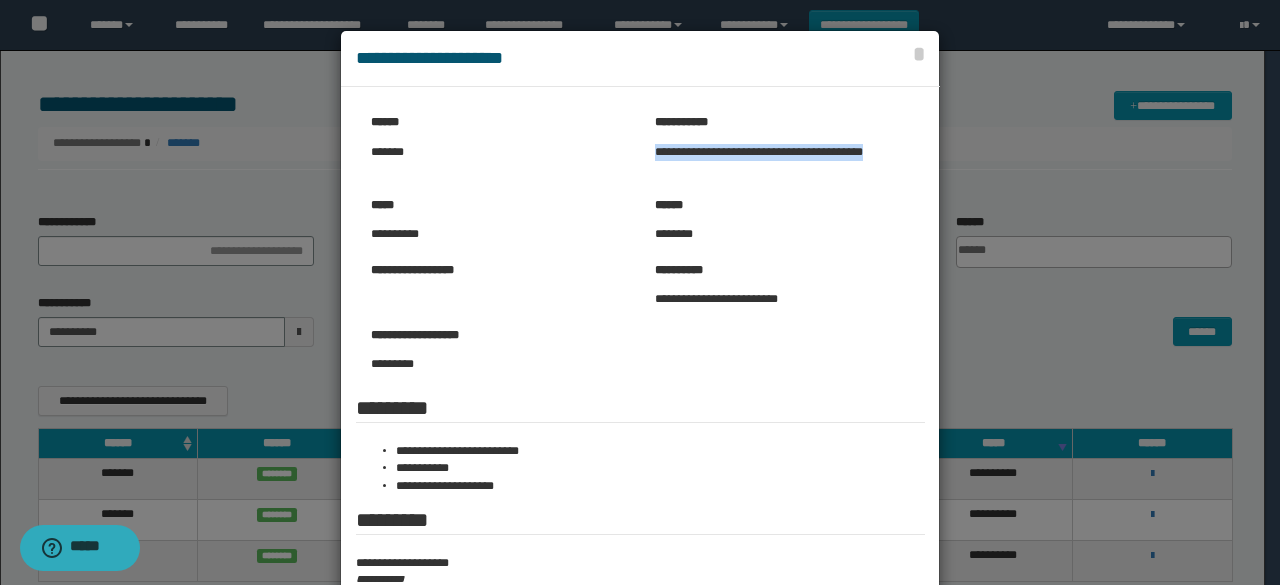 drag, startPoint x: 648, startPoint y: 151, endPoint x: 714, endPoint y: 172, distance: 69.260376 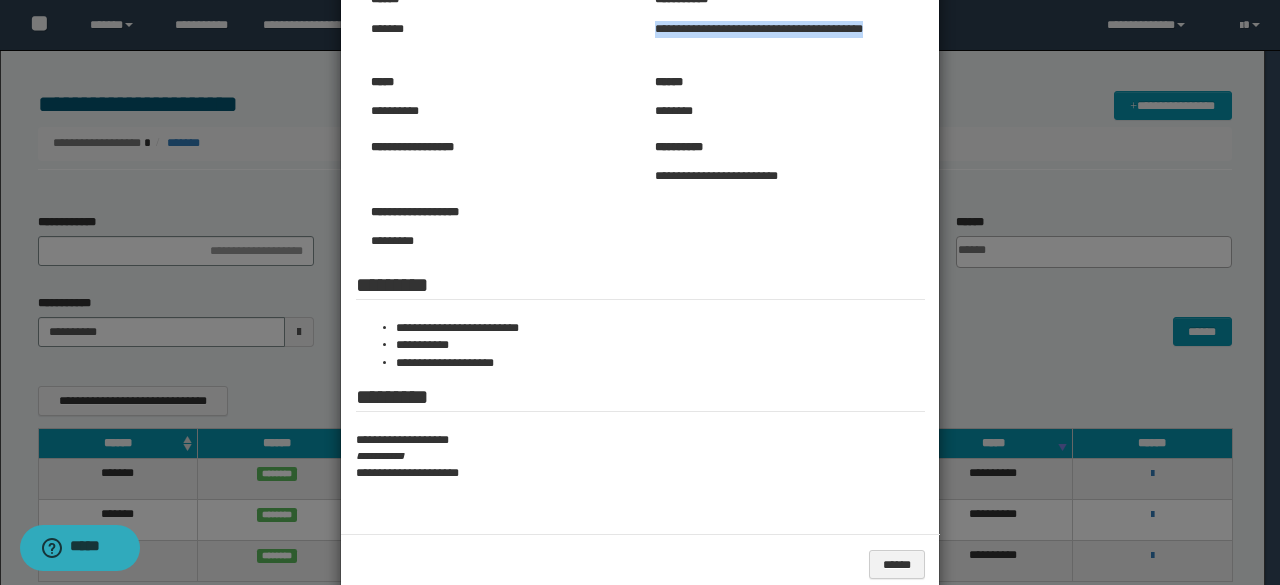 scroll, scrollTop: 162, scrollLeft: 0, axis: vertical 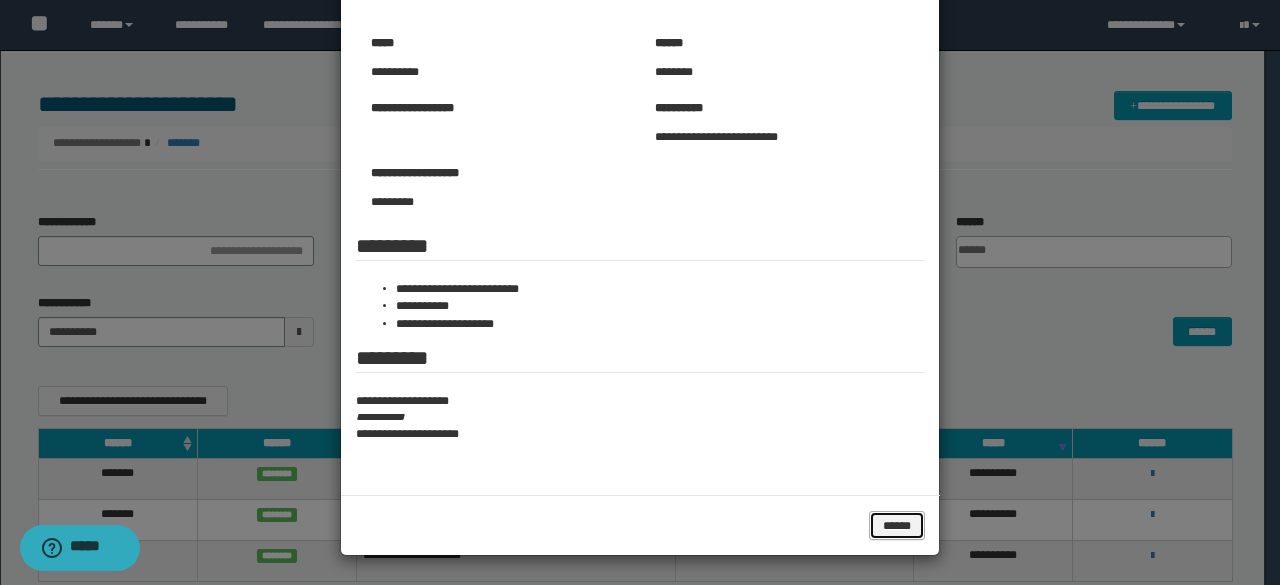 click on "******" at bounding box center (896, 525) 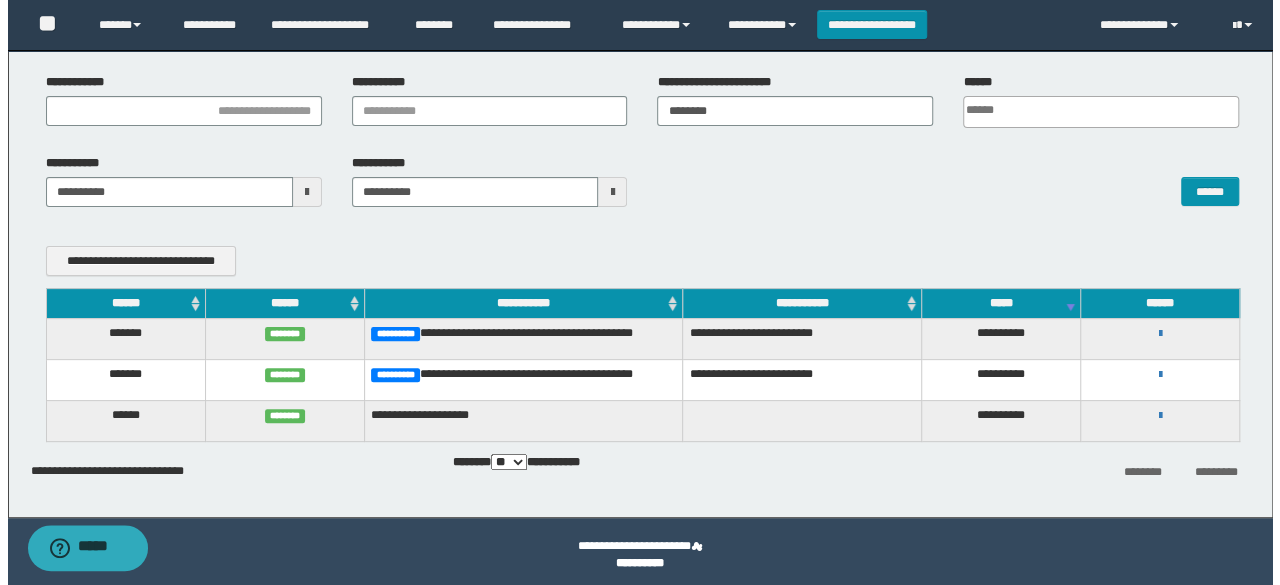 scroll, scrollTop: 146, scrollLeft: 0, axis: vertical 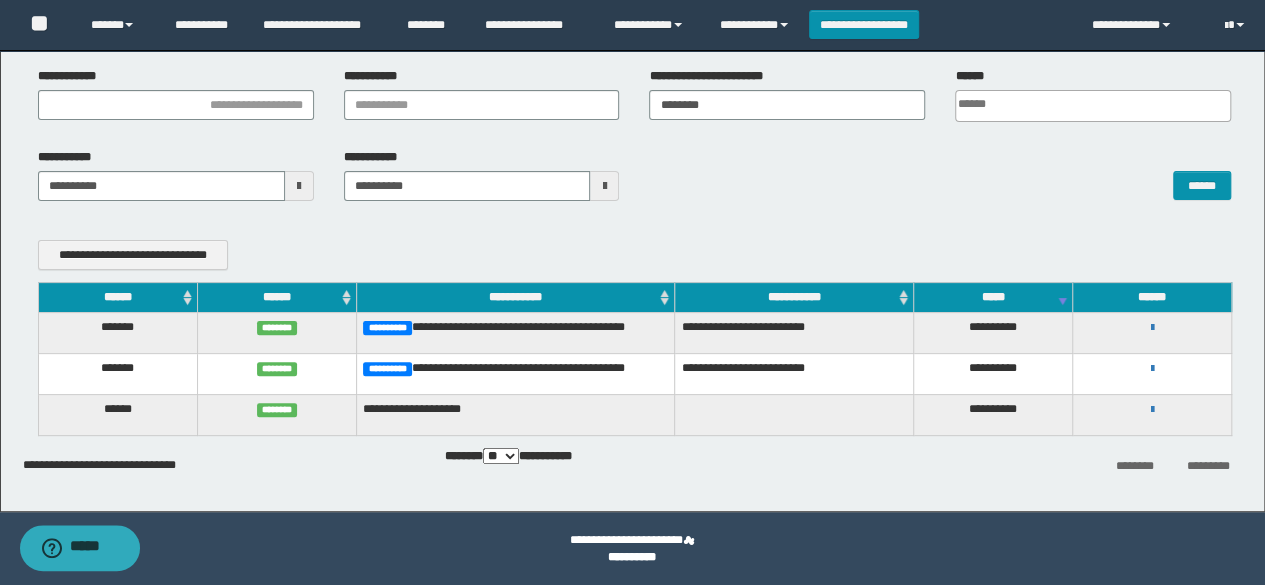click on "[FIRST] [LAST] [LAST] [LAST] [LAST]" at bounding box center [1152, 368] 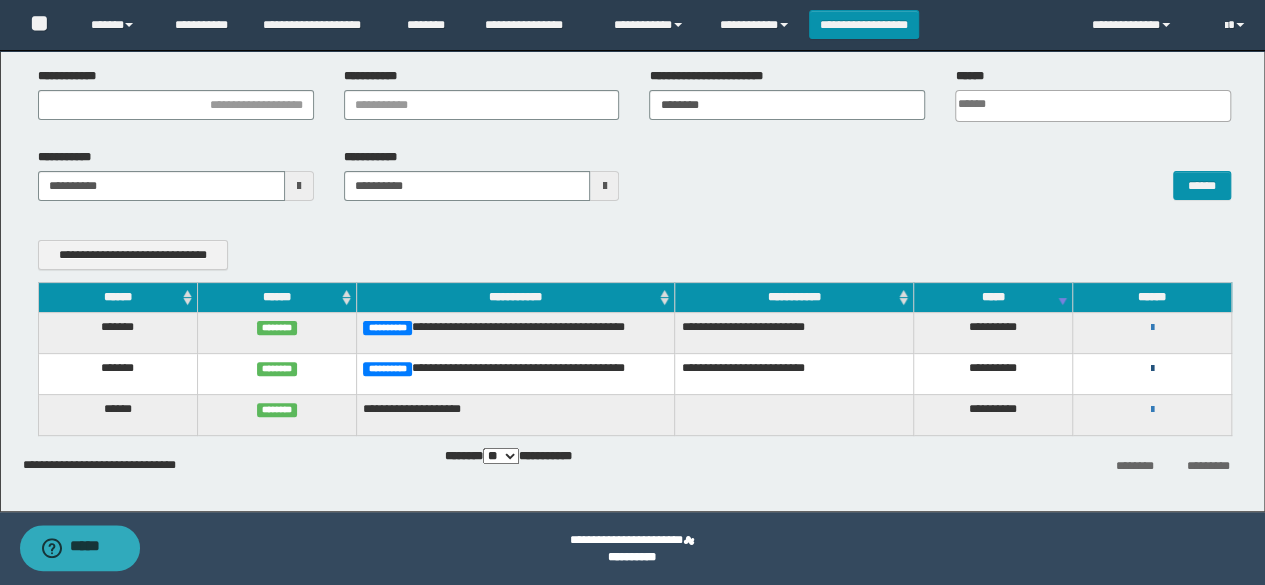 click at bounding box center [1152, 369] 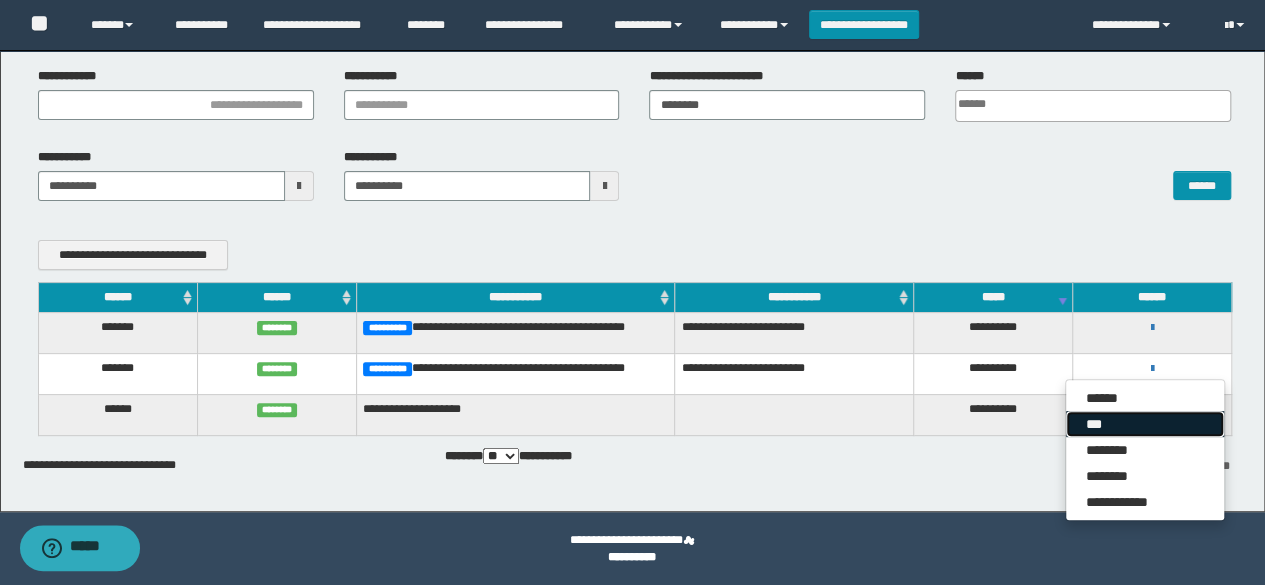 click on "***" at bounding box center [1145, 424] 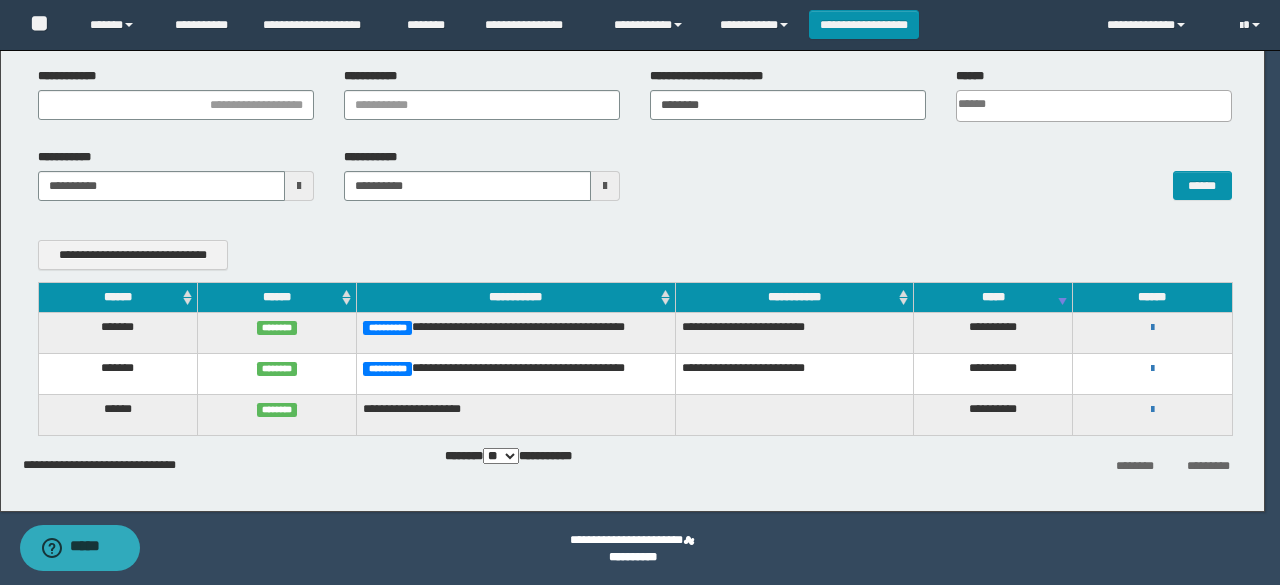 scroll, scrollTop: 0, scrollLeft: 0, axis: both 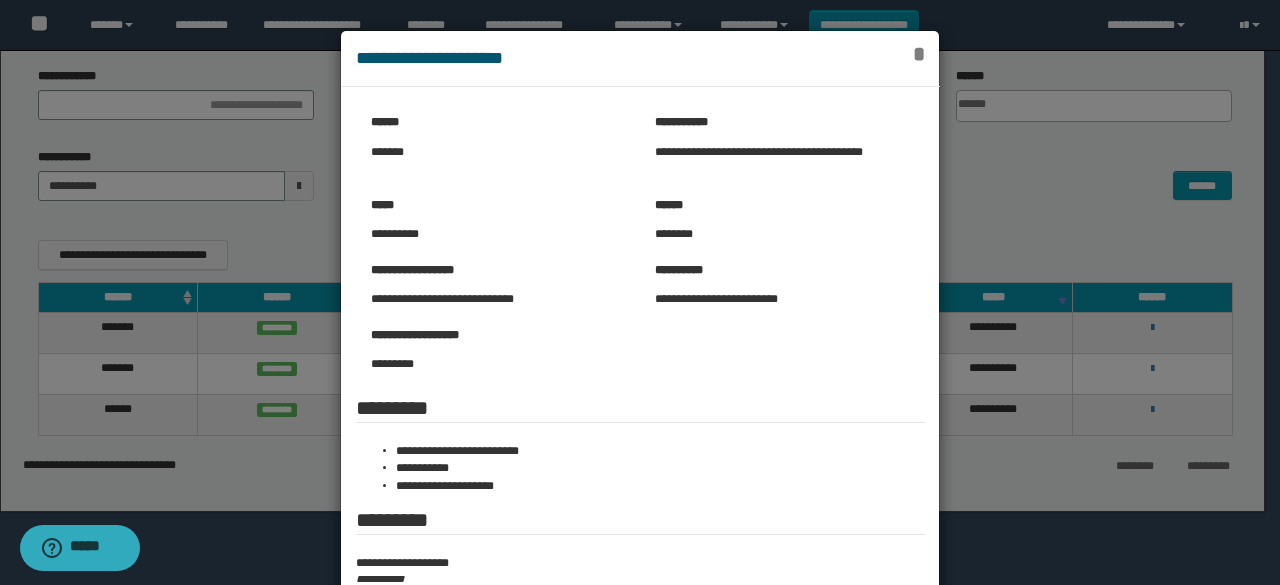 click on "*" at bounding box center [918, 54] 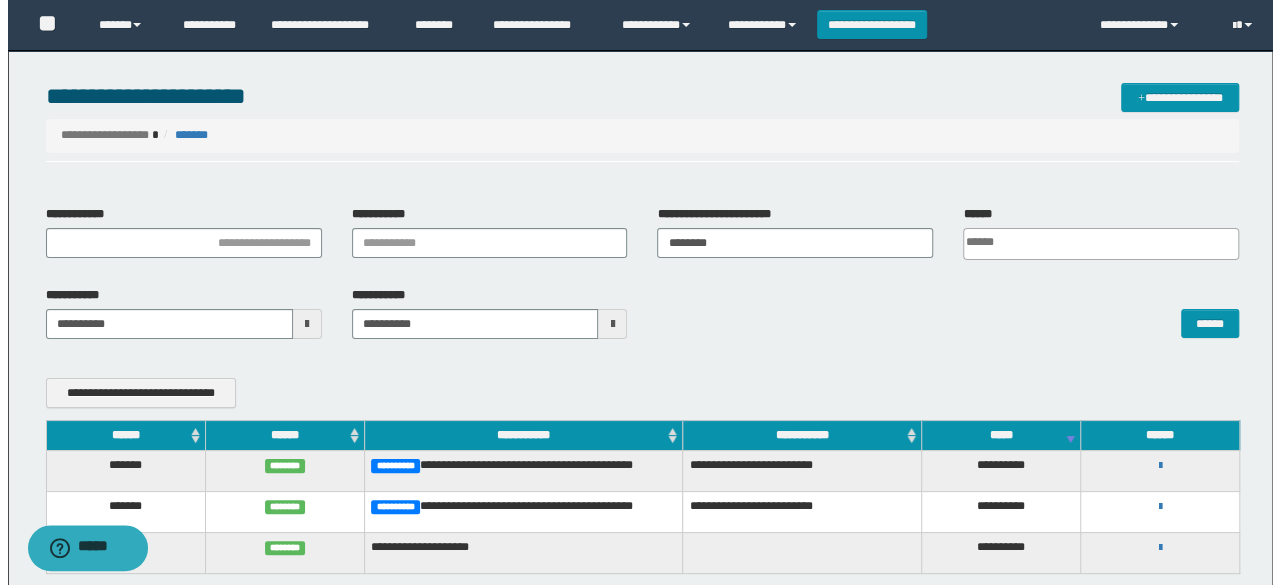 scroll, scrollTop: 0, scrollLeft: 0, axis: both 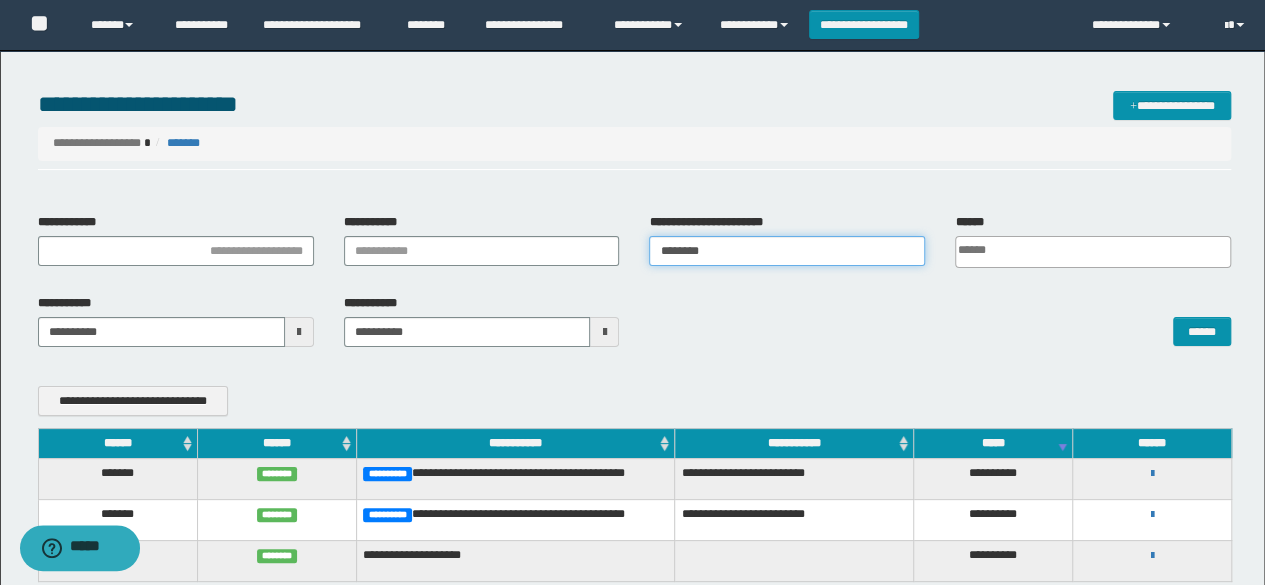 drag, startPoint x: 736, startPoint y: 248, endPoint x: 272, endPoint y: 263, distance: 464.2424 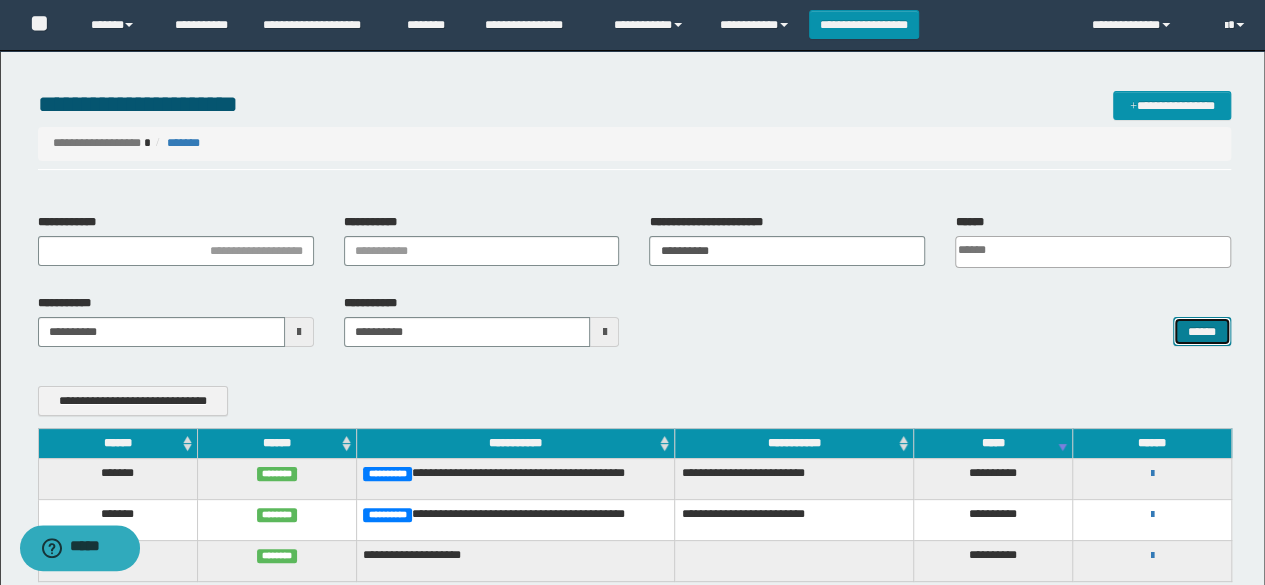 click on "******" at bounding box center [1202, 331] 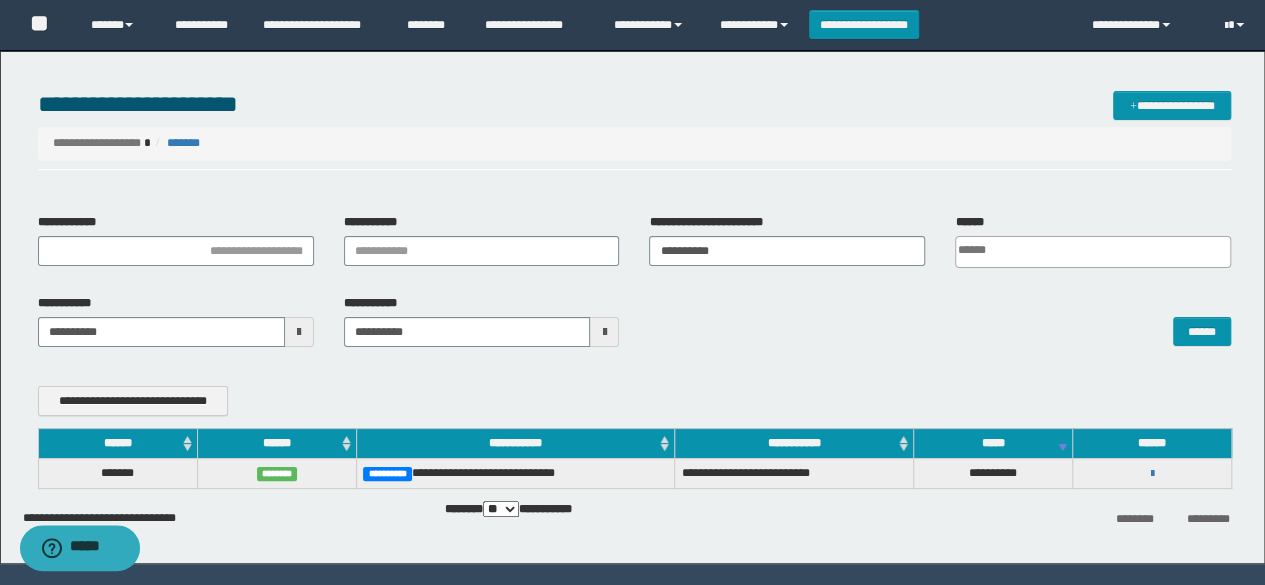 click on "[FIRST] [LAST] [LAST] [LAST] [LAST]" at bounding box center [1151, 473] 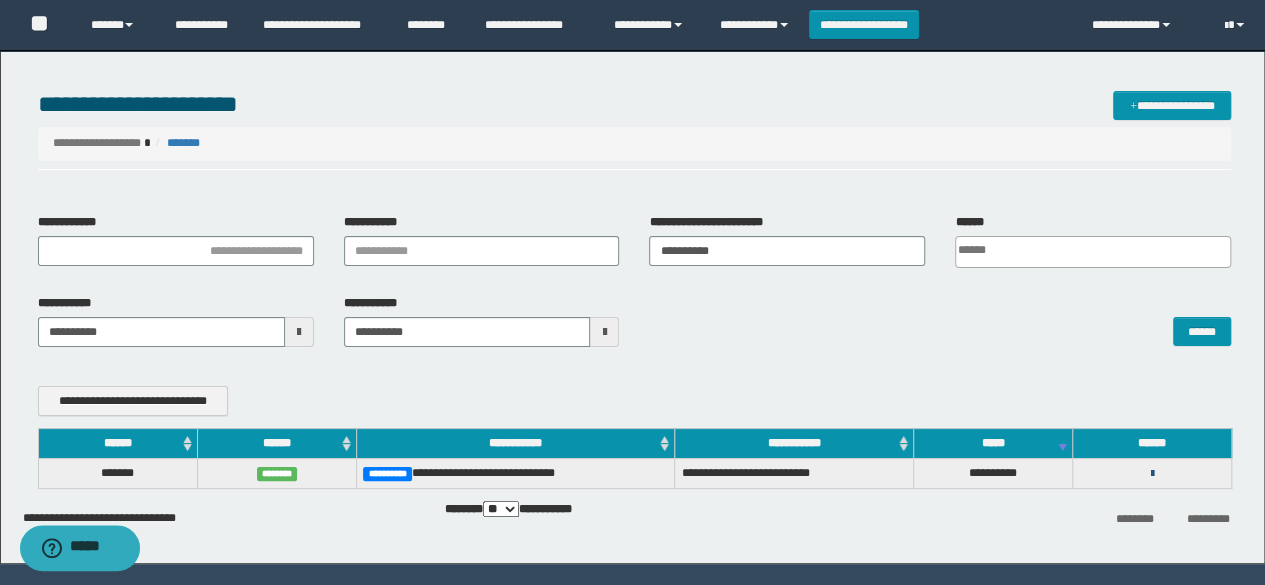 click at bounding box center (1152, 474) 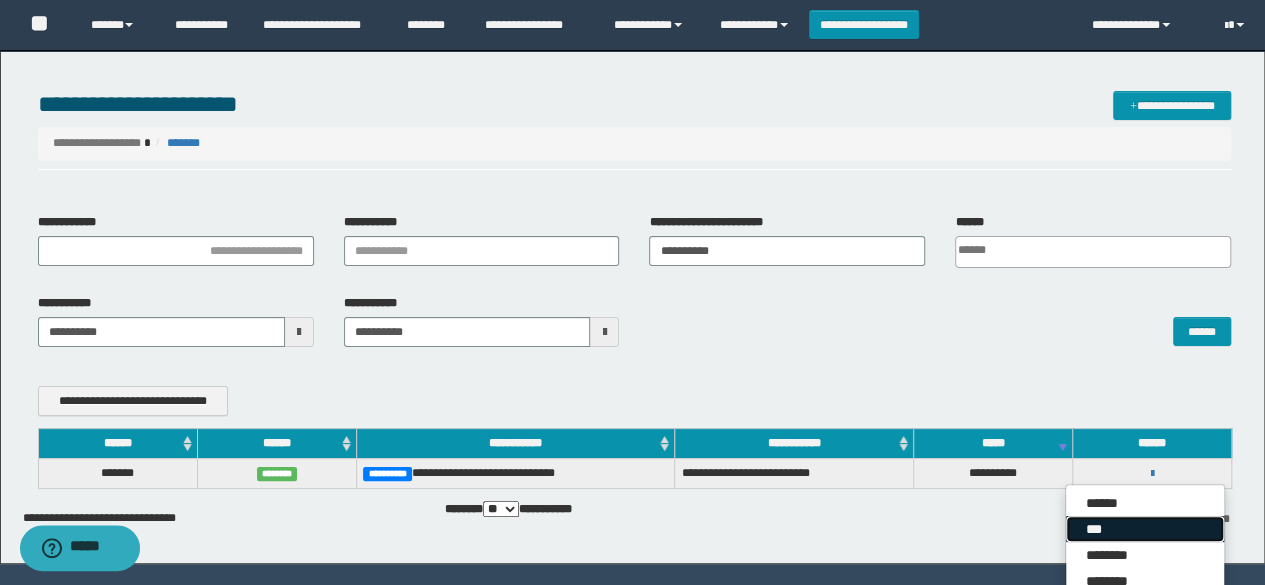 click on "***" at bounding box center [1145, 529] 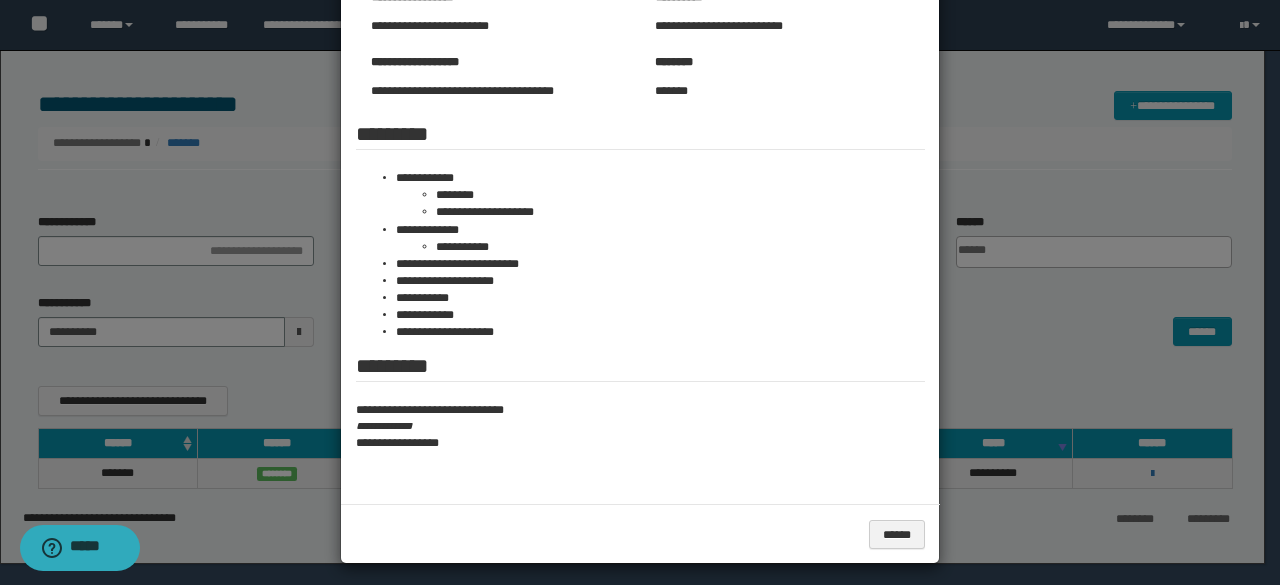 scroll, scrollTop: 264, scrollLeft: 0, axis: vertical 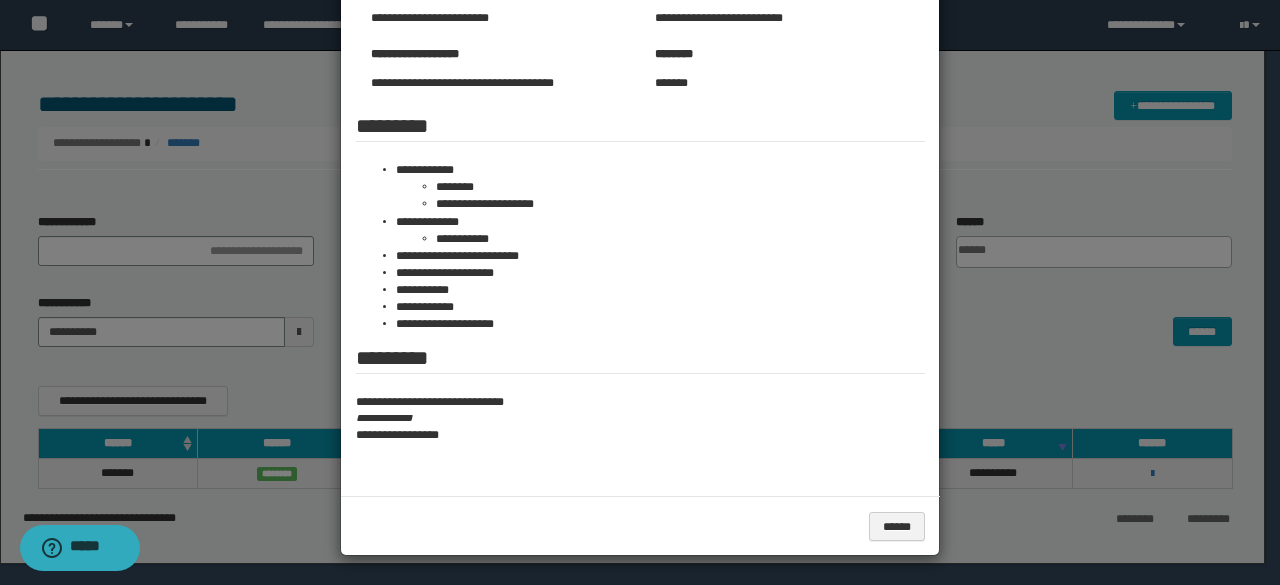 click at bounding box center [640, 161] 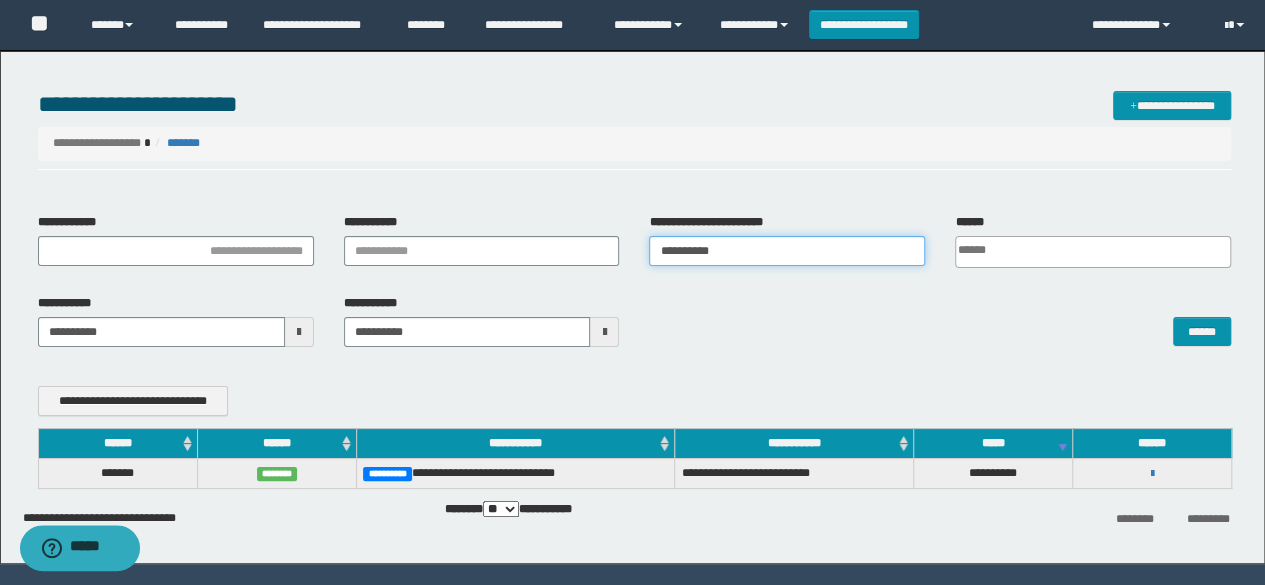 drag, startPoint x: 530, startPoint y: 253, endPoint x: 459, endPoint y: 253, distance: 71 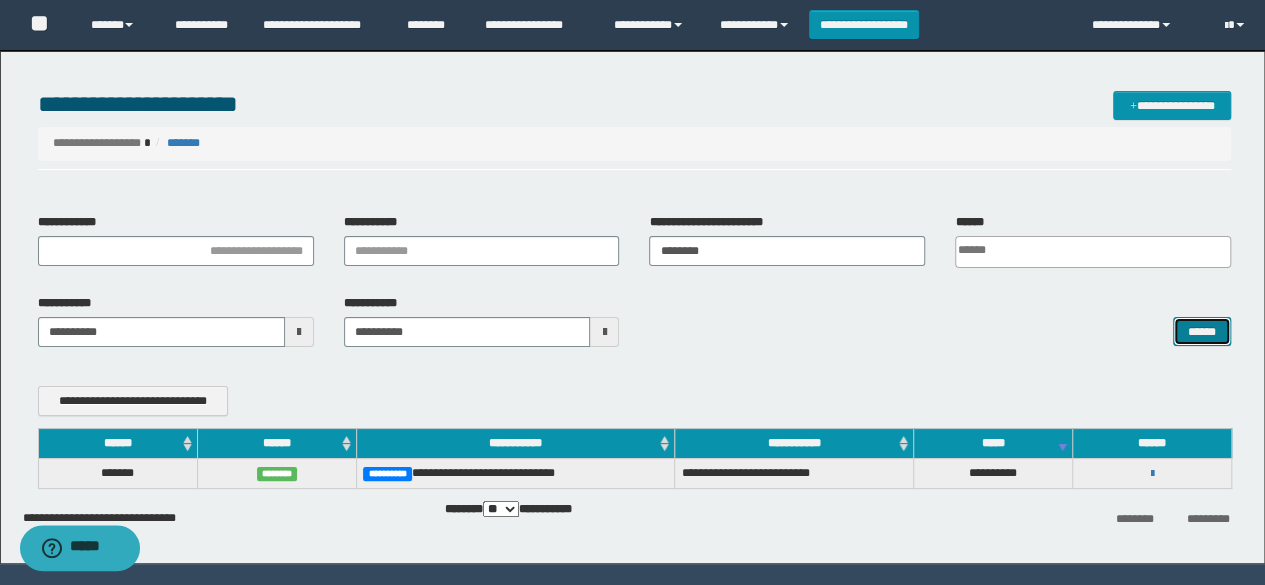 click on "******" at bounding box center (1202, 331) 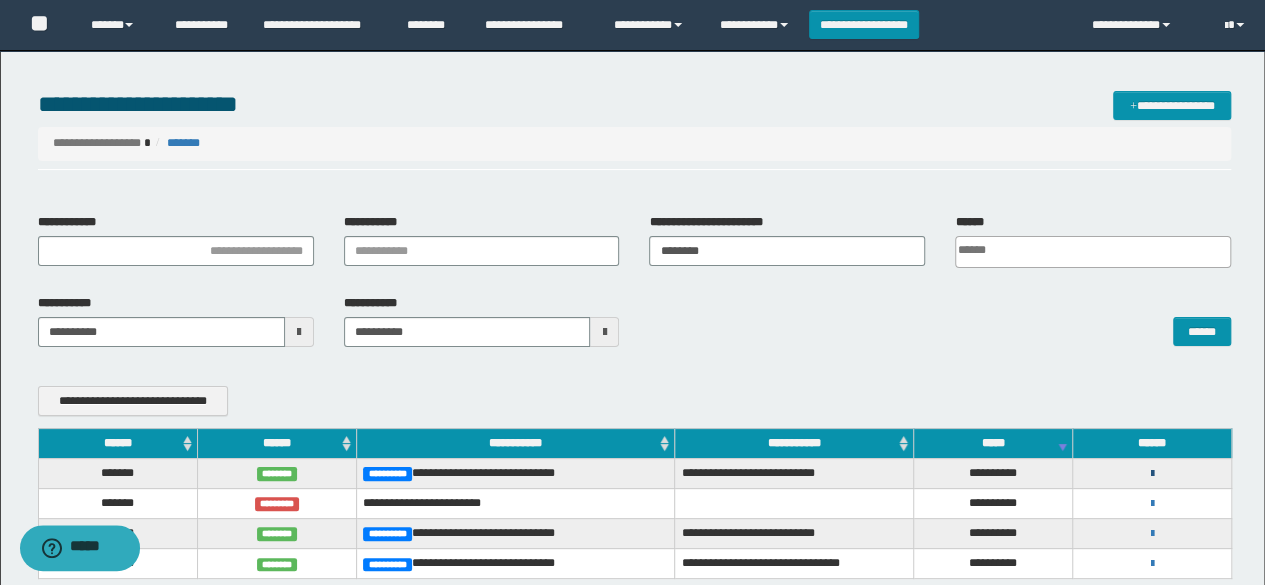 click at bounding box center (1152, 474) 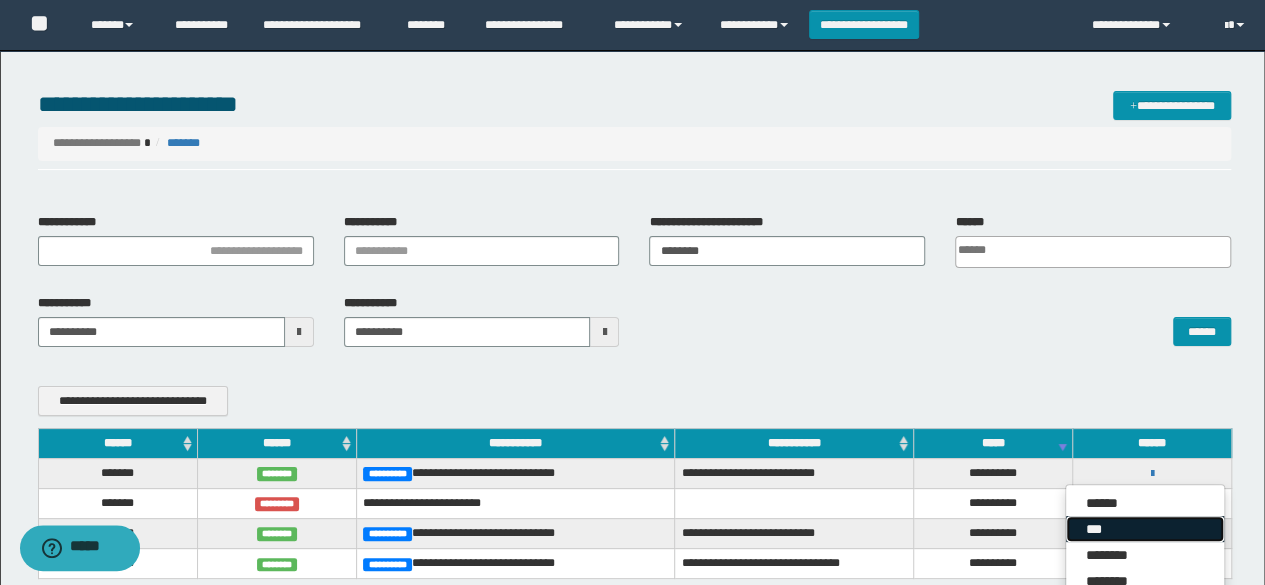 click on "***" at bounding box center (1145, 529) 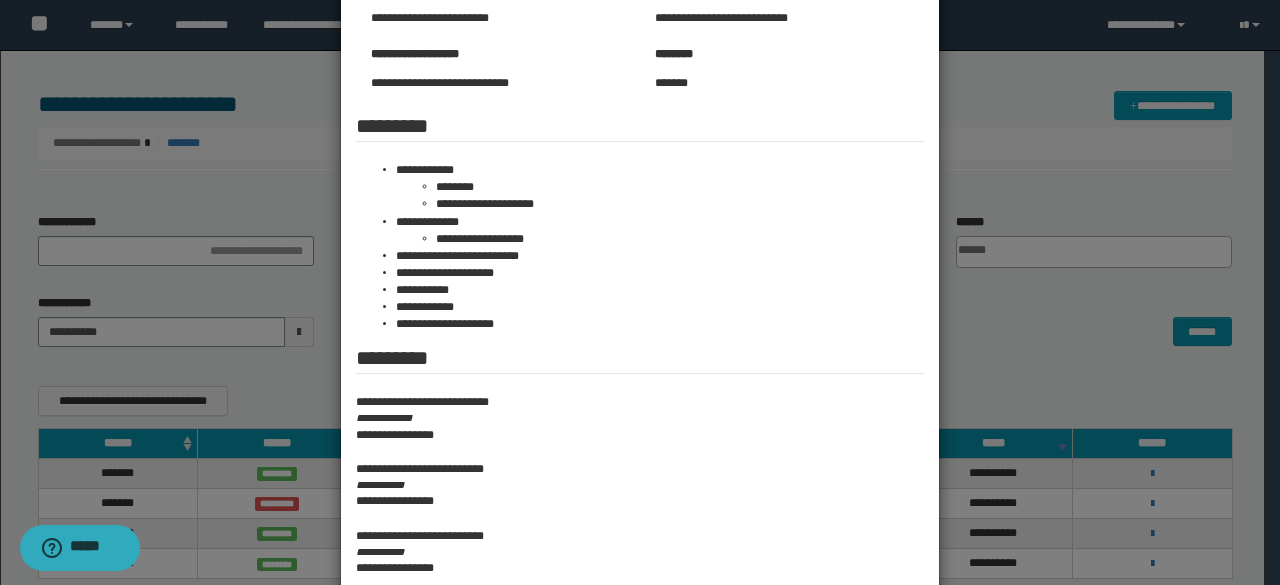 scroll, scrollTop: 0, scrollLeft: 0, axis: both 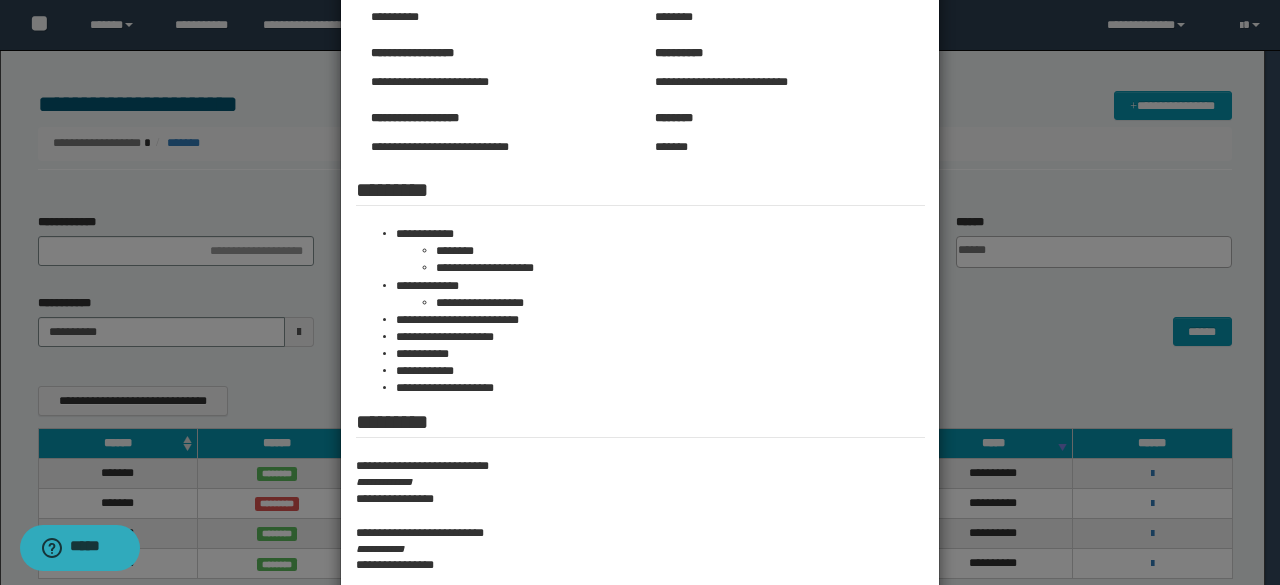 click at bounding box center [640, 431] 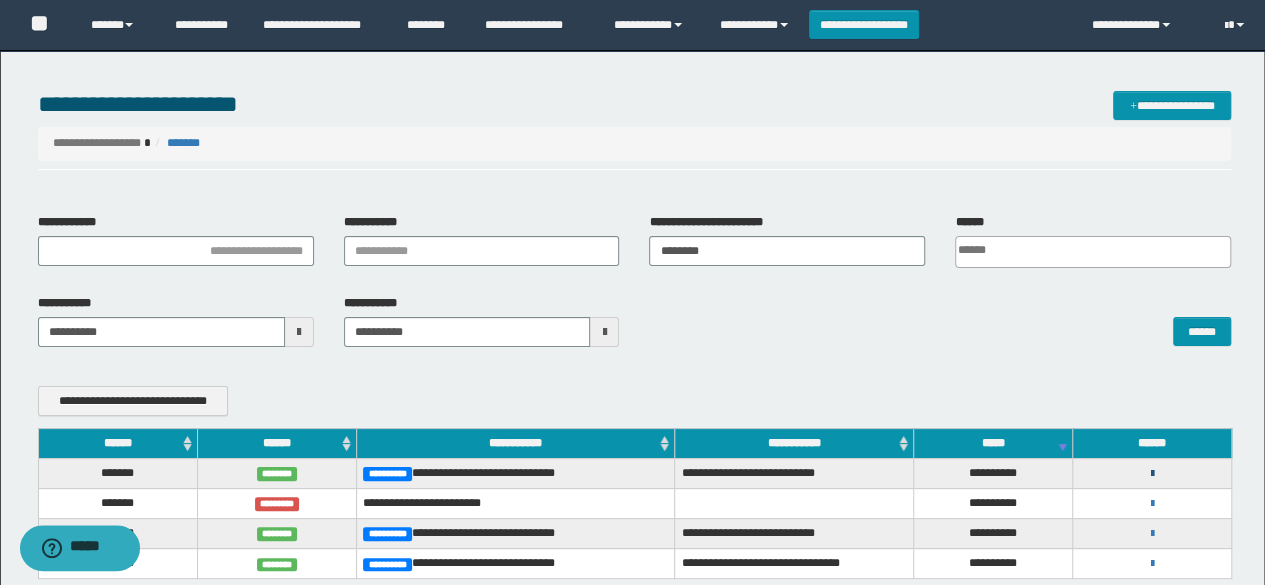 click at bounding box center (1152, 474) 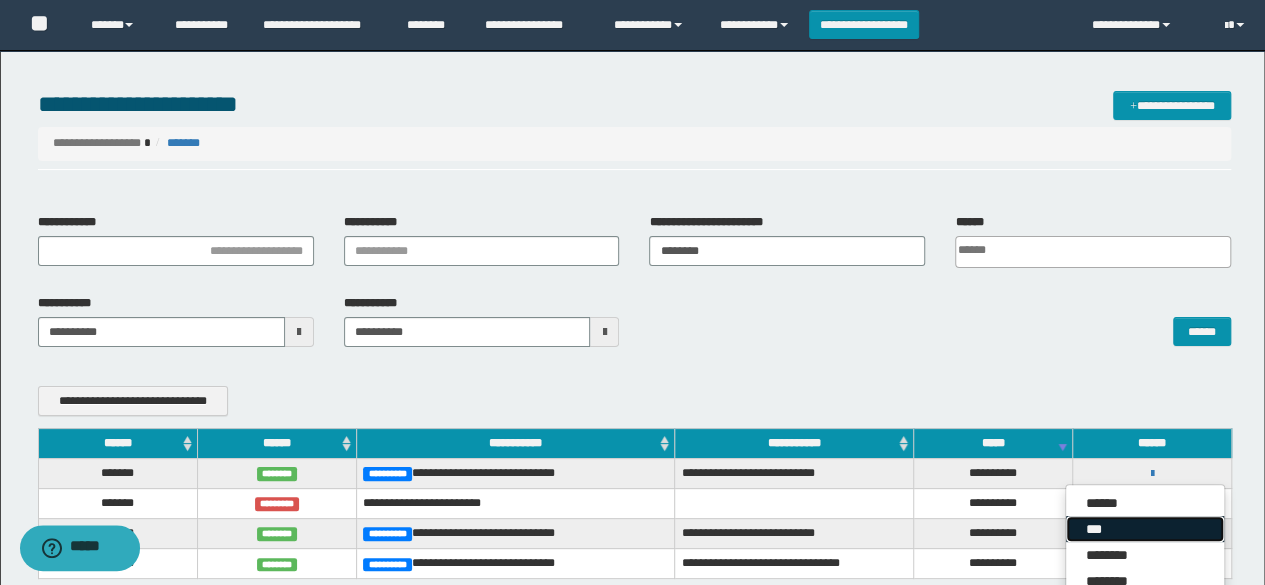 click on "***" at bounding box center [1145, 529] 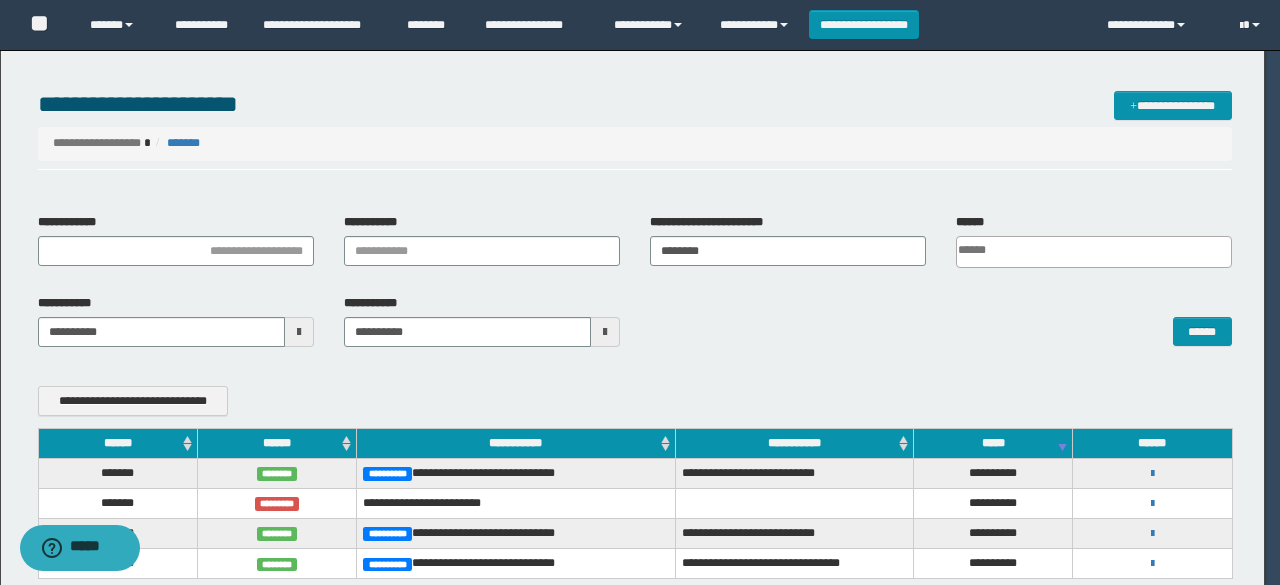 scroll, scrollTop: 0, scrollLeft: 0, axis: both 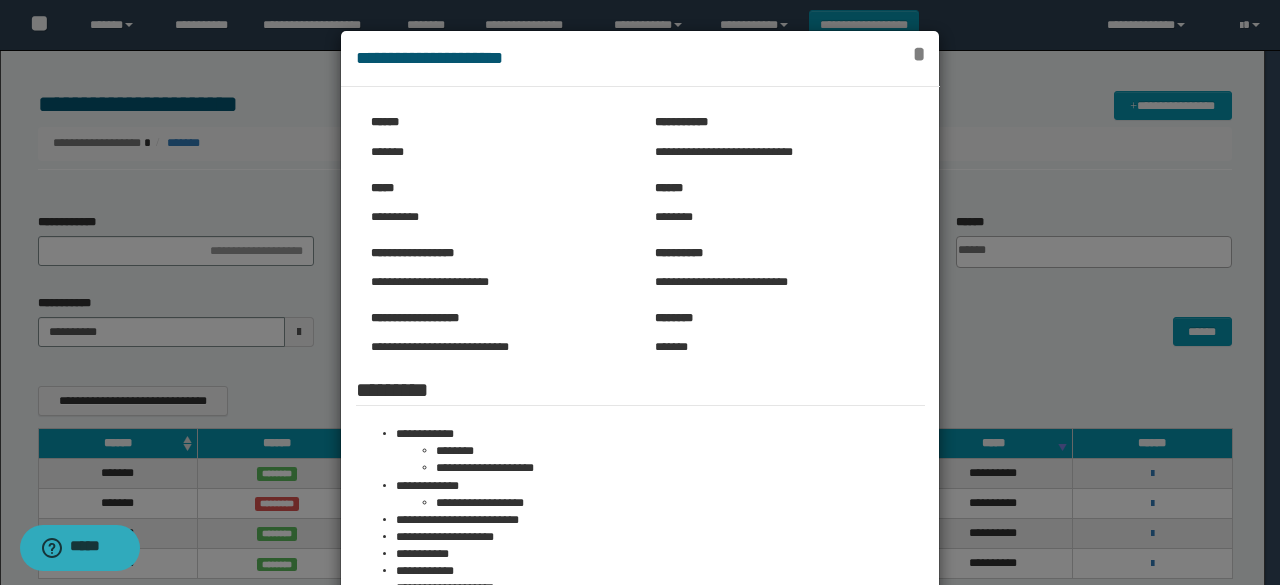 click on "*" at bounding box center [918, 54] 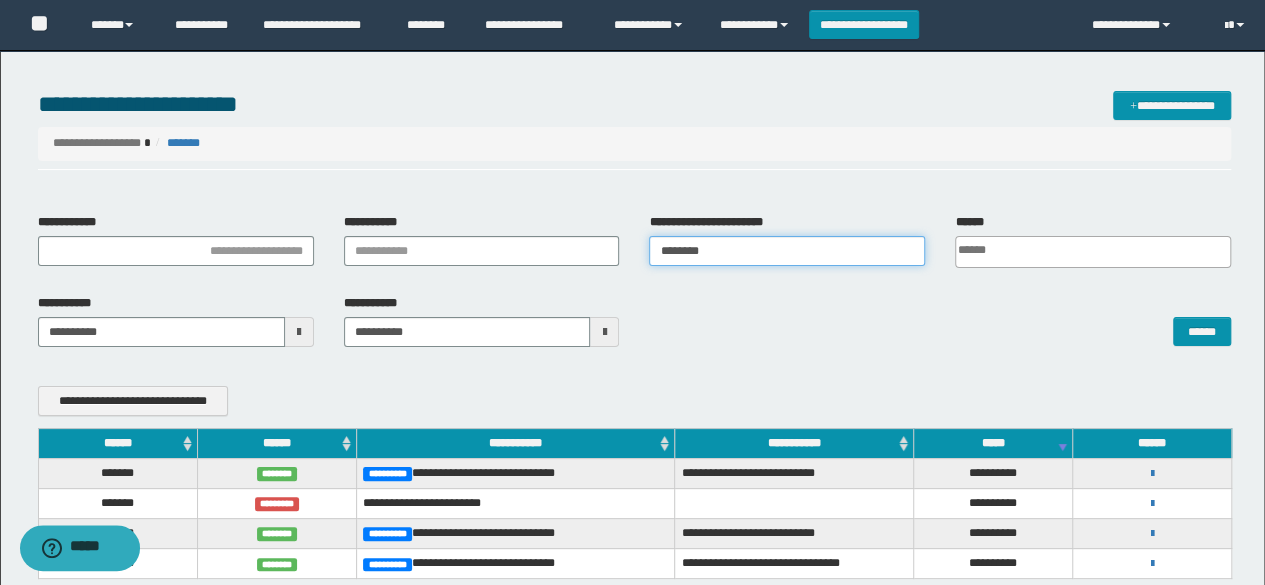 drag, startPoint x: 732, startPoint y: 252, endPoint x: 492, endPoint y: 278, distance: 241.40422 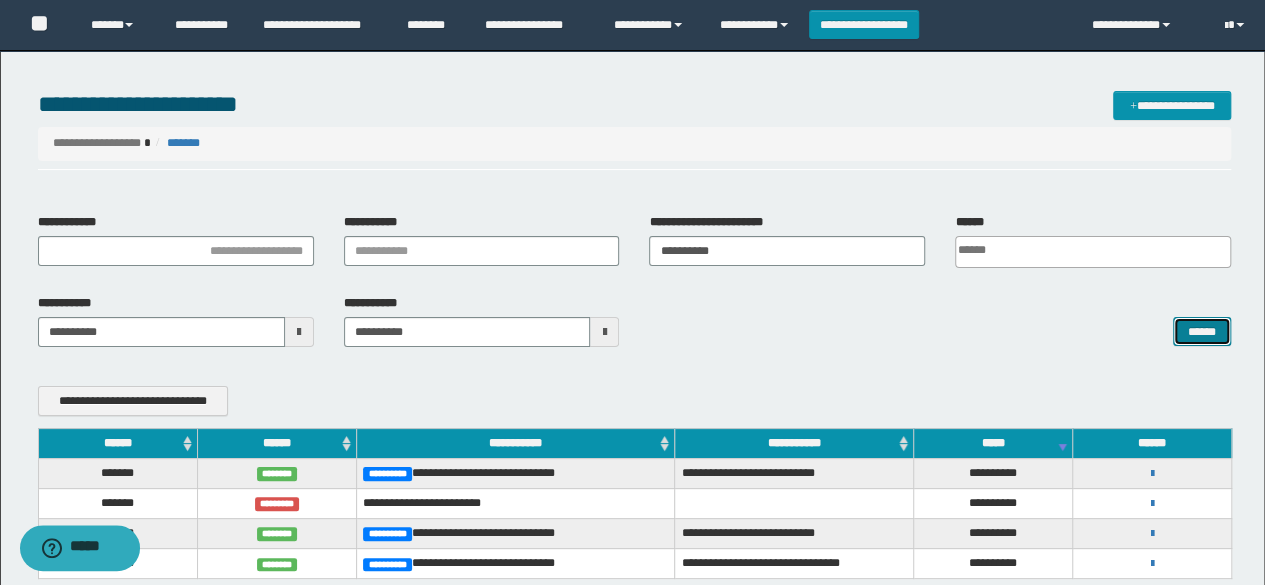 click on "******" at bounding box center [1202, 331] 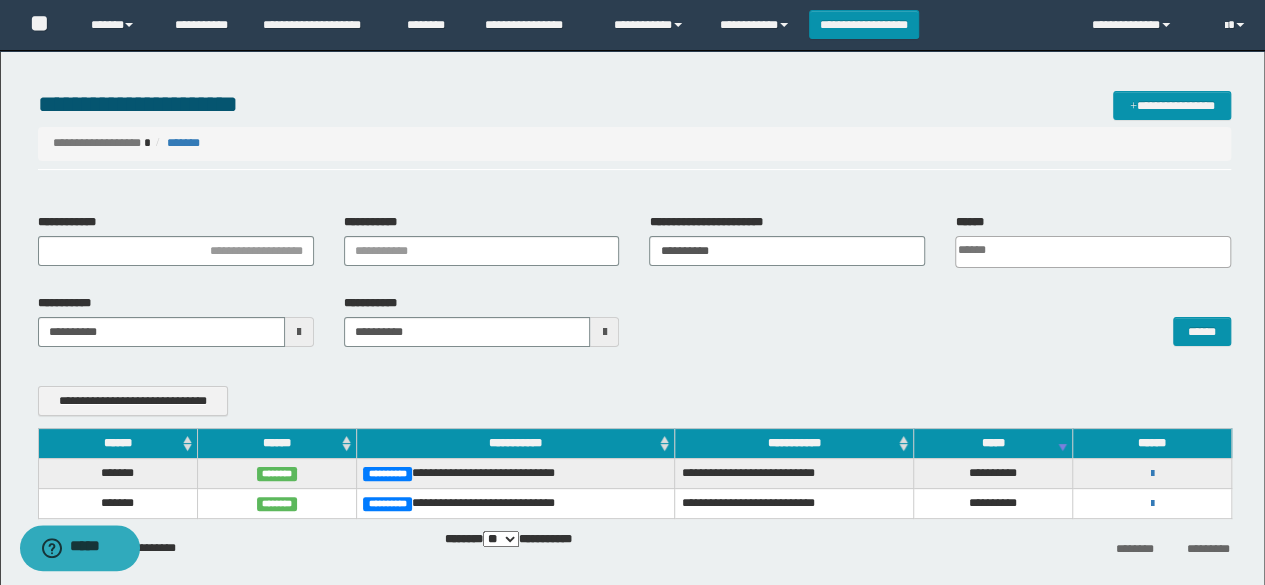 click on "[FIRST] [LAST] [LAST] [LAST] [LAST]" at bounding box center [1152, 473] 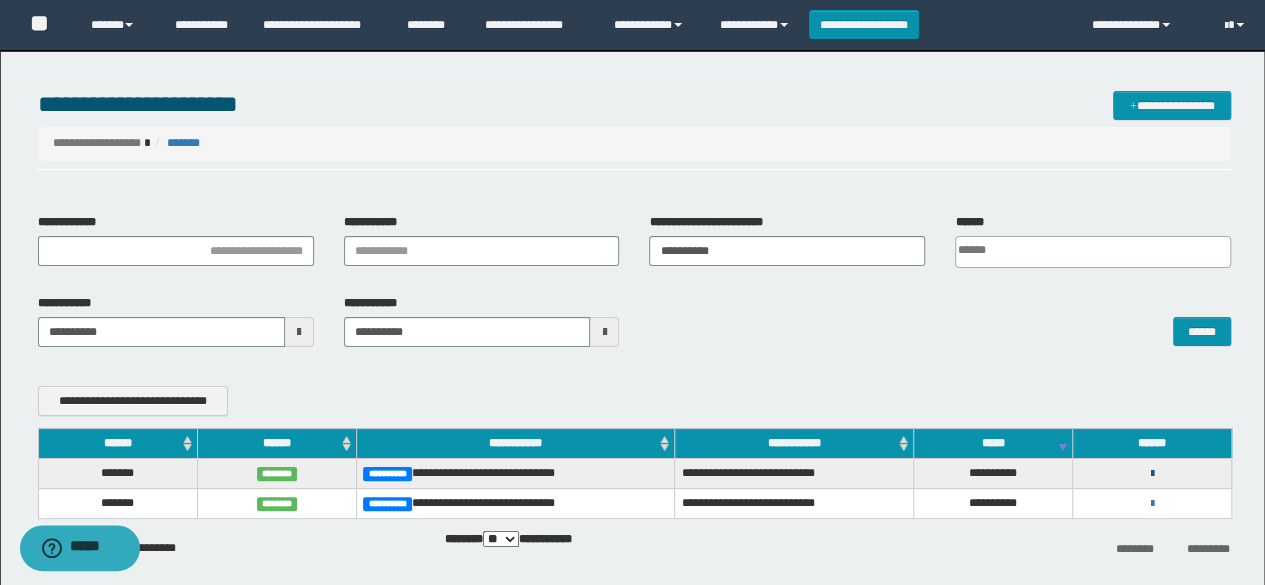 click at bounding box center (1152, 474) 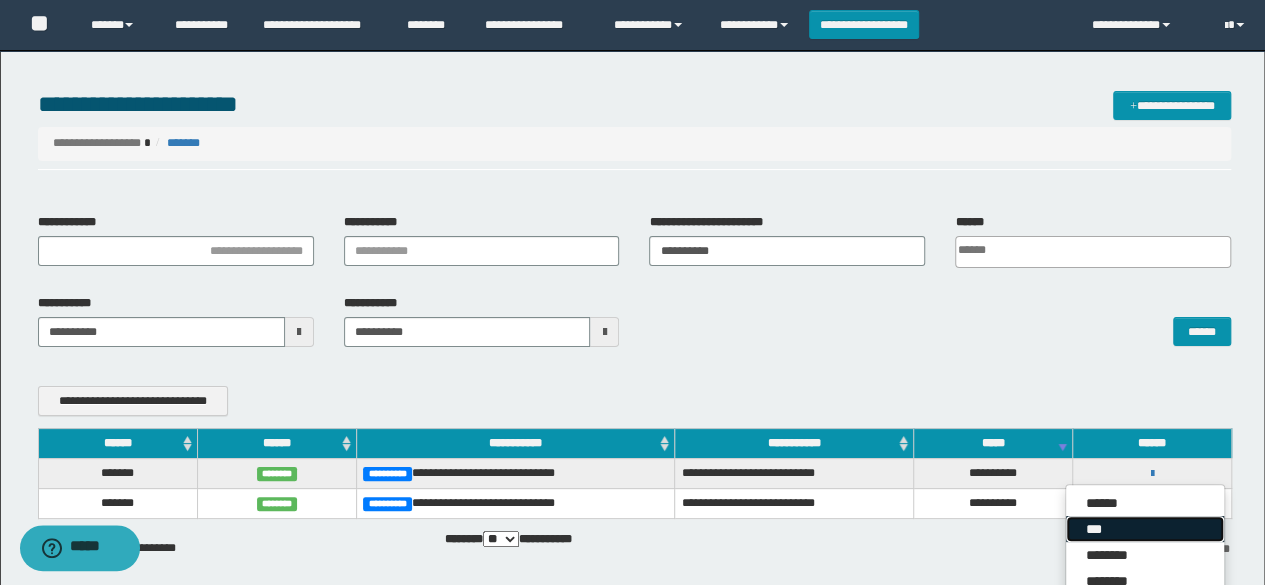 click on "***" at bounding box center (1145, 529) 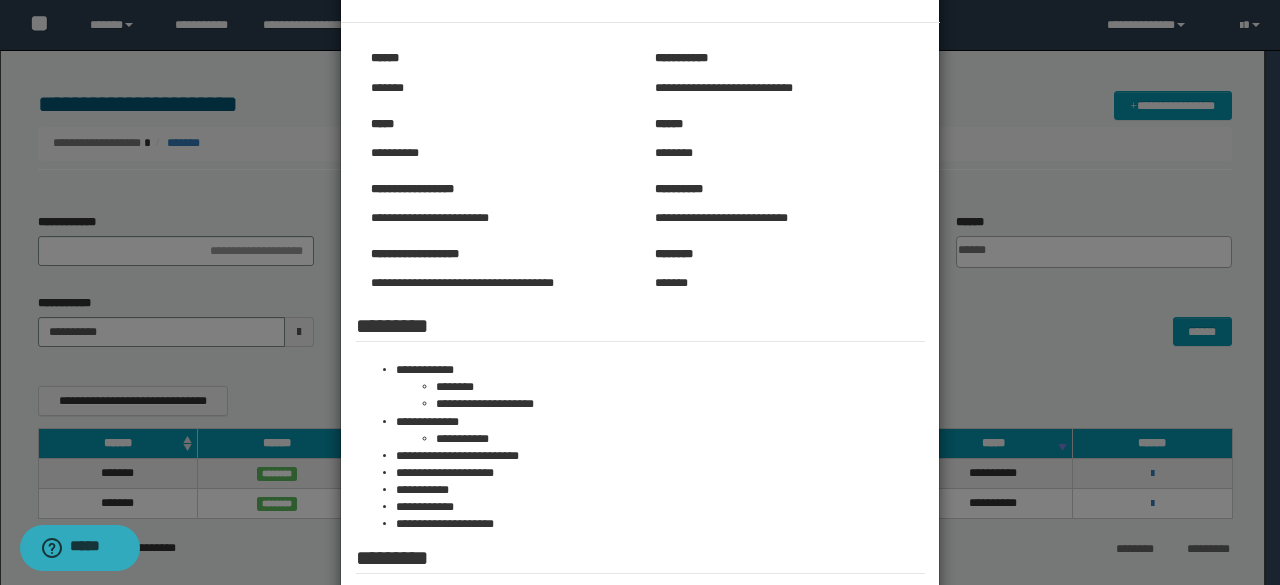 scroll, scrollTop: 200, scrollLeft: 0, axis: vertical 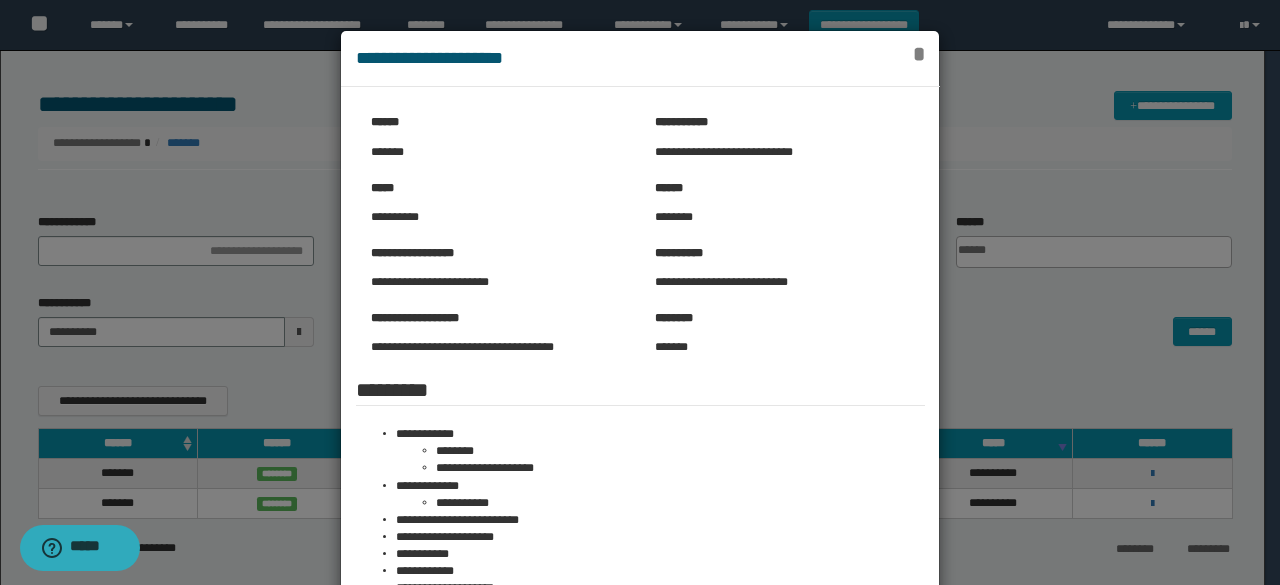 click on "*" at bounding box center (918, 54) 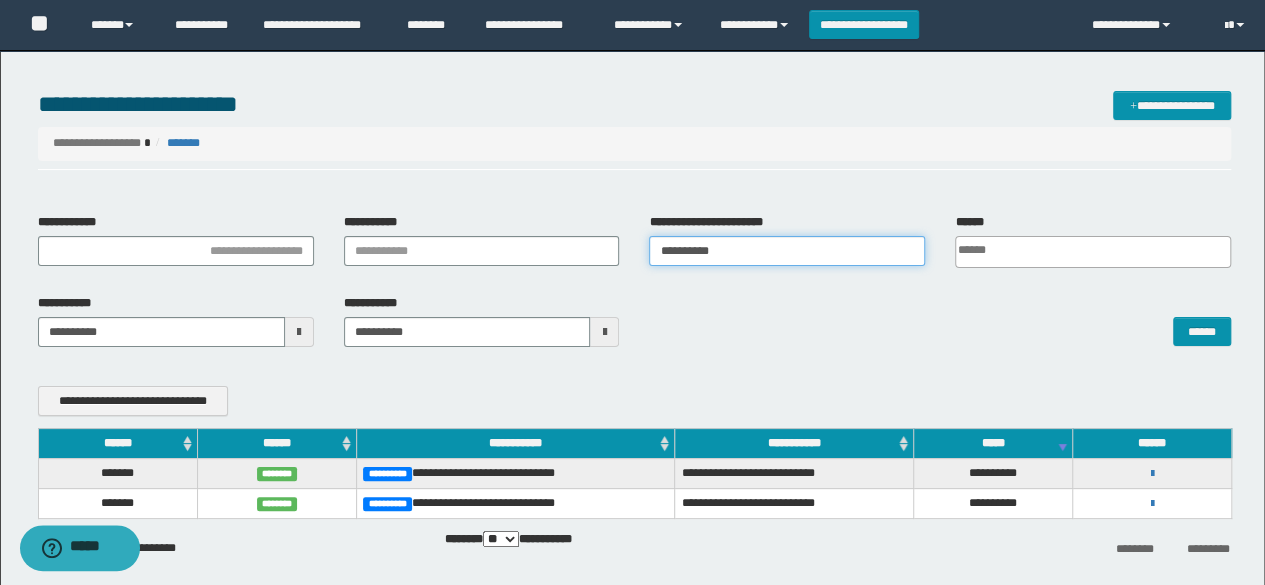 drag, startPoint x: 757, startPoint y: 243, endPoint x: 492, endPoint y: 257, distance: 265.36957 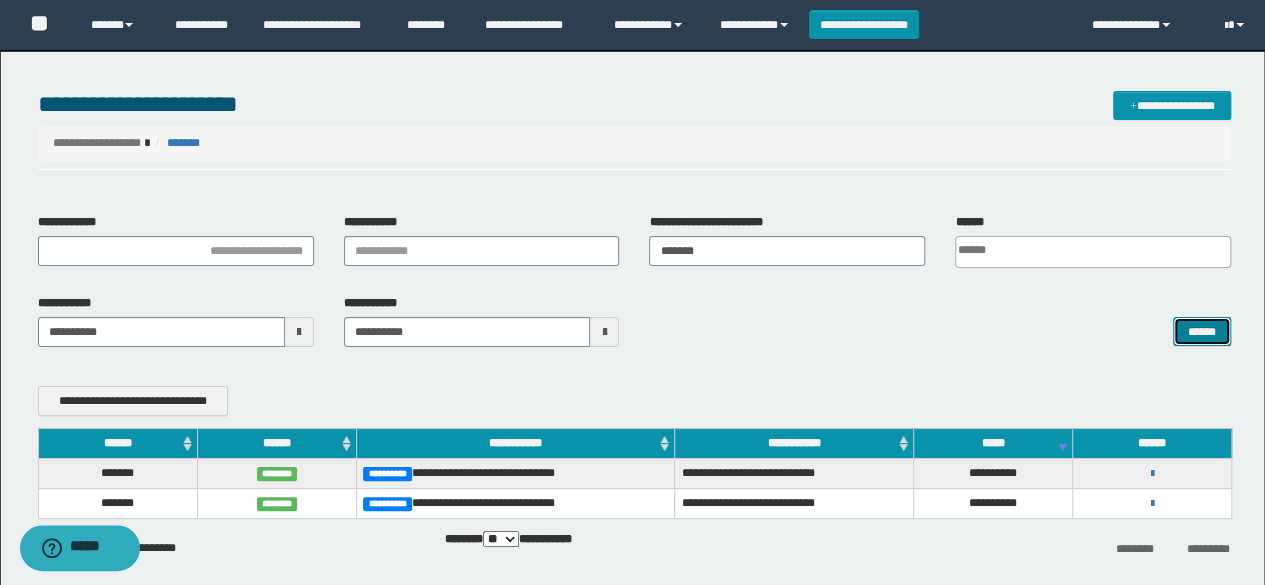 click on "******" at bounding box center (1202, 331) 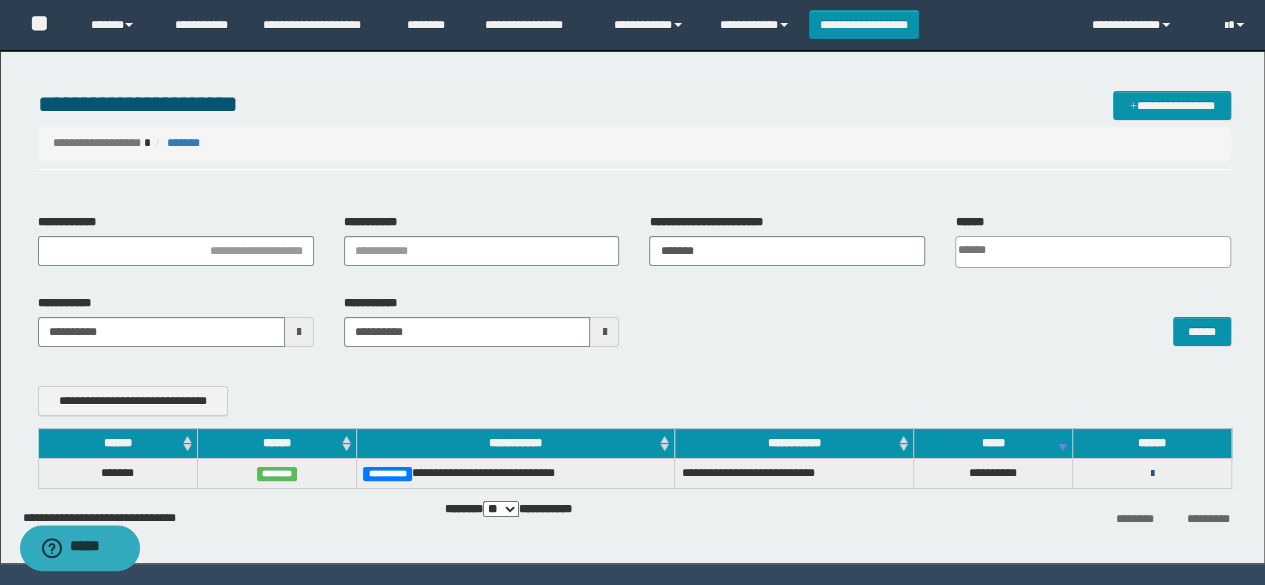 click at bounding box center [1152, 474] 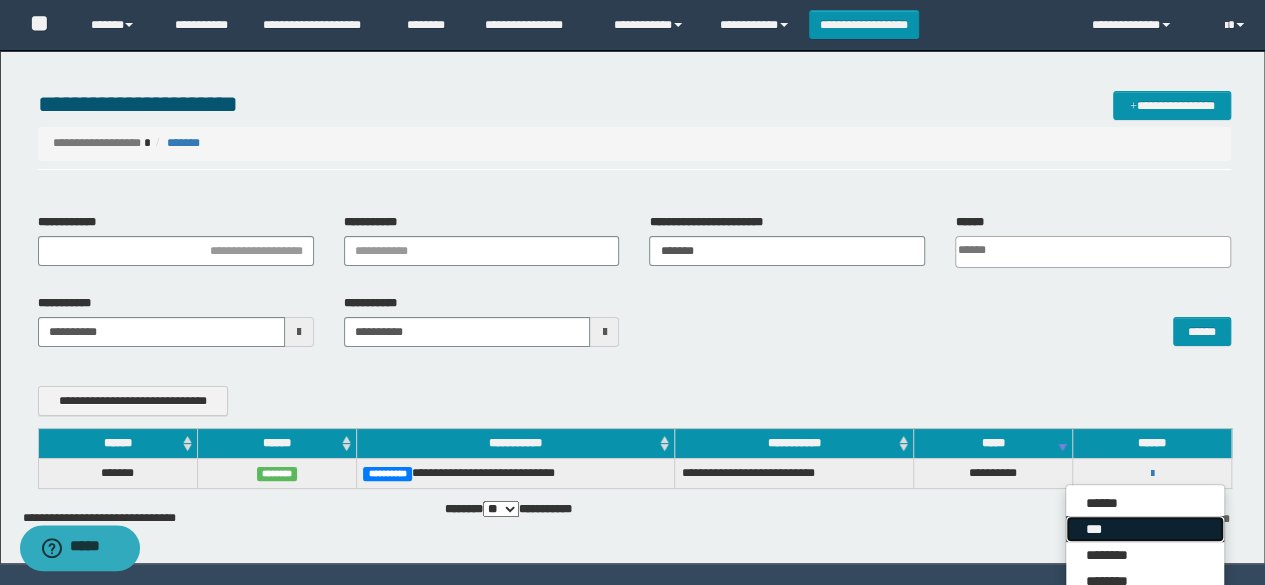 click on "***" at bounding box center (1145, 529) 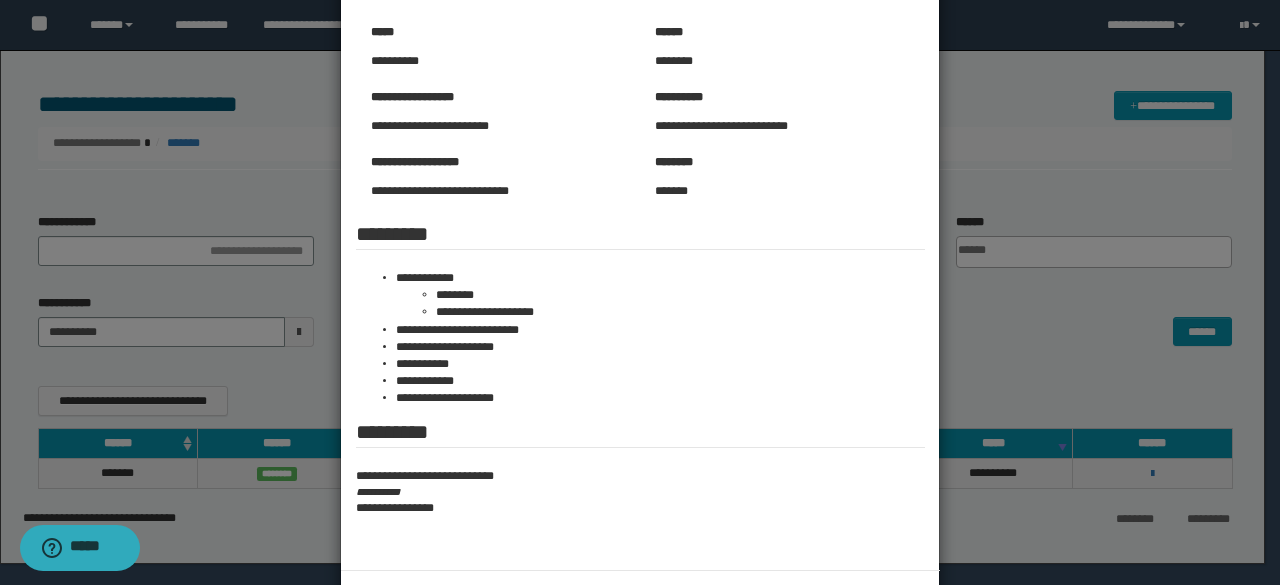 scroll, scrollTop: 200, scrollLeft: 0, axis: vertical 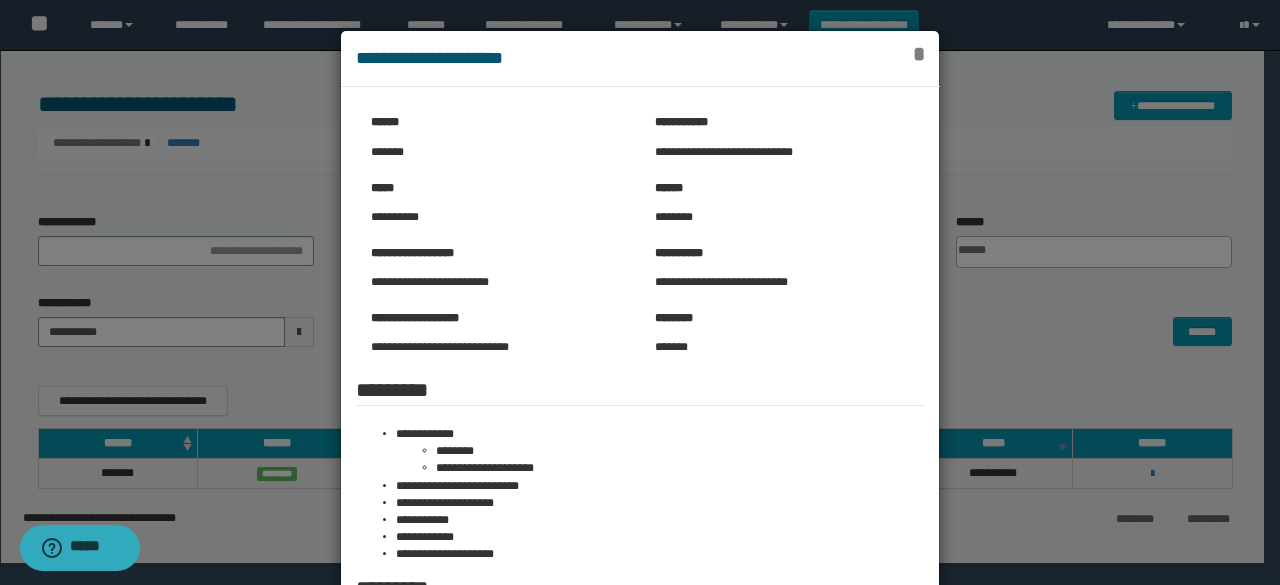 click on "*" at bounding box center (918, 54) 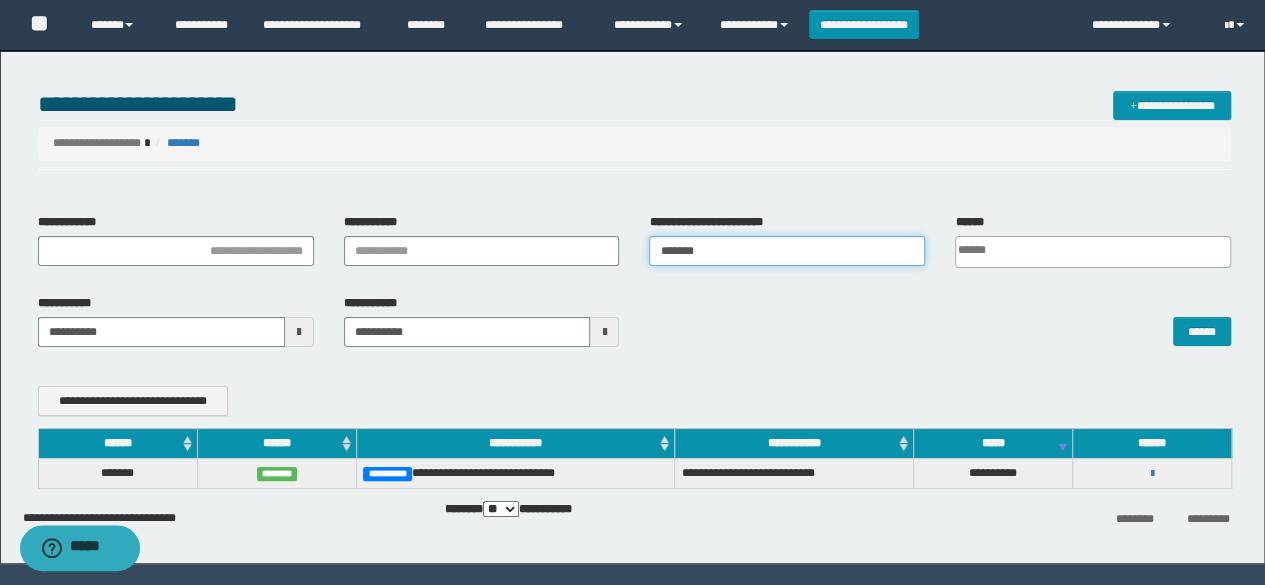drag, startPoint x: 750, startPoint y: 251, endPoint x: 348, endPoint y: 254, distance: 402.0112 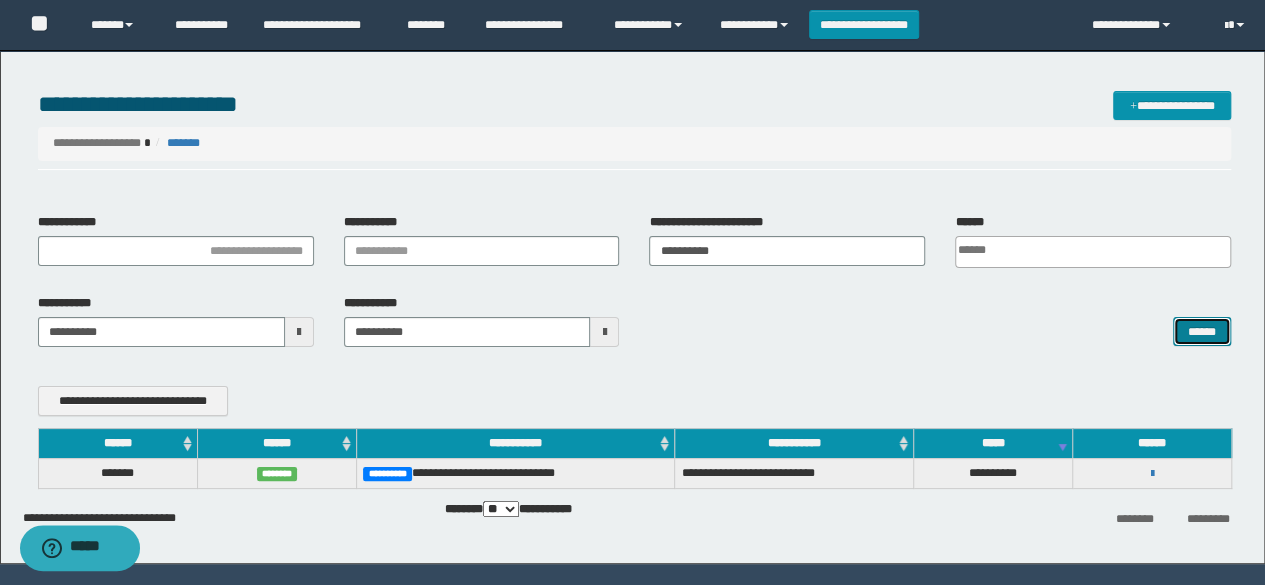 click on "******" at bounding box center (1202, 331) 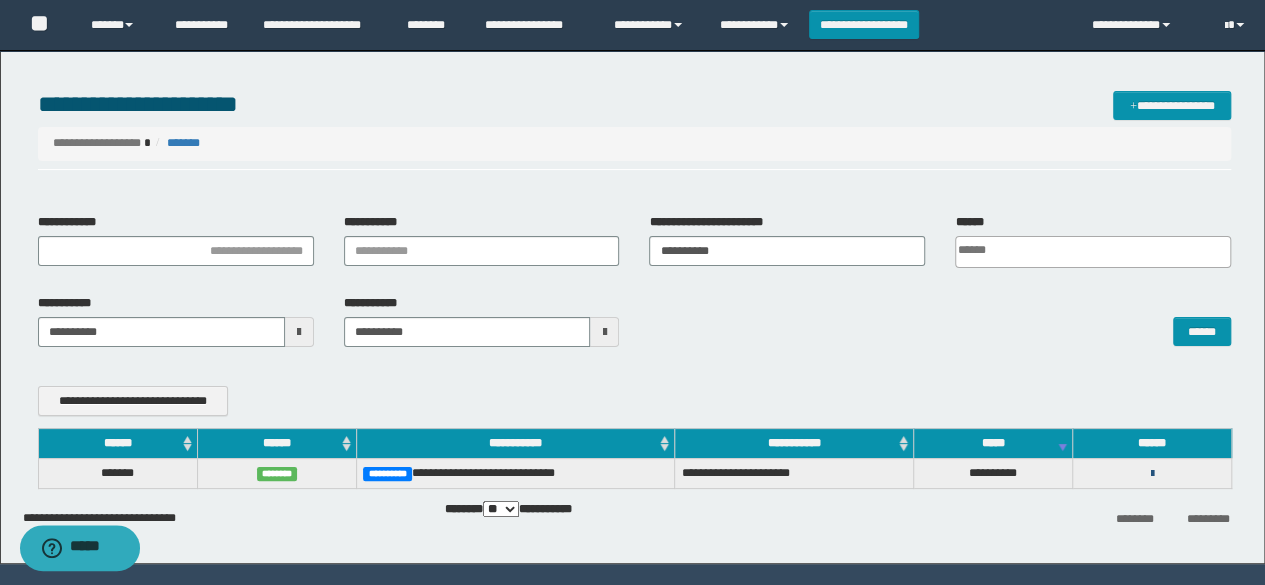 click at bounding box center (1152, 474) 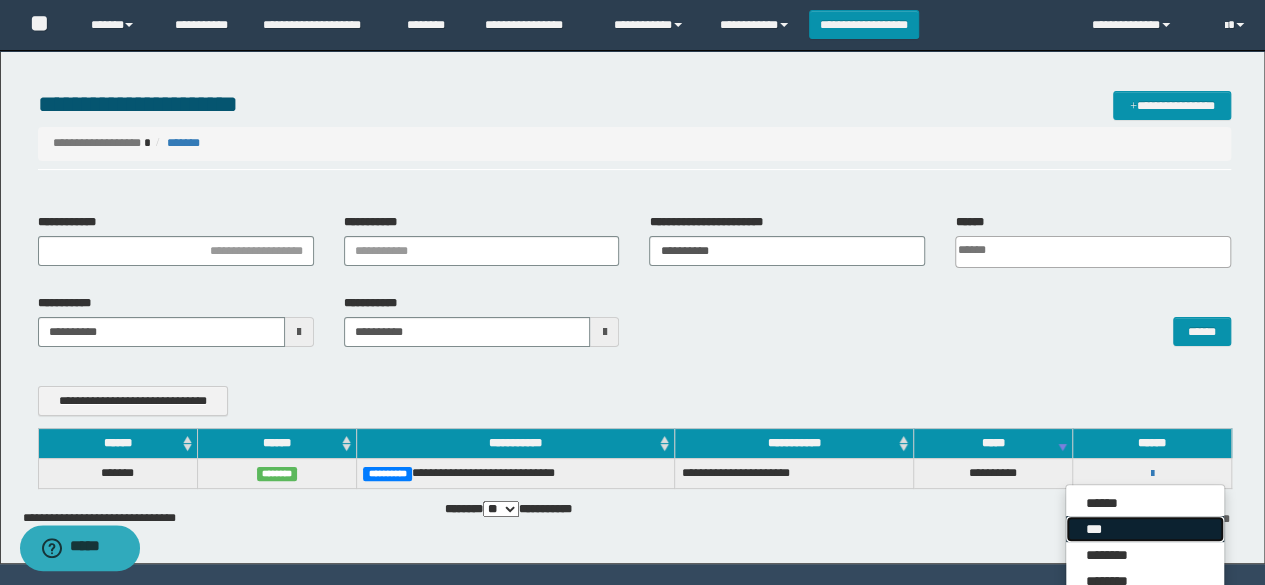 click on "***" at bounding box center [1145, 529] 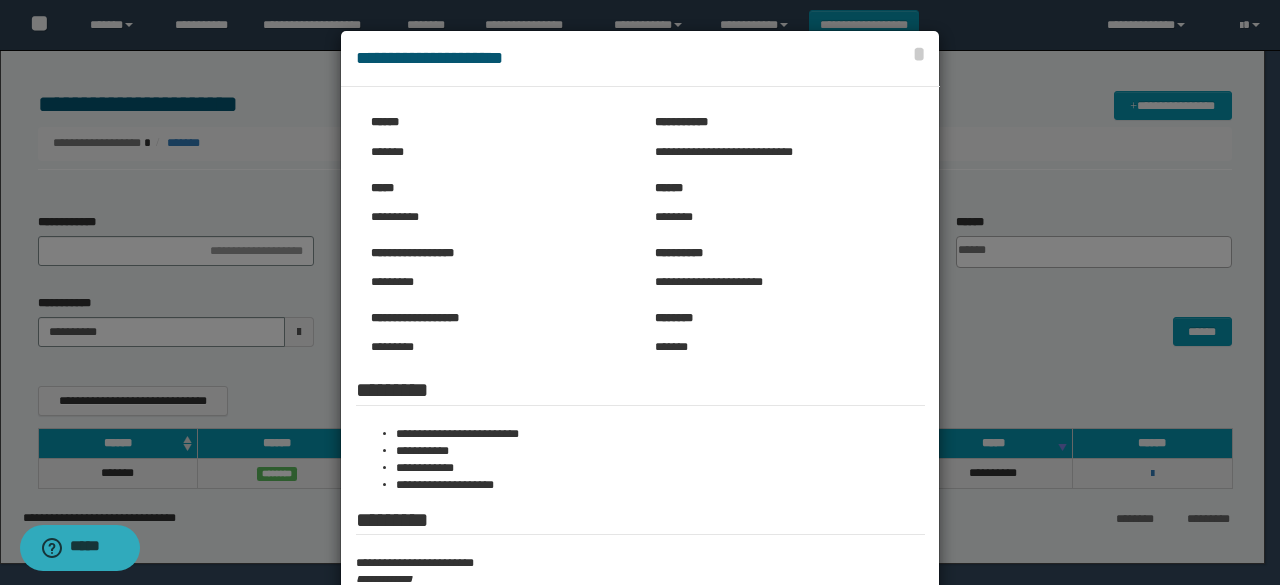 click on "[FIRST]
[LAST]" at bounding box center (640, 59) 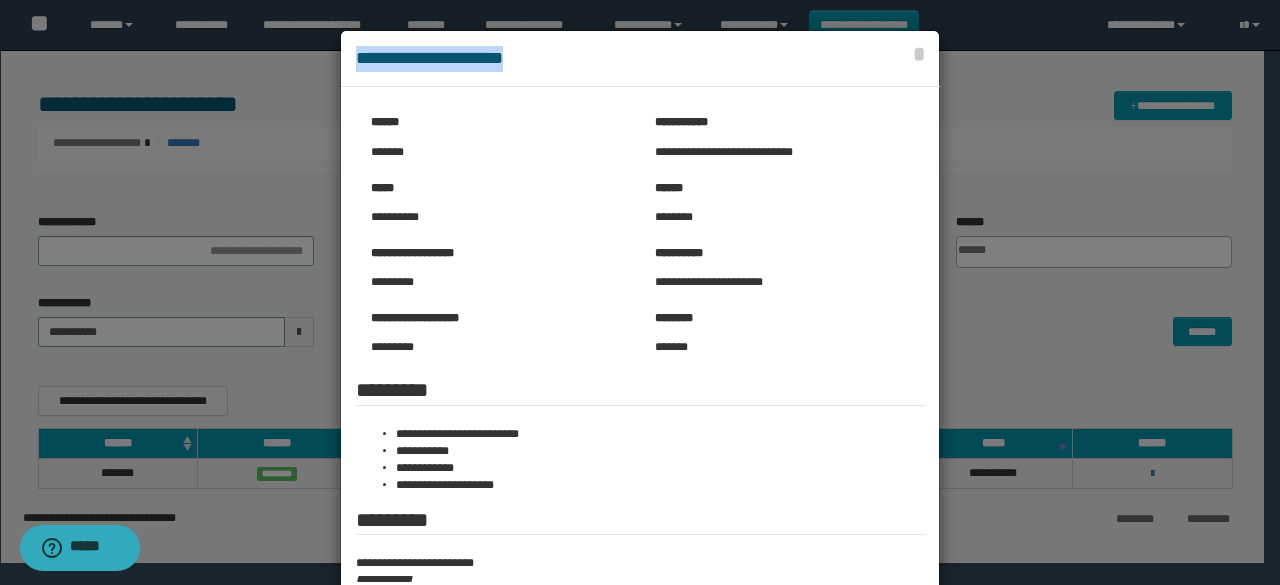 drag, startPoint x: 916, startPoint y: 58, endPoint x: 901, endPoint y: 69, distance: 18.601076 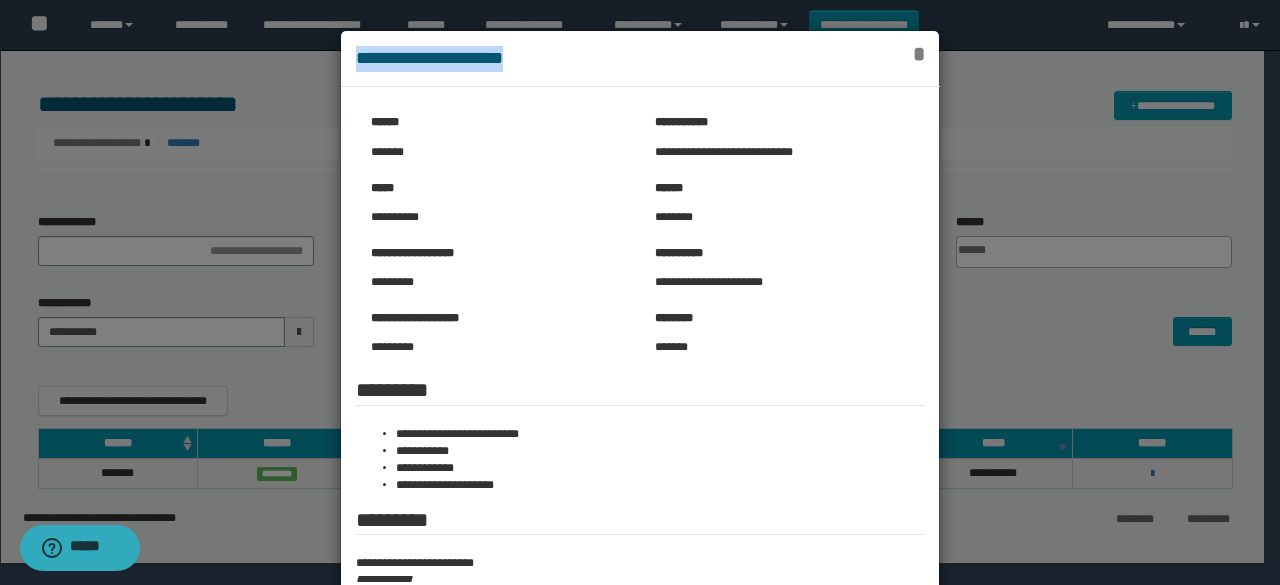 click on "*" at bounding box center [918, 54] 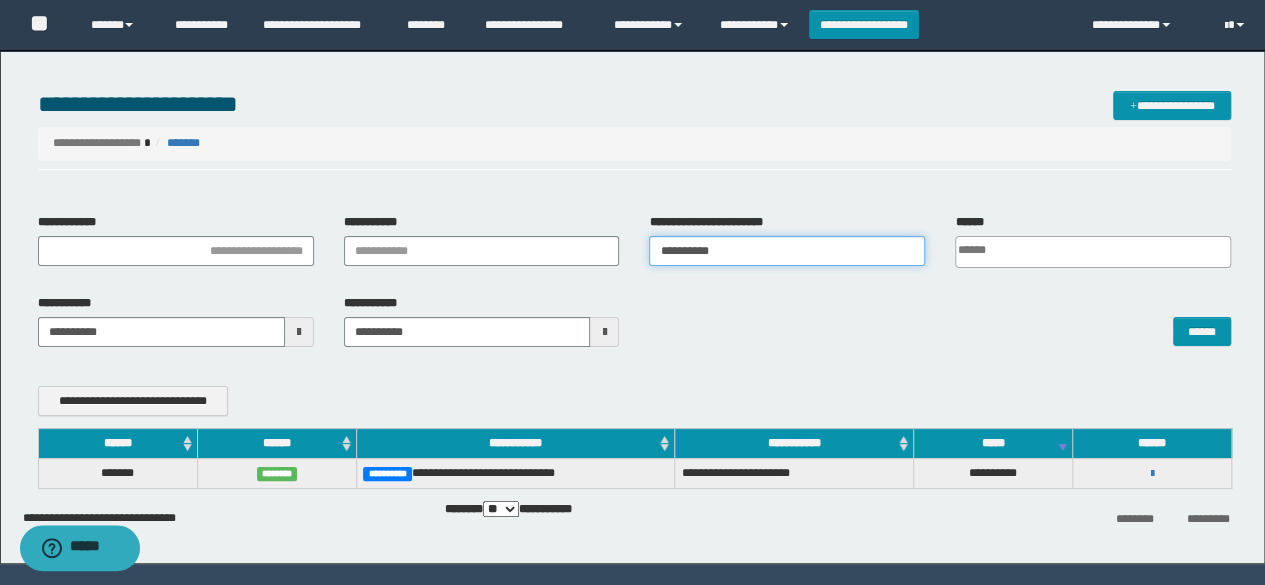 drag, startPoint x: 757, startPoint y: 244, endPoint x: 450, endPoint y: 271, distance: 308.185 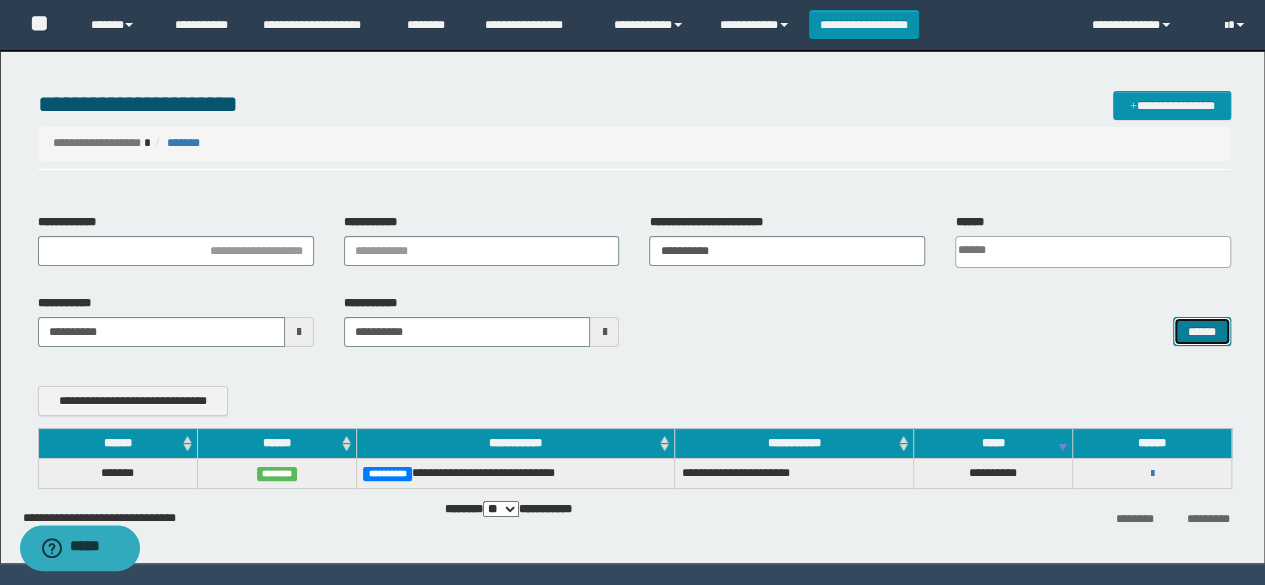 click on "******" at bounding box center [1202, 331] 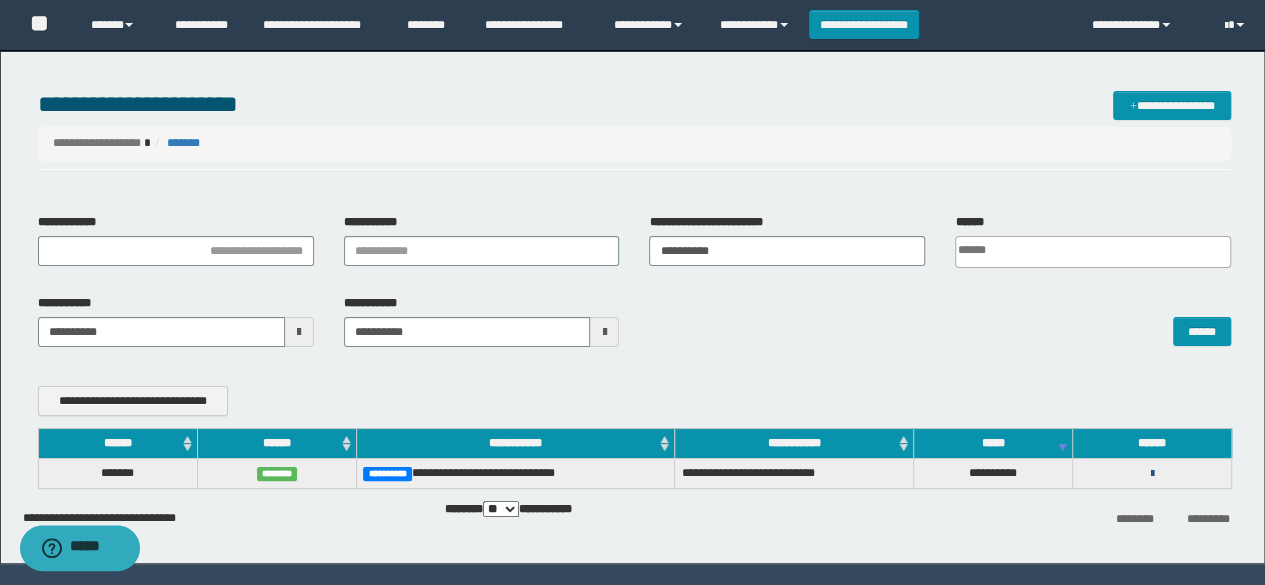 click at bounding box center (1152, 474) 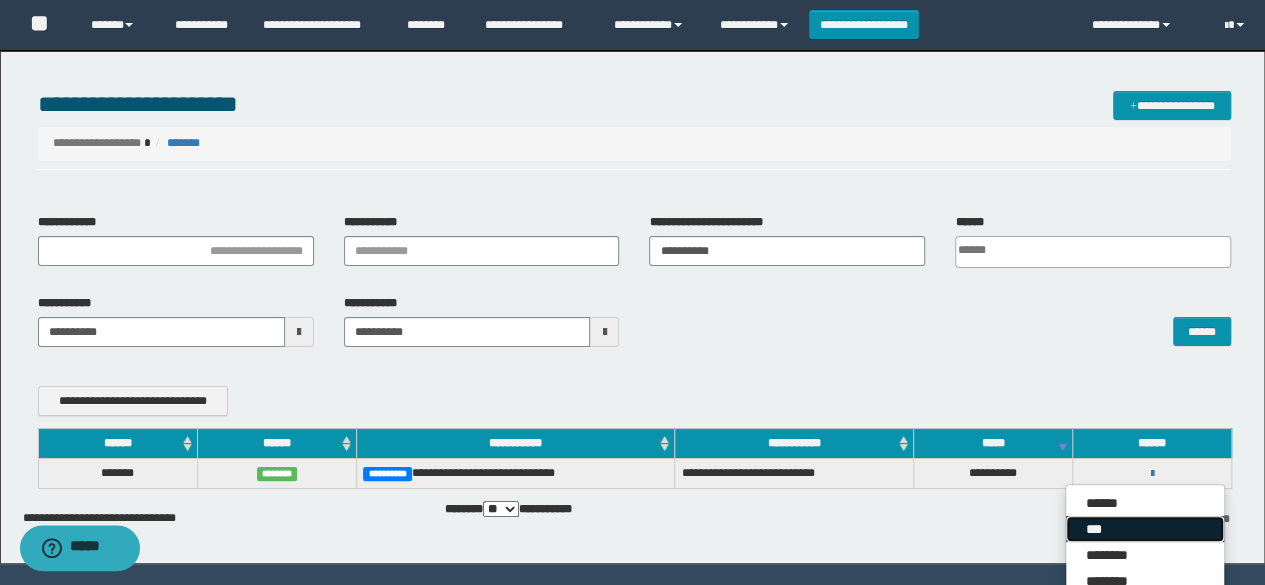click on "***" at bounding box center [1145, 529] 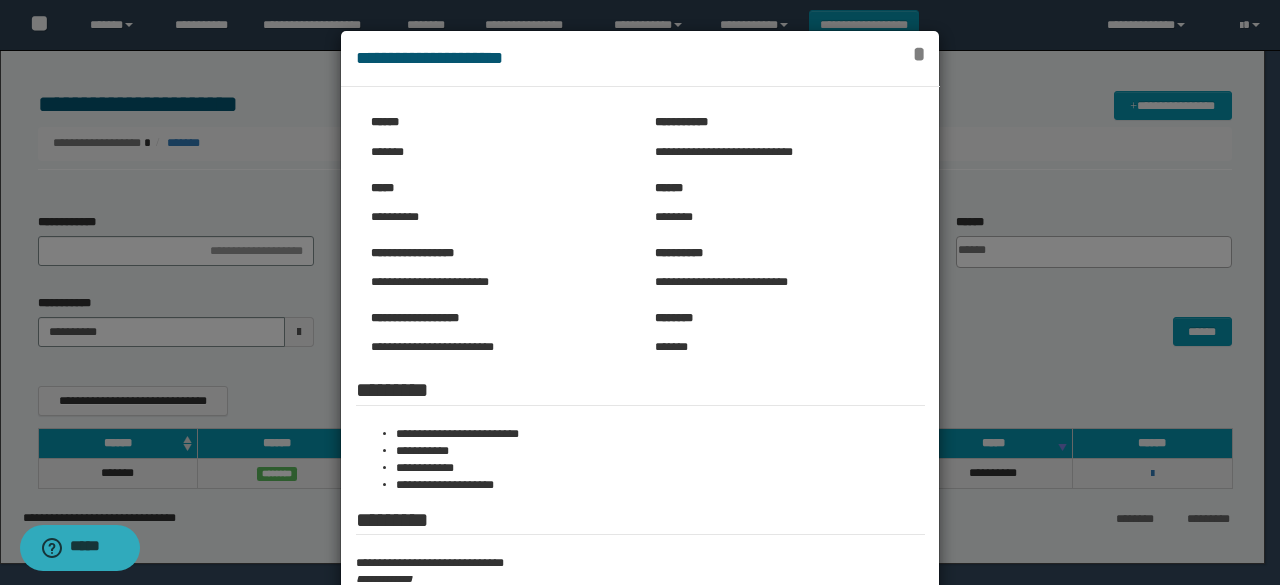 click on "*" at bounding box center [918, 54] 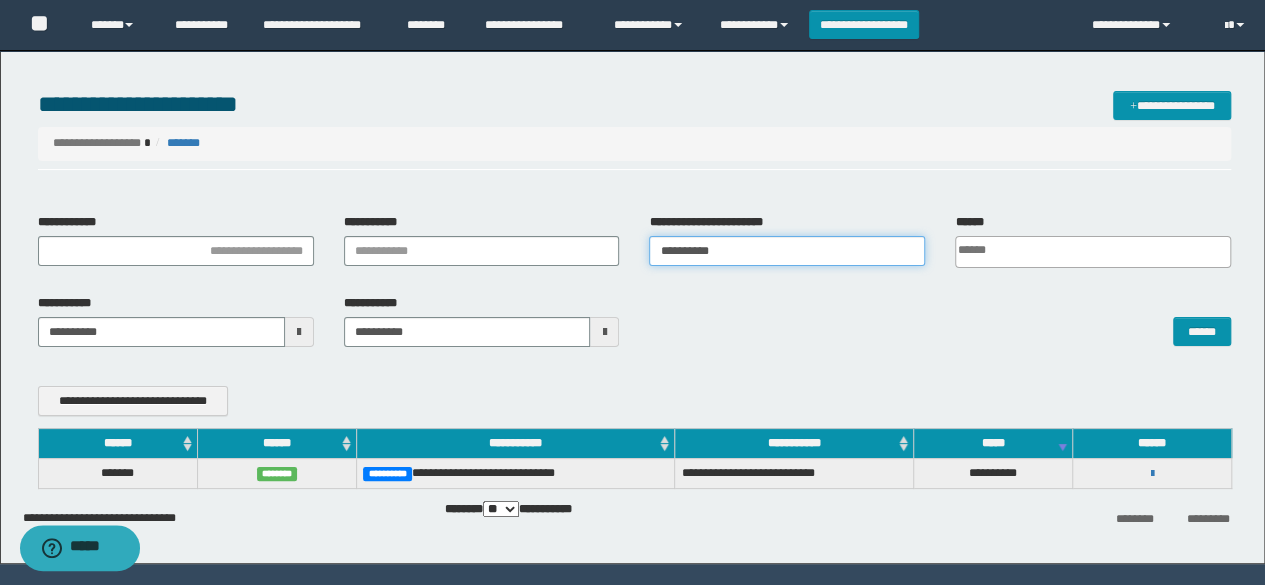 drag, startPoint x: 748, startPoint y: 249, endPoint x: 533, endPoint y: 250, distance: 215.00232 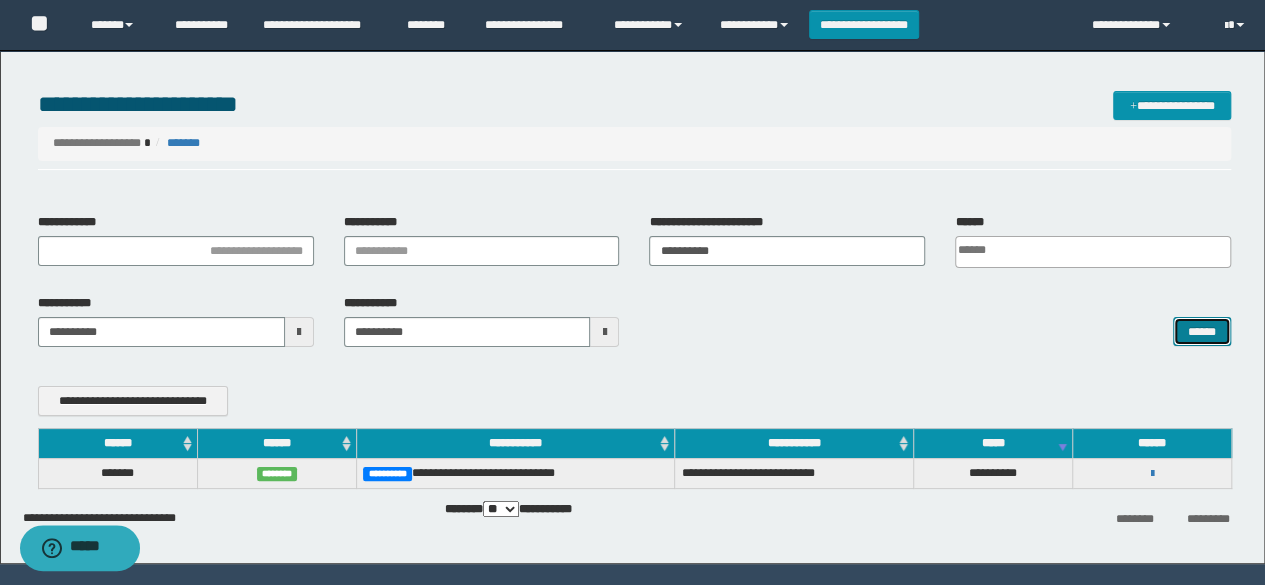 click on "******" at bounding box center (1202, 331) 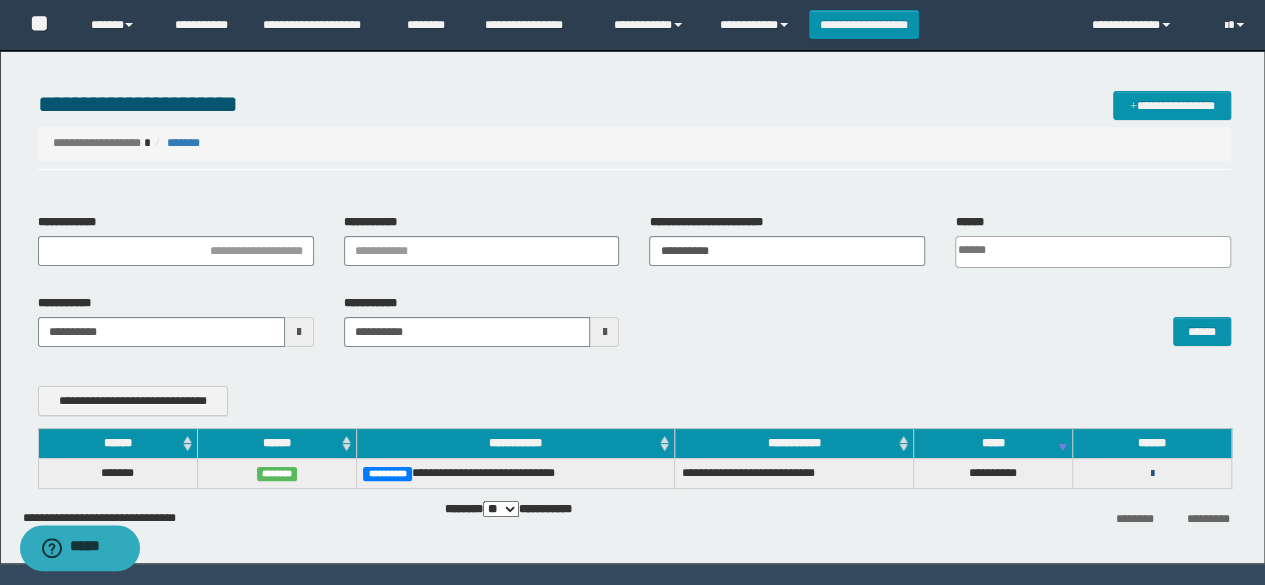 click at bounding box center [1152, 474] 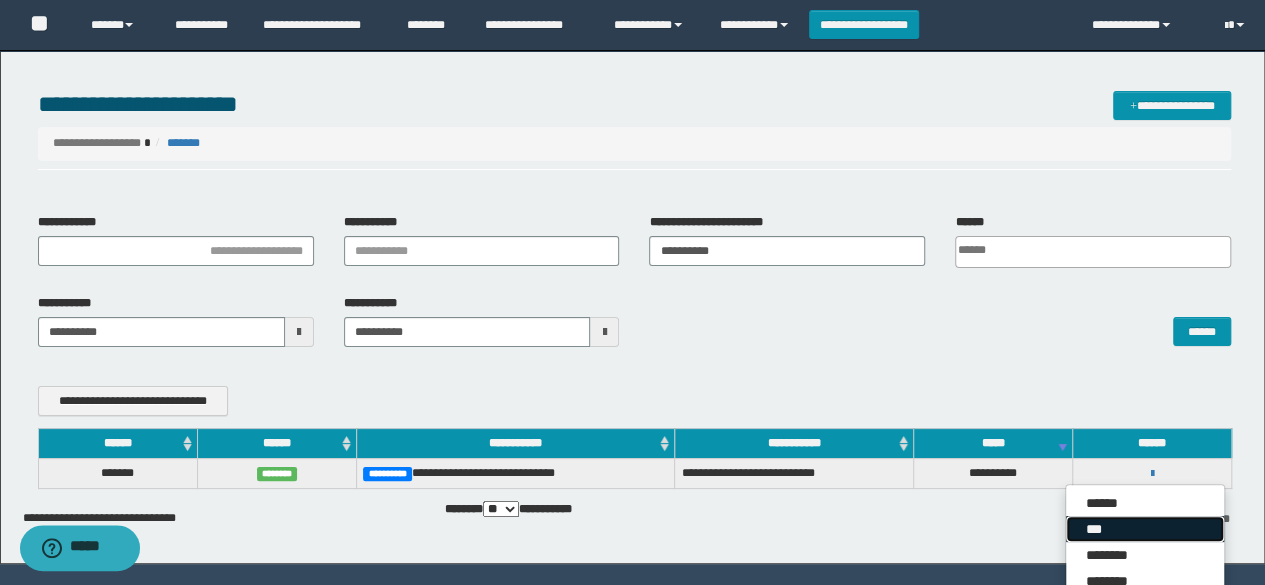 click on "***" at bounding box center [1145, 529] 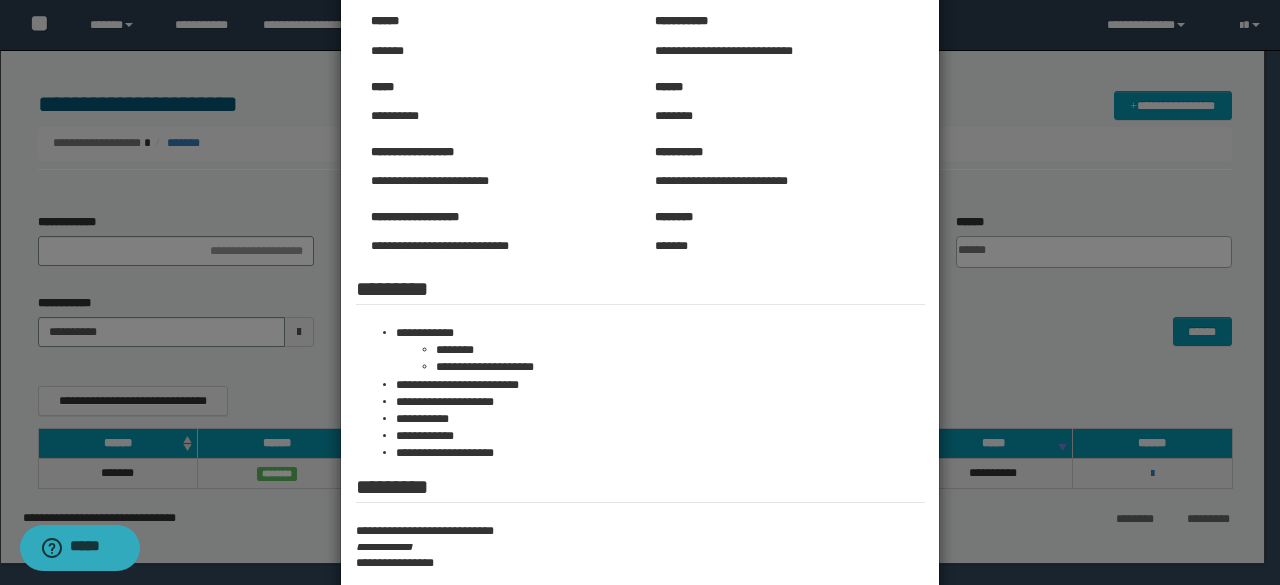 scroll, scrollTop: 200, scrollLeft: 0, axis: vertical 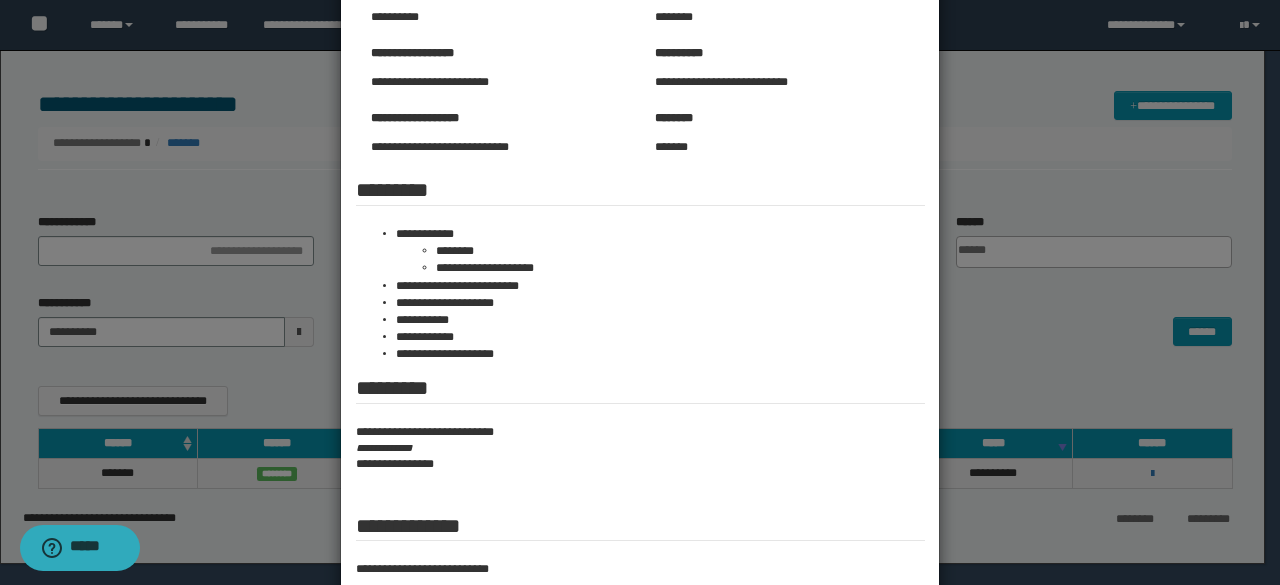click at bounding box center (640, 247) 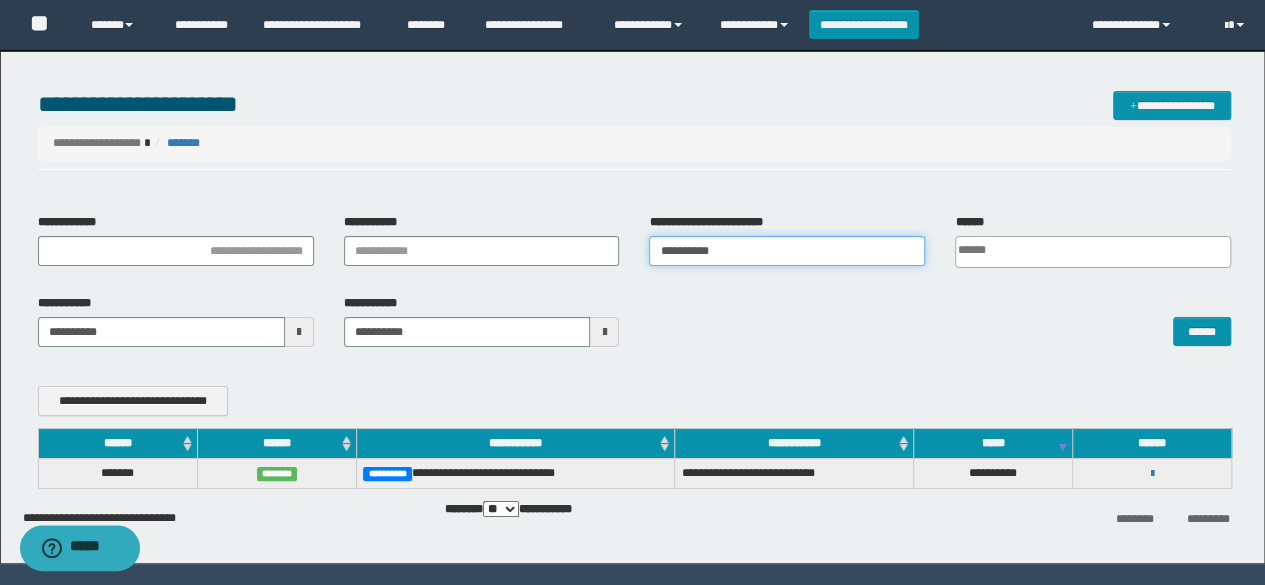 drag, startPoint x: 740, startPoint y: 247, endPoint x: 456, endPoint y: 255, distance: 284.11264 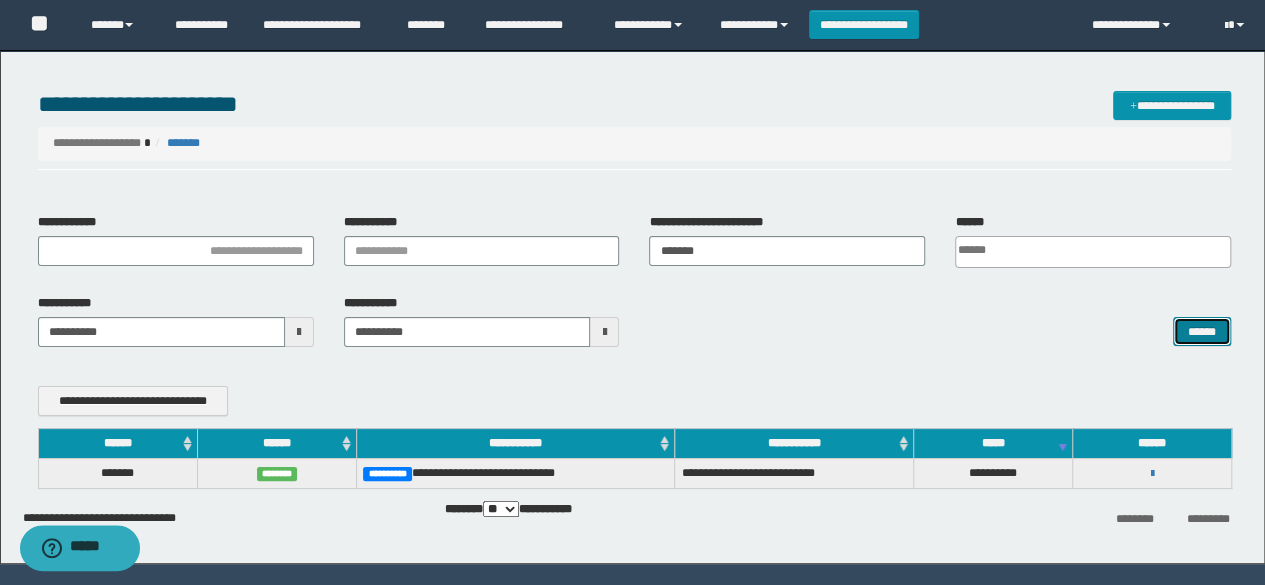 click on "******" at bounding box center (1202, 331) 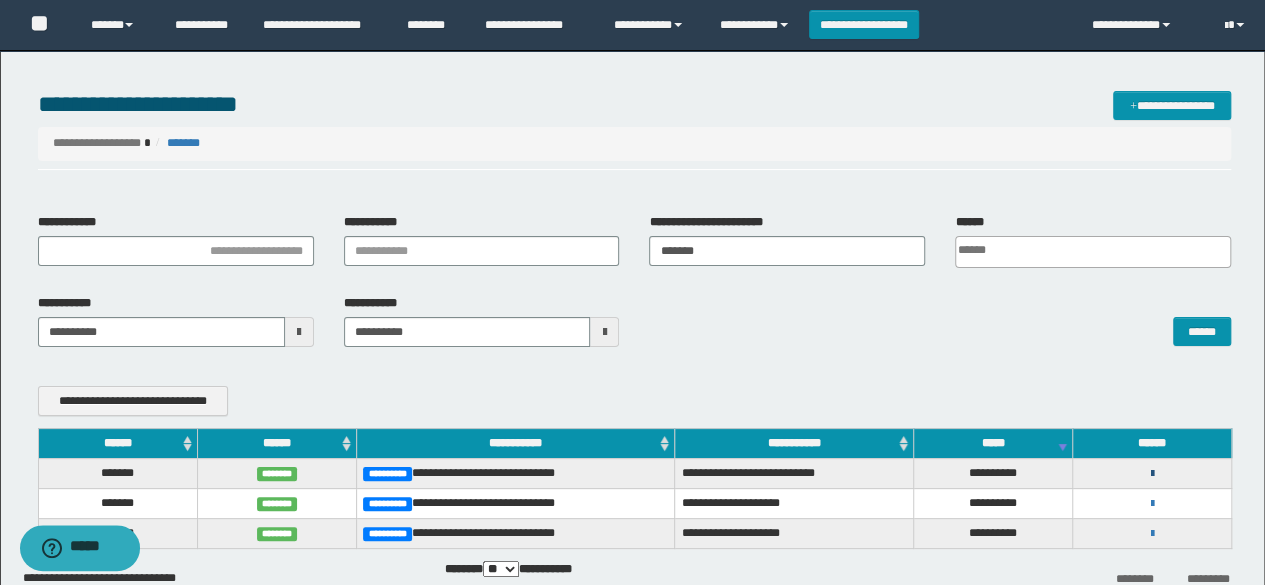 click at bounding box center (1152, 474) 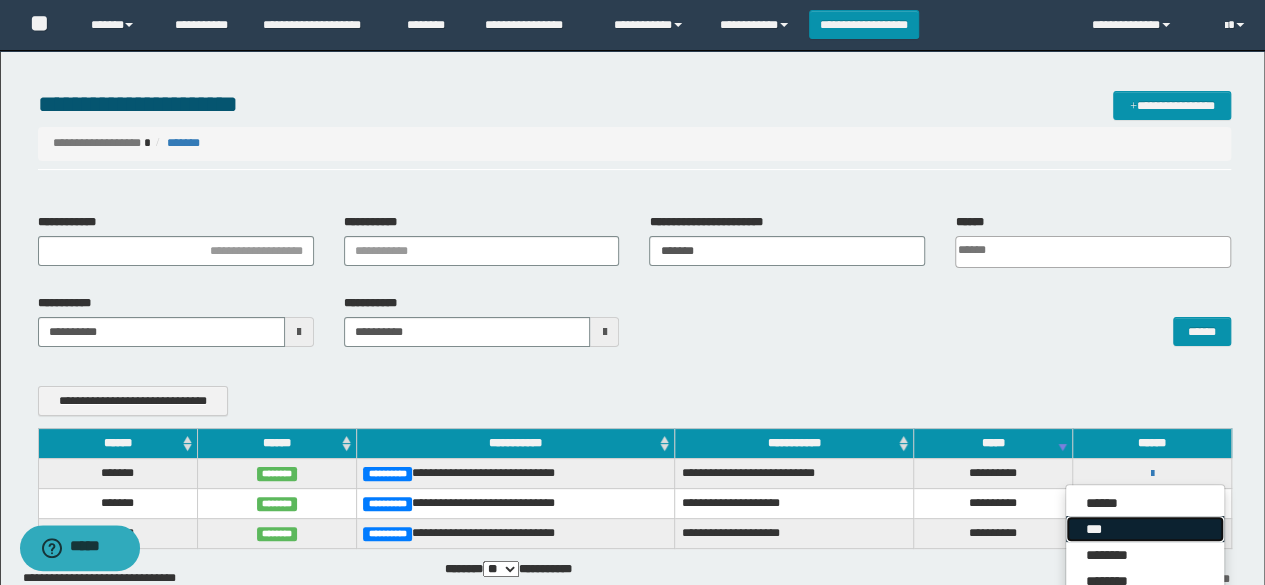 click on "***" at bounding box center [1145, 529] 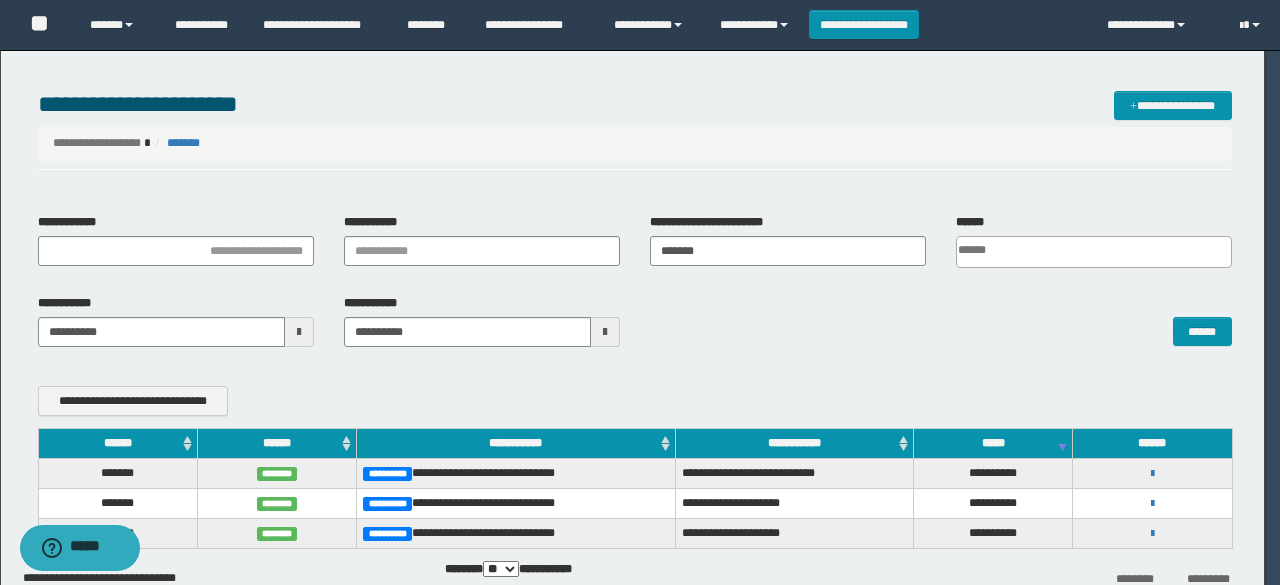 scroll, scrollTop: 0, scrollLeft: 0, axis: both 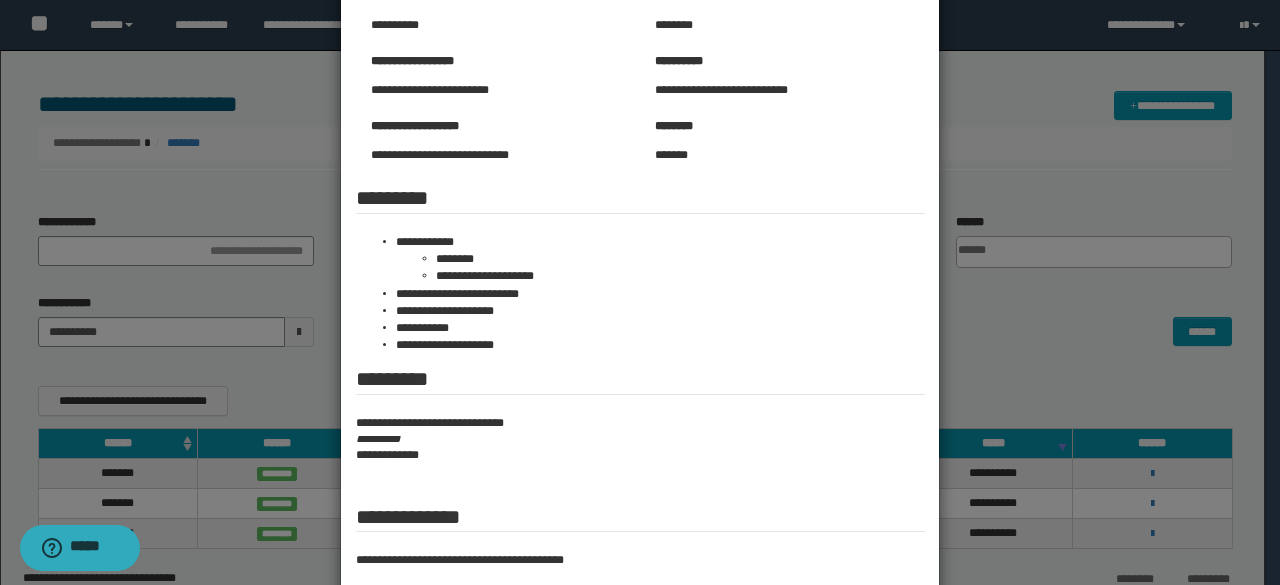 click at bounding box center [640, 246] 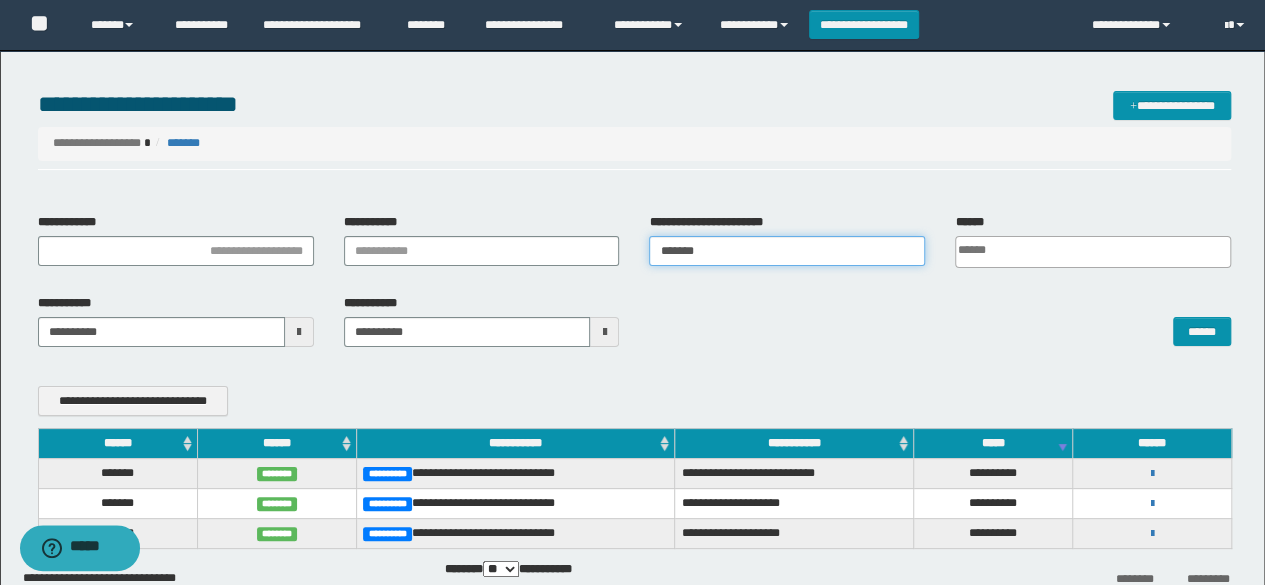 drag, startPoint x: 708, startPoint y: 254, endPoint x: 502, endPoint y: 257, distance: 206.02185 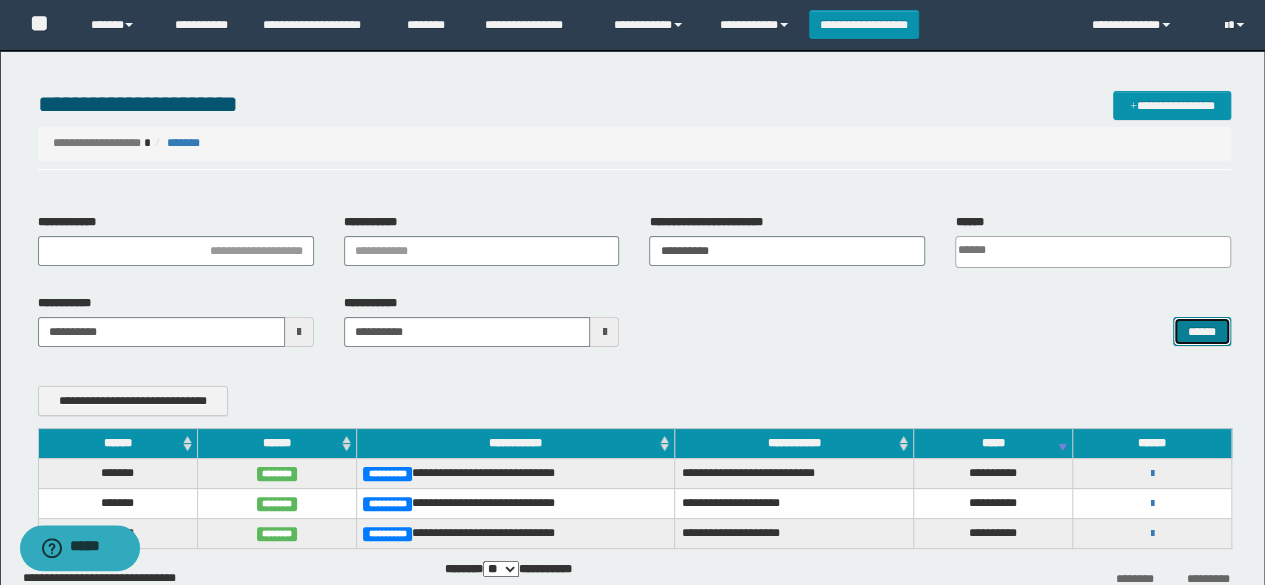 click on "******" at bounding box center (1202, 331) 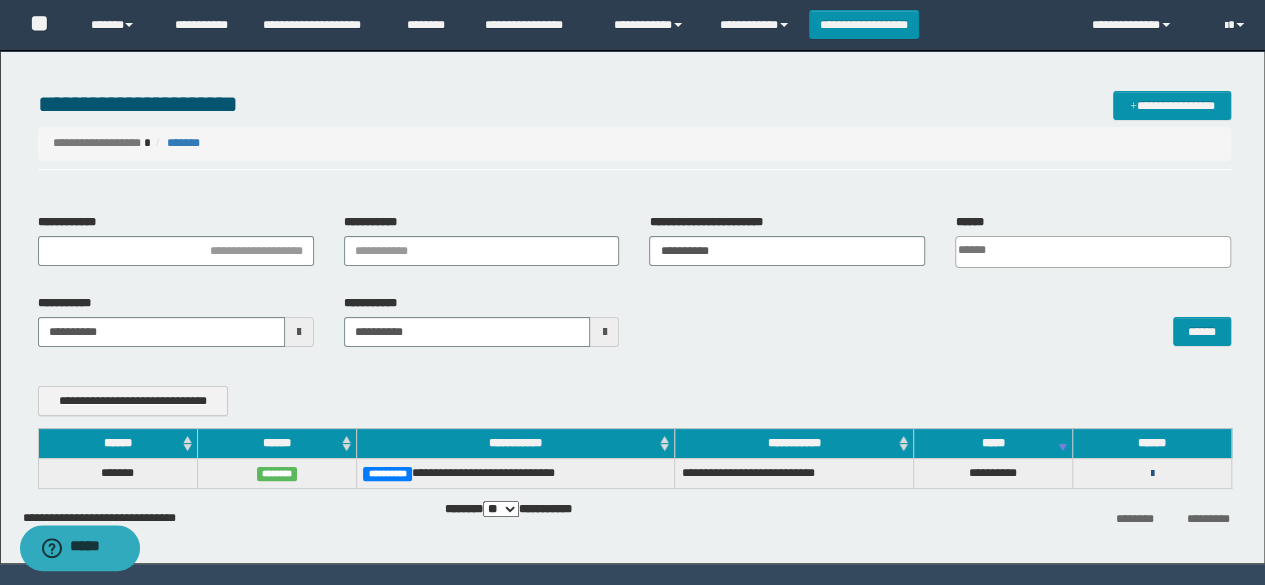 click at bounding box center [1152, 474] 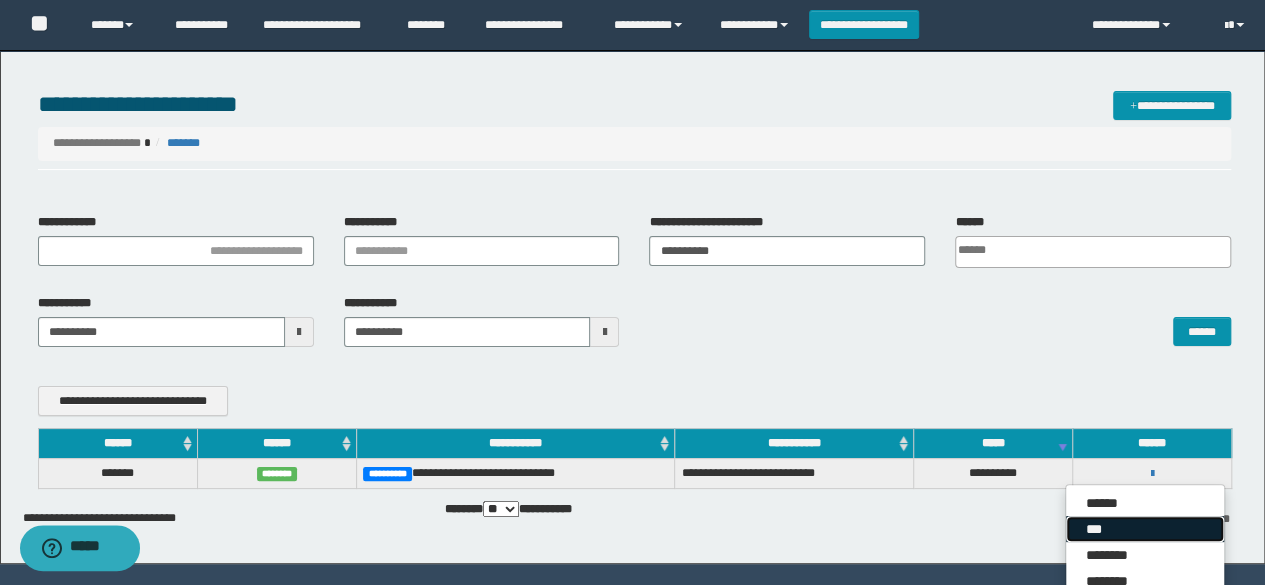 click on "***" at bounding box center (1145, 529) 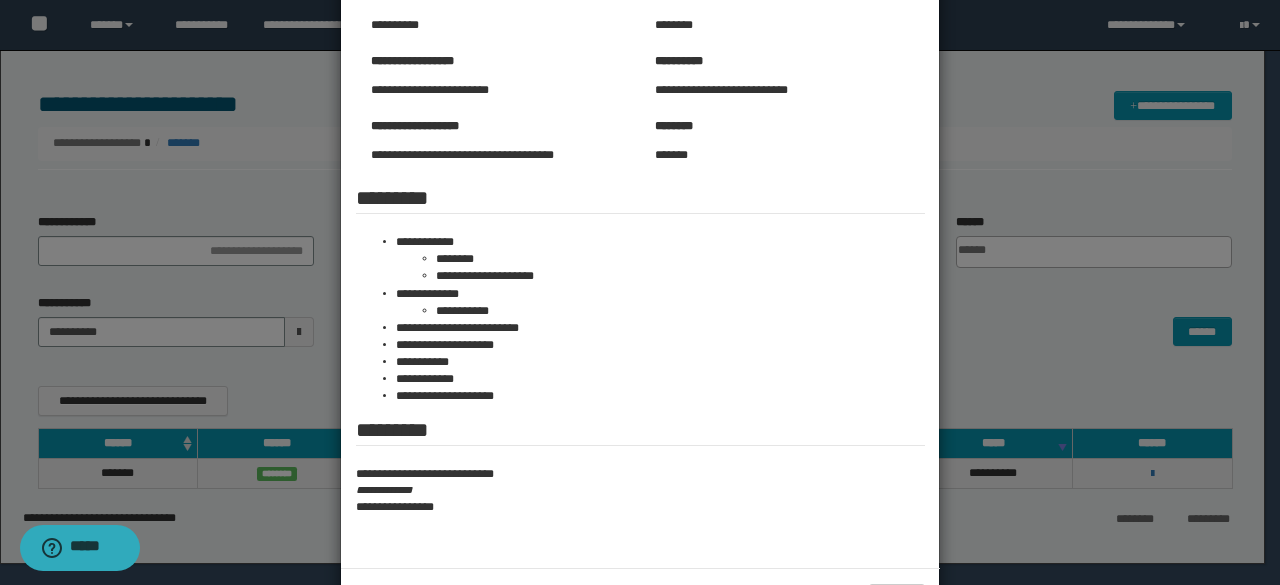 scroll, scrollTop: 0, scrollLeft: 0, axis: both 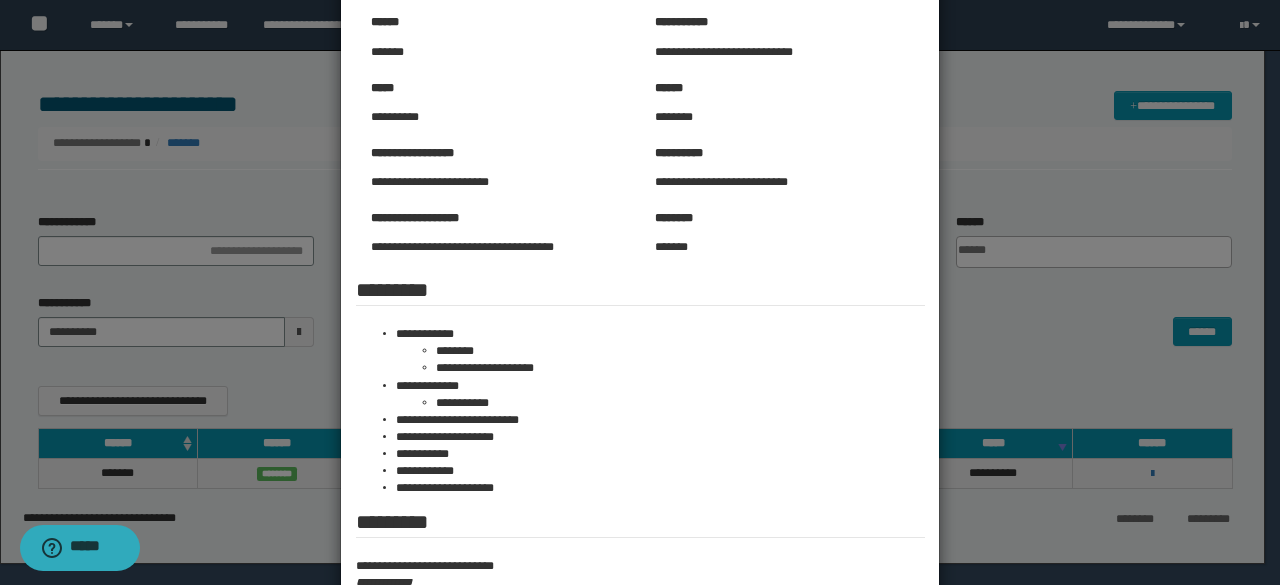 click at bounding box center [640, 325] 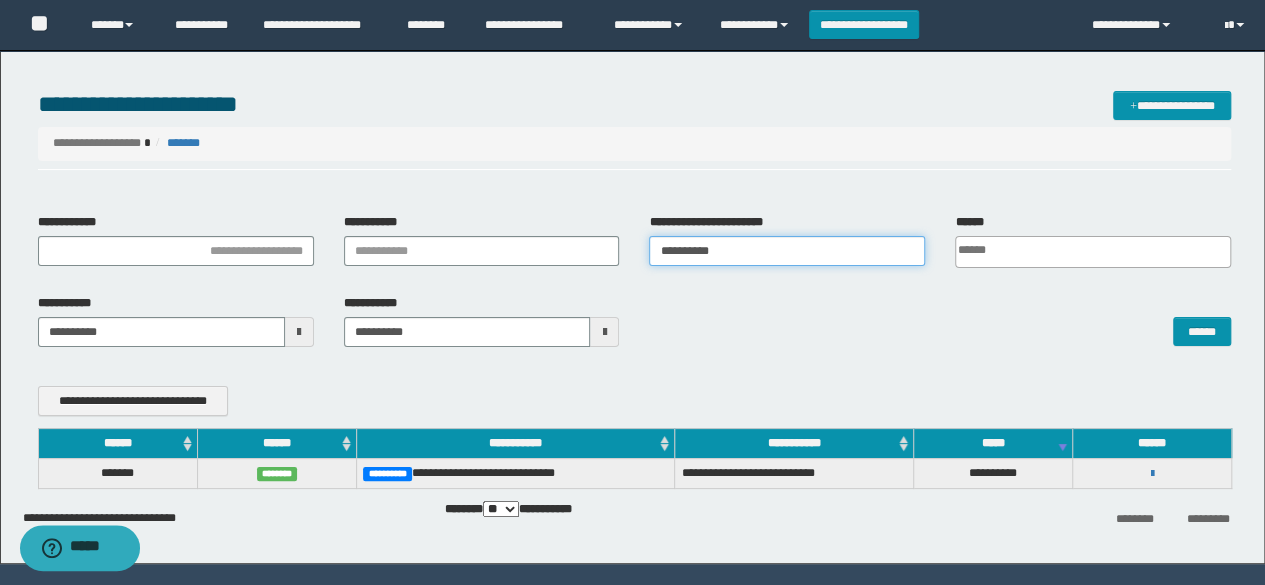 drag, startPoint x: 744, startPoint y: 256, endPoint x: 480, endPoint y: 249, distance: 264.09277 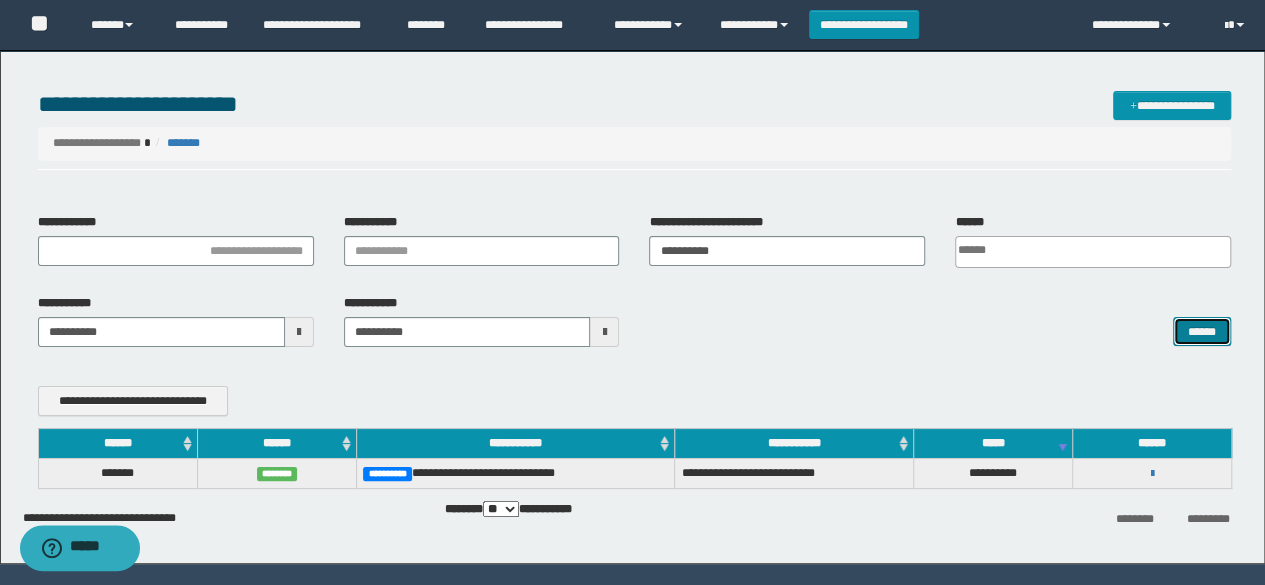click on "******" at bounding box center (1202, 331) 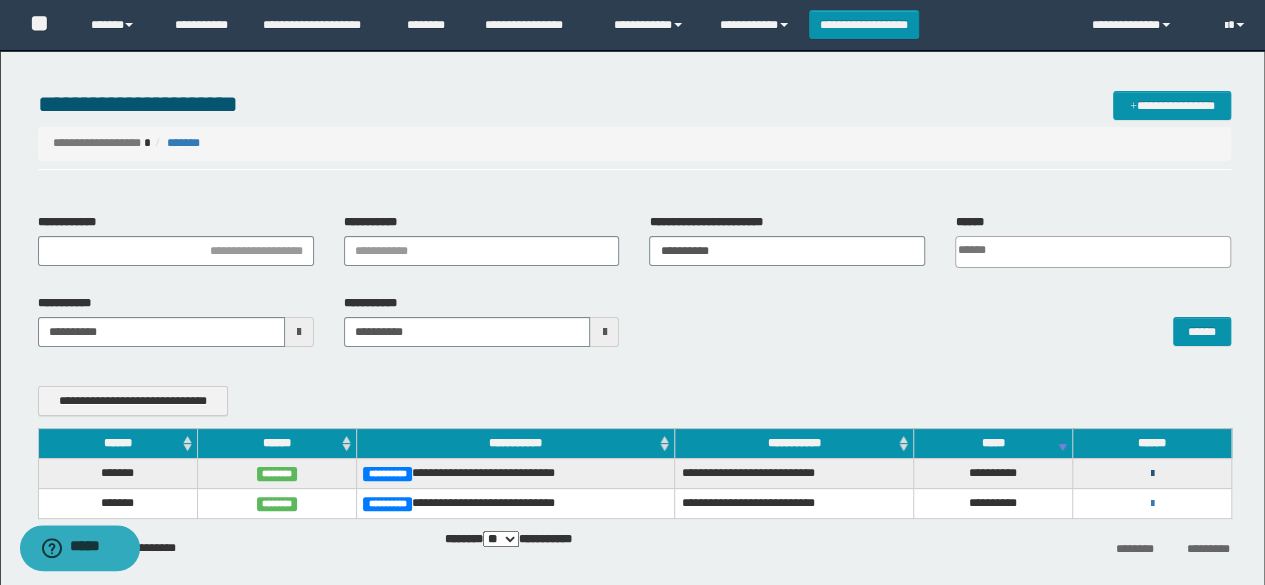 click at bounding box center [1152, 474] 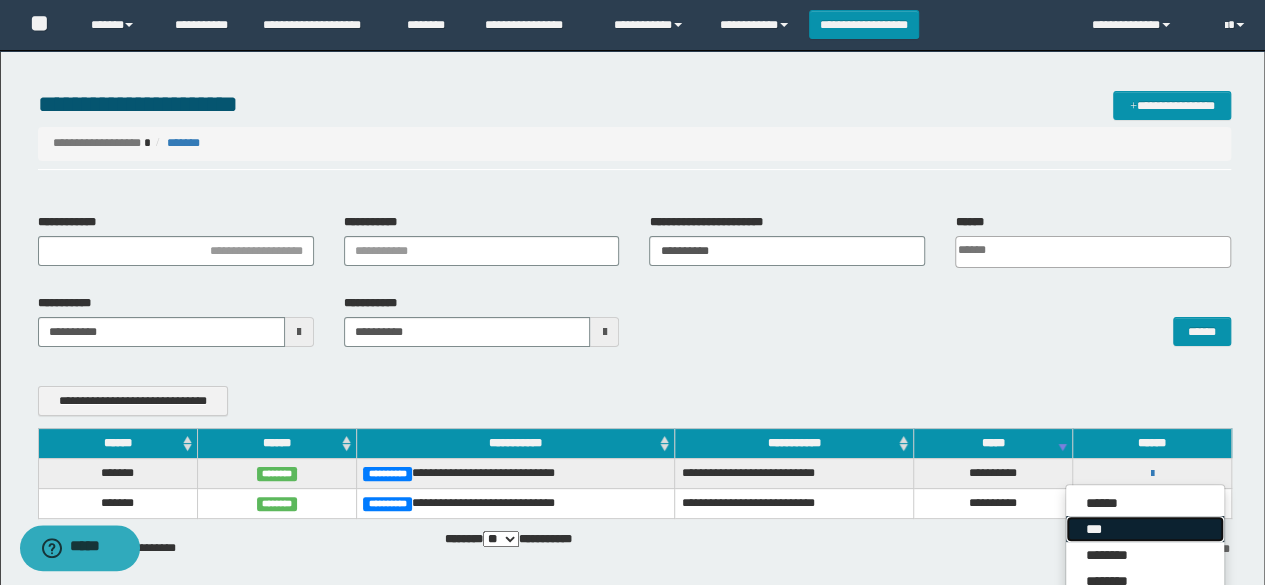 click on "***" at bounding box center (1145, 529) 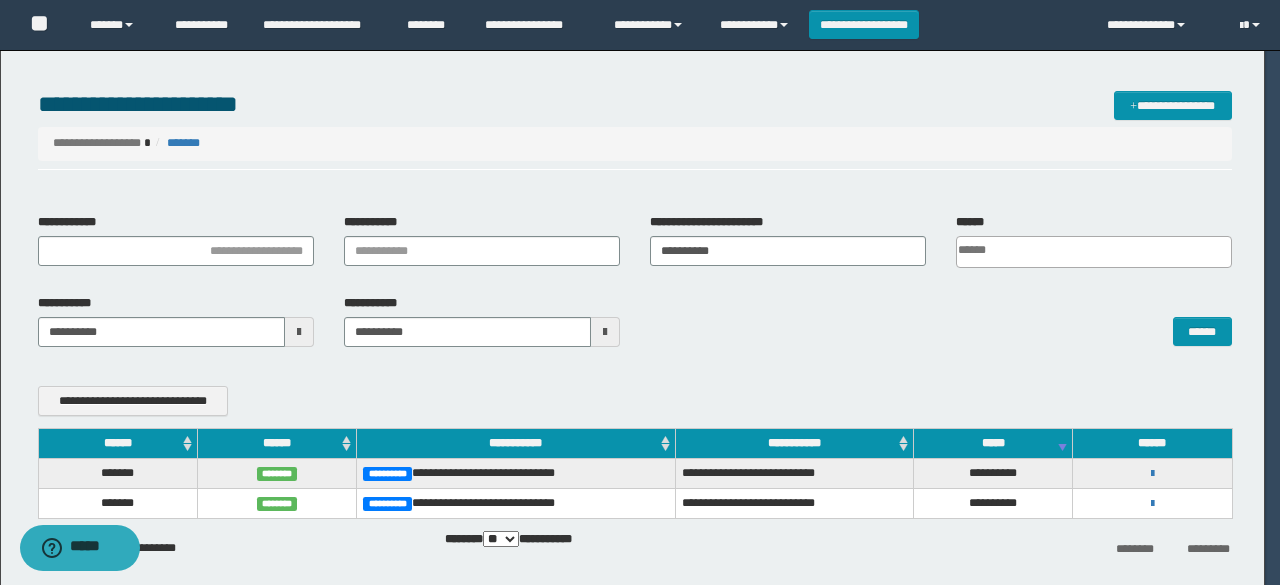 scroll, scrollTop: 0, scrollLeft: 0, axis: both 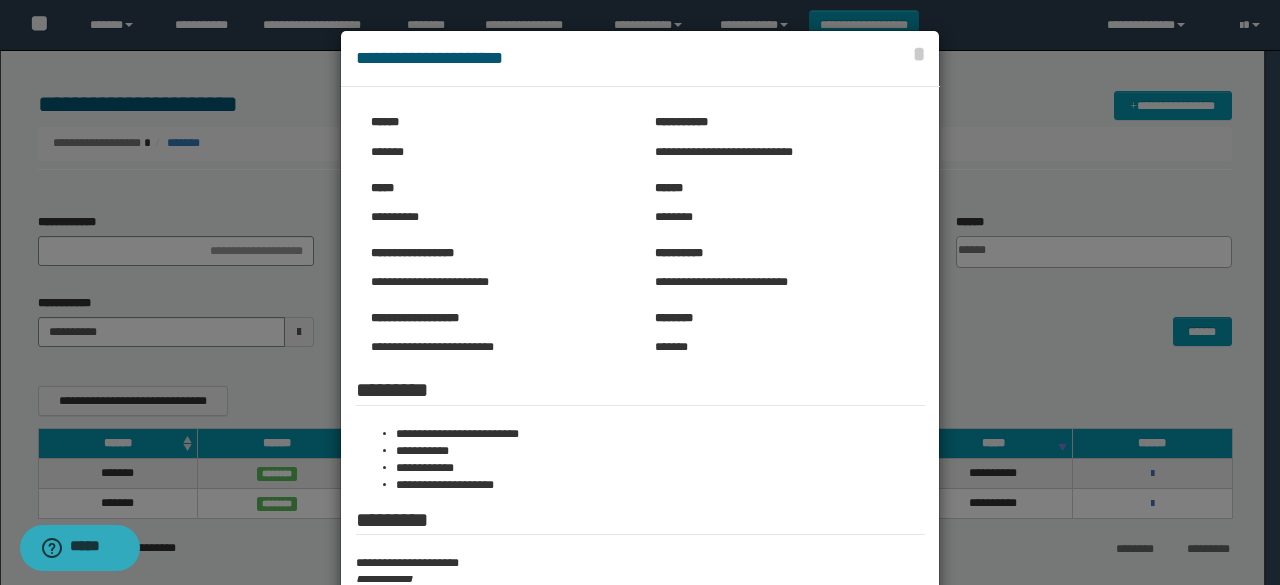 drag, startPoint x: 1006, startPoint y: 100, endPoint x: 990, endPoint y: 100, distance: 16 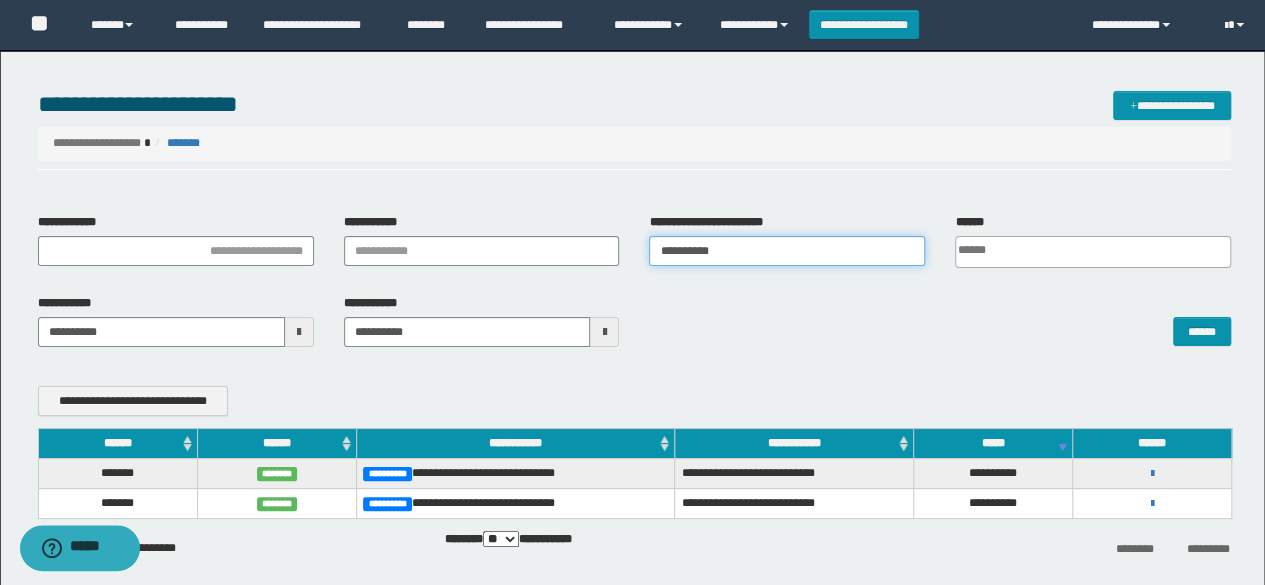 drag, startPoint x: 761, startPoint y: 250, endPoint x: 453, endPoint y: 265, distance: 308.36505 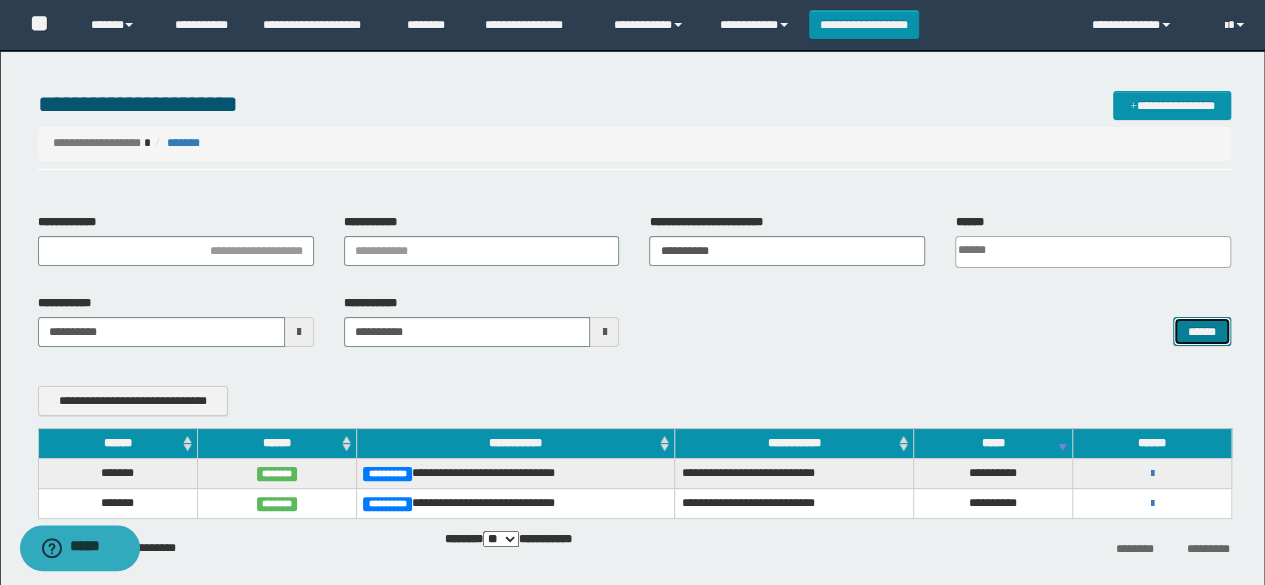 click on "******" at bounding box center [1202, 331] 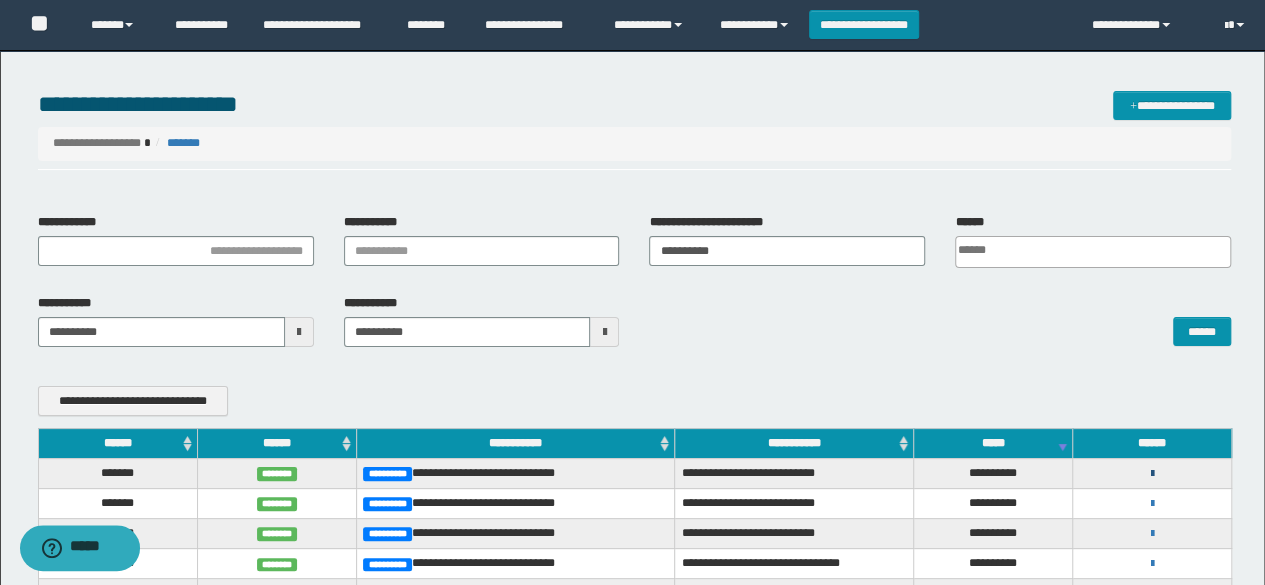click at bounding box center (1152, 474) 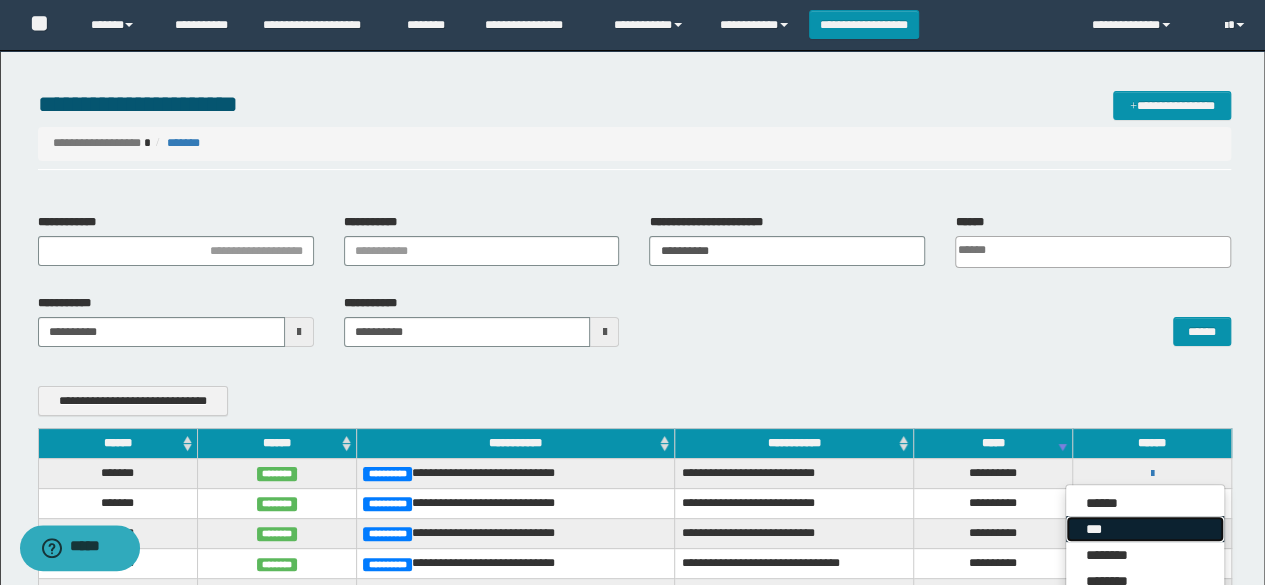 click on "***" at bounding box center [1145, 529] 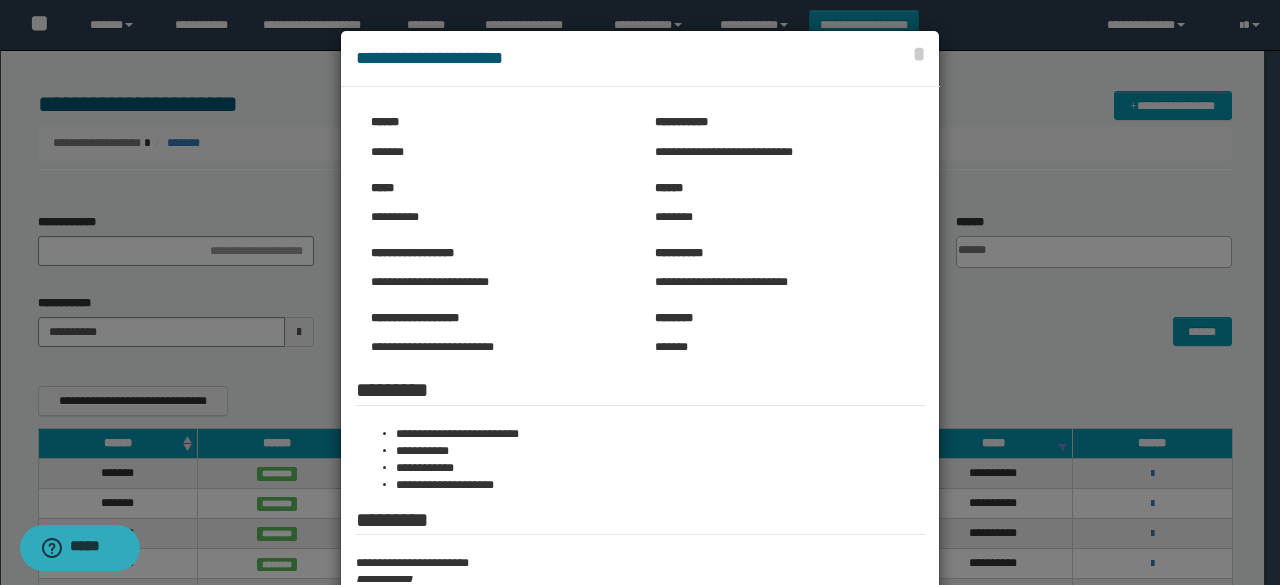 scroll, scrollTop: 100, scrollLeft: 0, axis: vertical 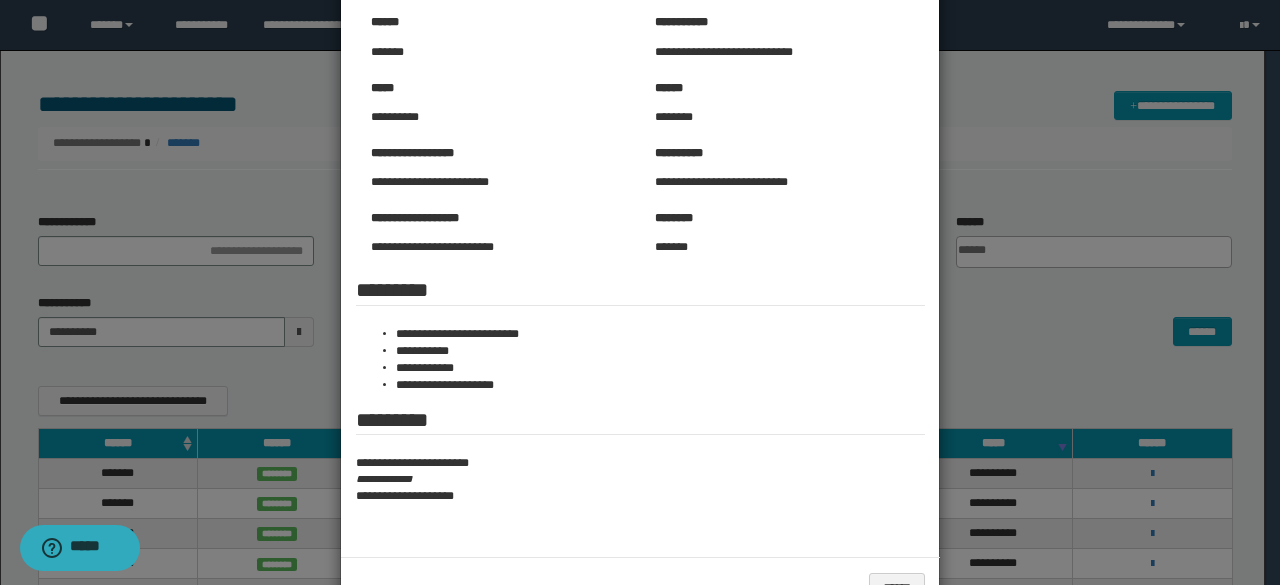 click at bounding box center (640, 274) 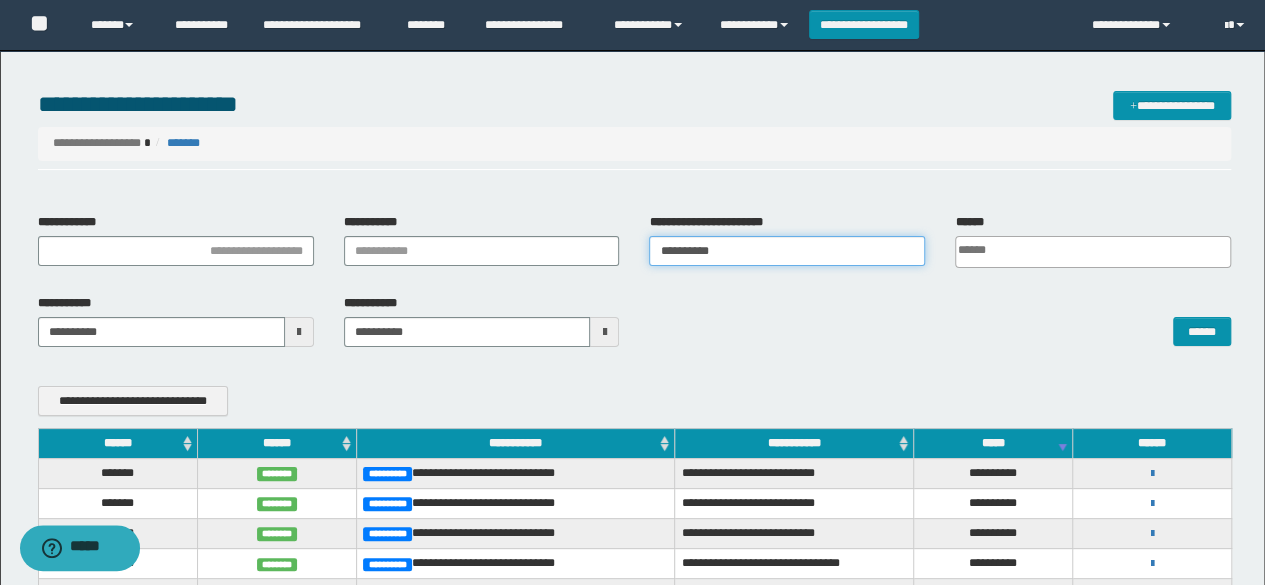 drag, startPoint x: 746, startPoint y: 252, endPoint x: 556, endPoint y: 252, distance: 190 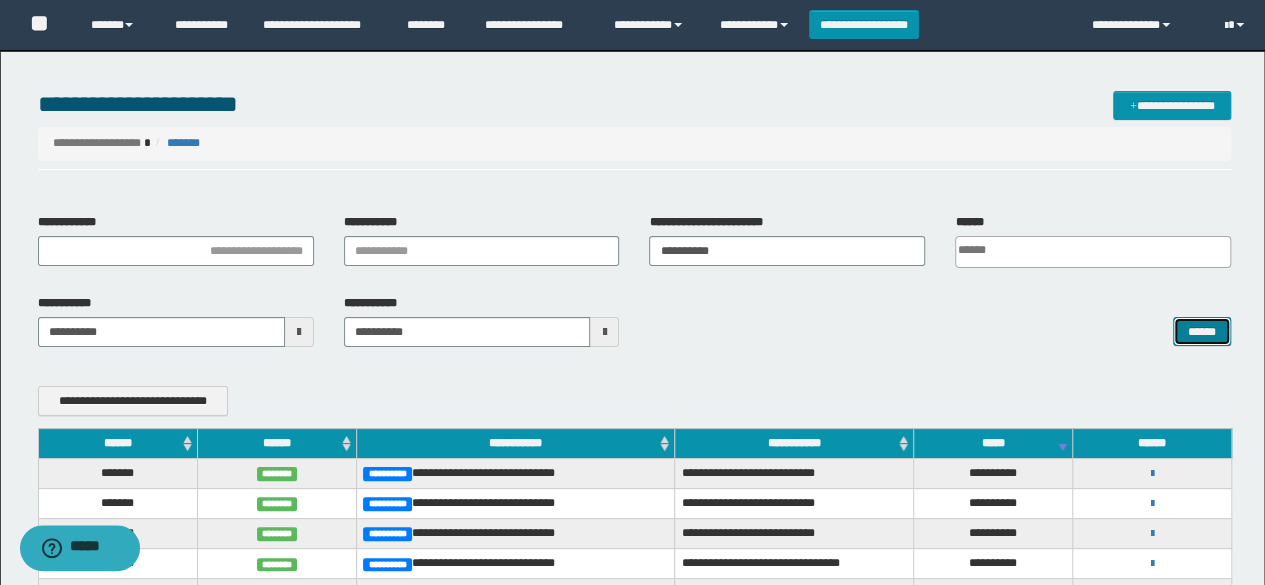 click on "******" at bounding box center [1202, 331] 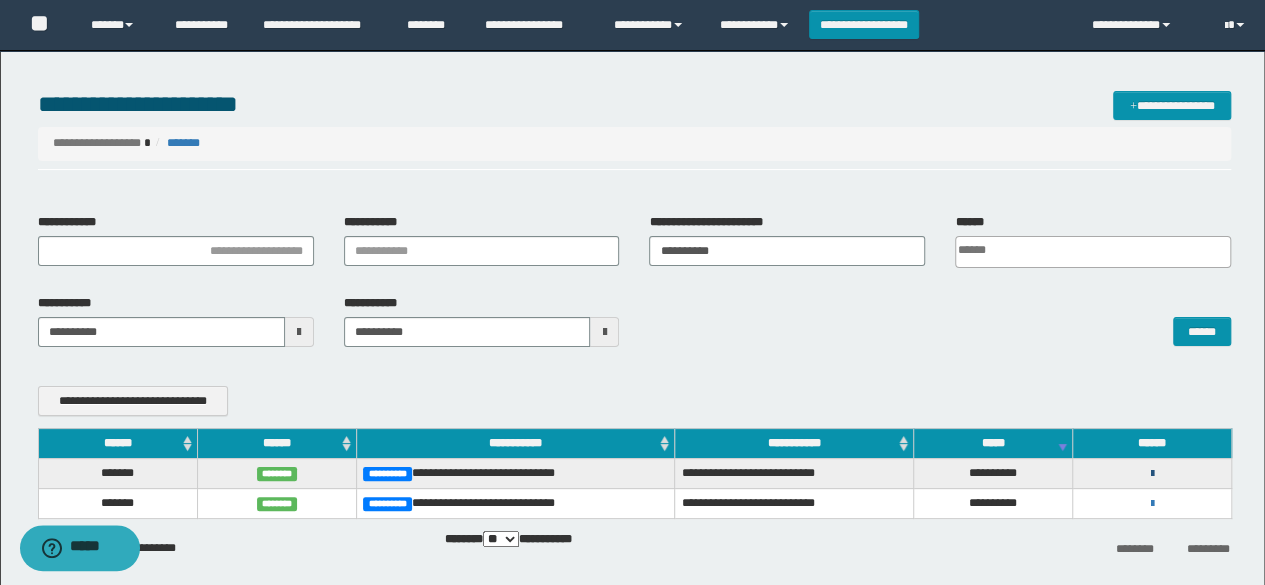 click at bounding box center [1152, 474] 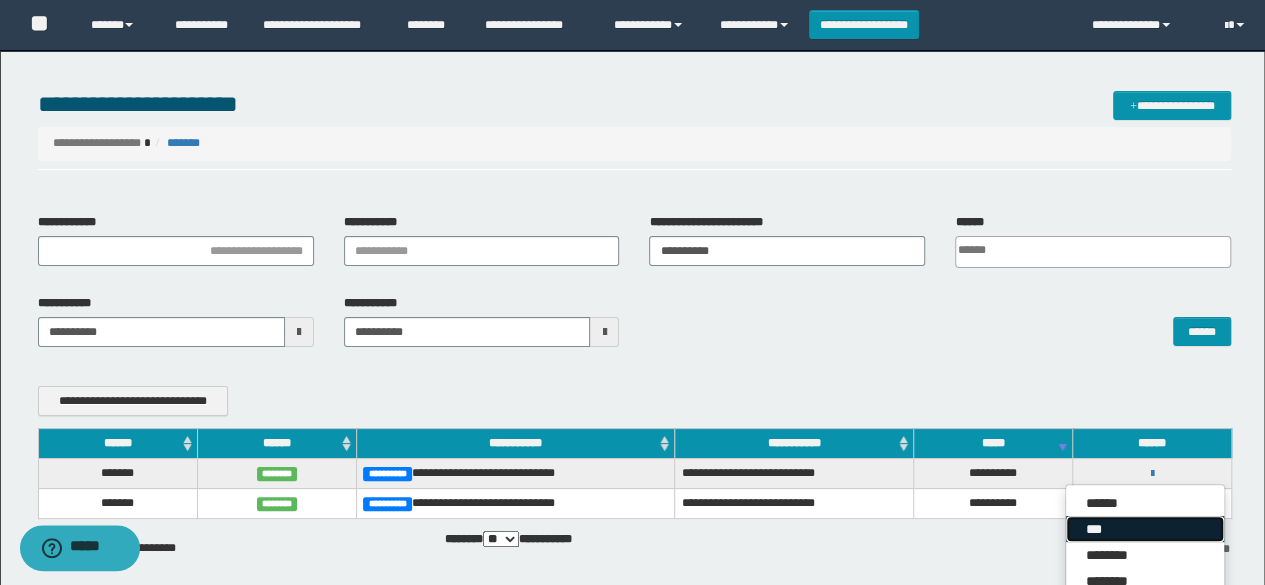 click on "***" at bounding box center (1145, 529) 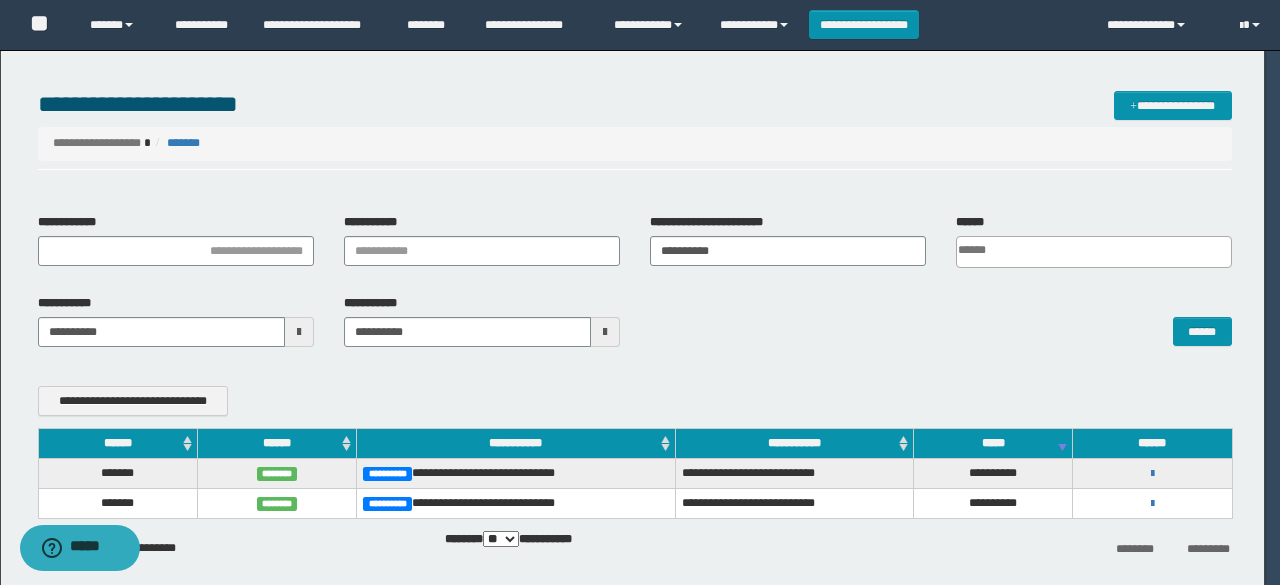 scroll, scrollTop: 0, scrollLeft: 0, axis: both 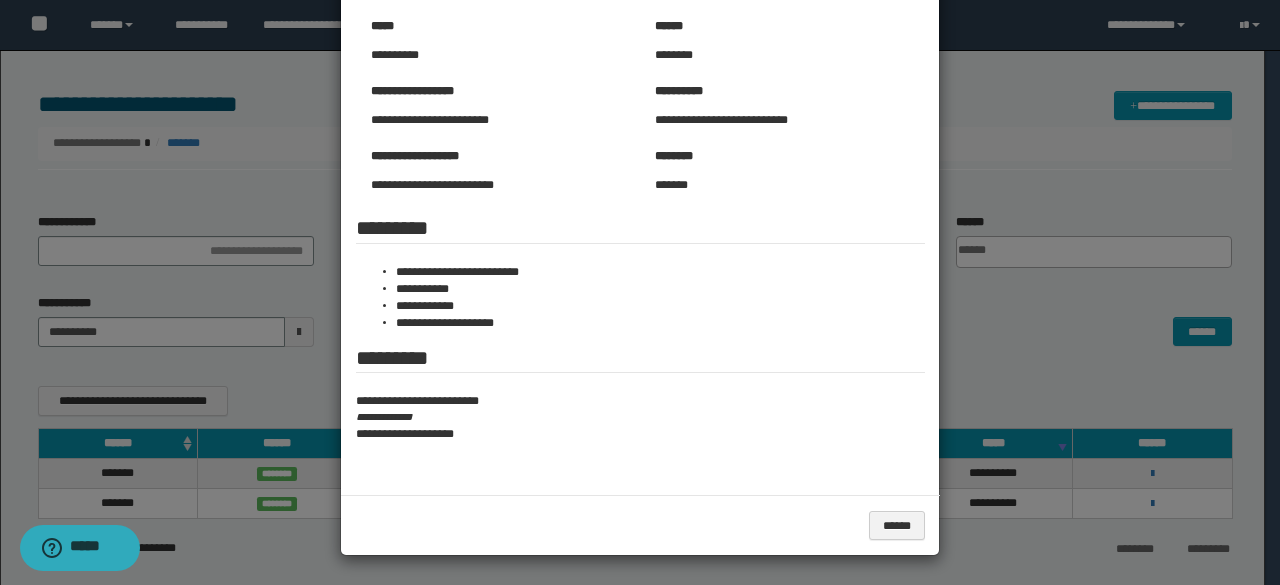 click at bounding box center (640, 212) 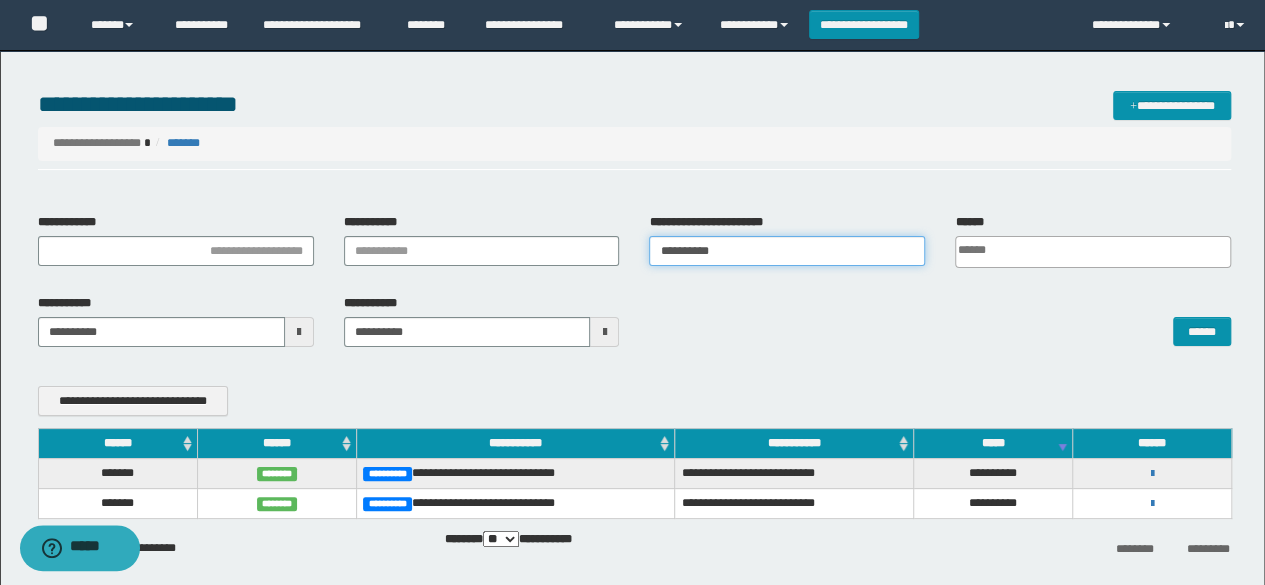 drag, startPoint x: 744, startPoint y: 246, endPoint x: 500, endPoint y: 245, distance: 244.00204 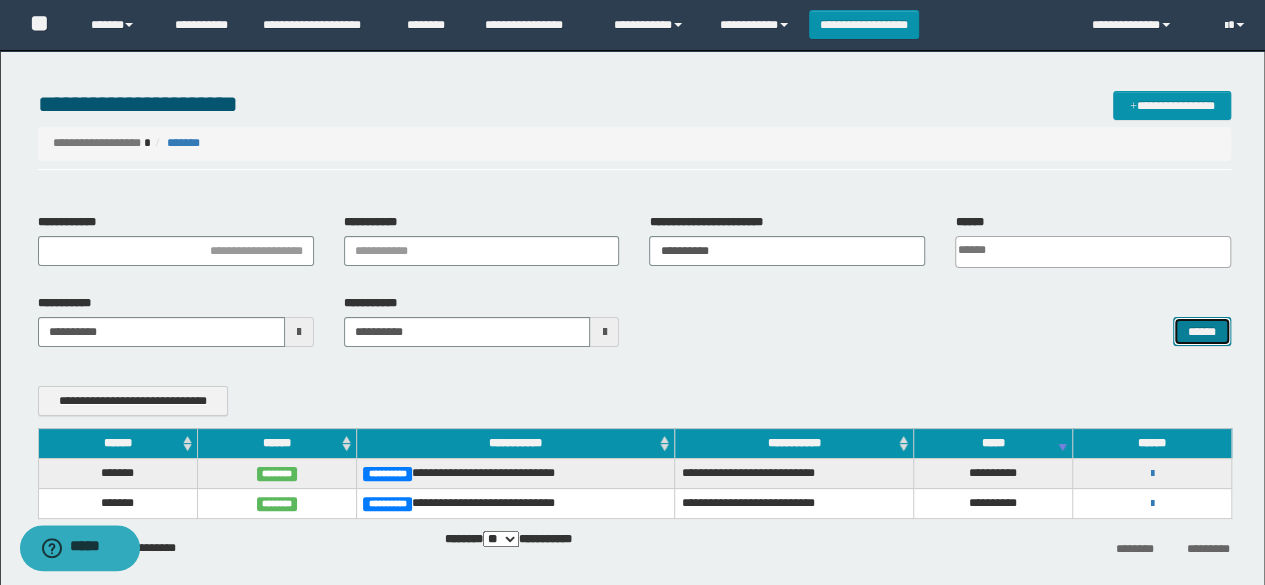 click on "******" at bounding box center [1202, 331] 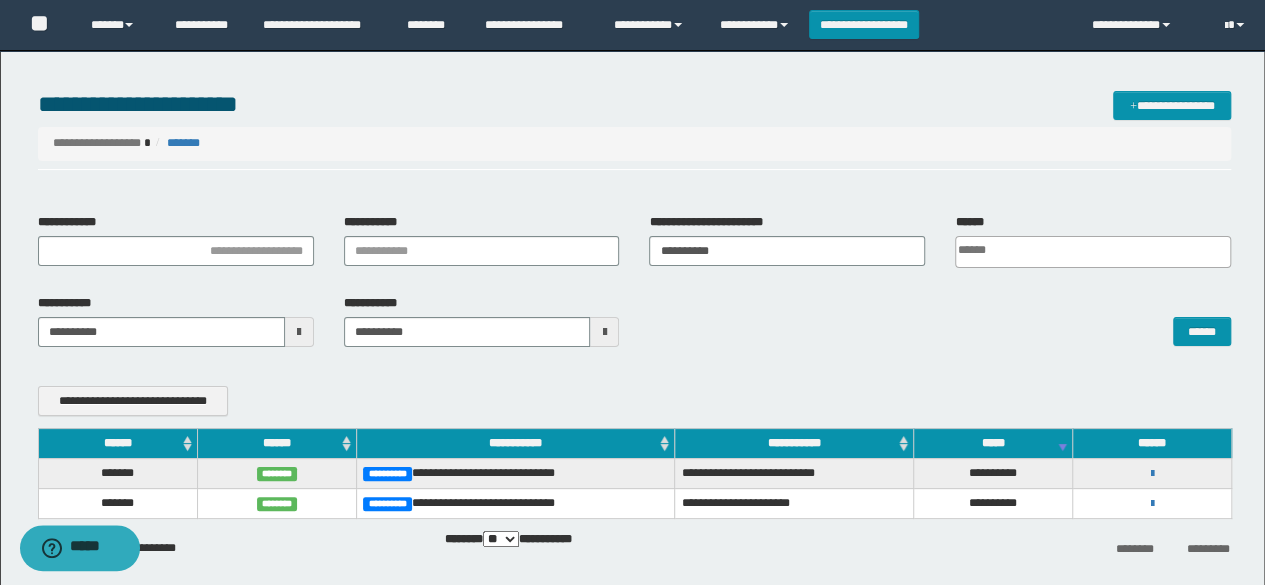 click on "[FIRST] [LAST] [LAST] [LAST] [LAST]" at bounding box center [1151, 473] 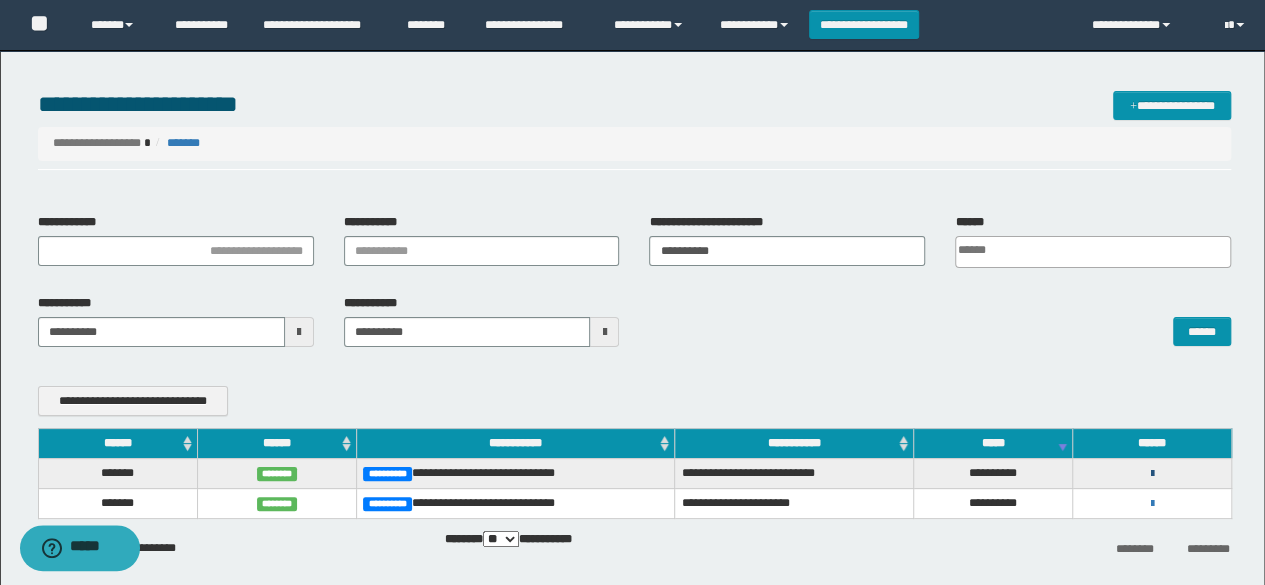 drag, startPoint x: 1150, startPoint y: 469, endPoint x: 1134, endPoint y: 473, distance: 16.492422 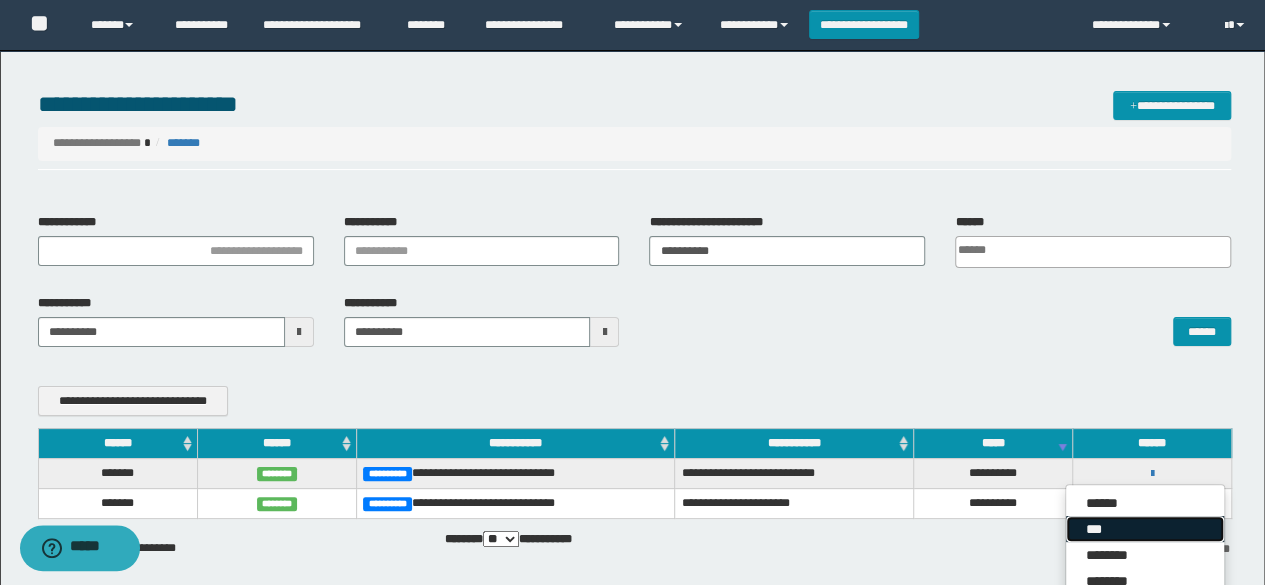click on "***" at bounding box center [1145, 529] 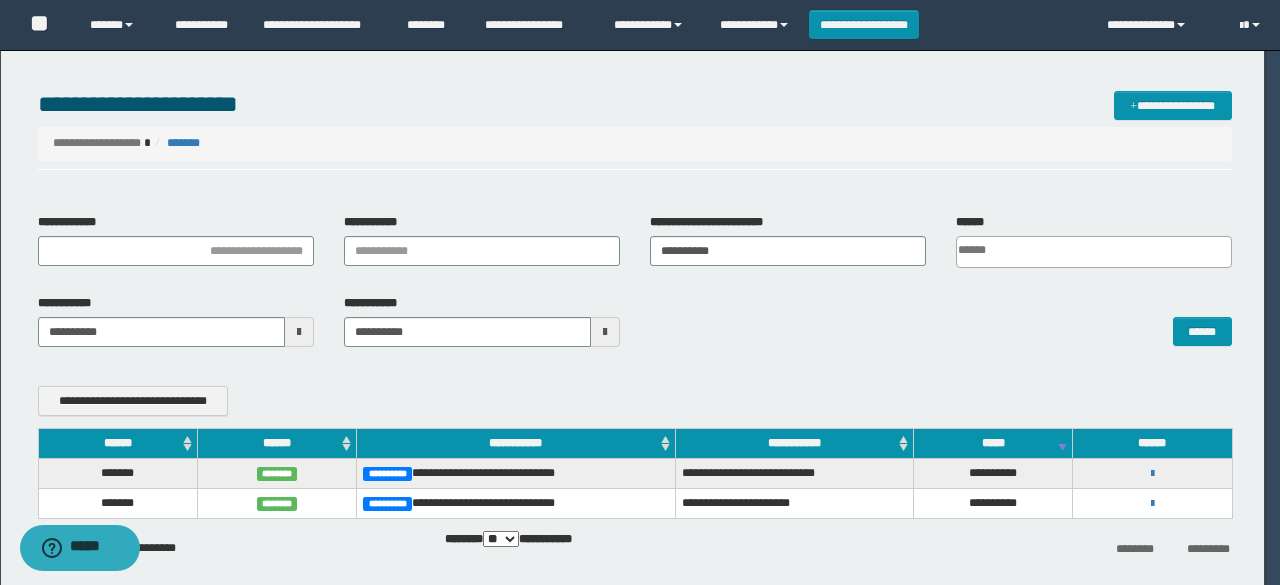 scroll, scrollTop: 0, scrollLeft: 0, axis: both 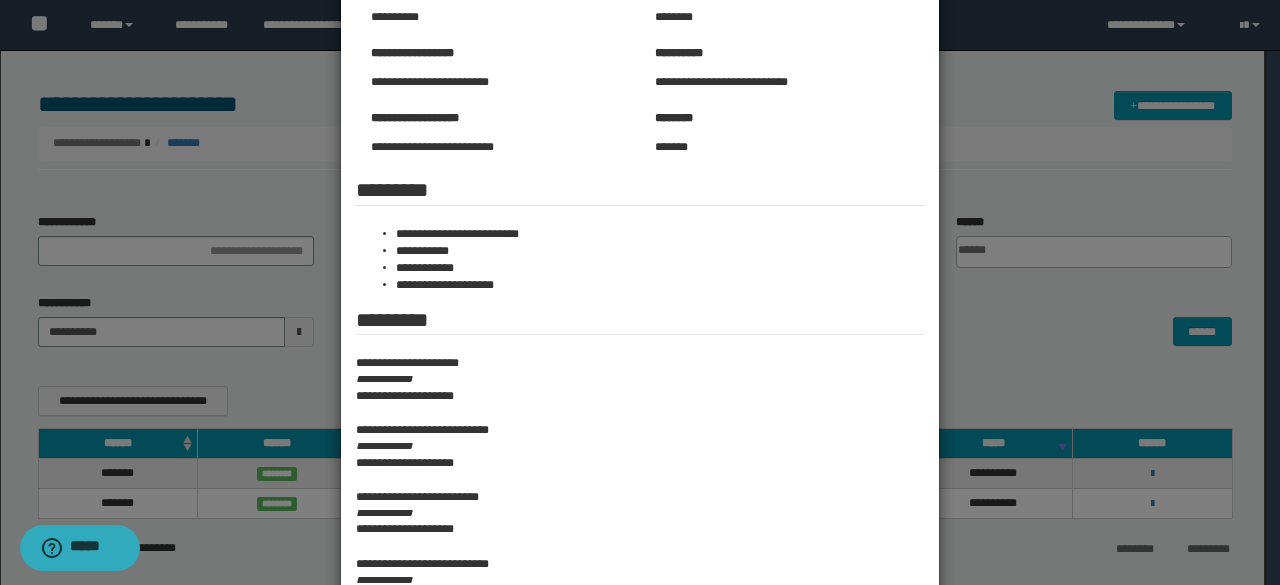 click at bounding box center (640, 541) 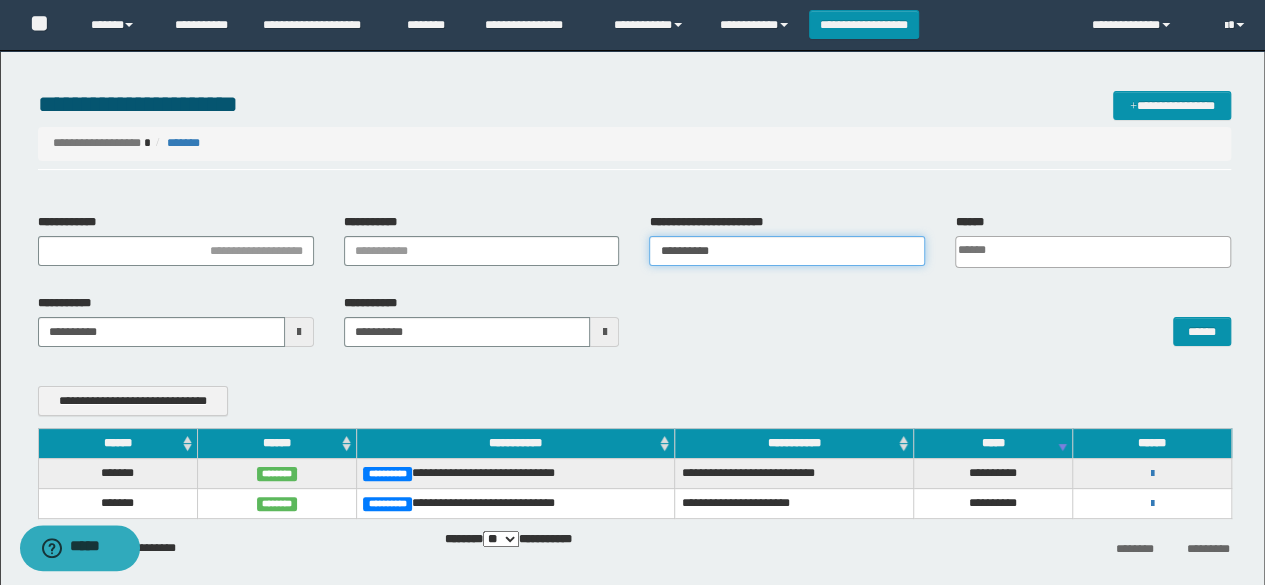 drag, startPoint x: 762, startPoint y: 251, endPoint x: 501, endPoint y: 257, distance: 261.06897 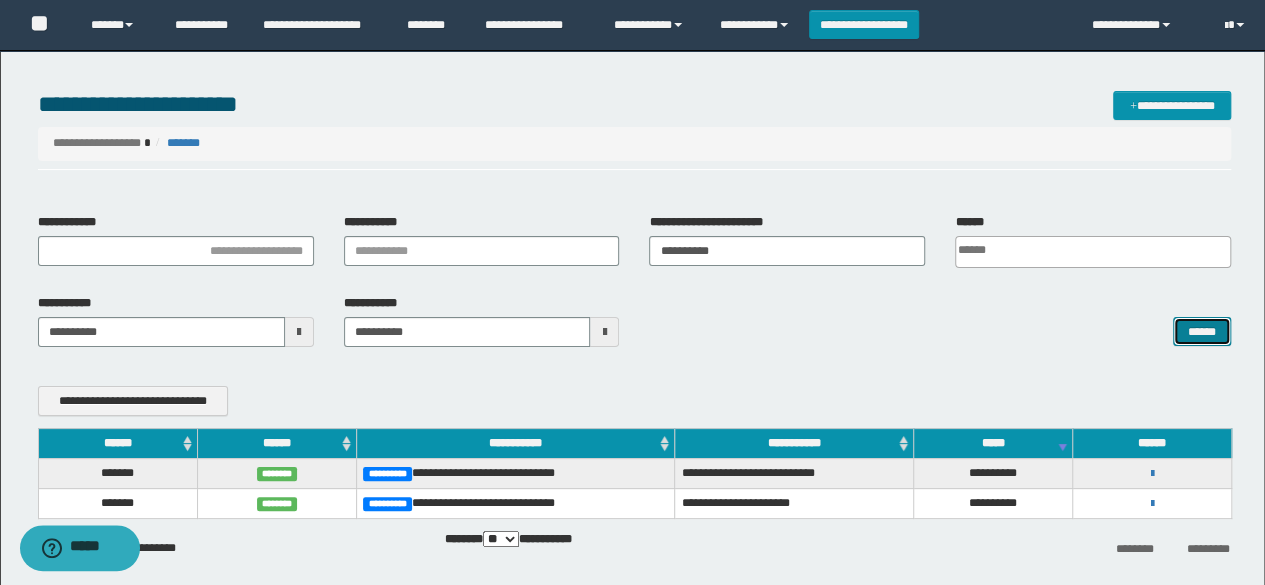 click on "******" at bounding box center [1202, 331] 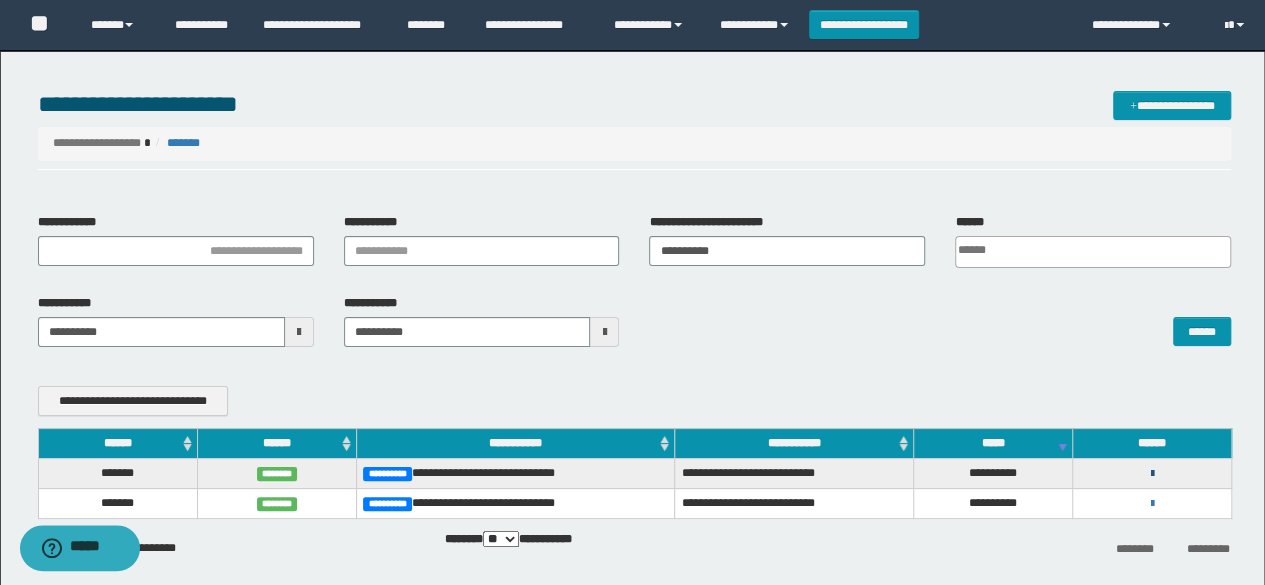 click at bounding box center [1152, 474] 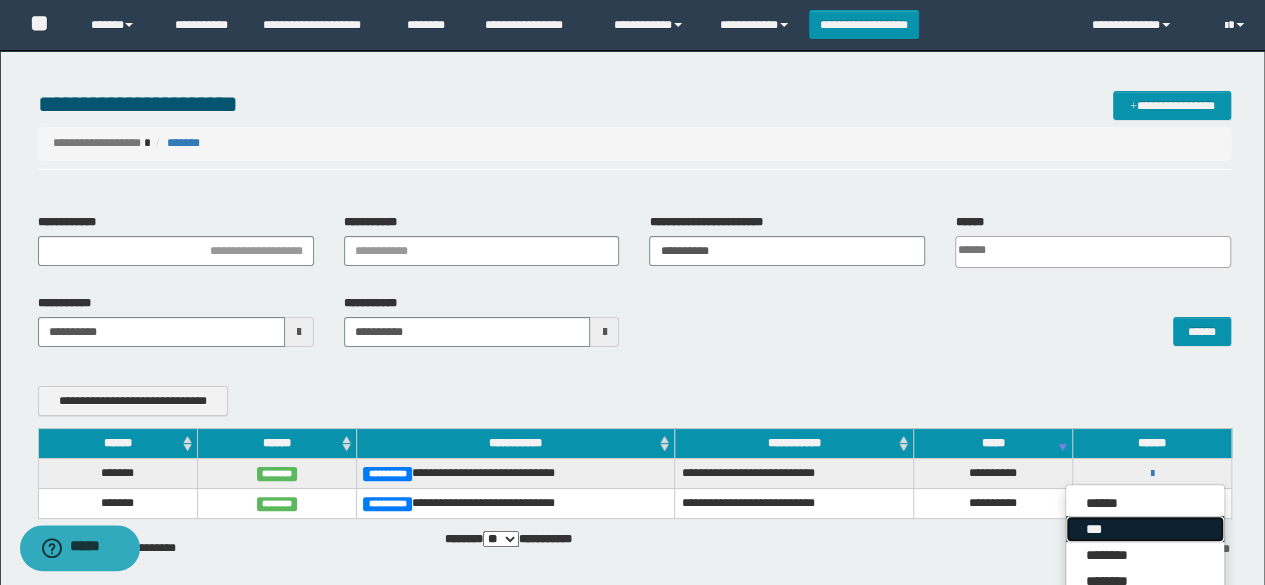 click on "***" at bounding box center (1145, 529) 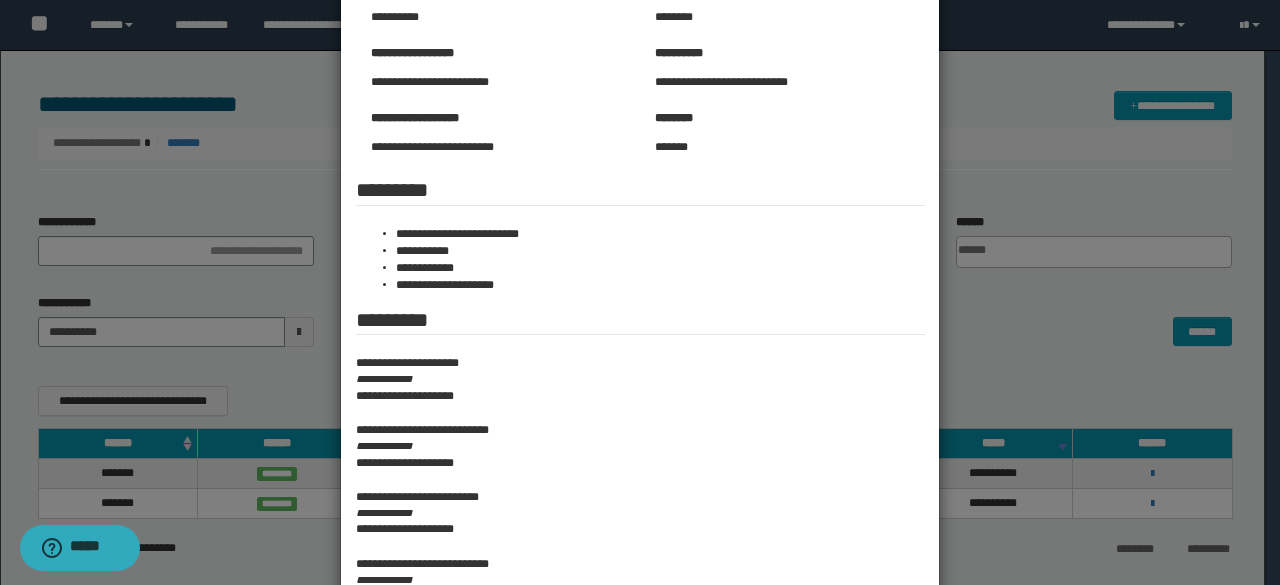 scroll, scrollTop: 0, scrollLeft: 0, axis: both 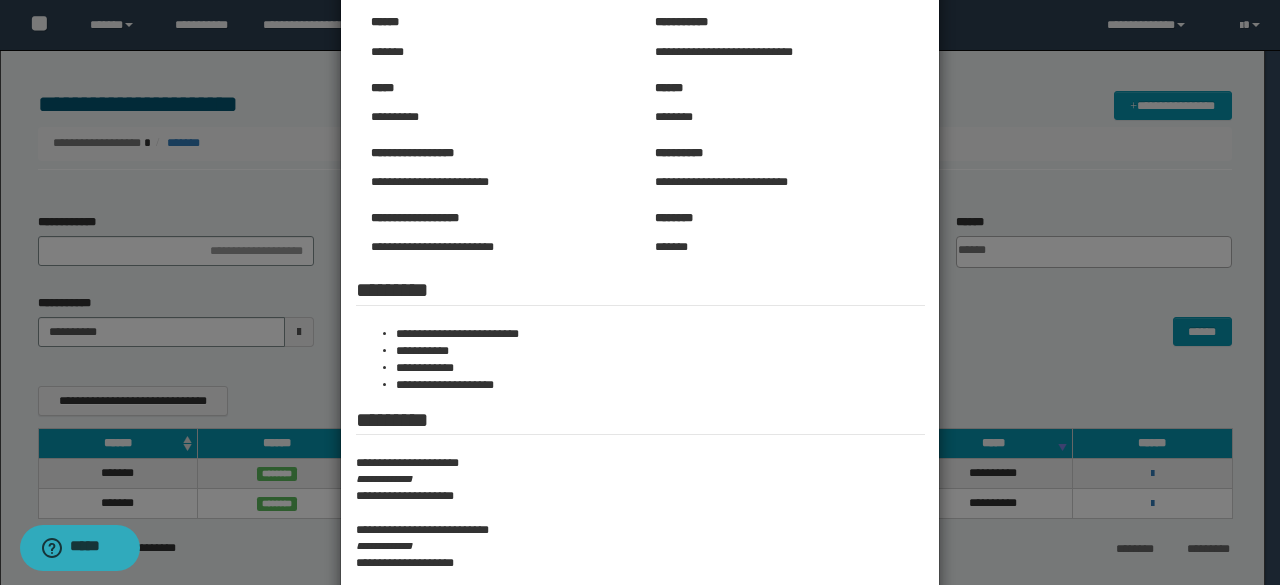 click at bounding box center (640, 641) 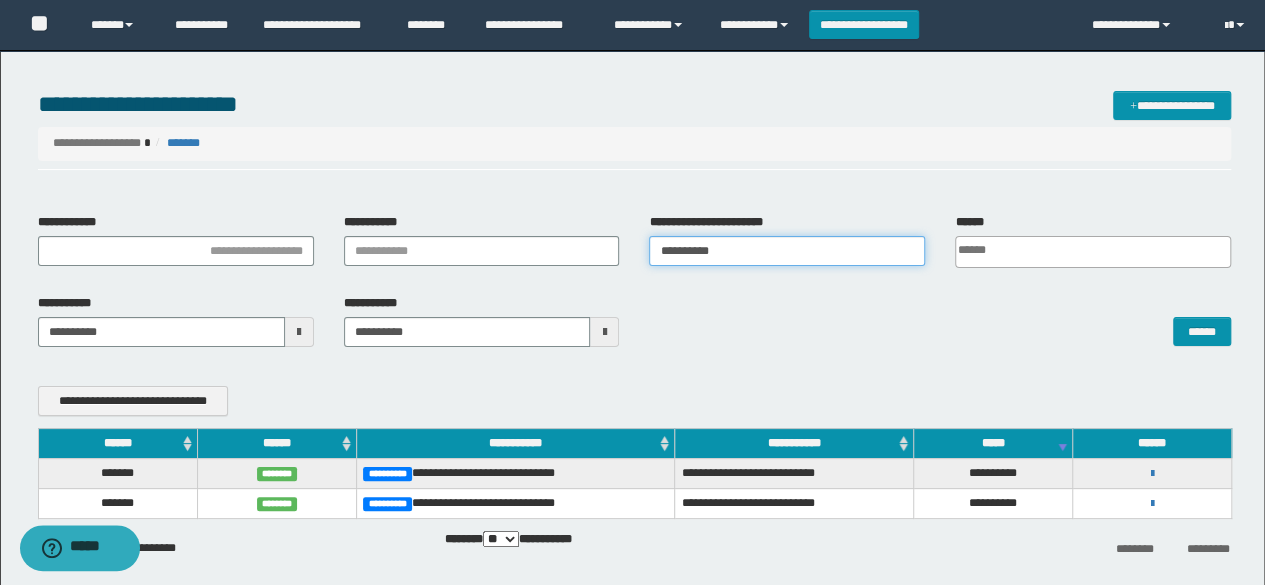 drag, startPoint x: 693, startPoint y: 259, endPoint x: 502, endPoint y: 261, distance: 191.01047 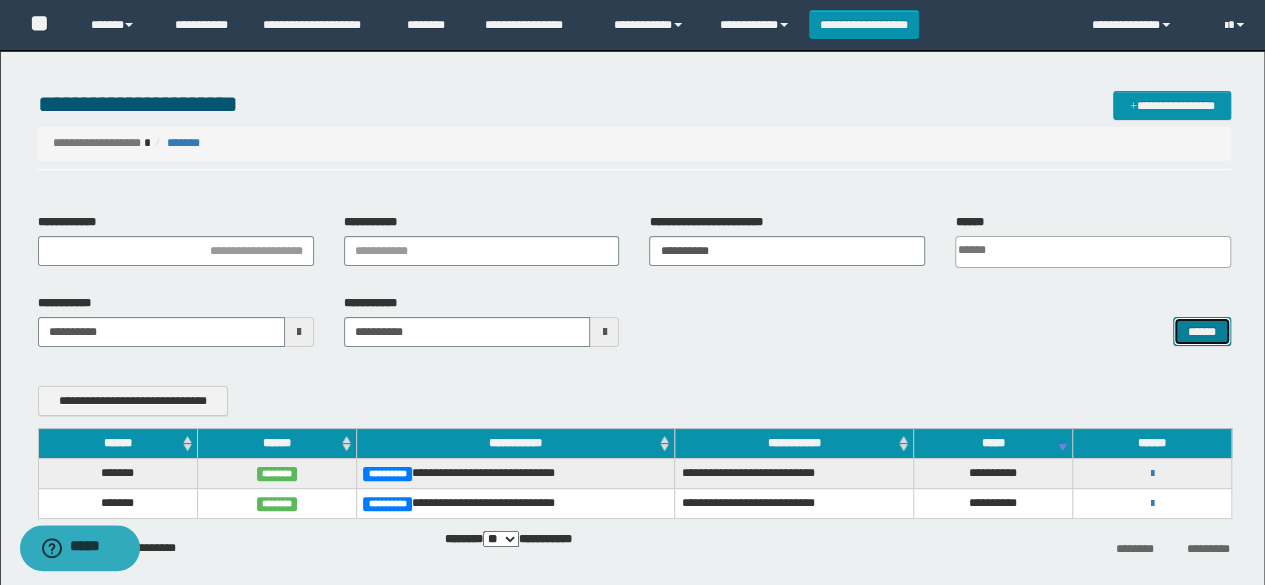 click on "******" at bounding box center (1202, 331) 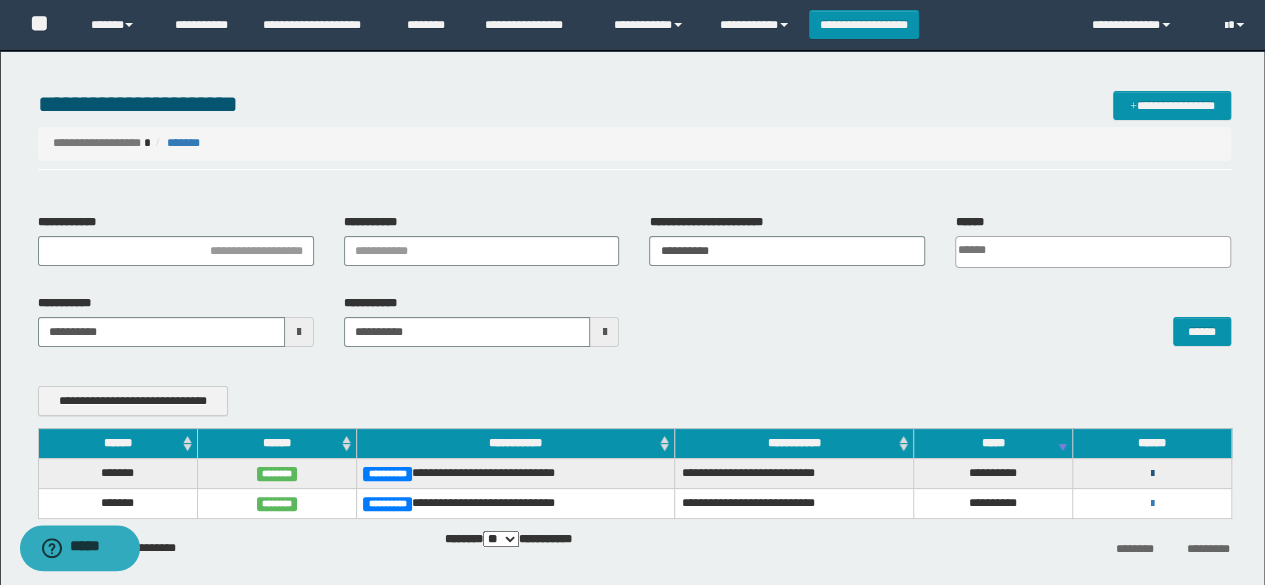 click on "[FIRST] [LAST] [LAST] [LAST] [LAST]" at bounding box center (1151, 473) 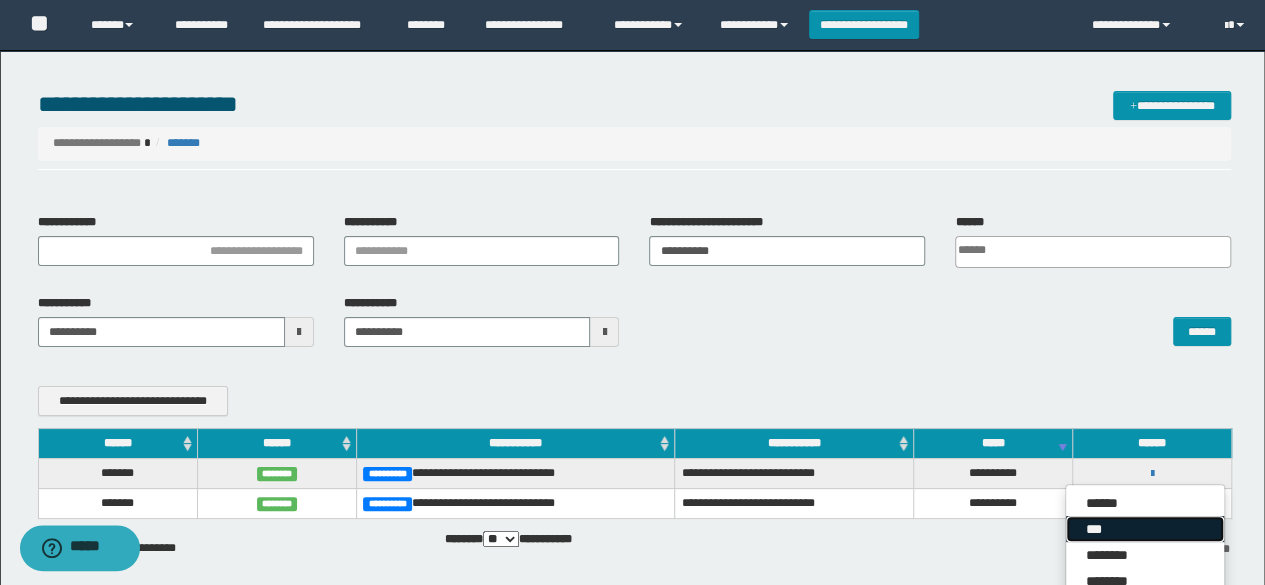 click on "***" at bounding box center (1145, 529) 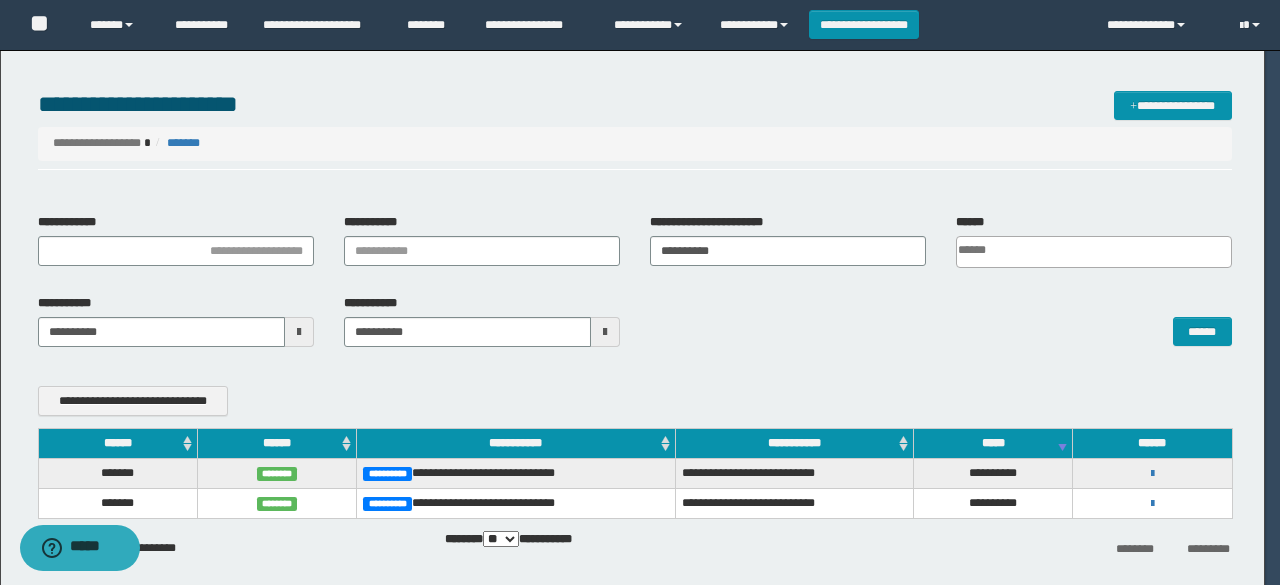 scroll, scrollTop: 0, scrollLeft: 0, axis: both 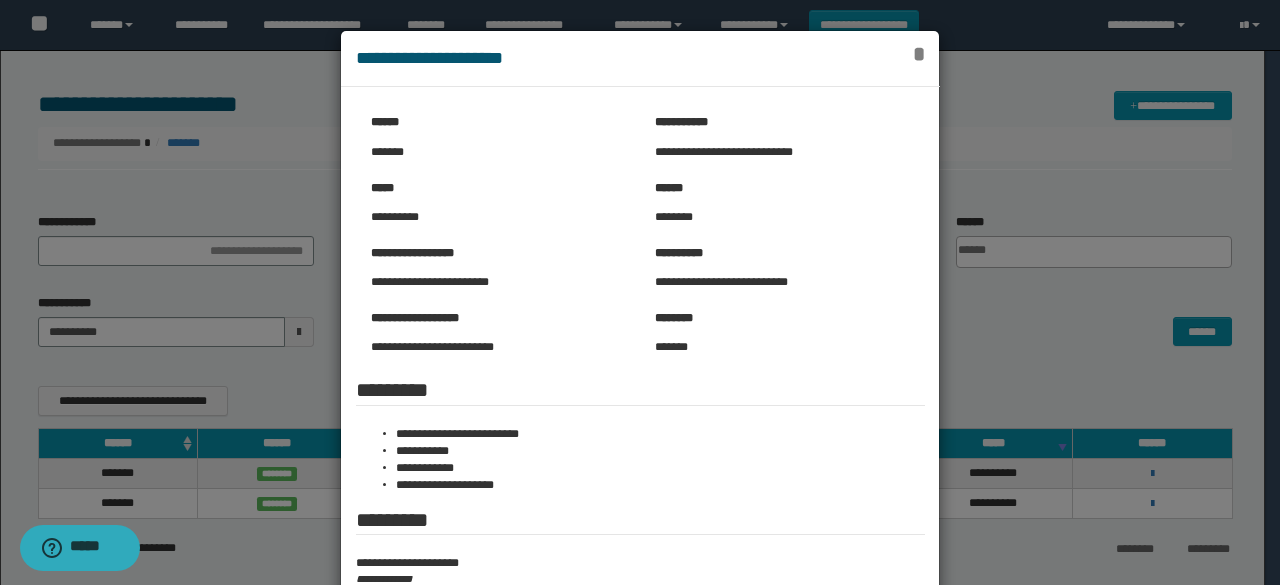 click on "*" at bounding box center (918, 54) 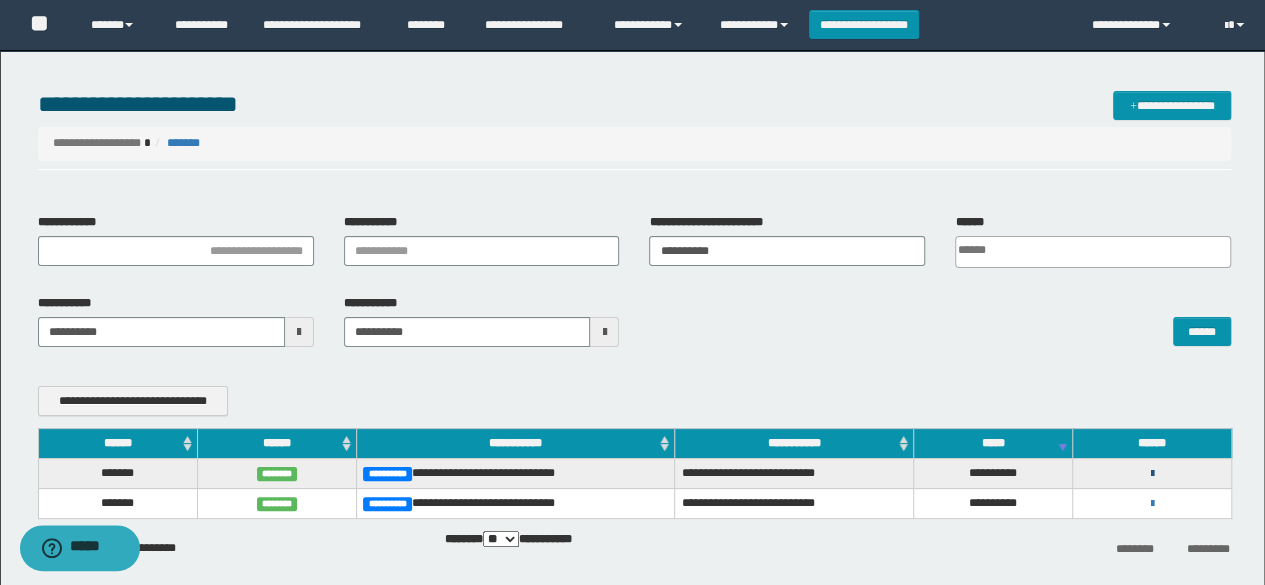 click at bounding box center (1152, 474) 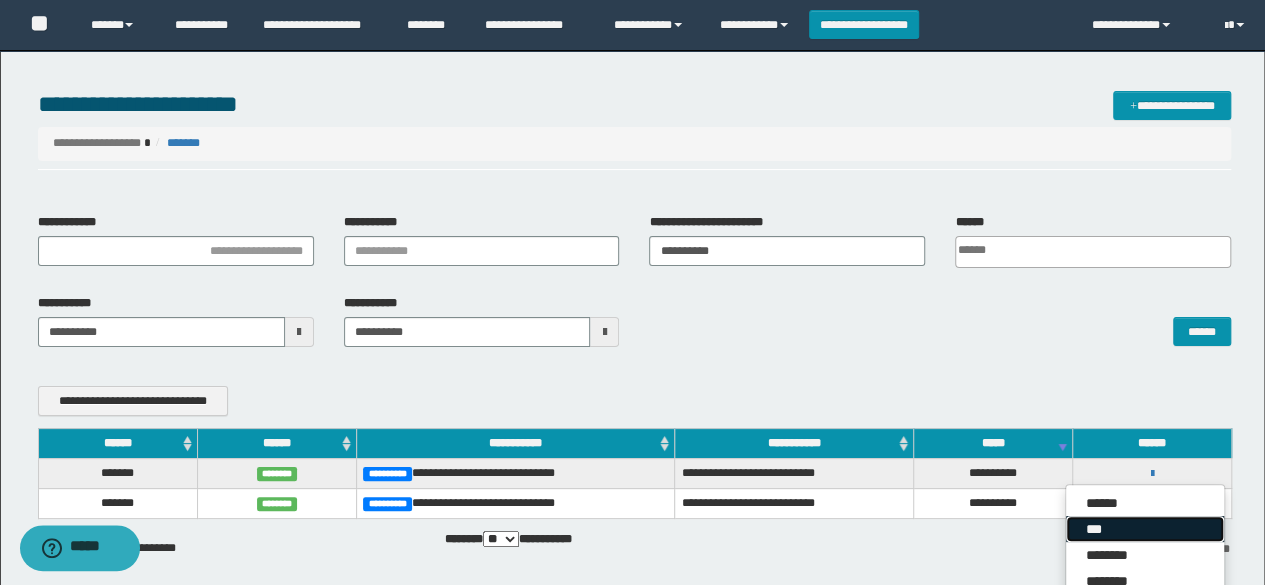 click on "***" at bounding box center (1145, 529) 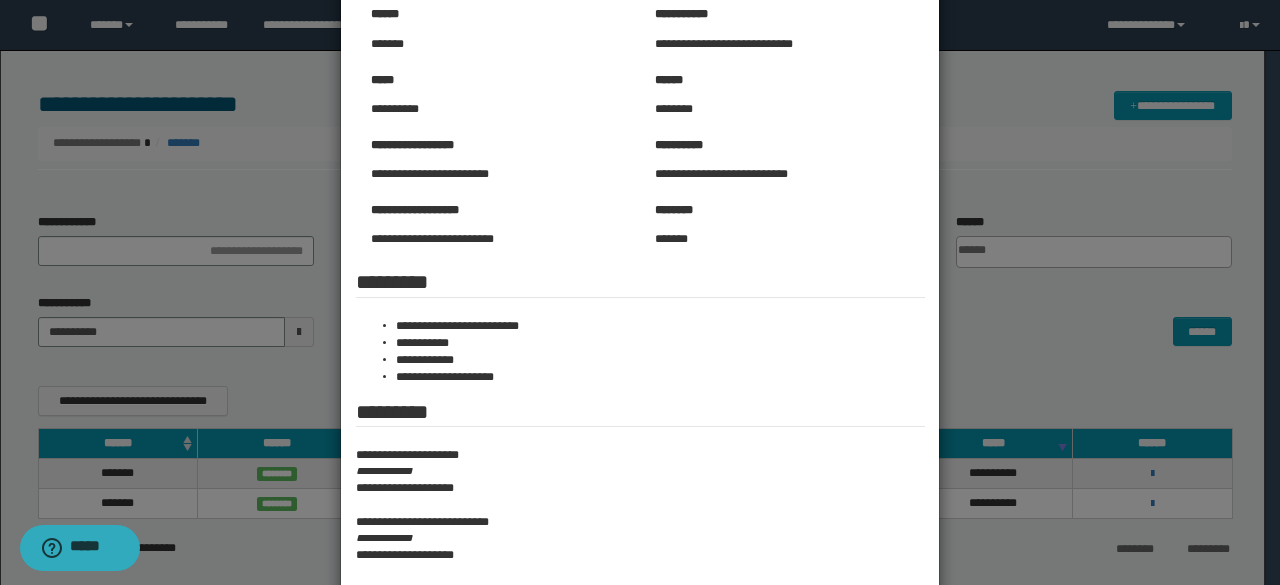 scroll, scrollTop: 100, scrollLeft: 0, axis: vertical 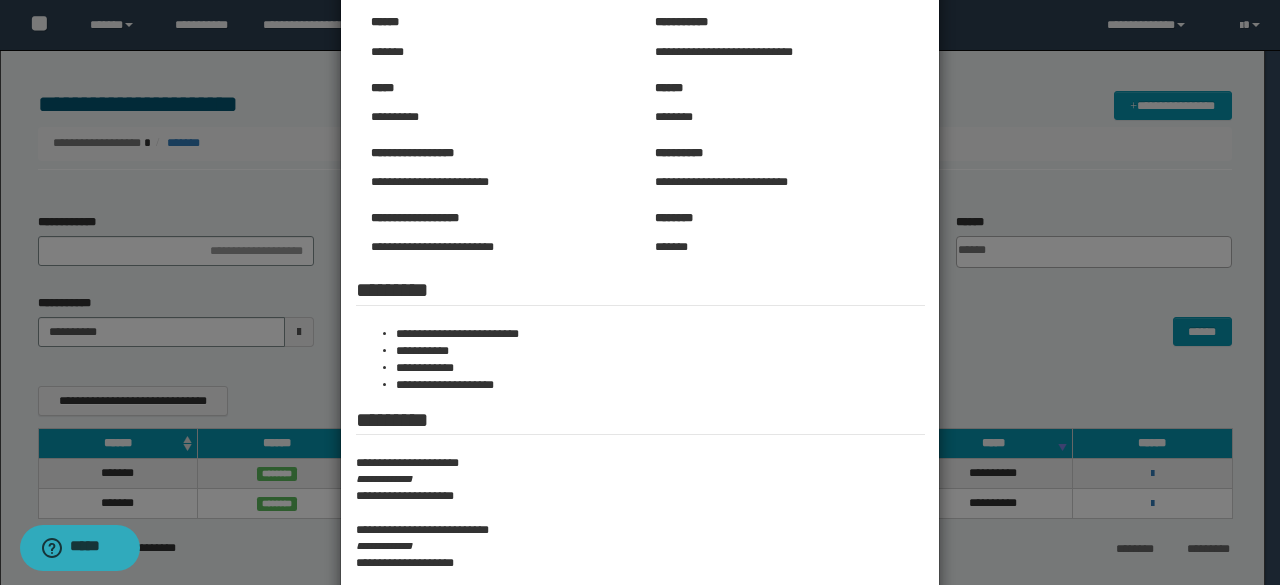 click at bounding box center (640, 641) 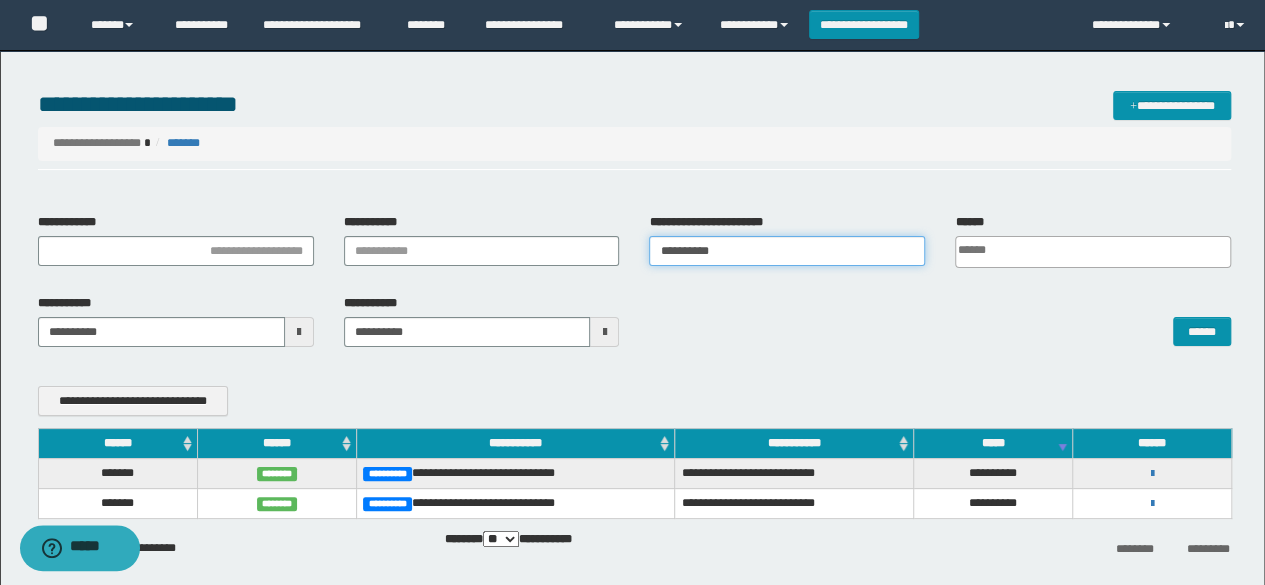 drag, startPoint x: 735, startPoint y: 257, endPoint x: 482, endPoint y: 265, distance: 253.12645 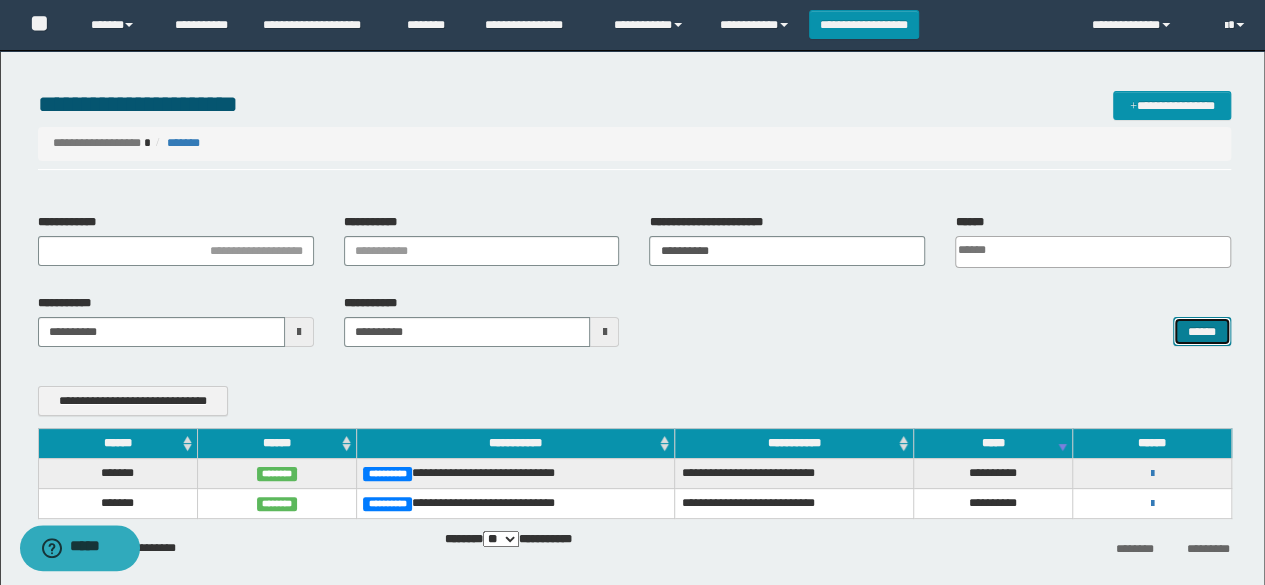 drag, startPoint x: 1213, startPoint y: 334, endPoint x: 1150, endPoint y: 301, distance: 71.11962 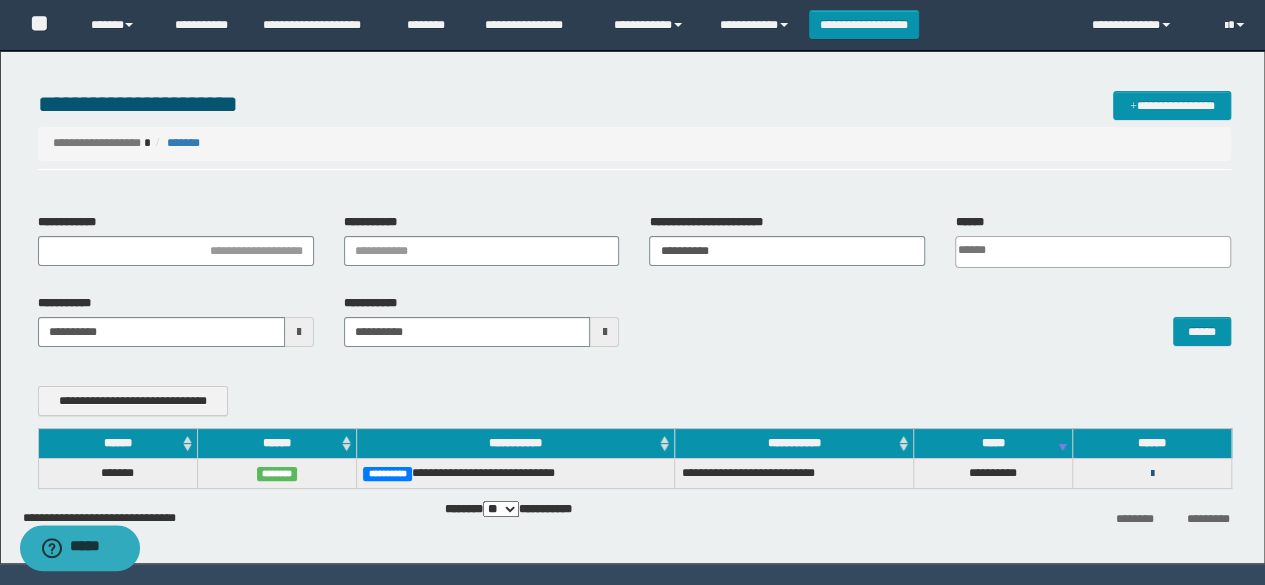 drag, startPoint x: 1150, startPoint y: 470, endPoint x: 1115, endPoint y: 493, distance: 41.880783 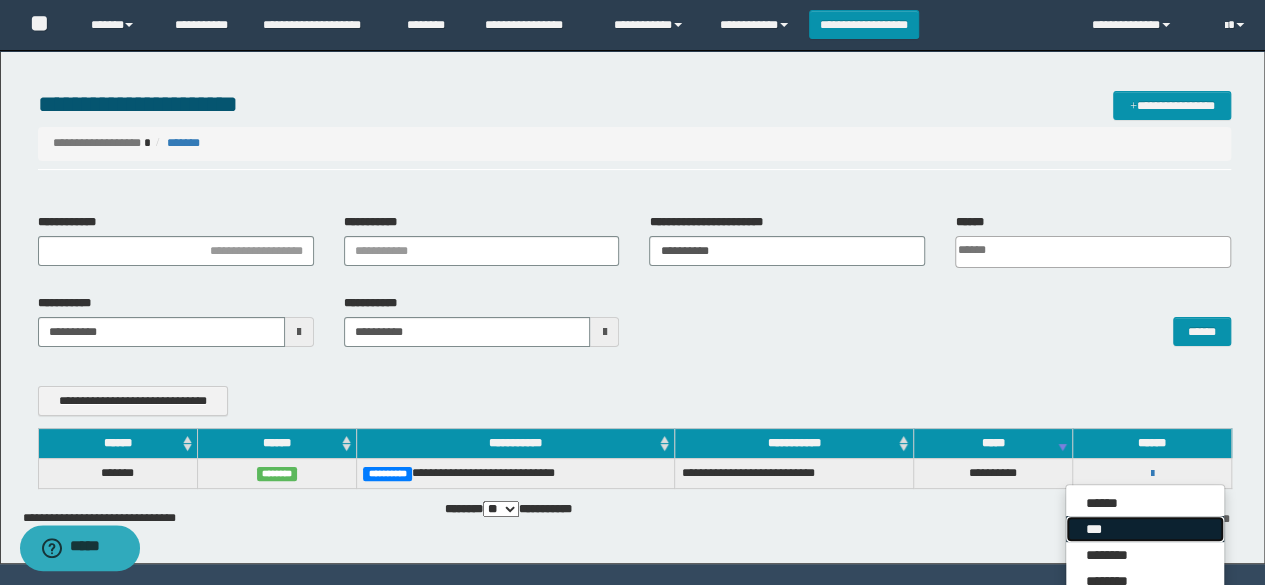 click on "***" at bounding box center (1145, 529) 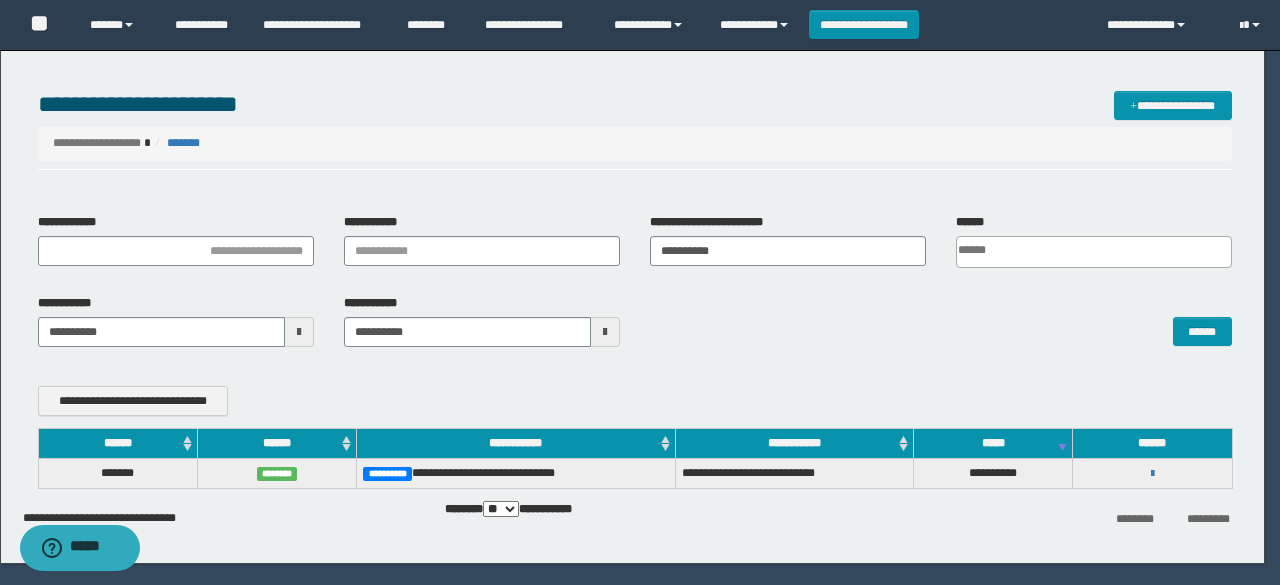scroll, scrollTop: 0, scrollLeft: 0, axis: both 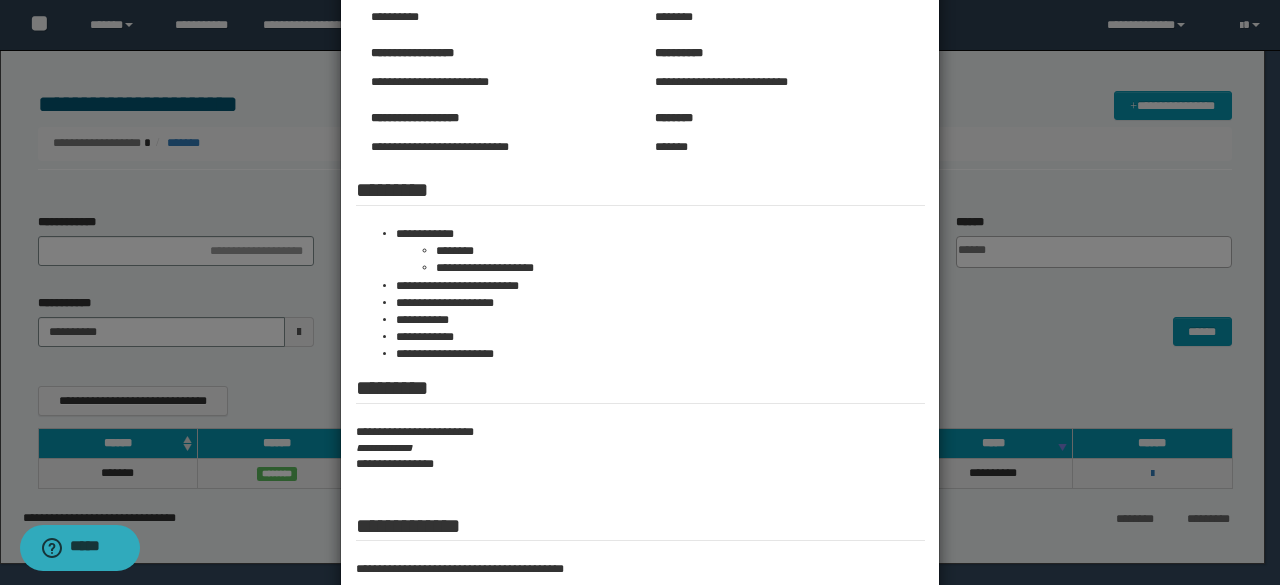 click at bounding box center (640, 247) 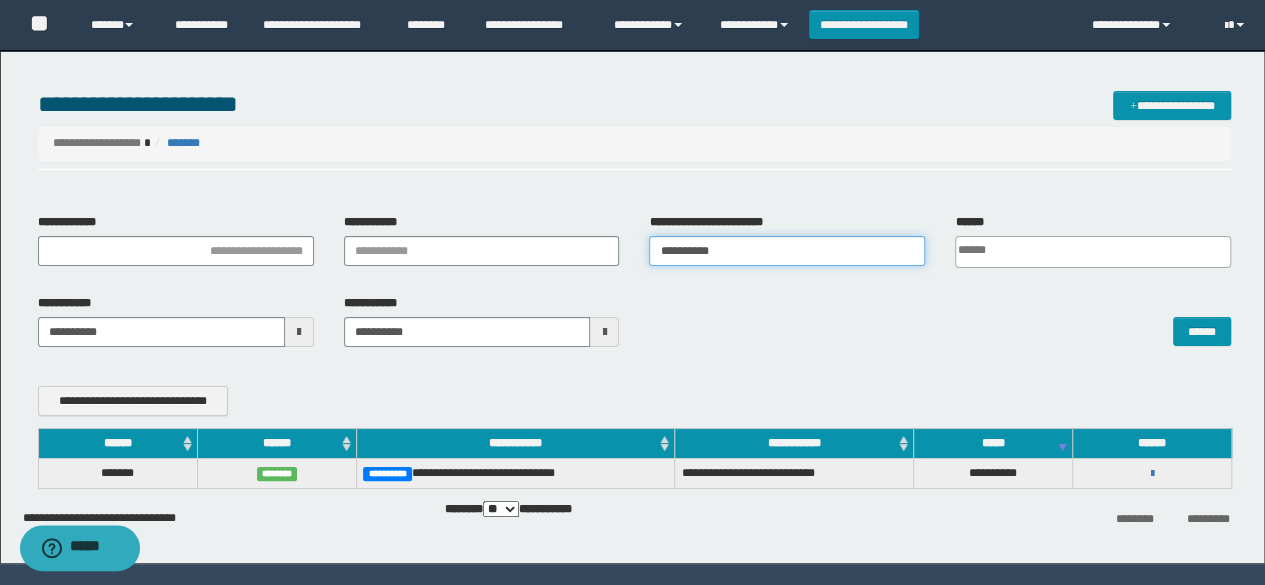 drag, startPoint x: 722, startPoint y: 253, endPoint x: 501, endPoint y: 252, distance: 221.00226 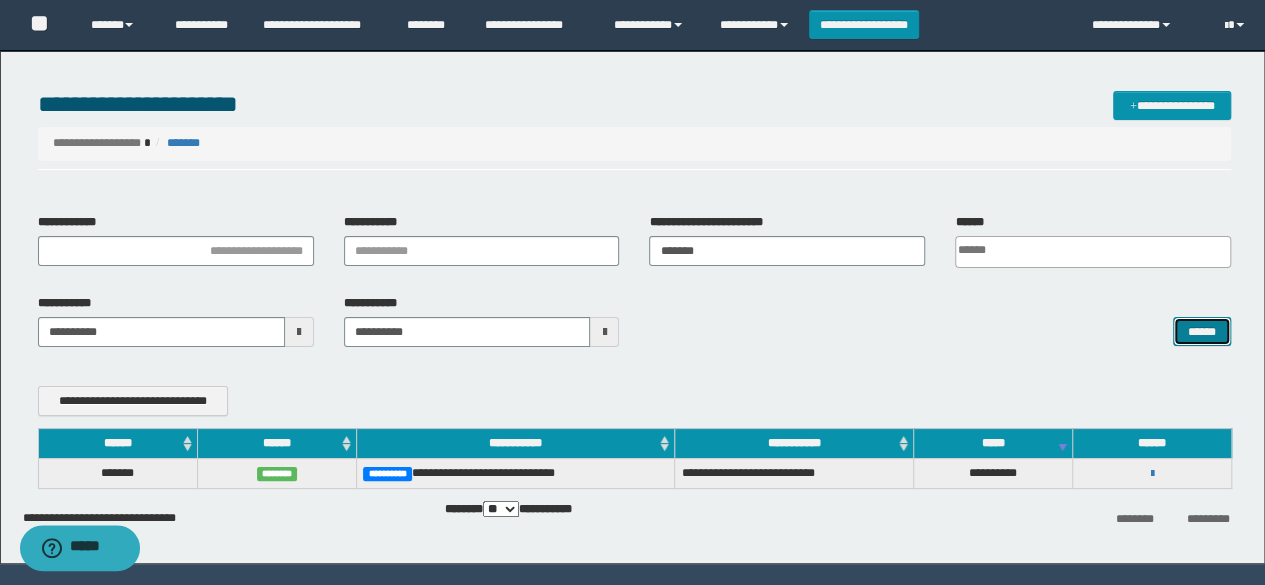click on "******" at bounding box center [1202, 331] 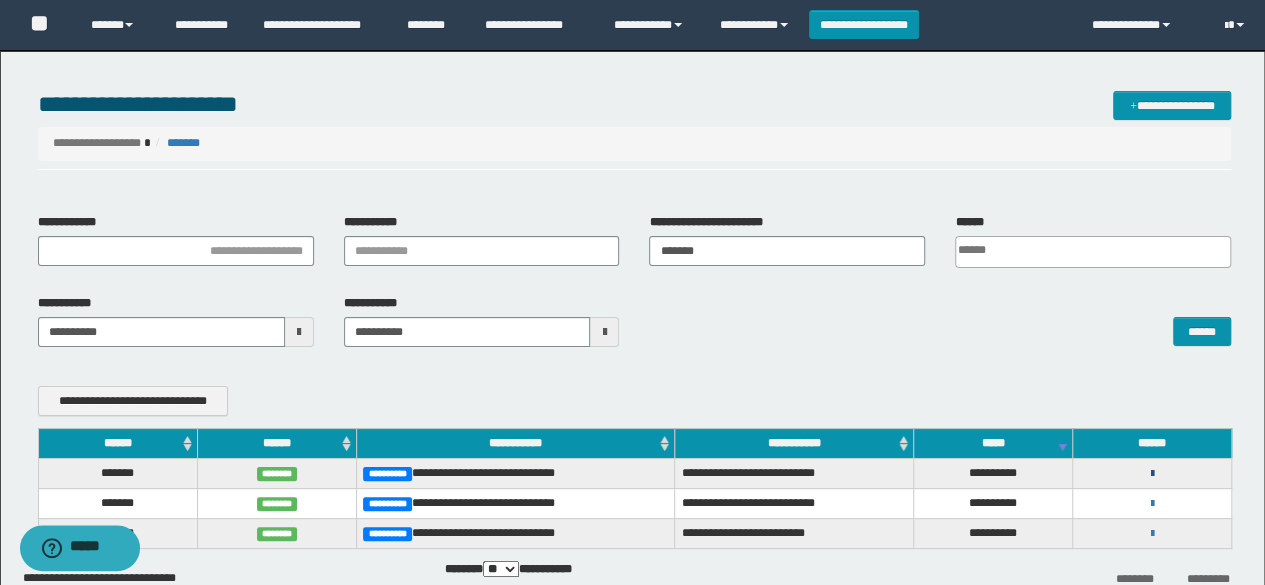 click at bounding box center [1152, 474] 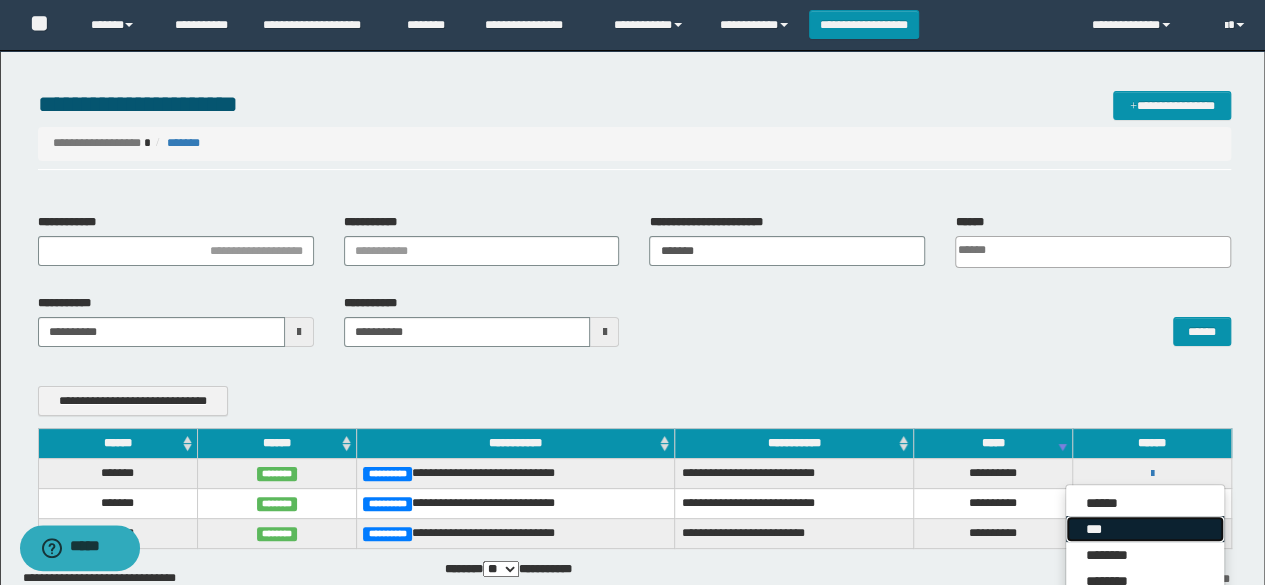 click on "***" at bounding box center [1145, 529] 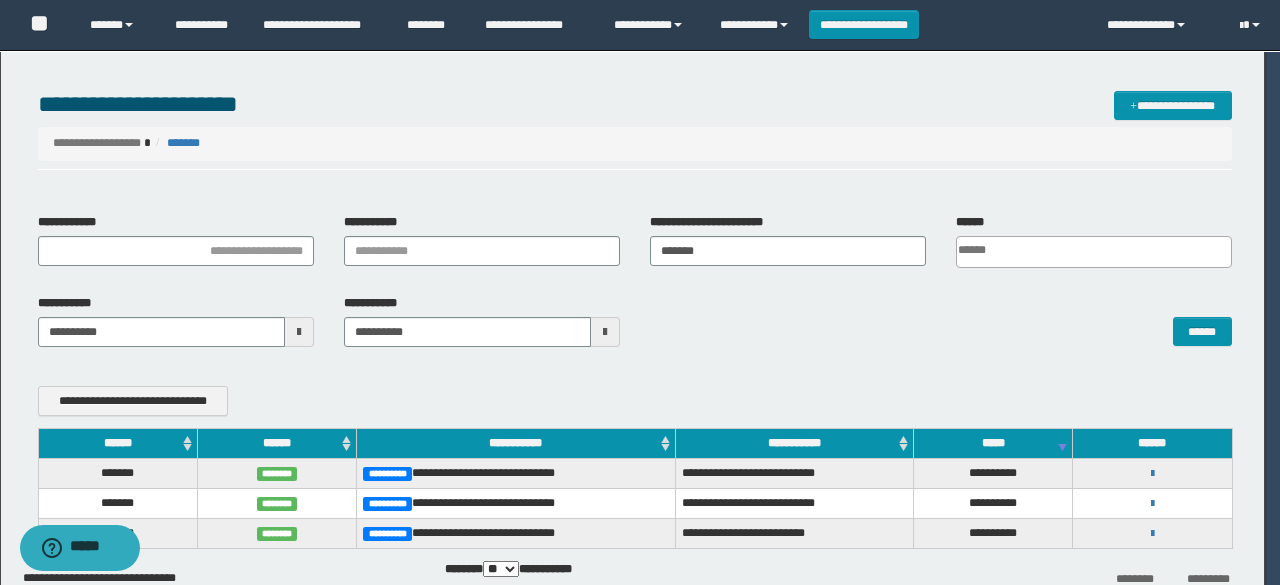 scroll, scrollTop: 0, scrollLeft: 0, axis: both 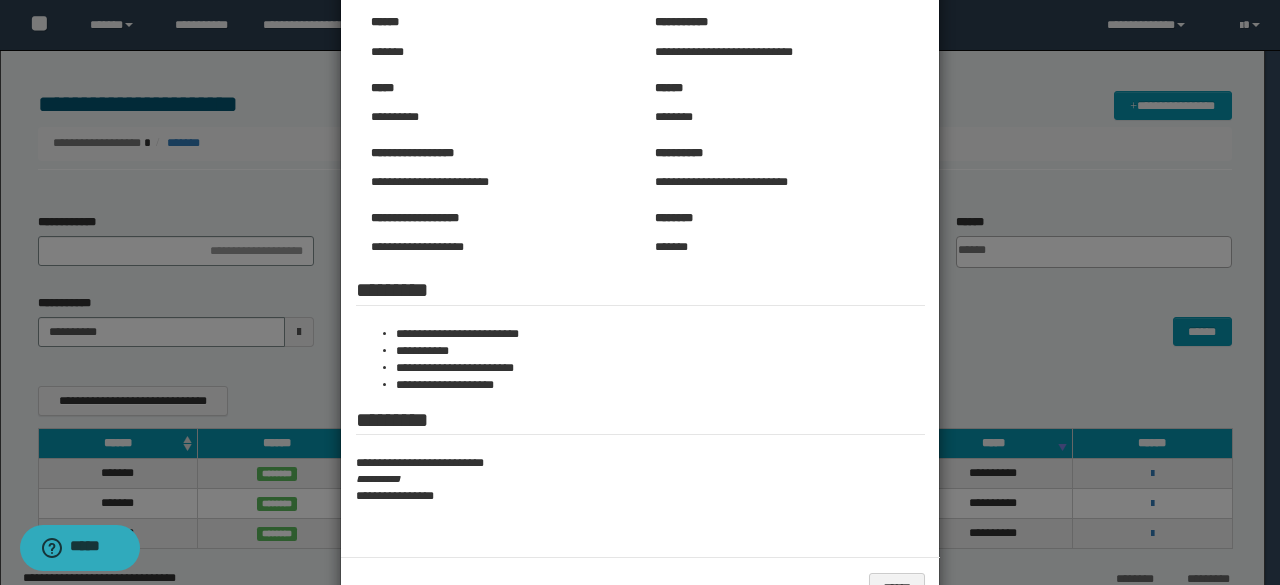 click at bounding box center (640, 274) 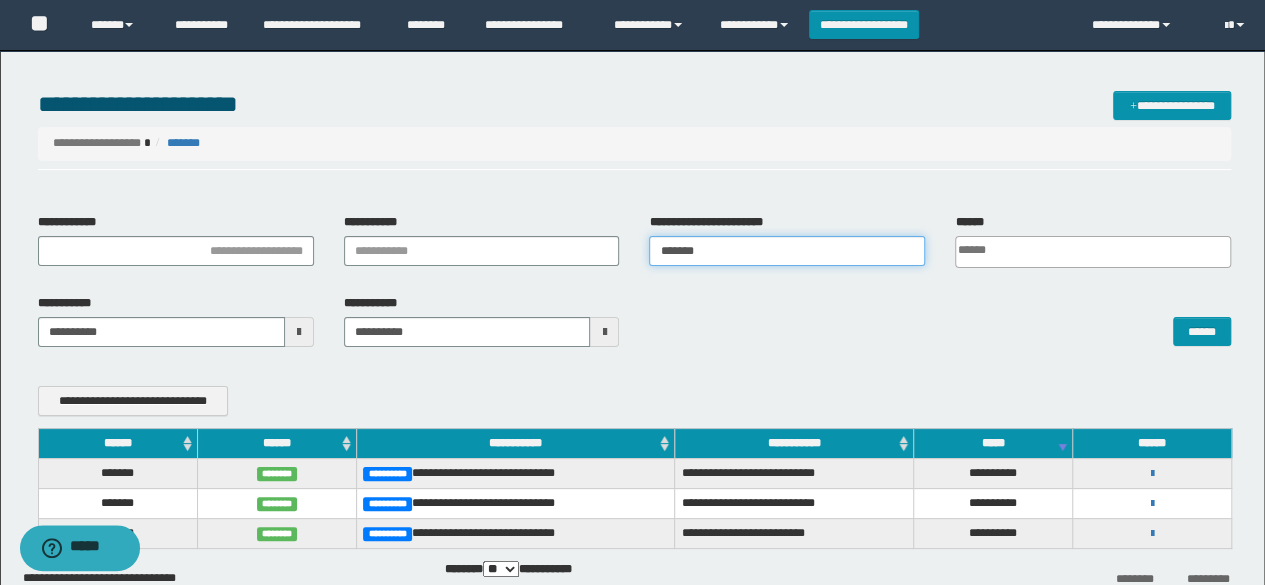 drag, startPoint x: 702, startPoint y: 253, endPoint x: 506, endPoint y: 253, distance: 196 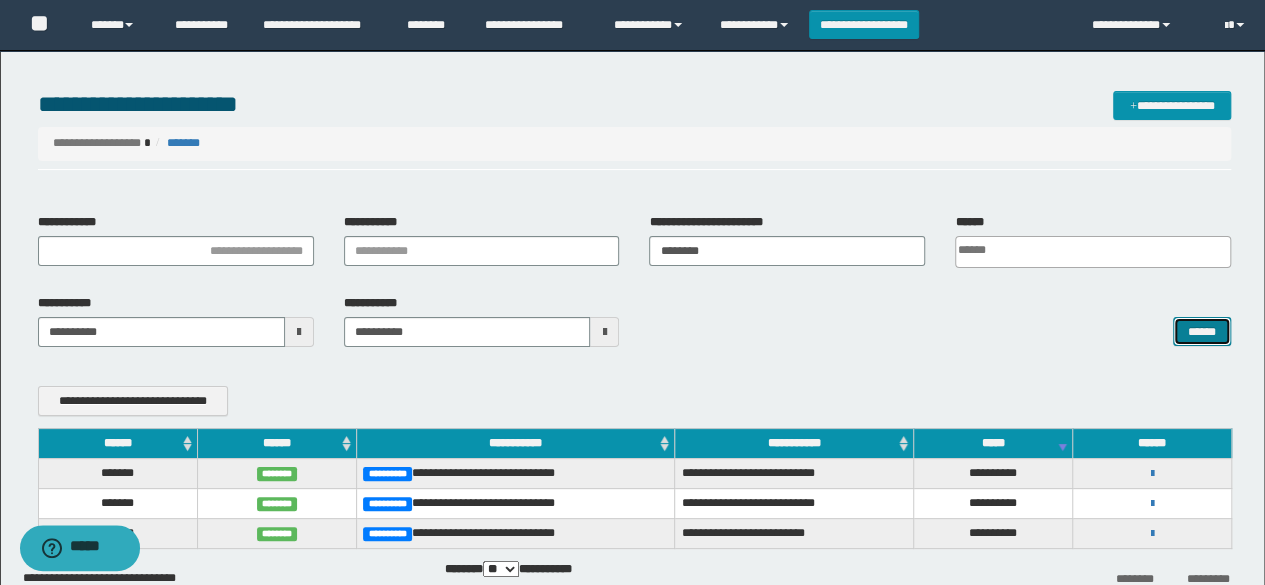 click on "******" at bounding box center [1202, 331] 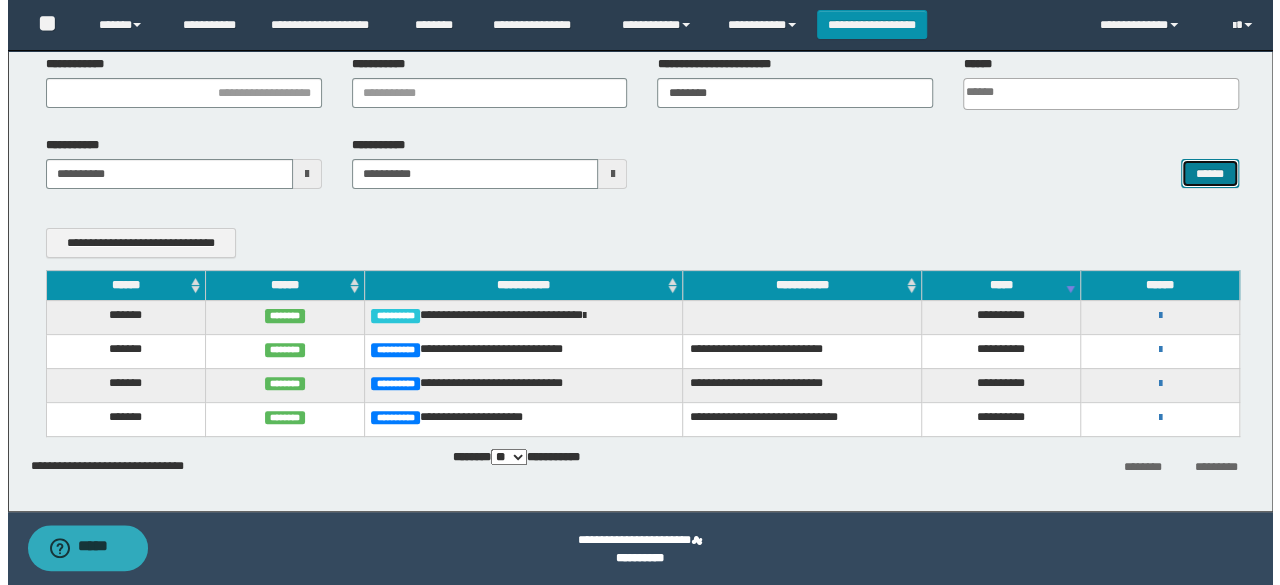 scroll, scrollTop: 159, scrollLeft: 0, axis: vertical 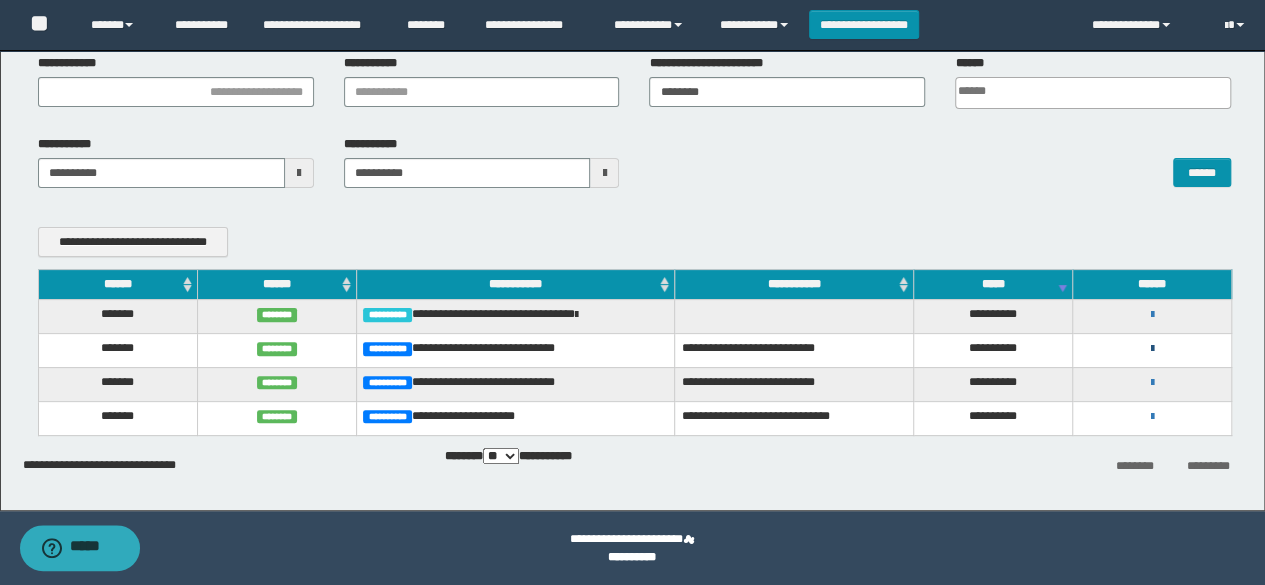 click at bounding box center [1152, 349] 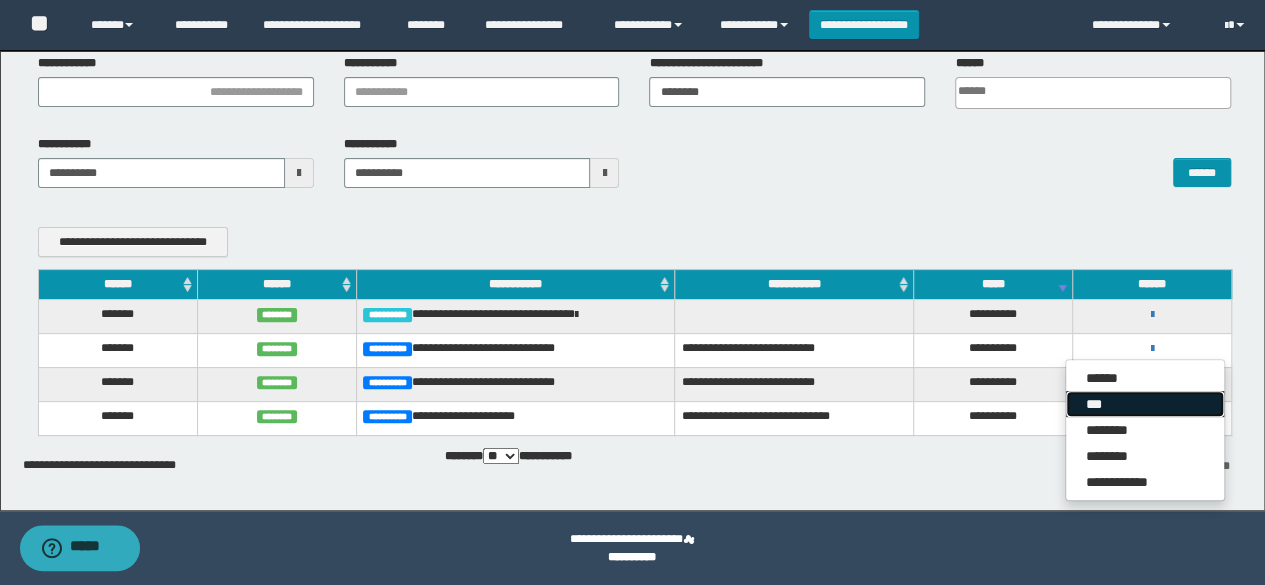 click on "***" at bounding box center [1145, 404] 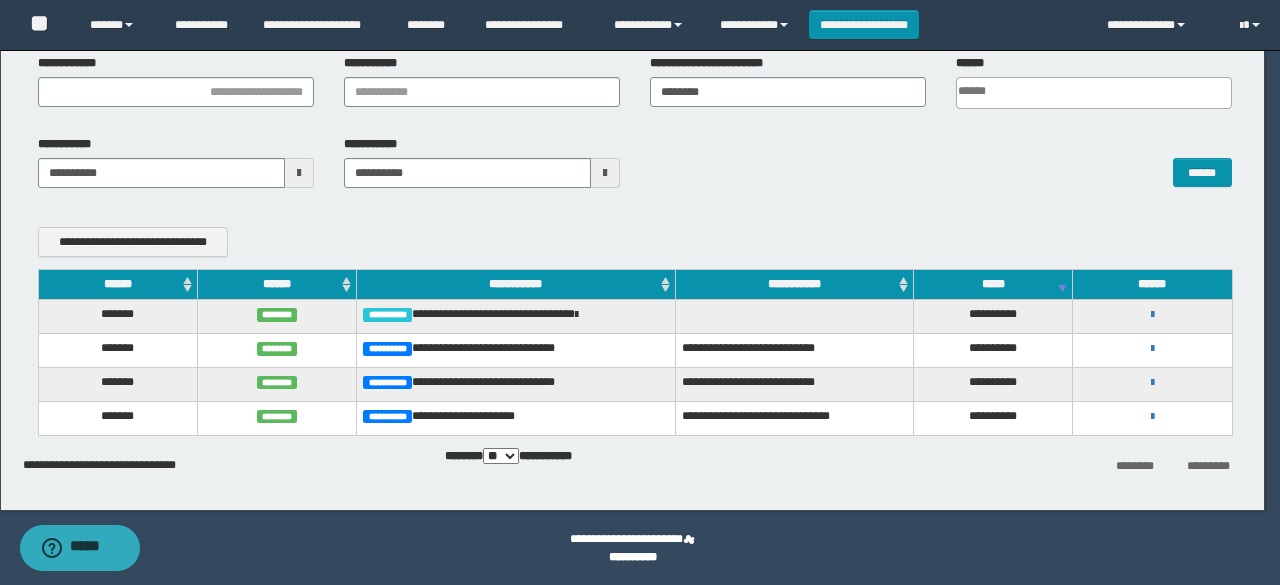 scroll, scrollTop: 0, scrollLeft: 0, axis: both 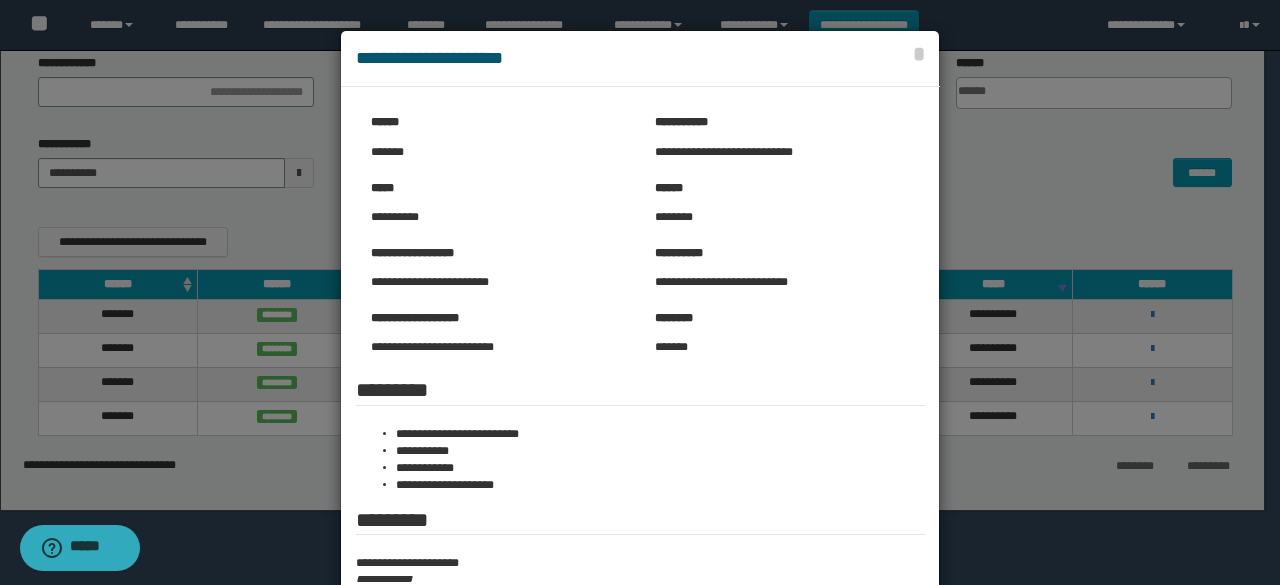 drag, startPoint x: 1022, startPoint y: 137, endPoint x: 998, endPoint y: 138, distance: 24.020824 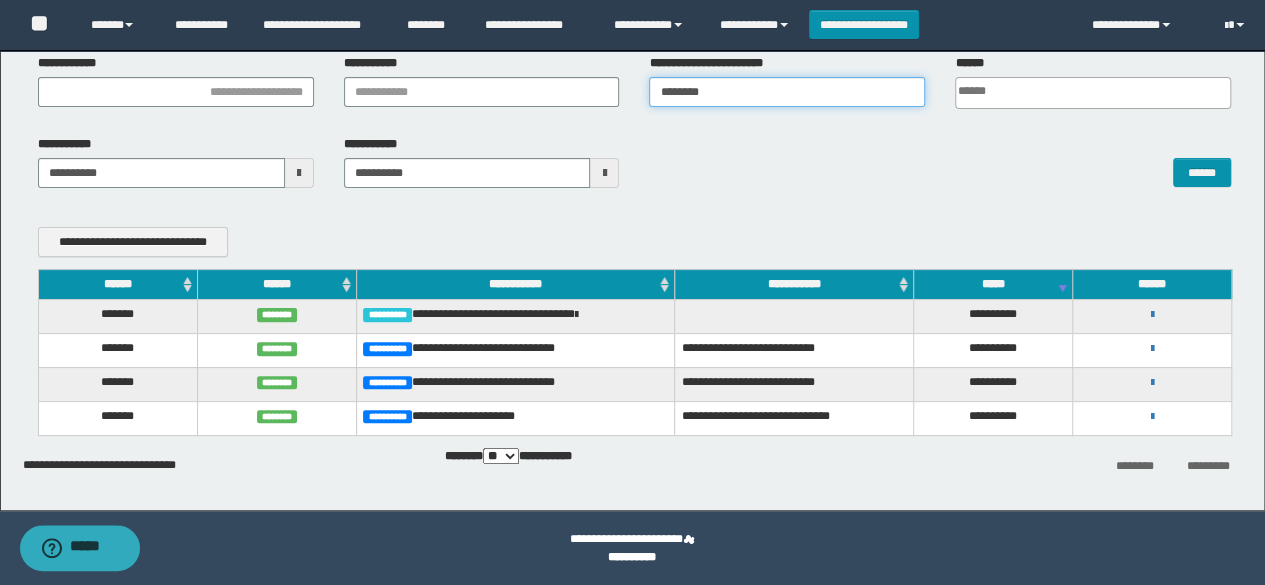 drag, startPoint x: 722, startPoint y: 95, endPoint x: 402, endPoint y: 97, distance: 320.00626 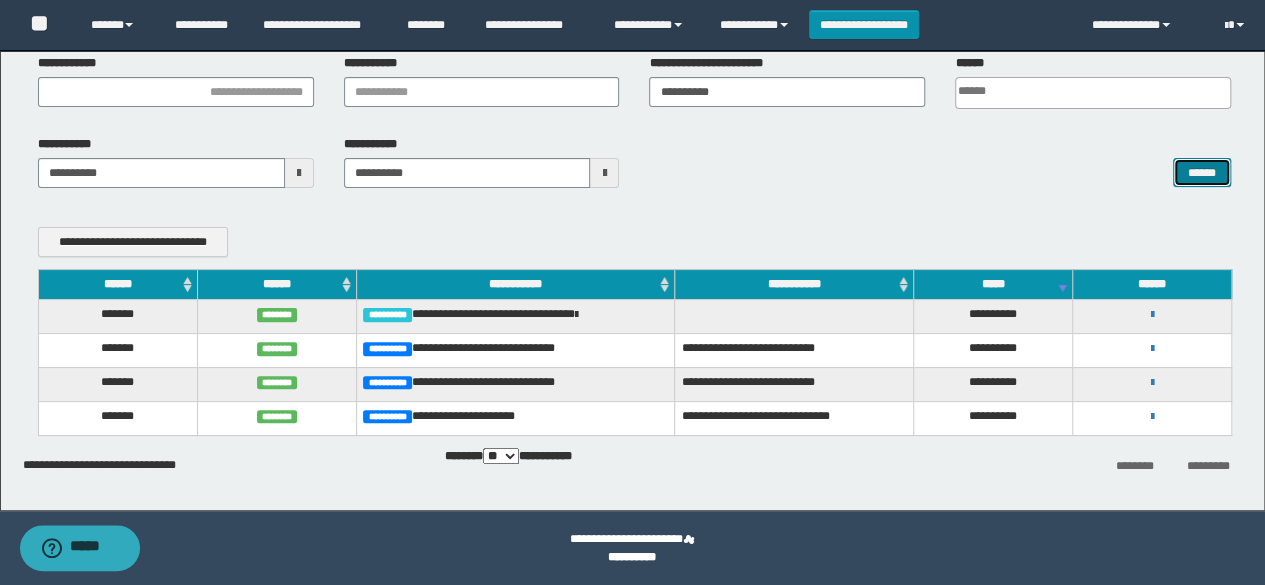 click on "******" at bounding box center (1202, 172) 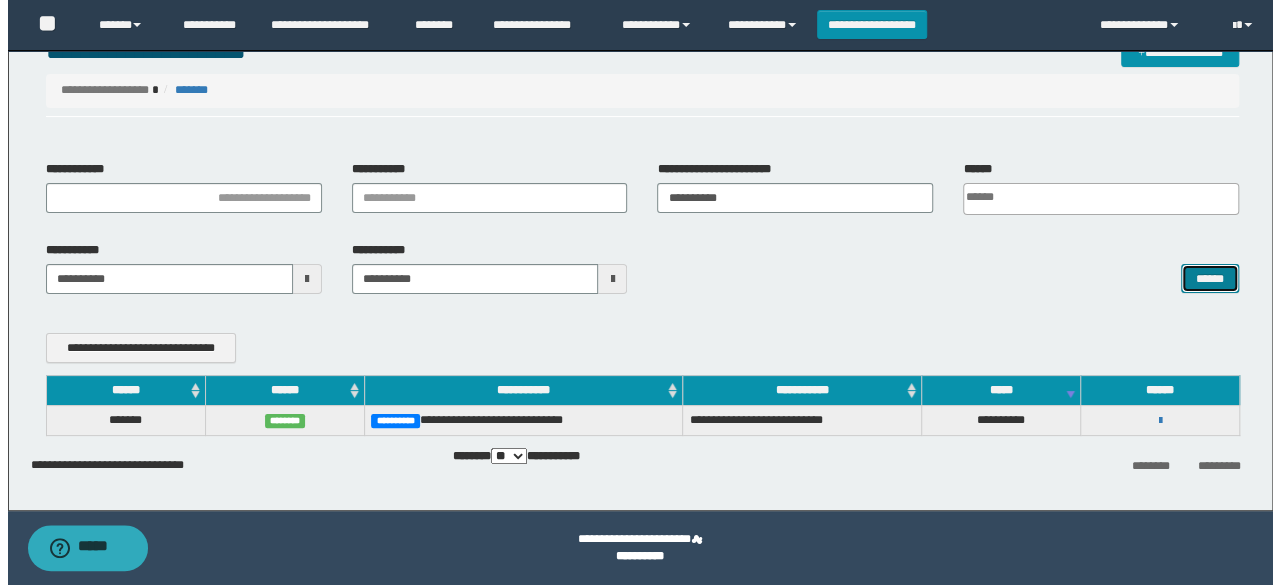 scroll, scrollTop: 52, scrollLeft: 0, axis: vertical 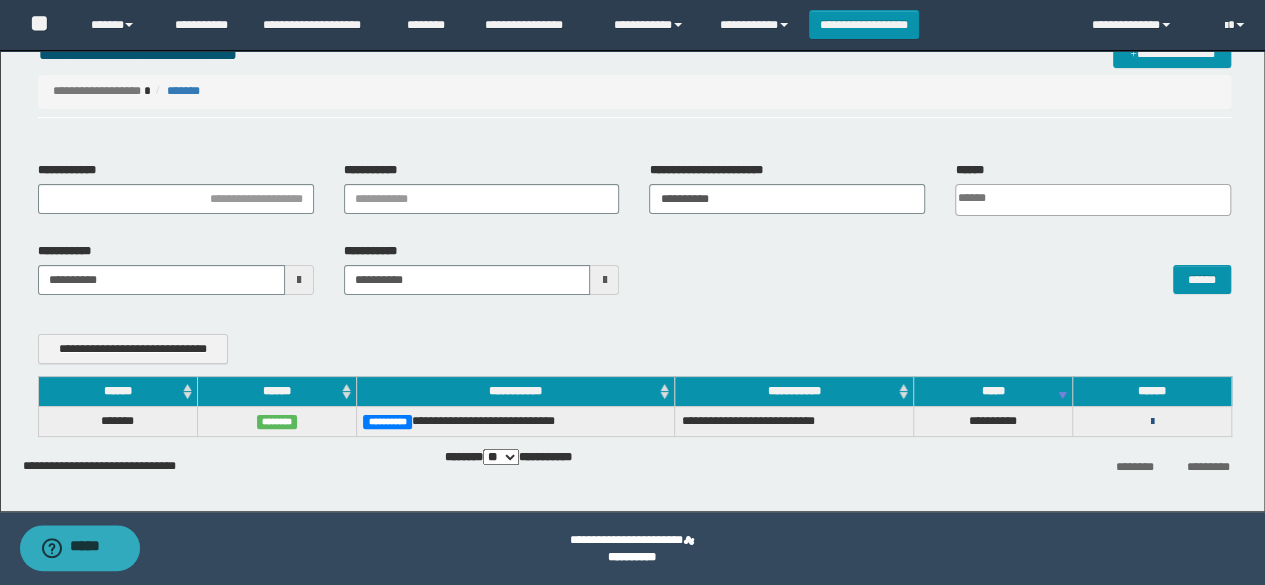 click at bounding box center [1152, 422] 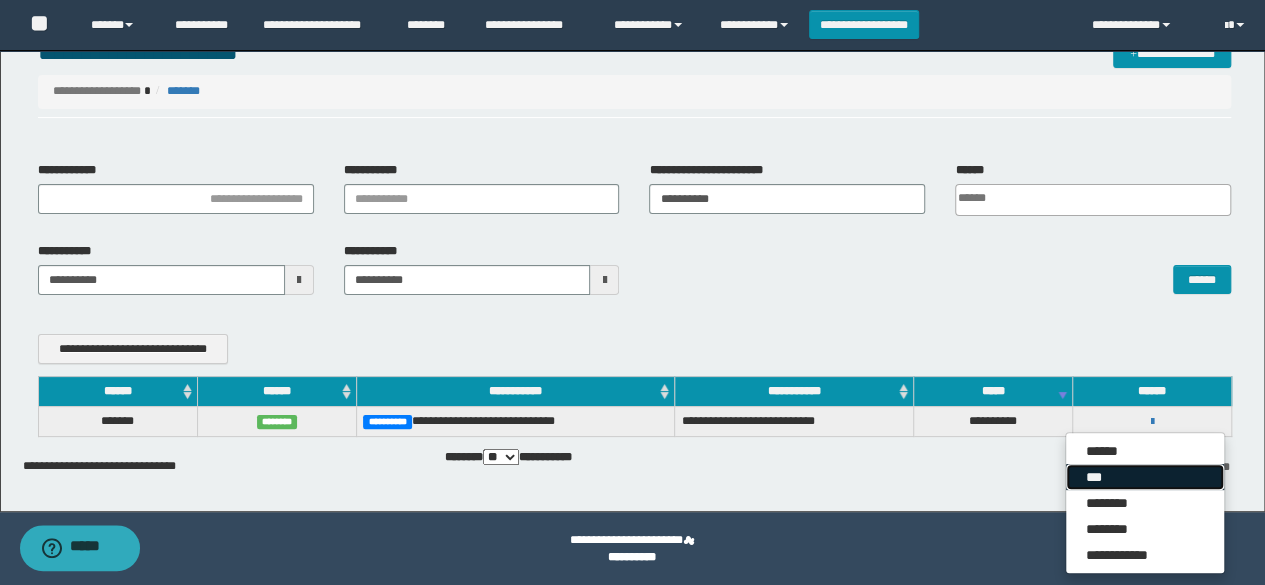 click on "***" at bounding box center (1145, 477) 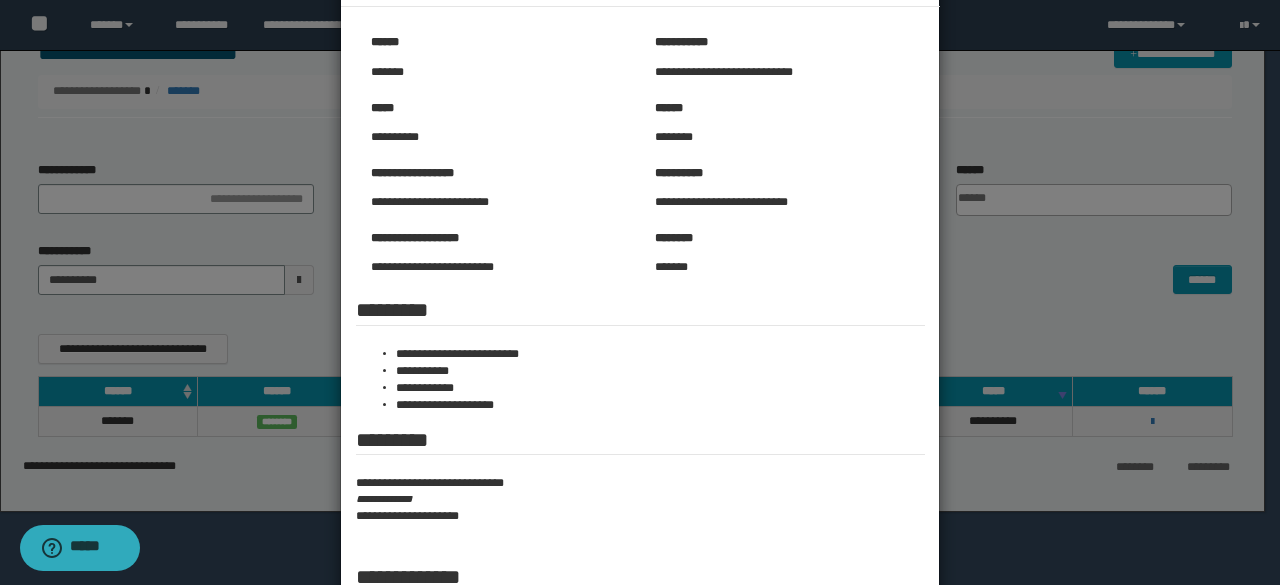 scroll, scrollTop: 200, scrollLeft: 0, axis: vertical 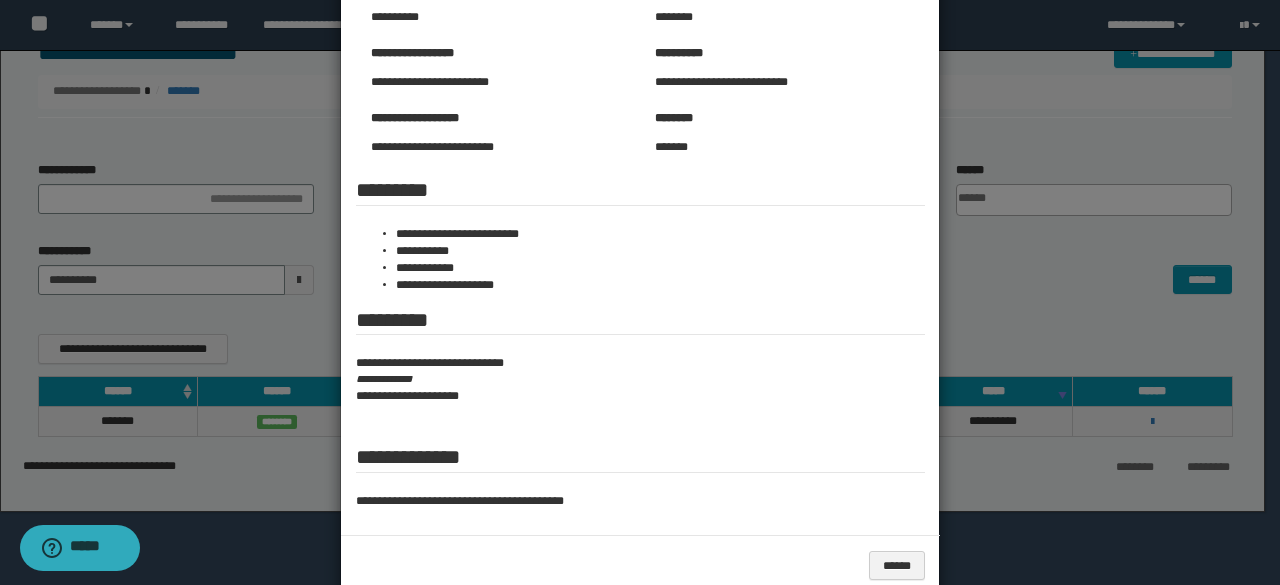 click at bounding box center [640, 212] 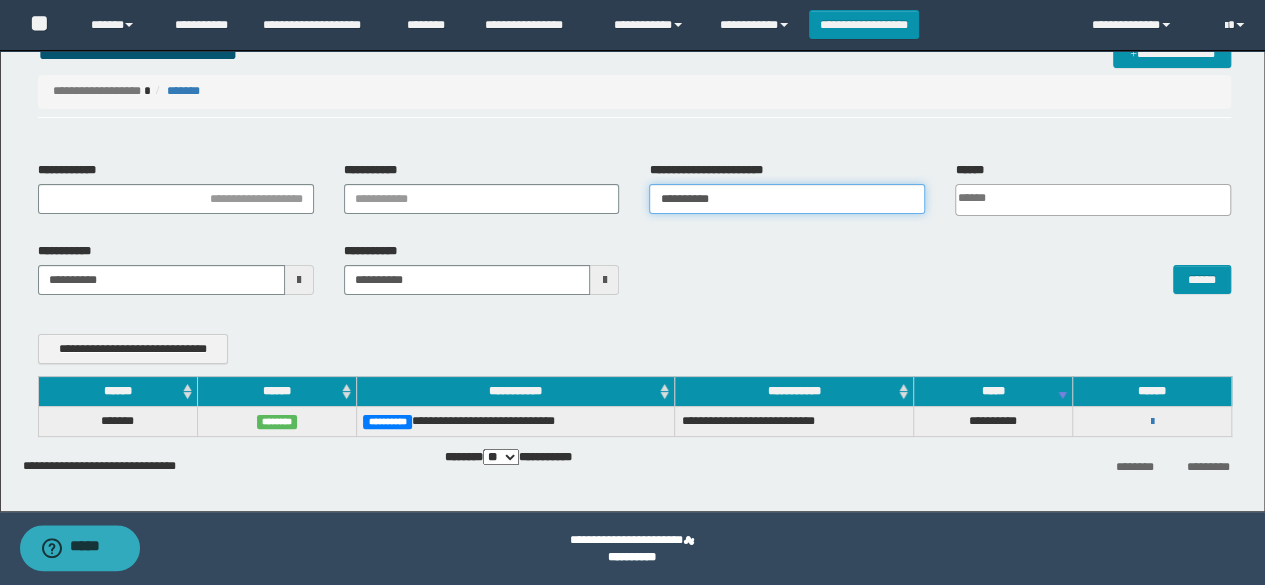 drag, startPoint x: 748, startPoint y: 203, endPoint x: 496, endPoint y: 207, distance: 252.03174 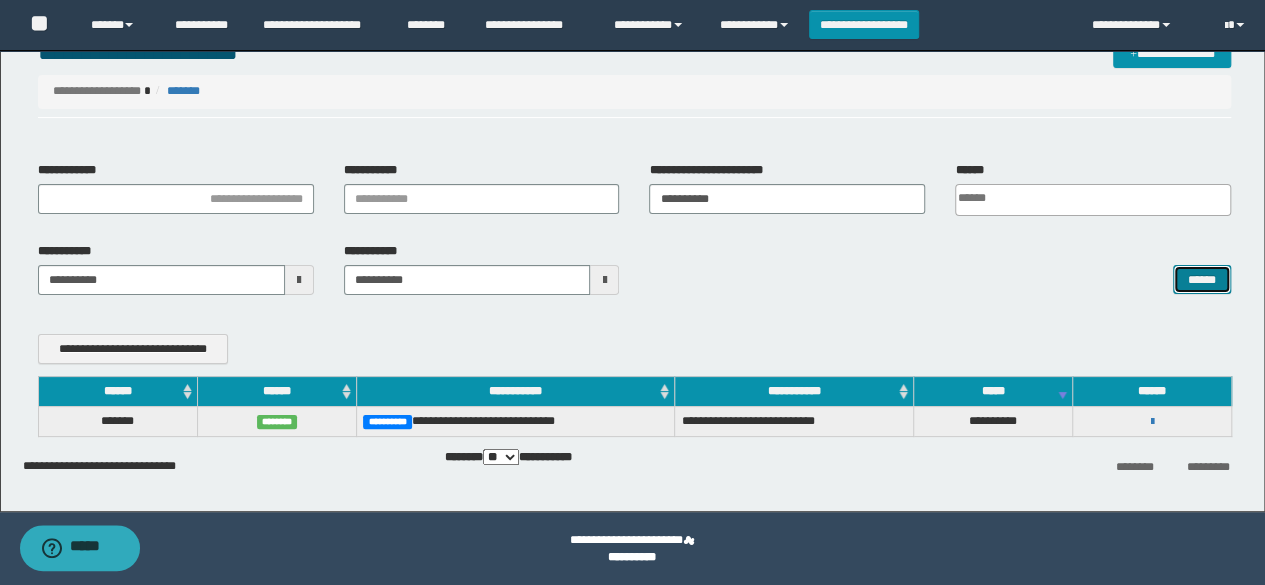 drag, startPoint x: 1193, startPoint y: 271, endPoint x: 1175, endPoint y: 271, distance: 18 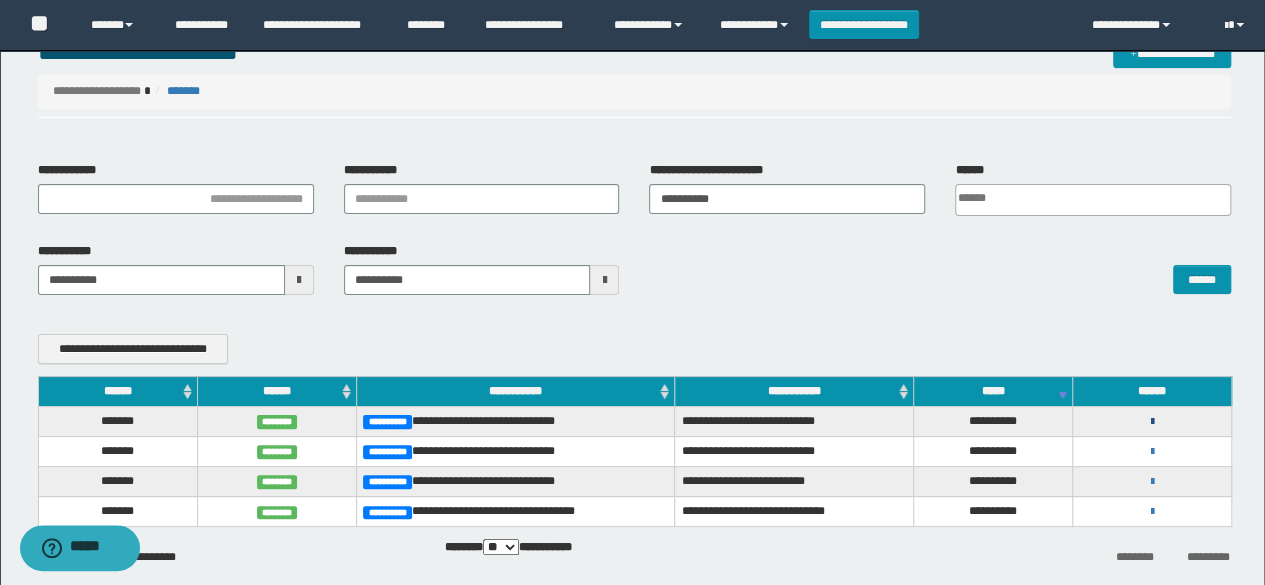 click at bounding box center [1152, 422] 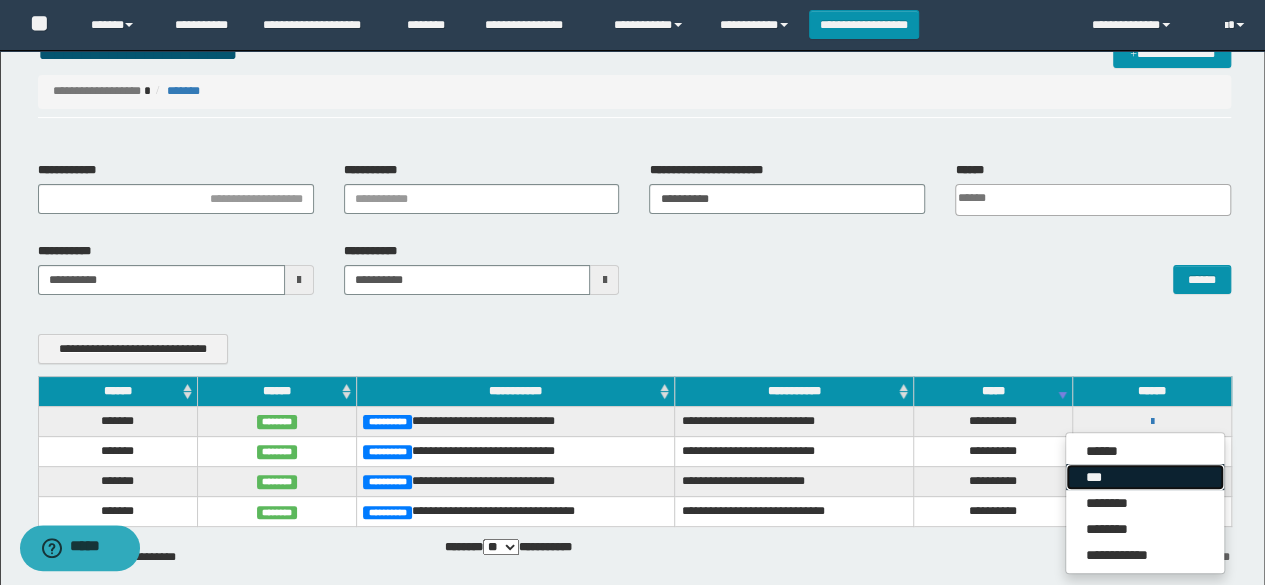 click on "***" at bounding box center [1145, 477] 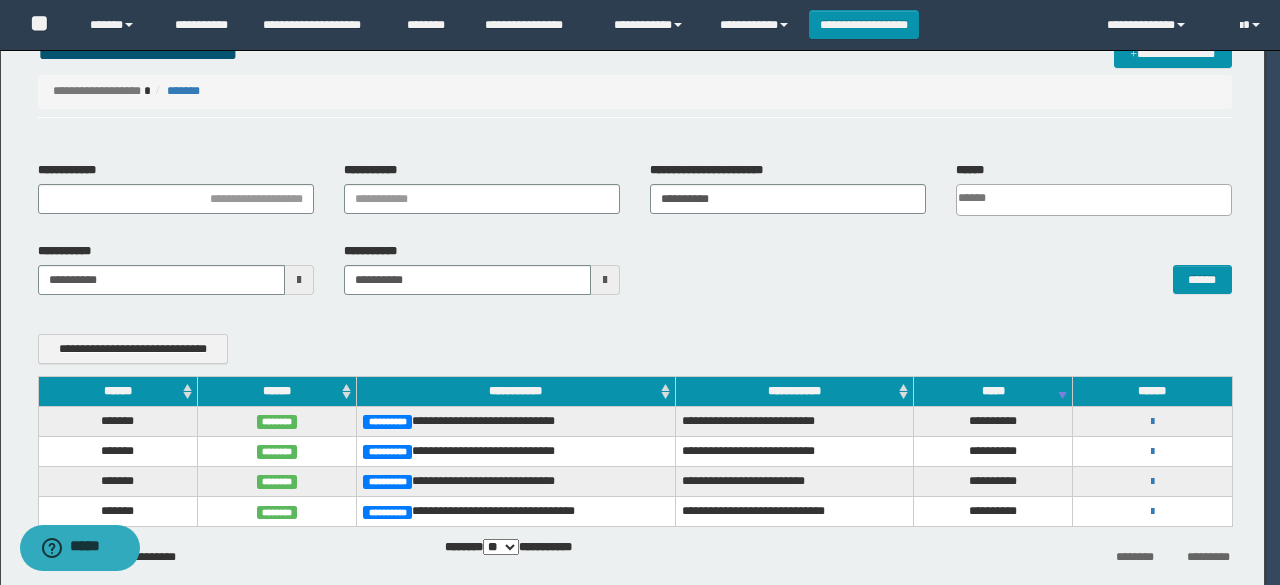 scroll, scrollTop: 0, scrollLeft: 0, axis: both 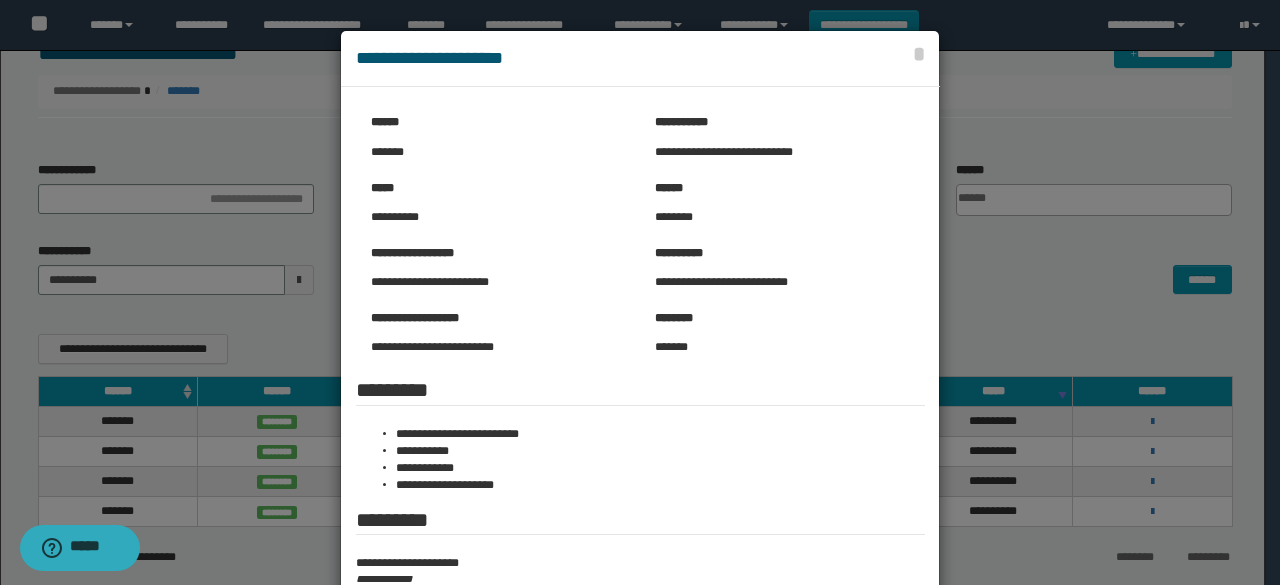 drag, startPoint x: 1018, startPoint y: 287, endPoint x: 922, endPoint y: 247, distance: 104 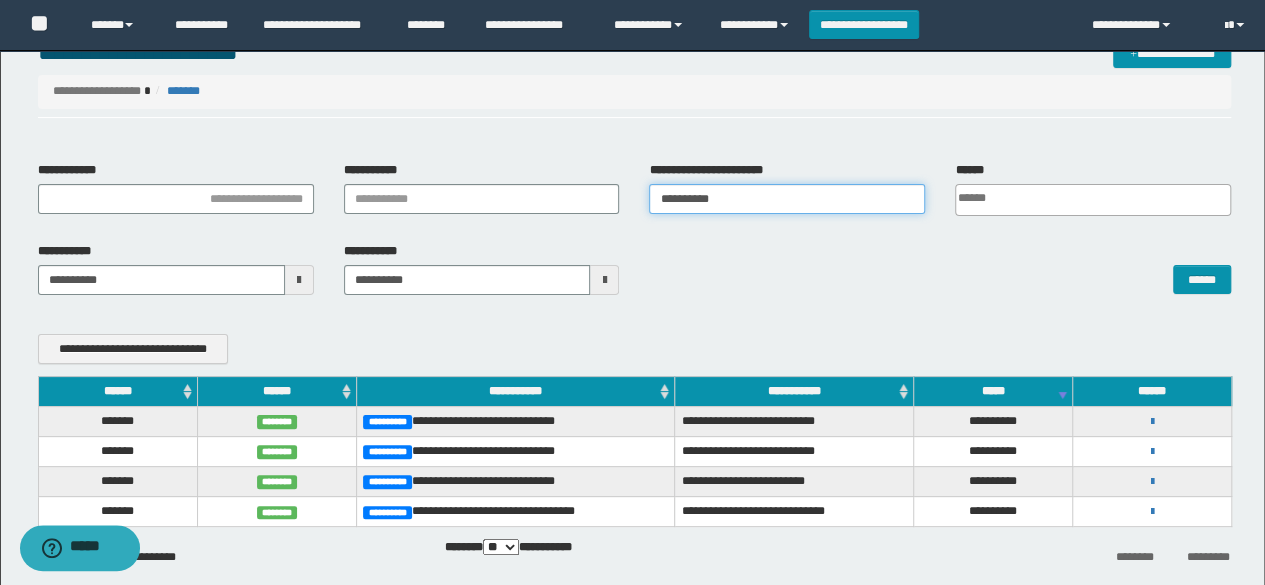 drag, startPoint x: 756, startPoint y: 199, endPoint x: 525, endPoint y: 204, distance: 231.05411 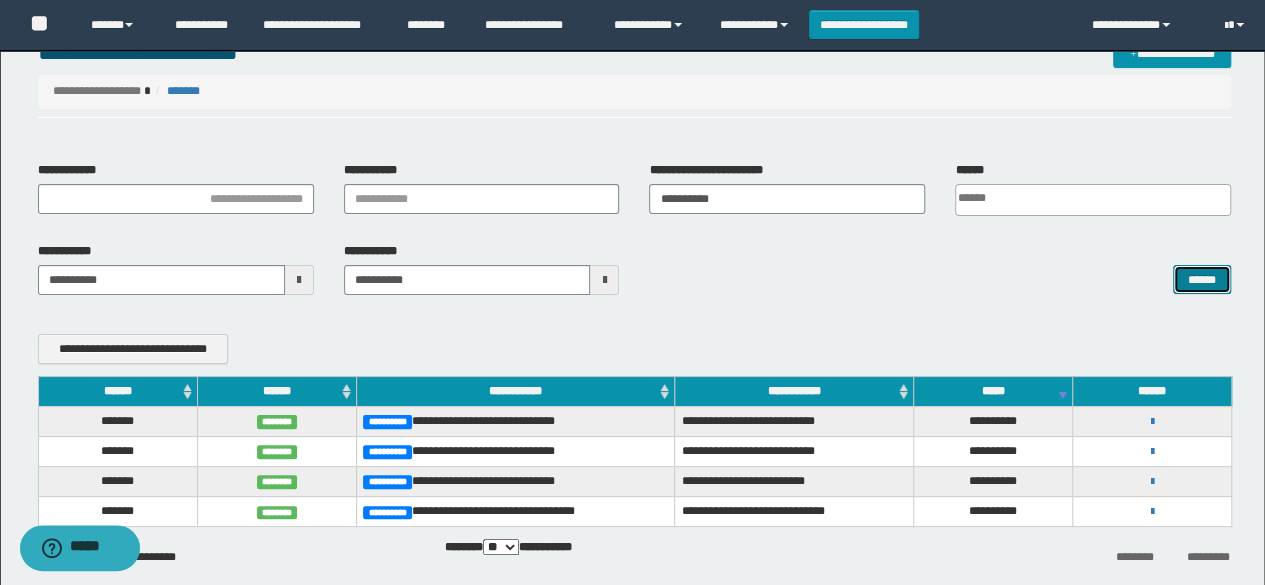 click on "******" at bounding box center [1202, 279] 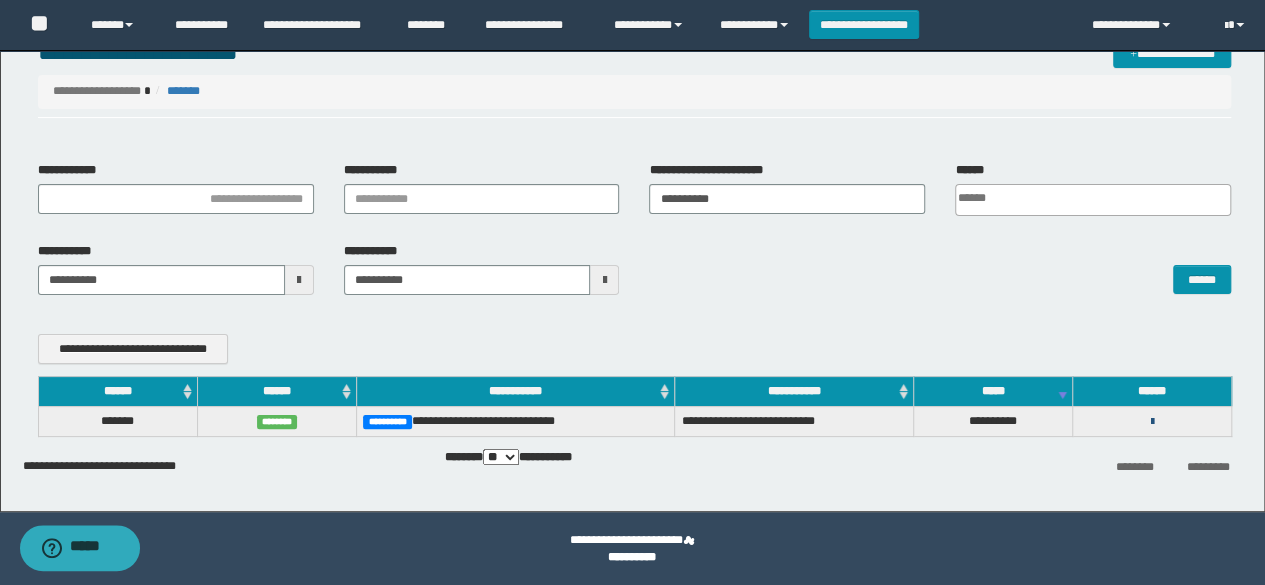 click at bounding box center (1152, 422) 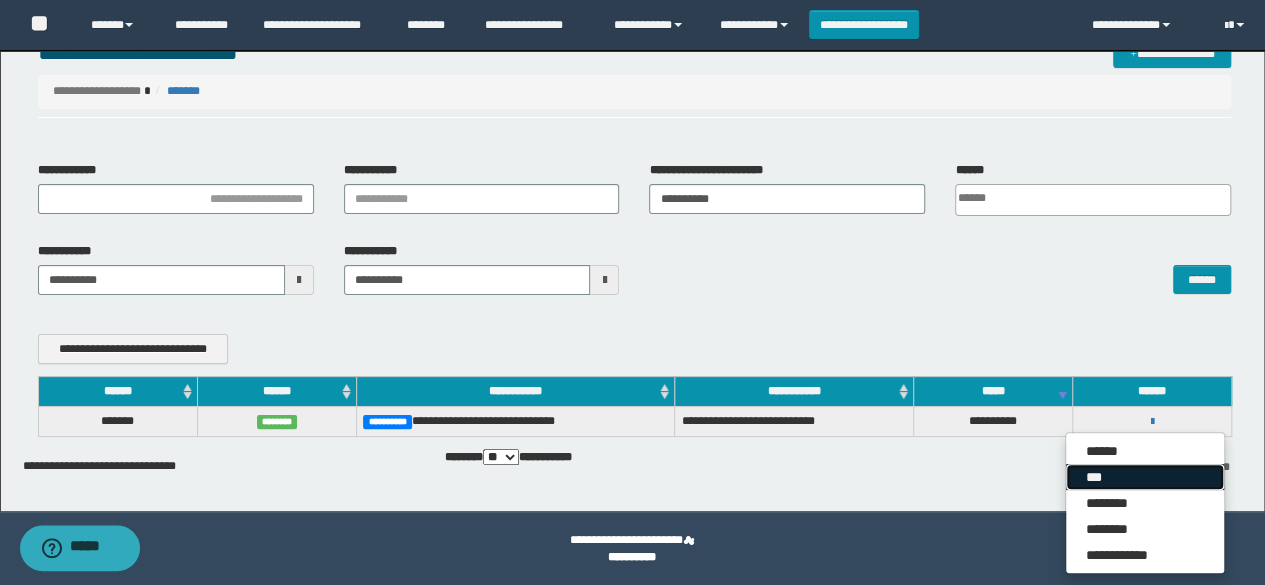 click on "***" at bounding box center [1145, 477] 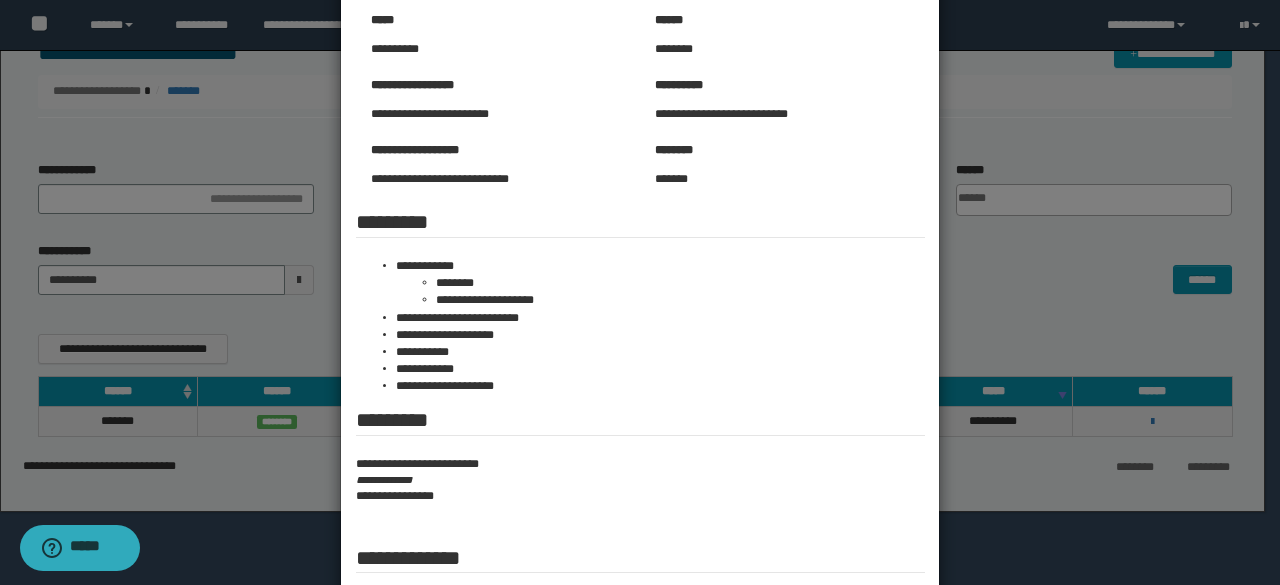 scroll, scrollTop: 200, scrollLeft: 0, axis: vertical 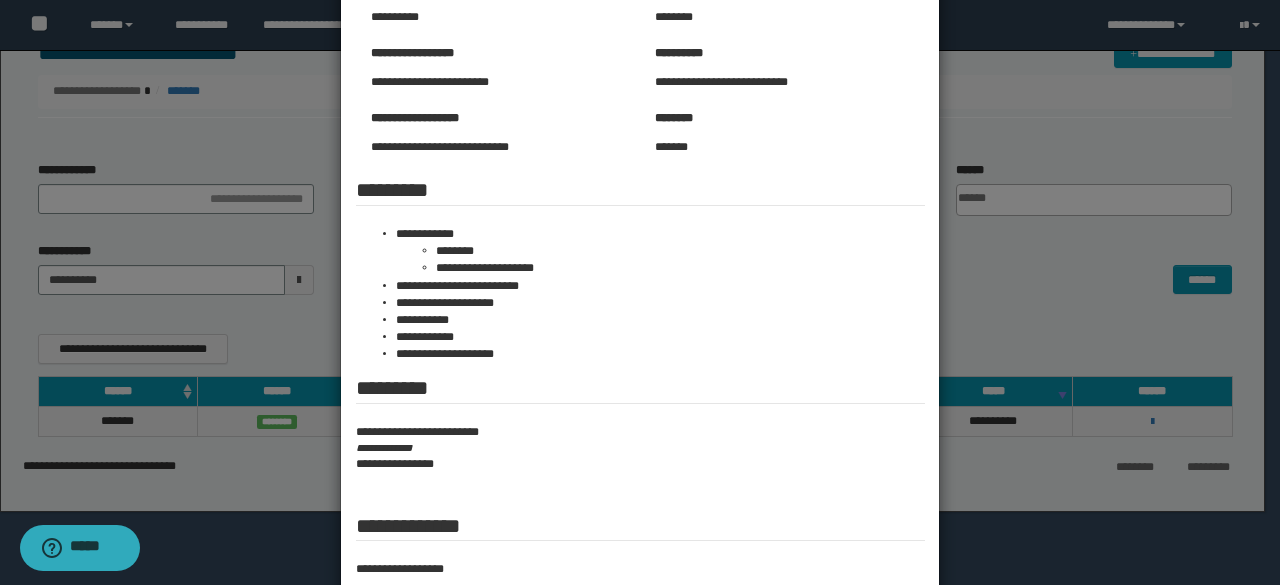 click at bounding box center [640, 247] 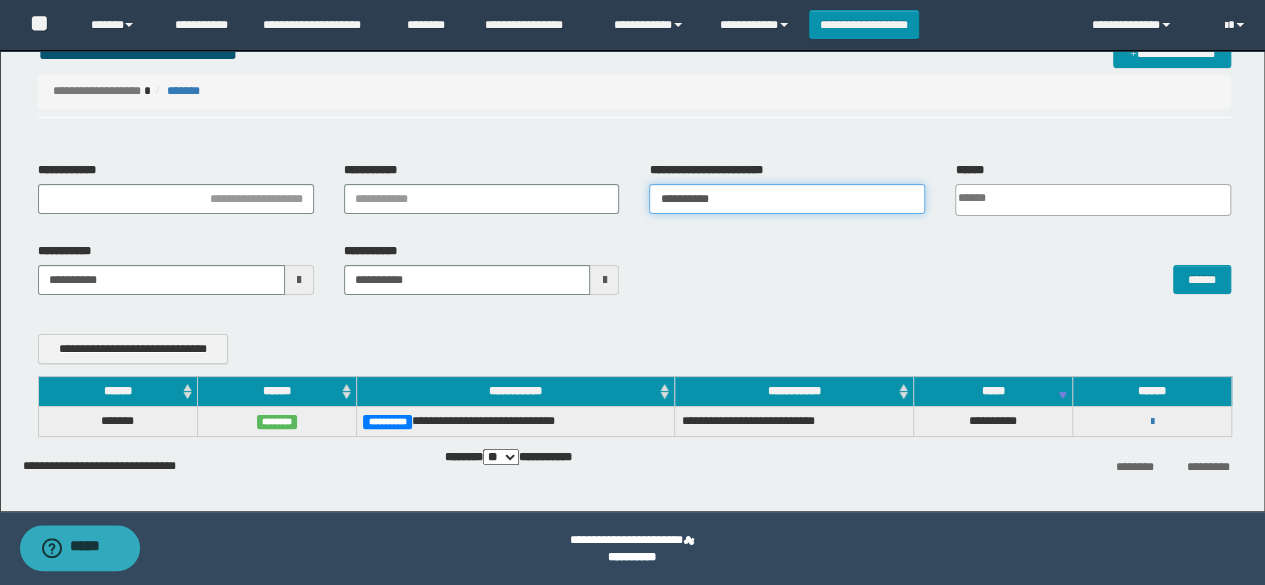 drag, startPoint x: 764, startPoint y: 201, endPoint x: 450, endPoint y: 215, distance: 314.31195 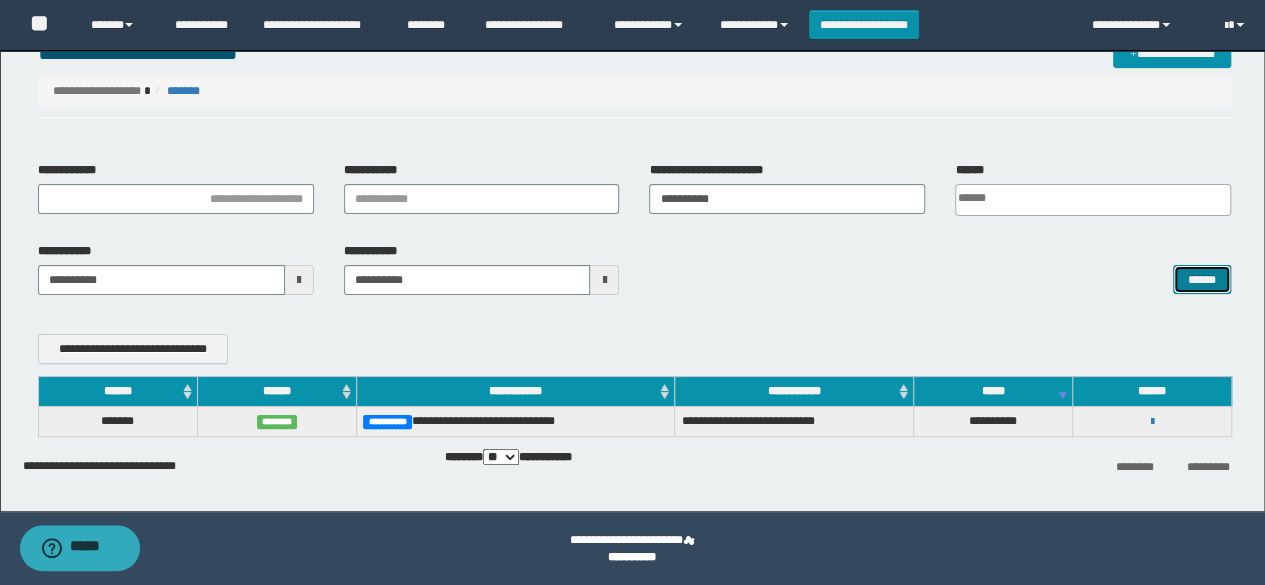 click on "******" at bounding box center (1202, 279) 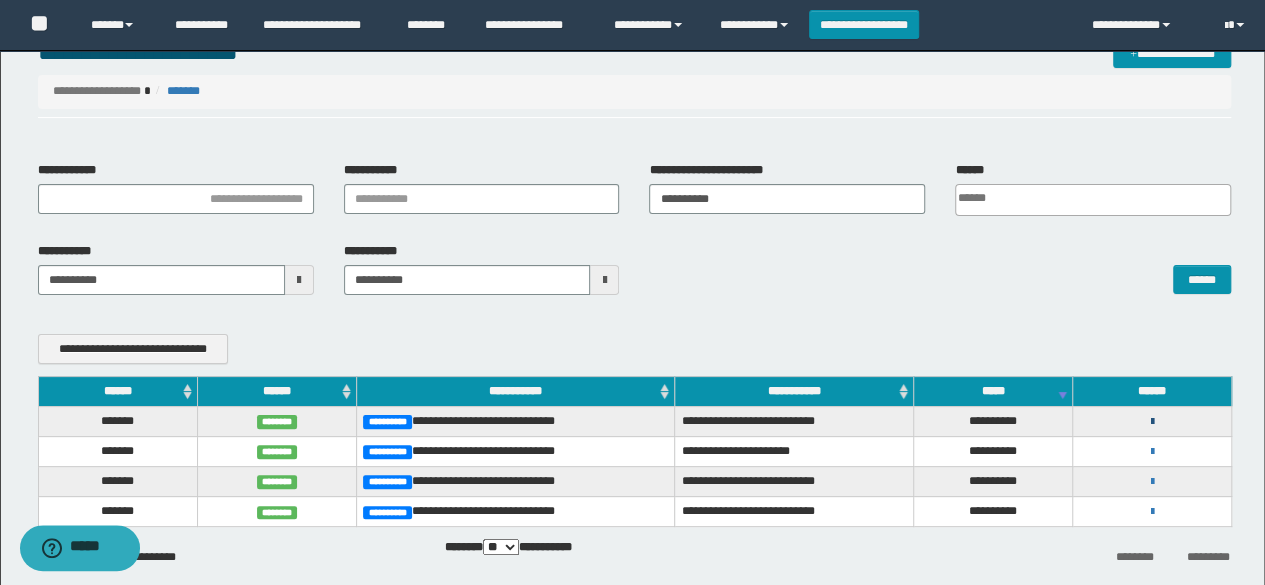 click at bounding box center [1152, 422] 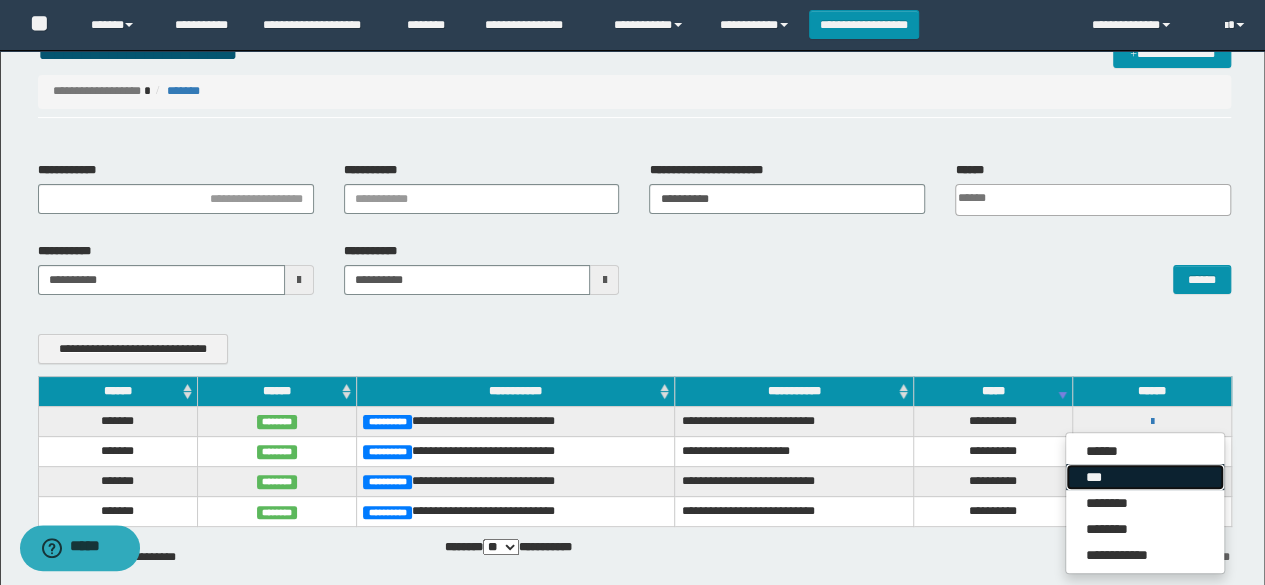 click on "***" at bounding box center [1145, 477] 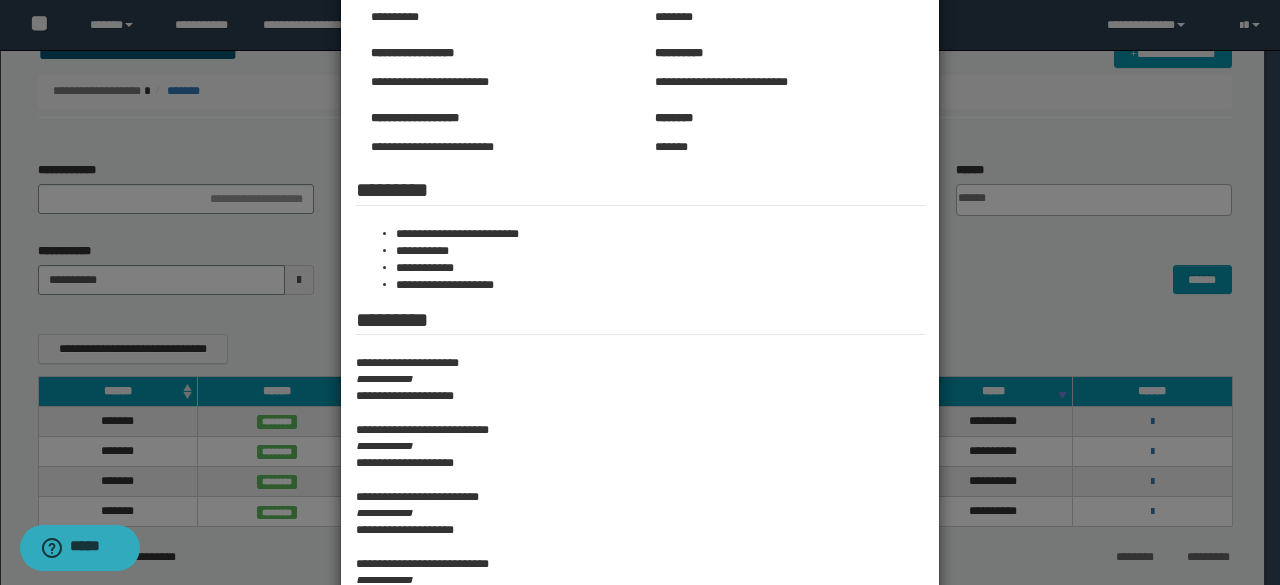 scroll, scrollTop: 0, scrollLeft: 0, axis: both 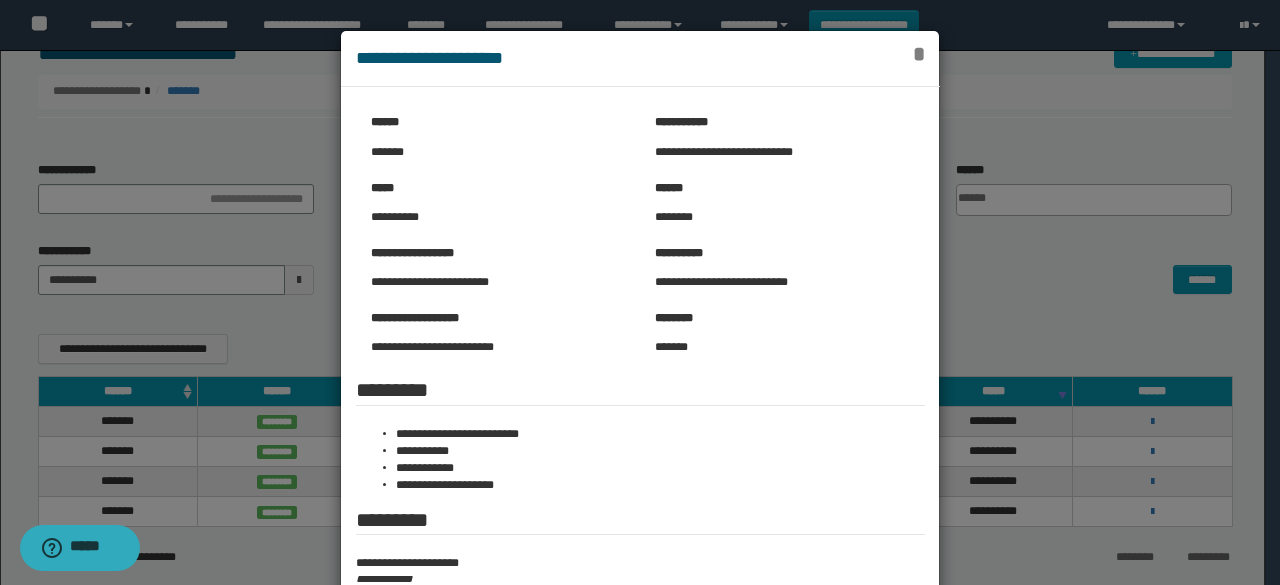 drag, startPoint x: 914, startPoint y: 54, endPoint x: 866, endPoint y: 60, distance: 48.373547 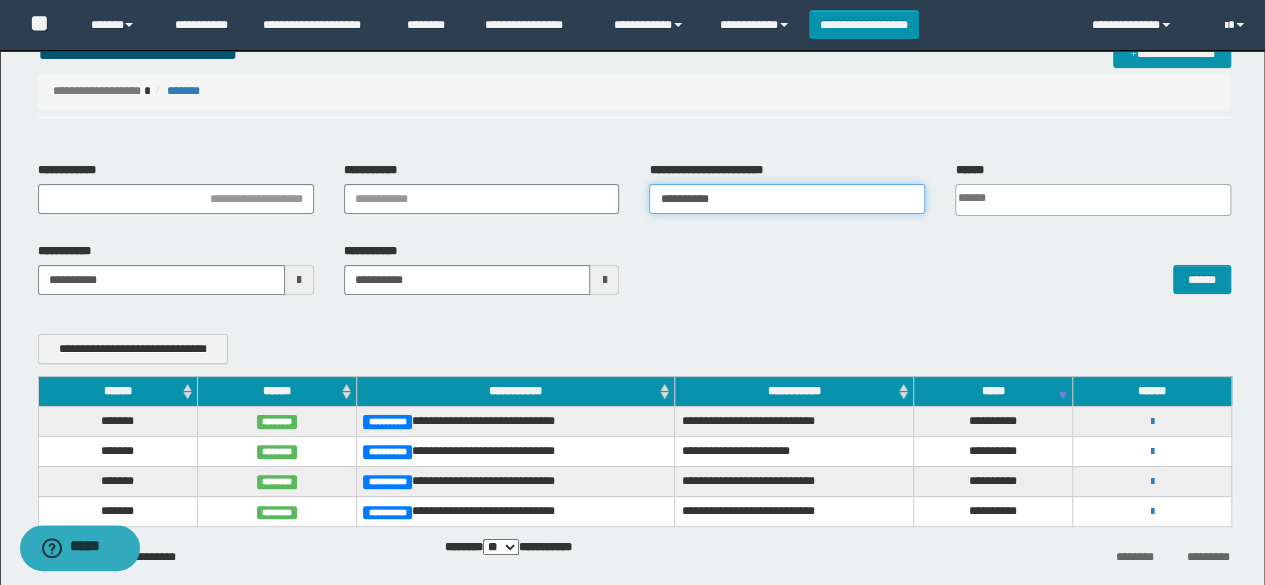 drag, startPoint x: 737, startPoint y: 197, endPoint x: 516, endPoint y: 215, distance: 221.73183 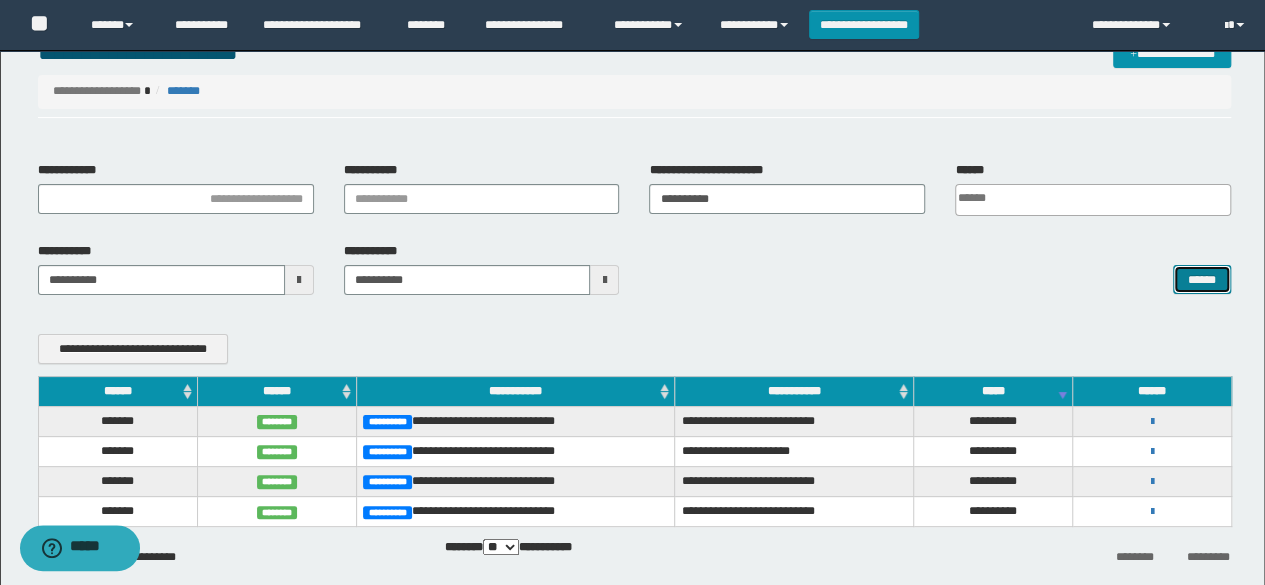 click on "******" at bounding box center (1202, 279) 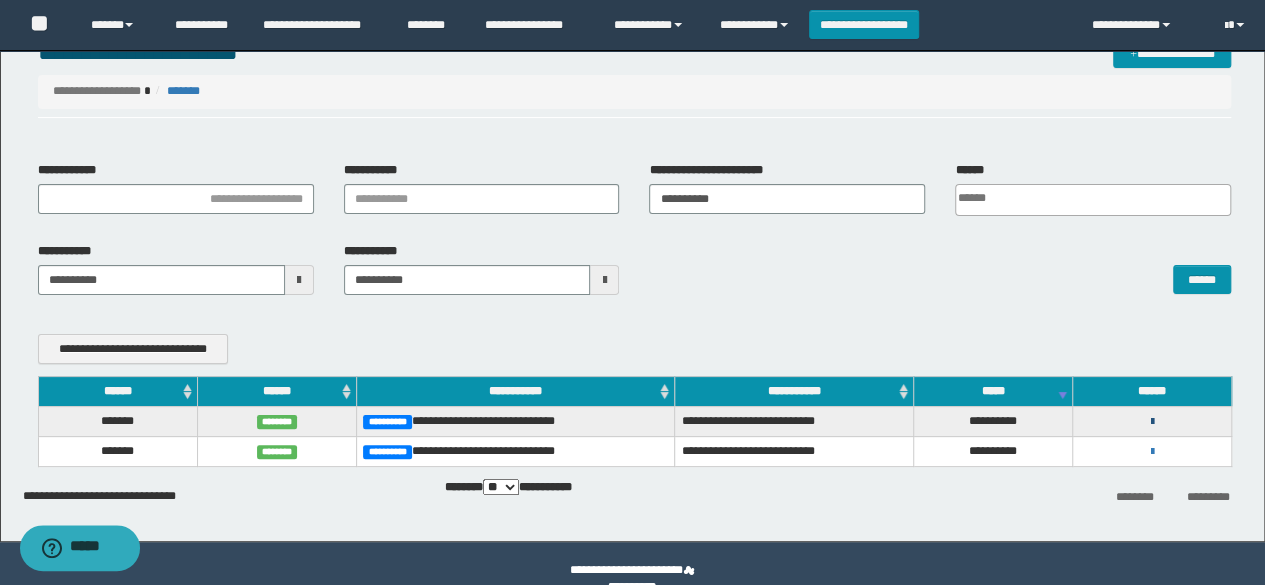 click at bounding box center [1152, 422] 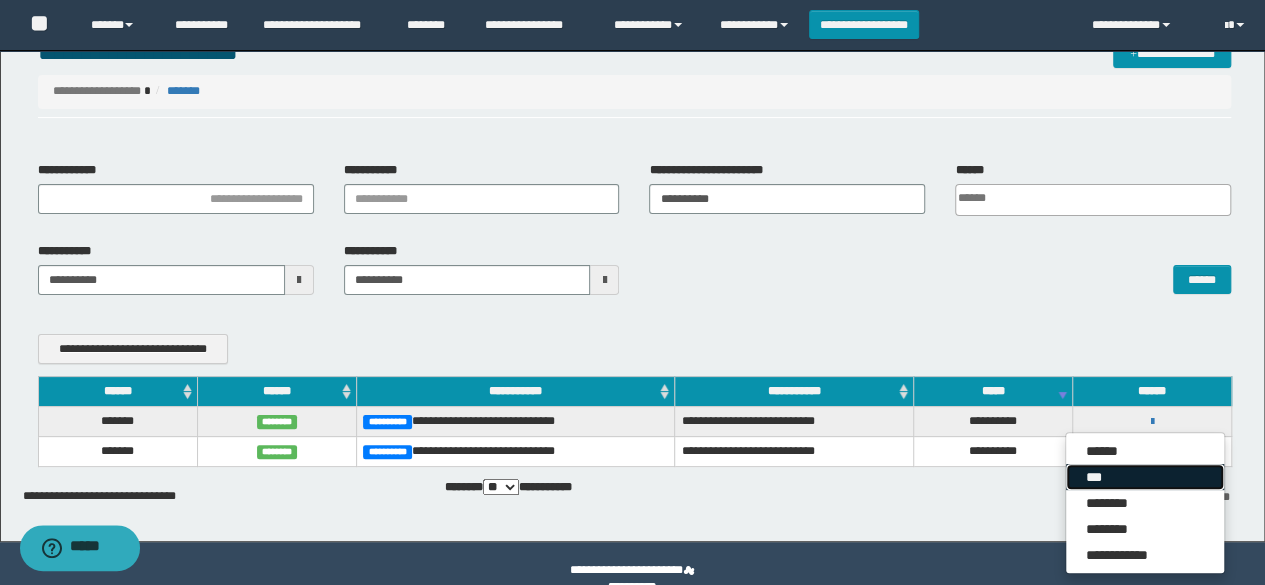 click on "***" at bounding box center (1145, 477) 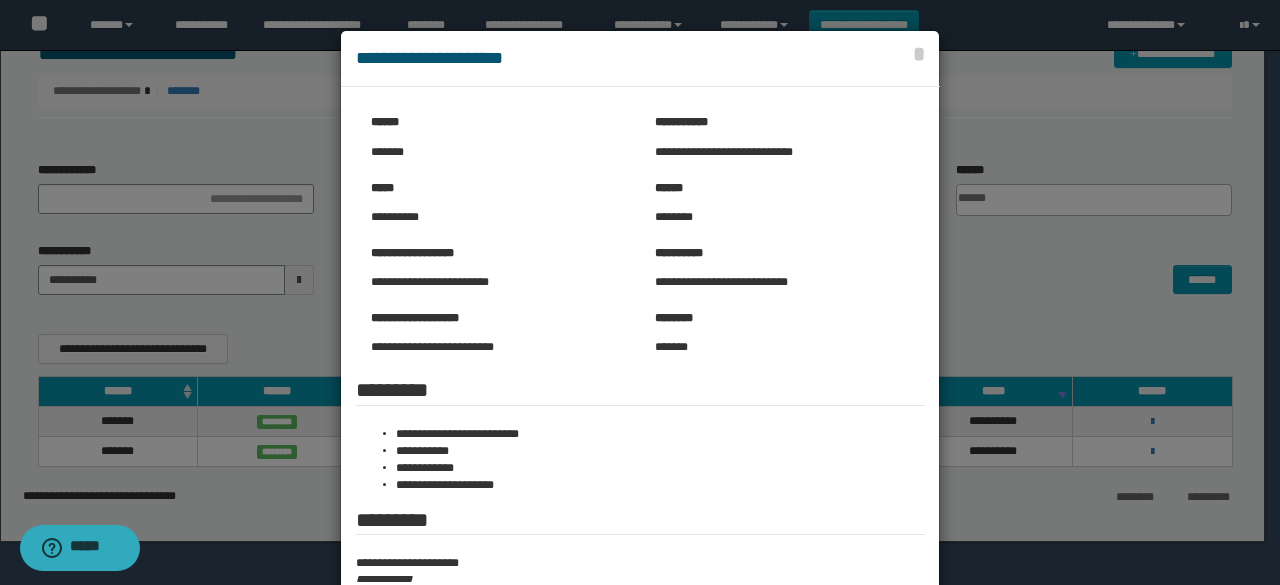click at bounding box center [640, 741] 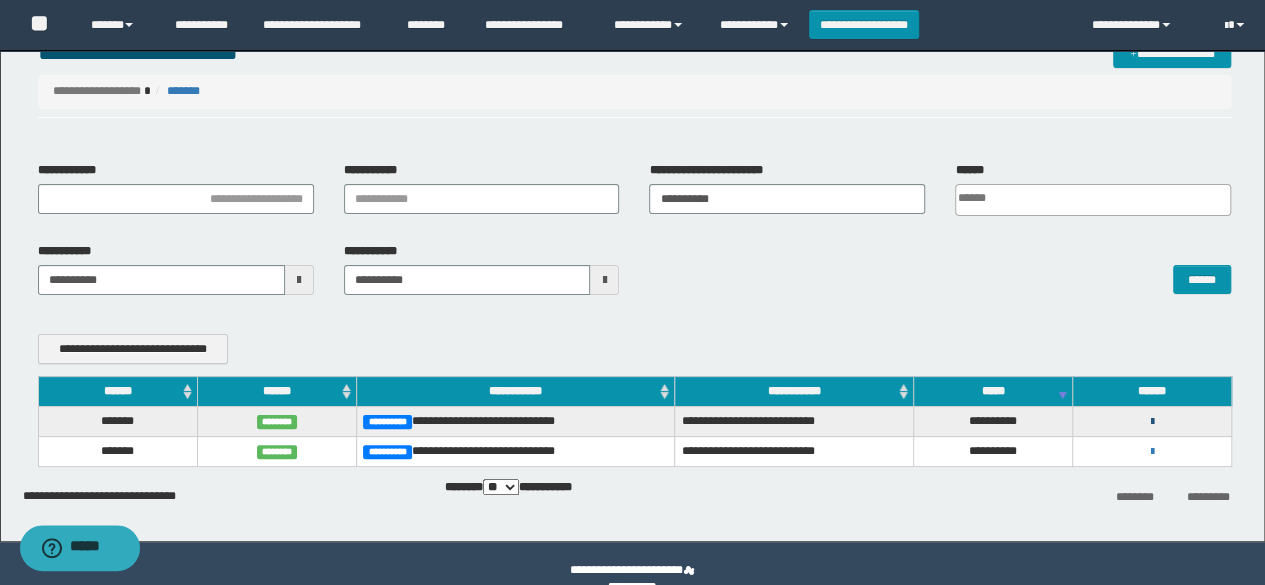 click at bounding box center (1152, 422) 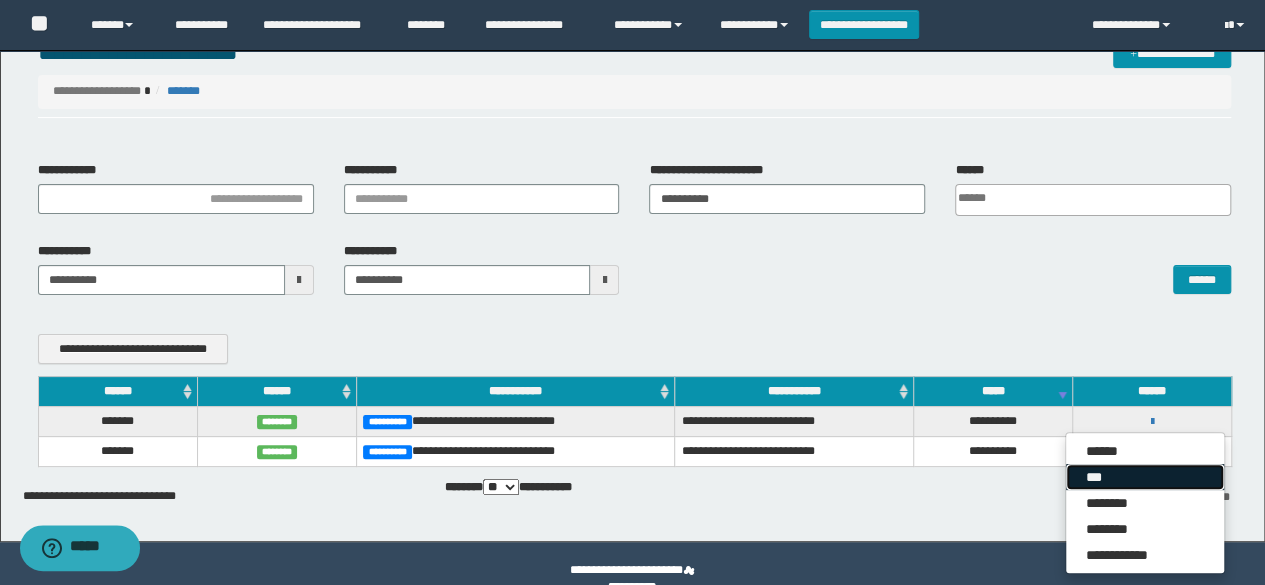 click on "***" at bounding box center [1145, 477] 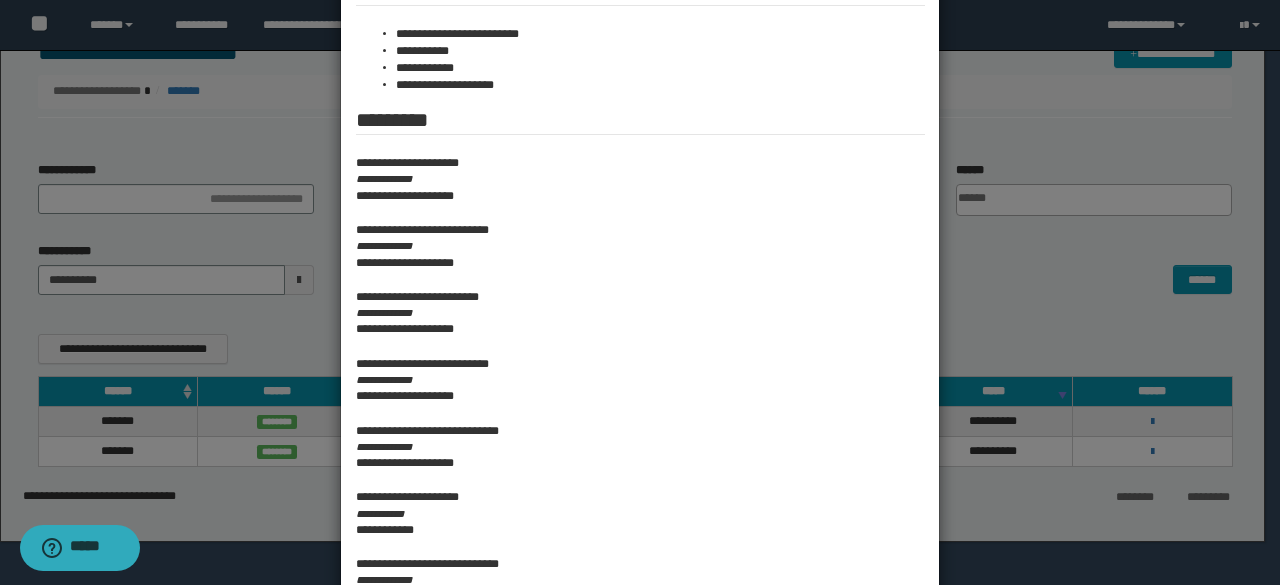 scroll, scrollTop: 0, scrollLeft: 0, axis: both 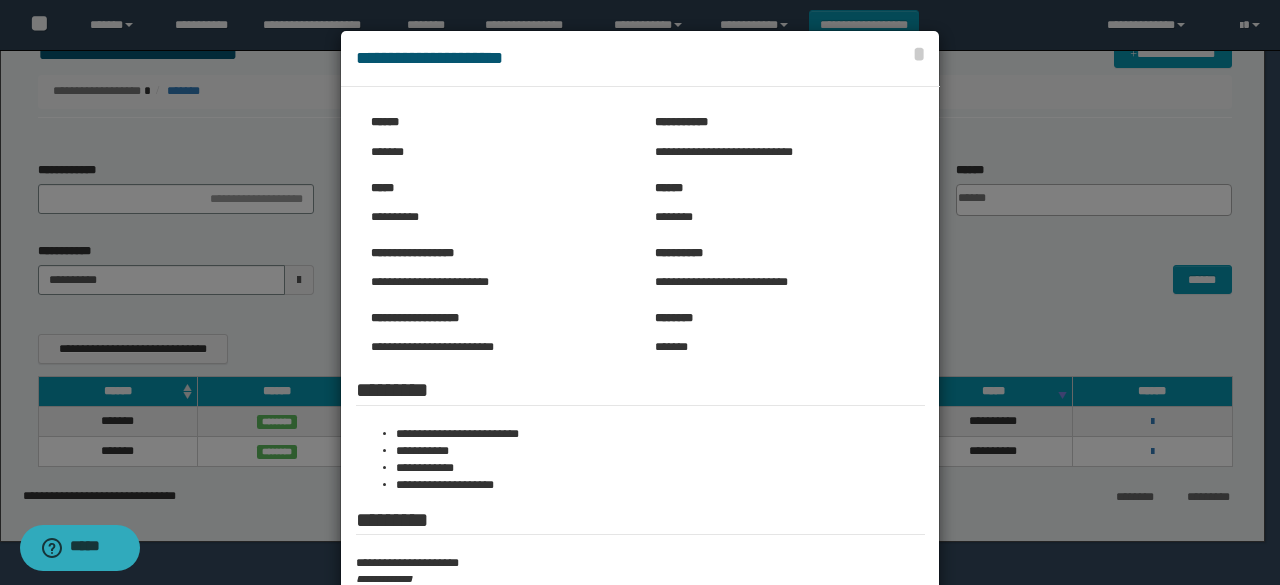 drag, startPoint x: 1082, startPoint y: 121, endPoint x: 972, endPoint y: 134, distance: 110.76552 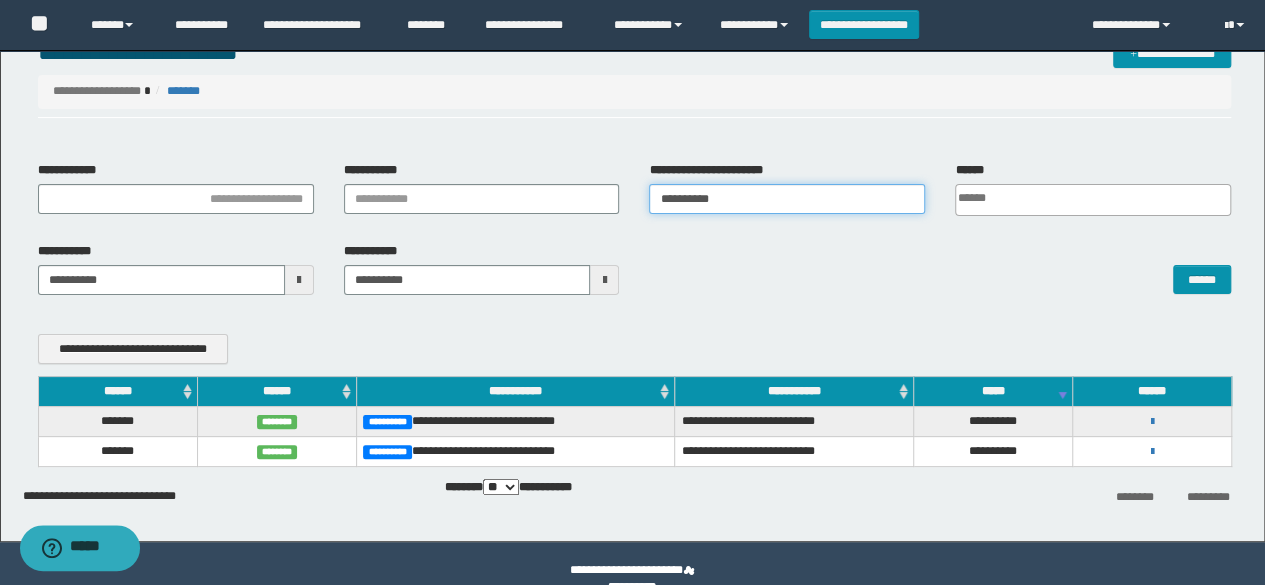 drag, startPoint x: 740, startPoint y: 193, endPoint x: 526, endPoint y: 214, distance: 215.02791 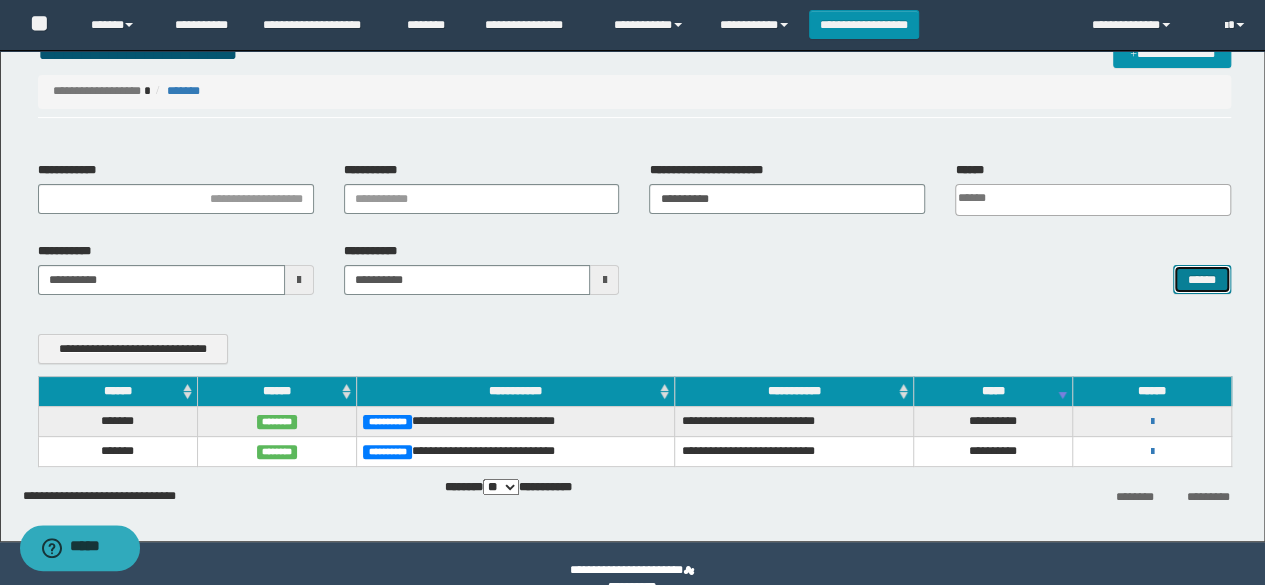 click on "******" at bounding box center [1202, 279] 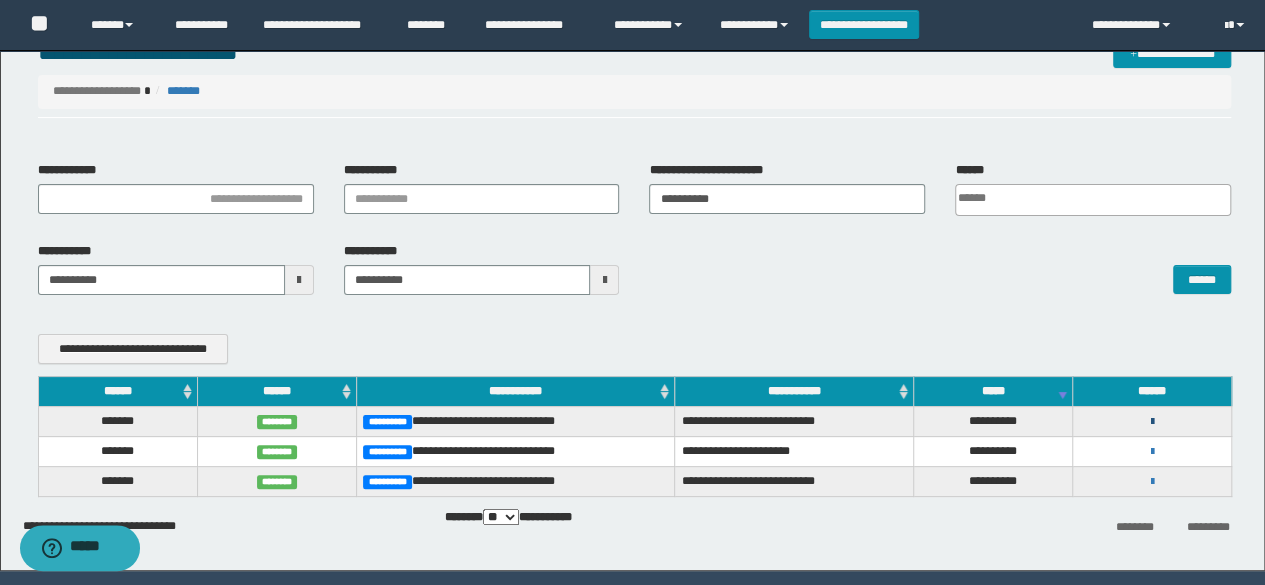 click at bounding box center [1152, 422] 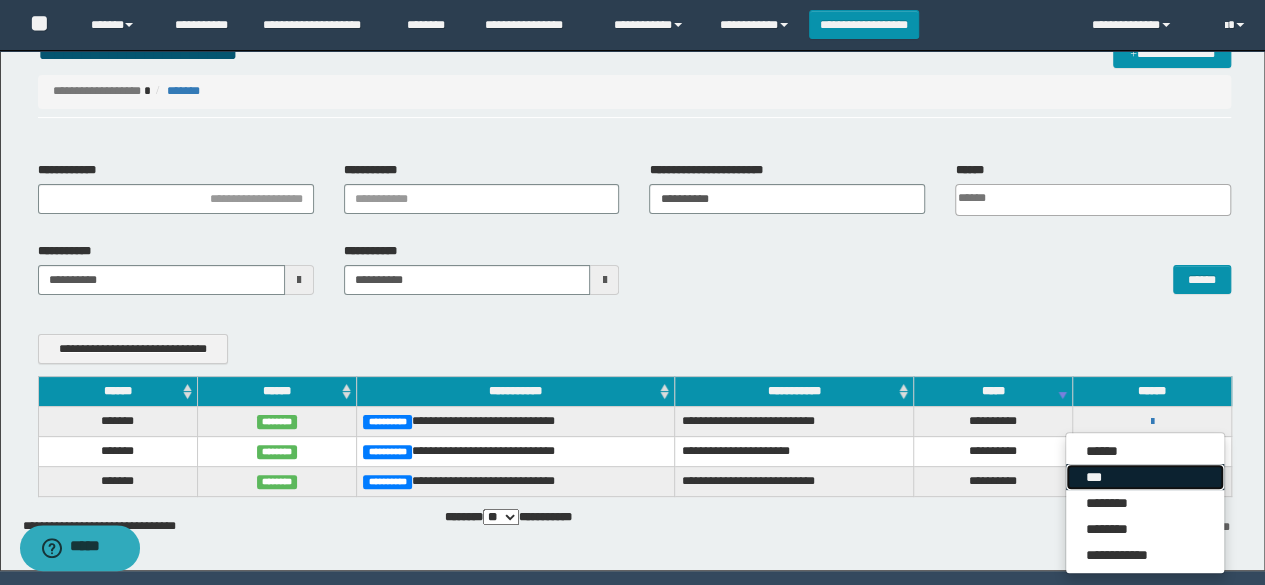 click on "***" at bounding box center (1145, 477) 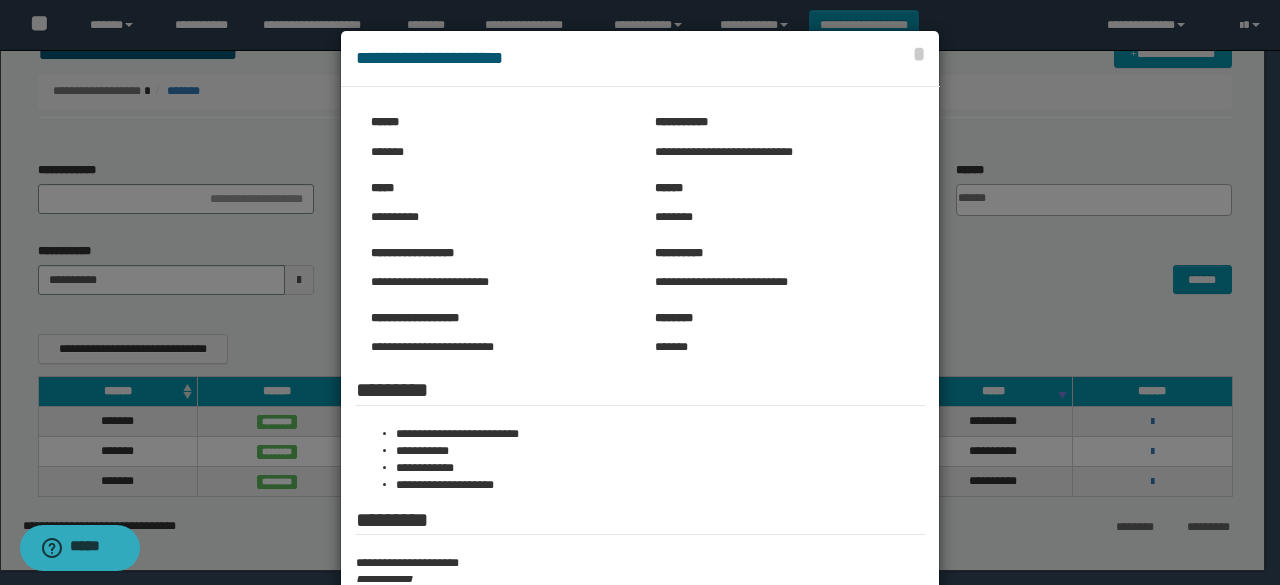 drag, startPoint x: 1028, startPoint y: 263, endPoint x: 998, endPoint y: 246, distance: 34.48188 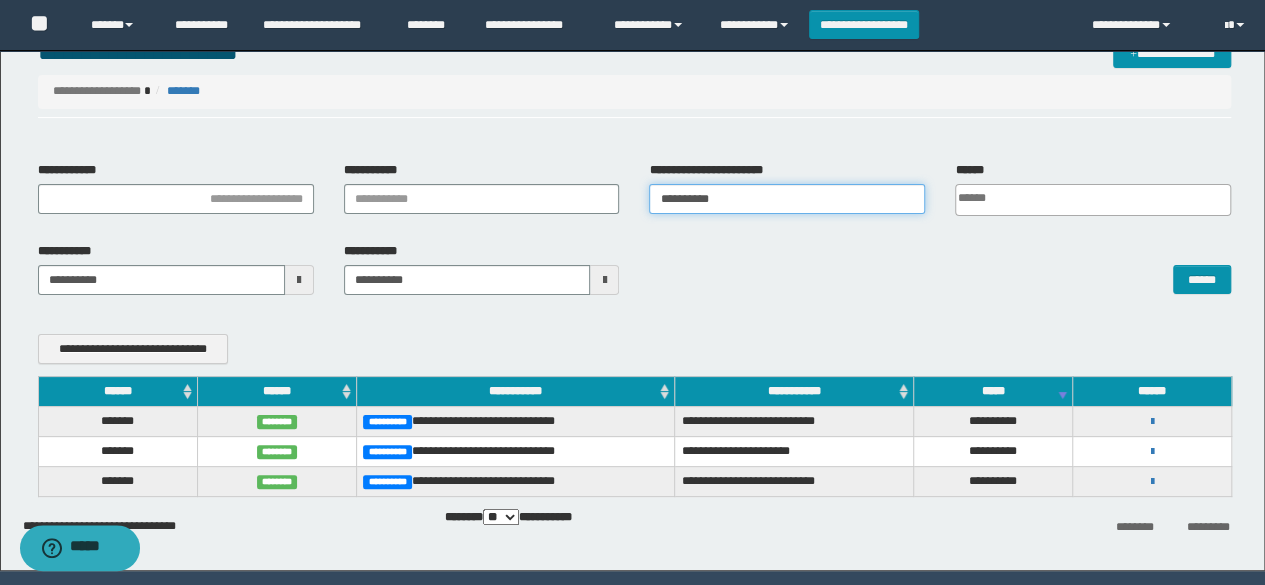 drag, startPoint x: 754, startPoint y: 189, endPoint x: 482, endPoint y: 195, distance: 272.06616 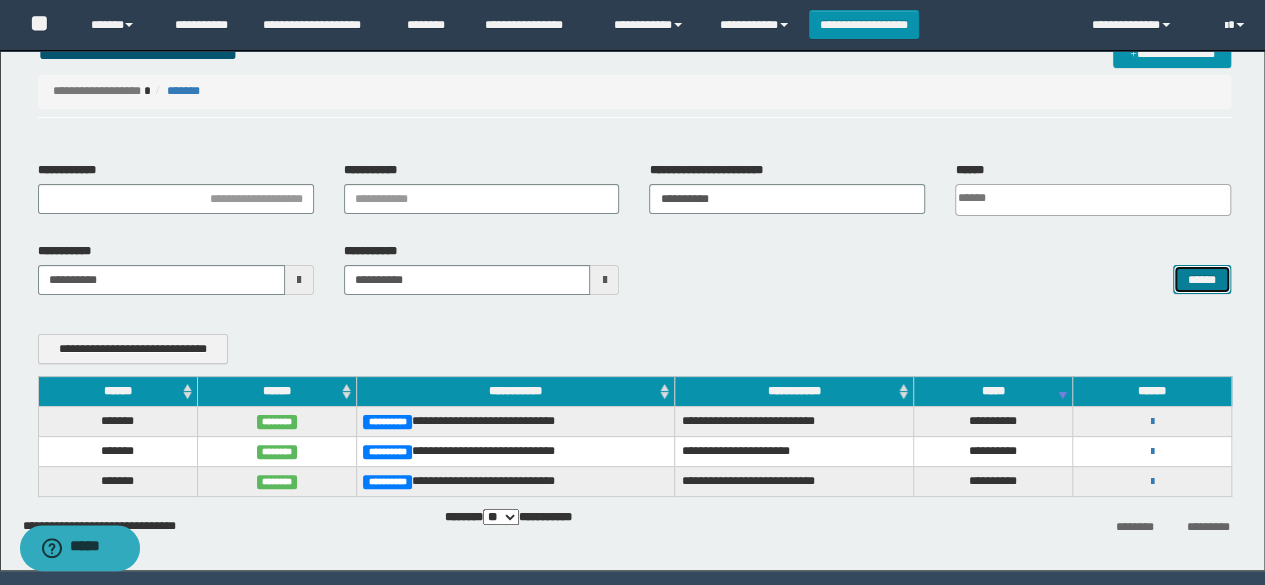 click on "******" at bounding box center [1202, 279] 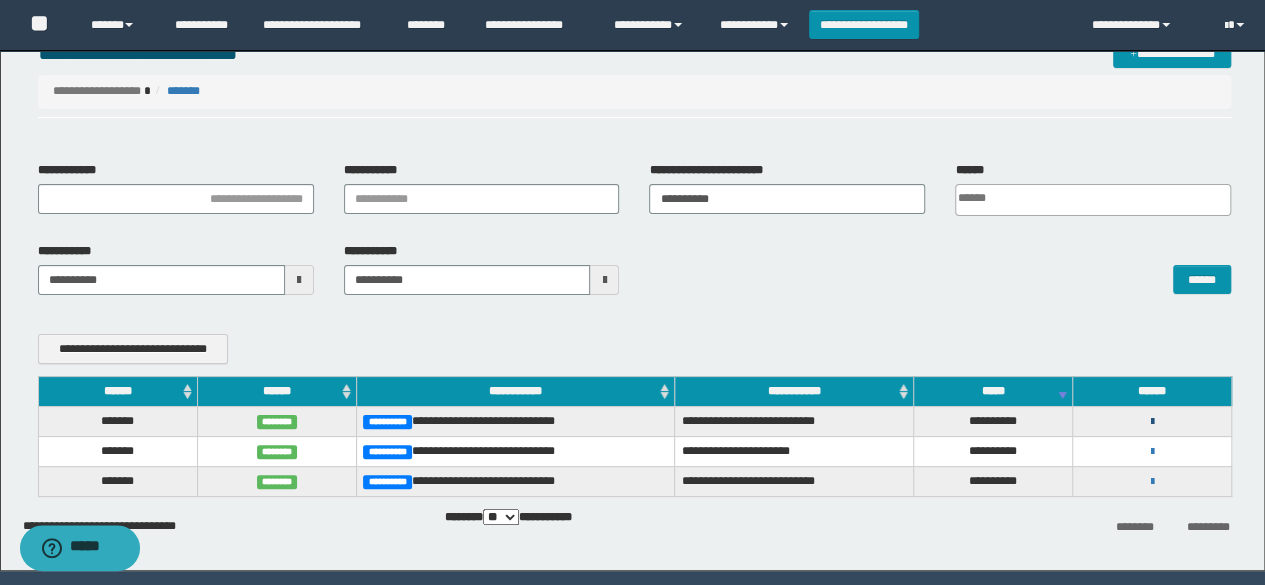 click at bounding box center (1152, 422) 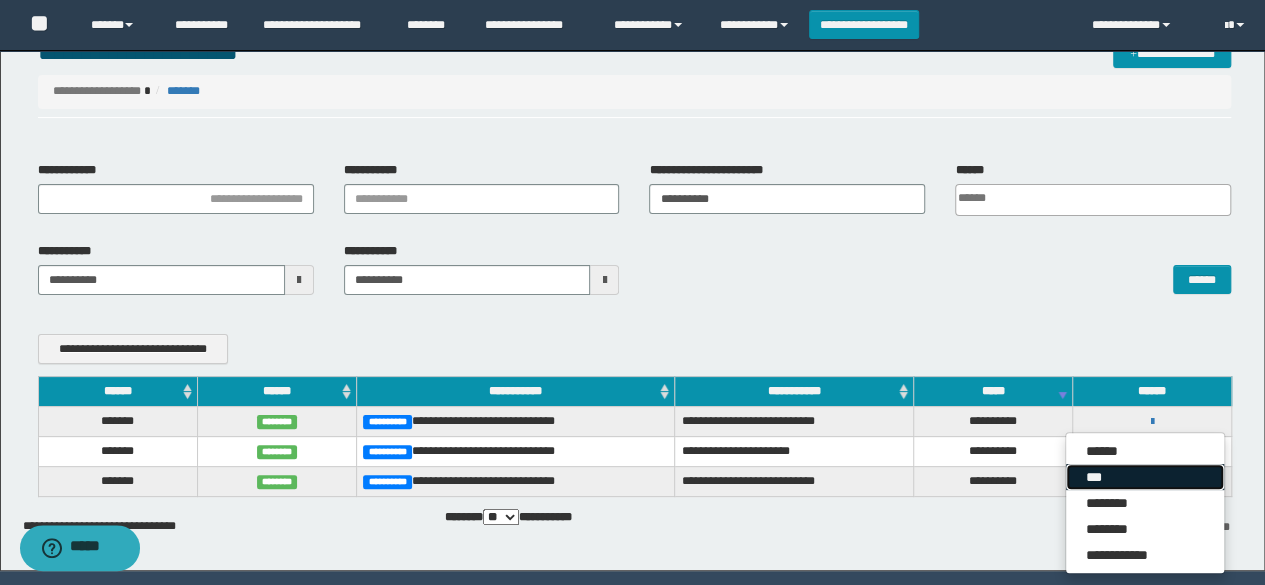 click on "***" at bounding box center [1145, 477] 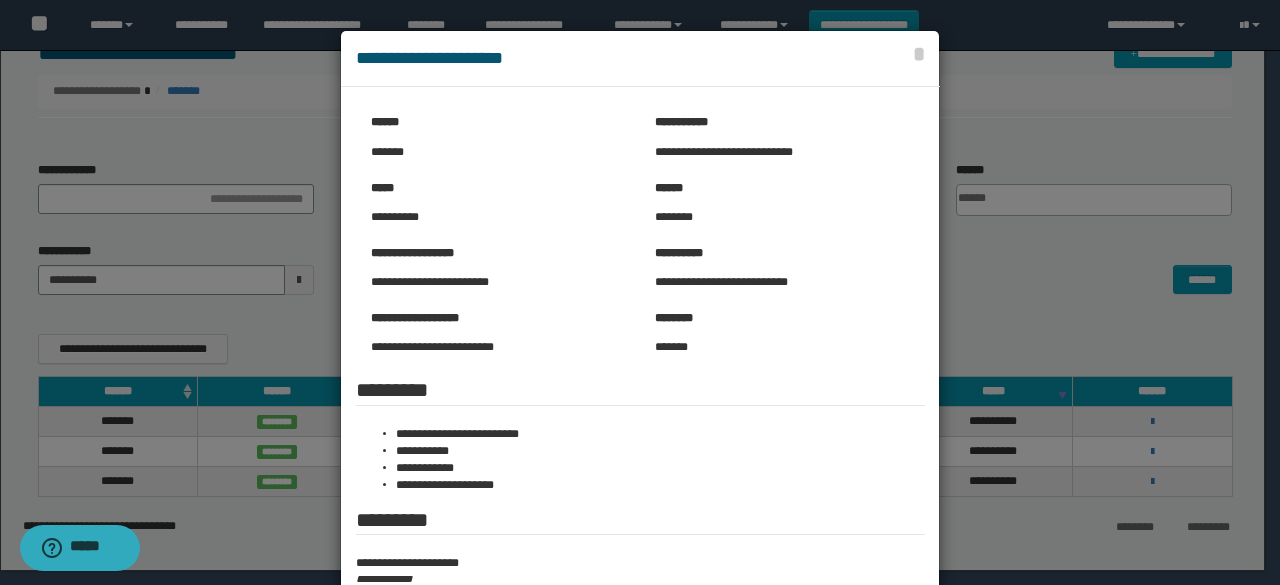 scroll, scrollTop: 200, scrollLeft: 0, axis: vertical 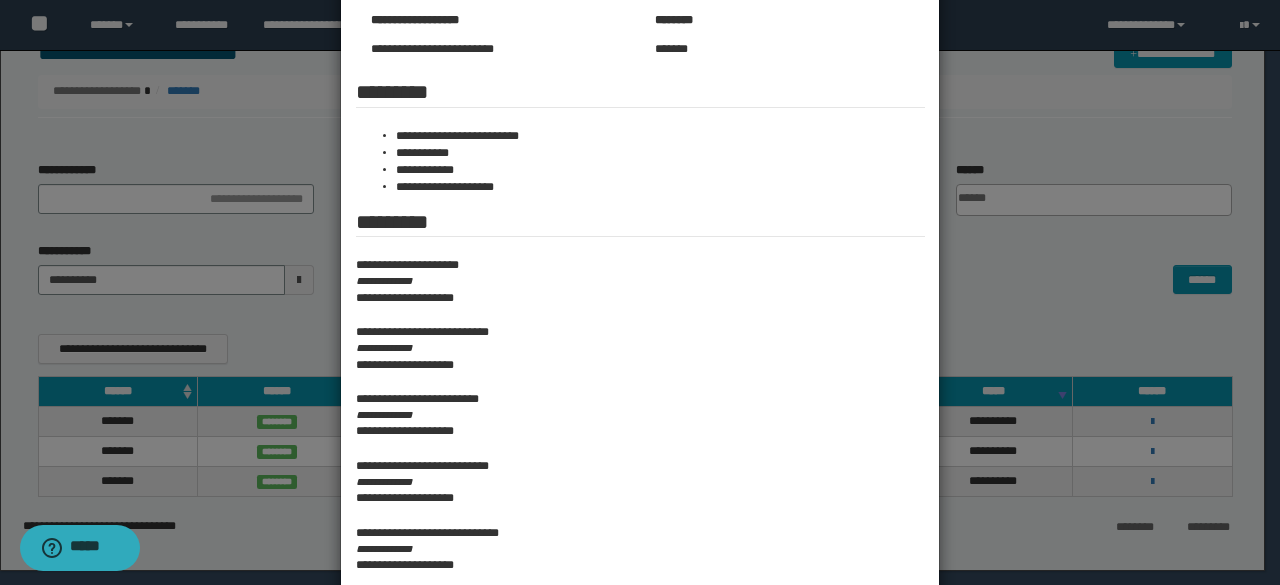 click at bounding box center (640, 443) 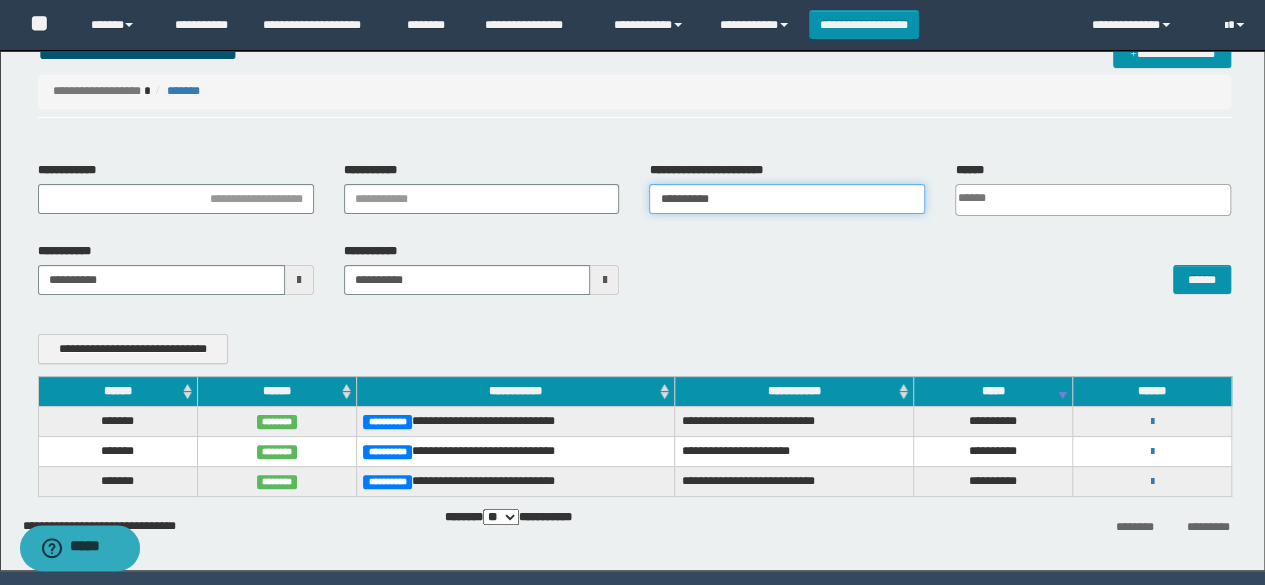 drag, startPoint x: 751, startPoint y: 195, endPoint x: 504, endPoint y: 199, distance: 247.03238 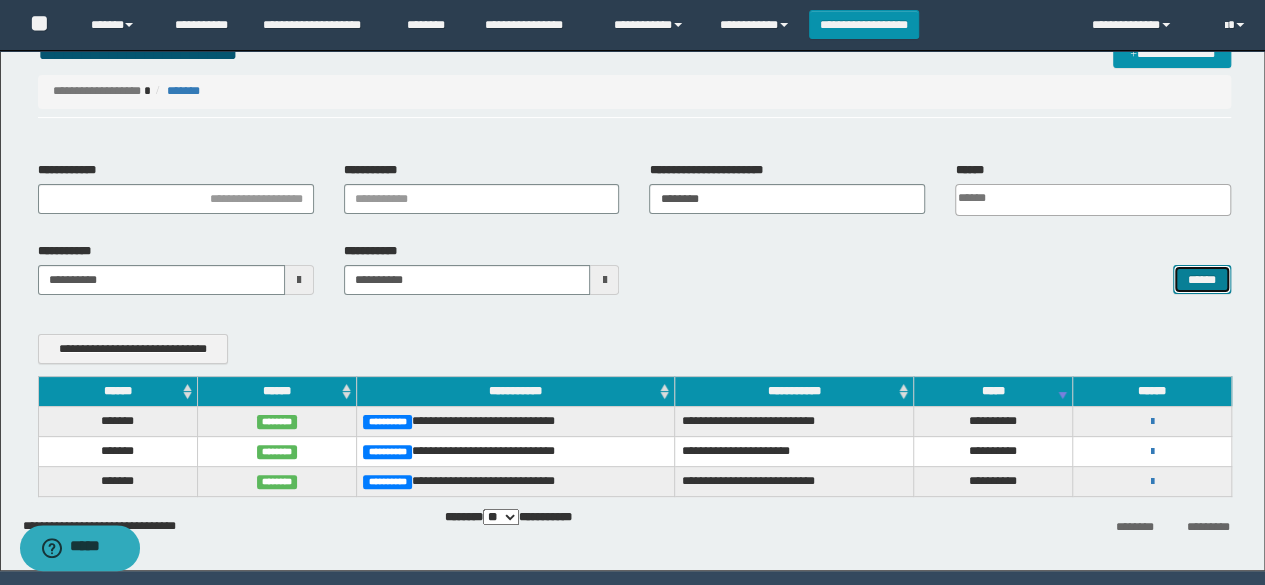 click on "******" at bounding box center (1202, 279) 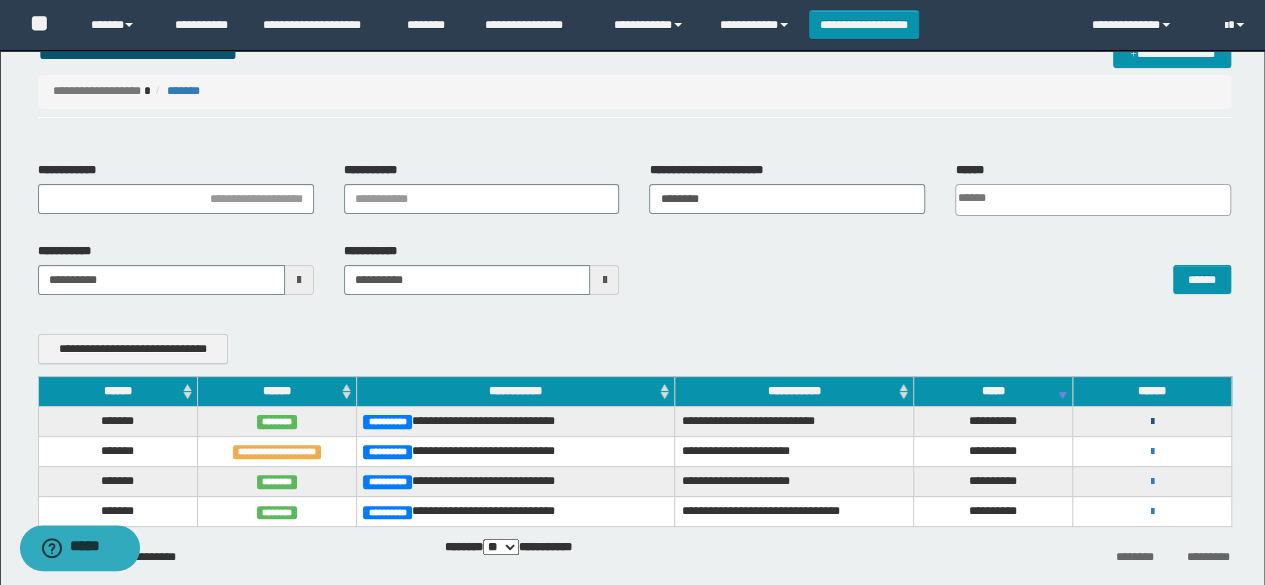 click at bounding box center (1152, 422) 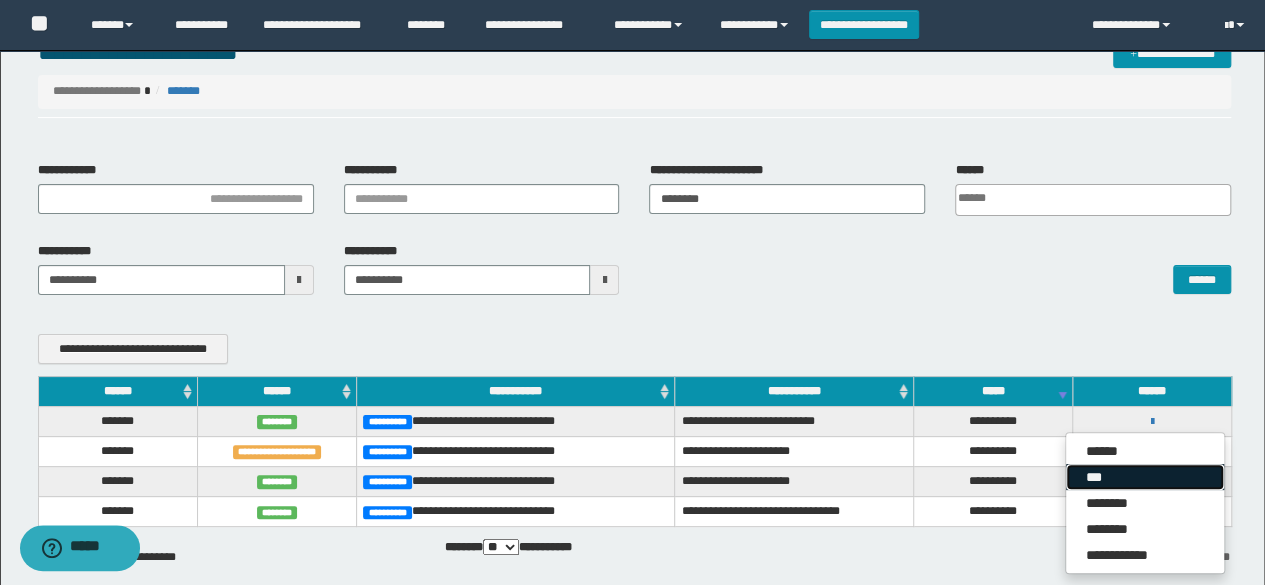 click on "***" at bounding box center (1145, 477) 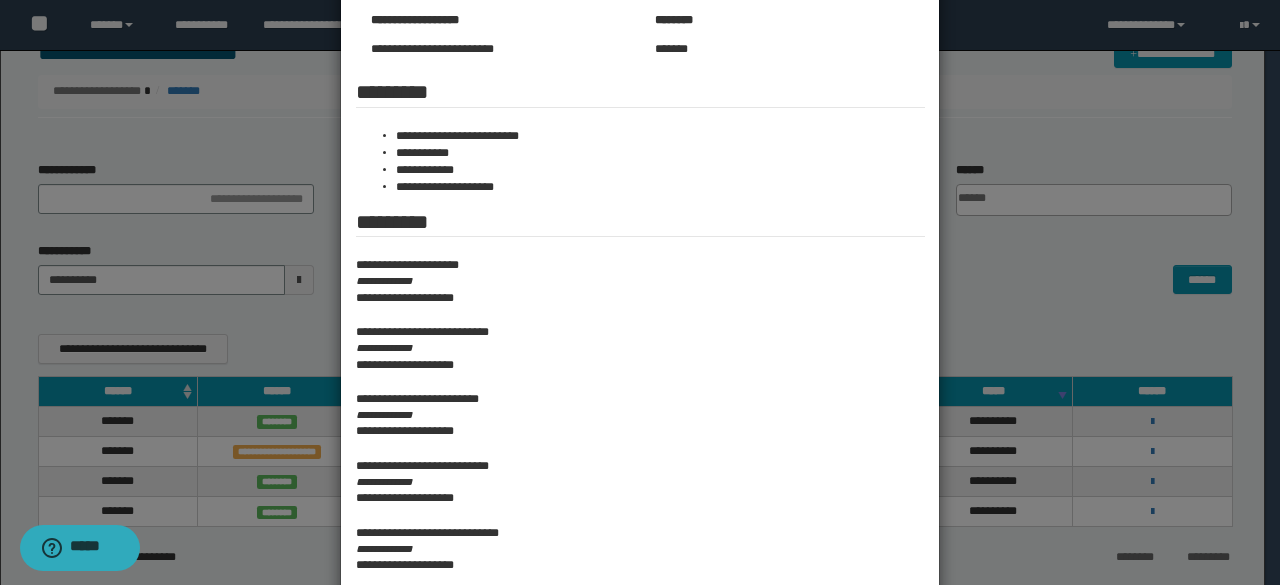 scroll, scrollTop: 0, scrollLeft: 0, axis: both 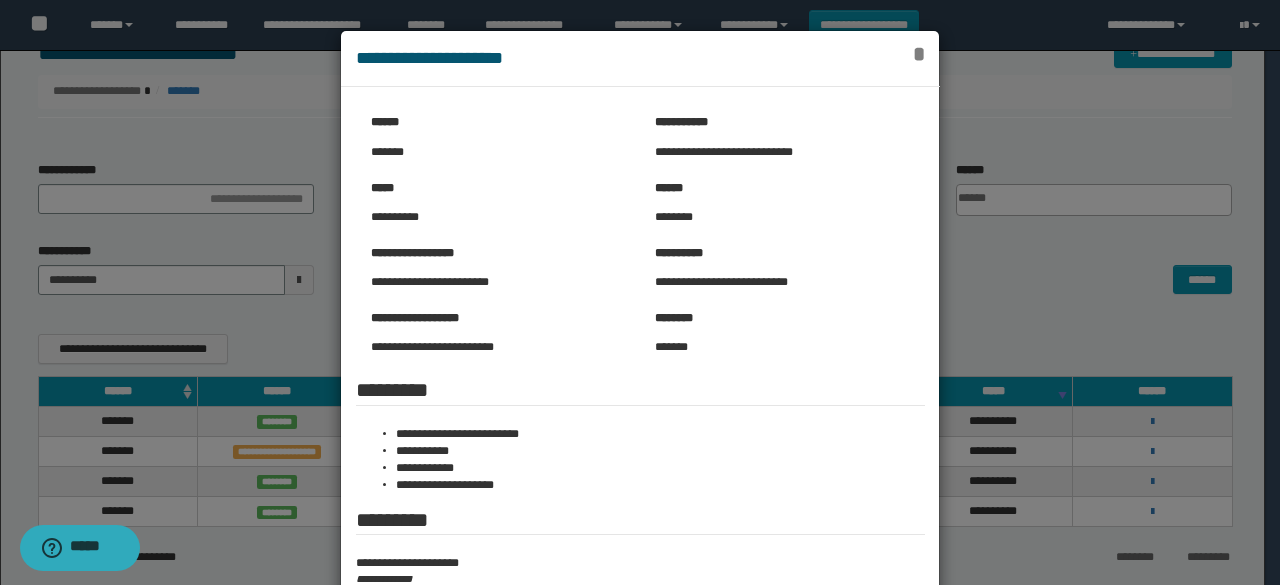 click on "*" at bounding box center [918, 54] 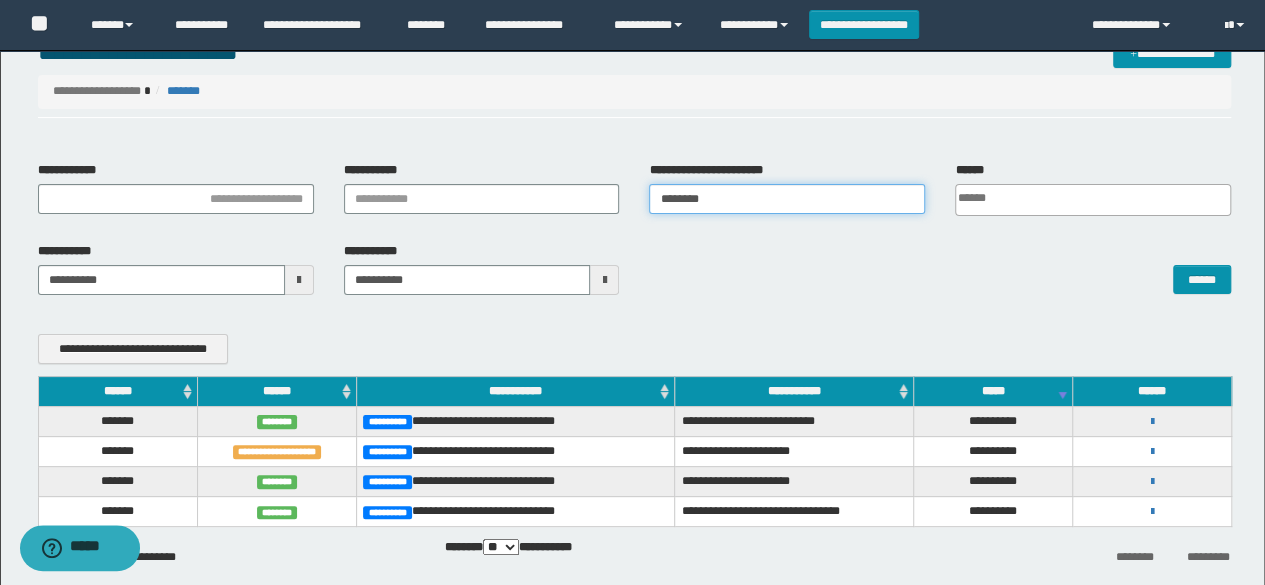 drag, startPoint x: 722, startPoint y: 196, endPoint x: 420, endPoint y: 216, distance: 302.66153 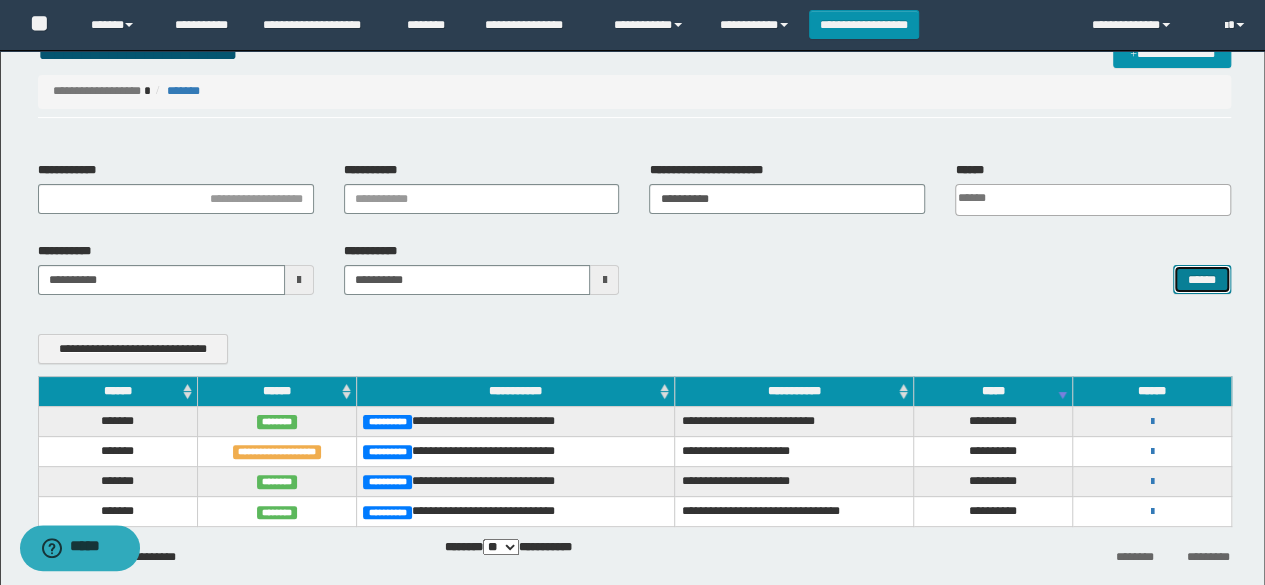 click on "******" at bounding box center [1202, 279] 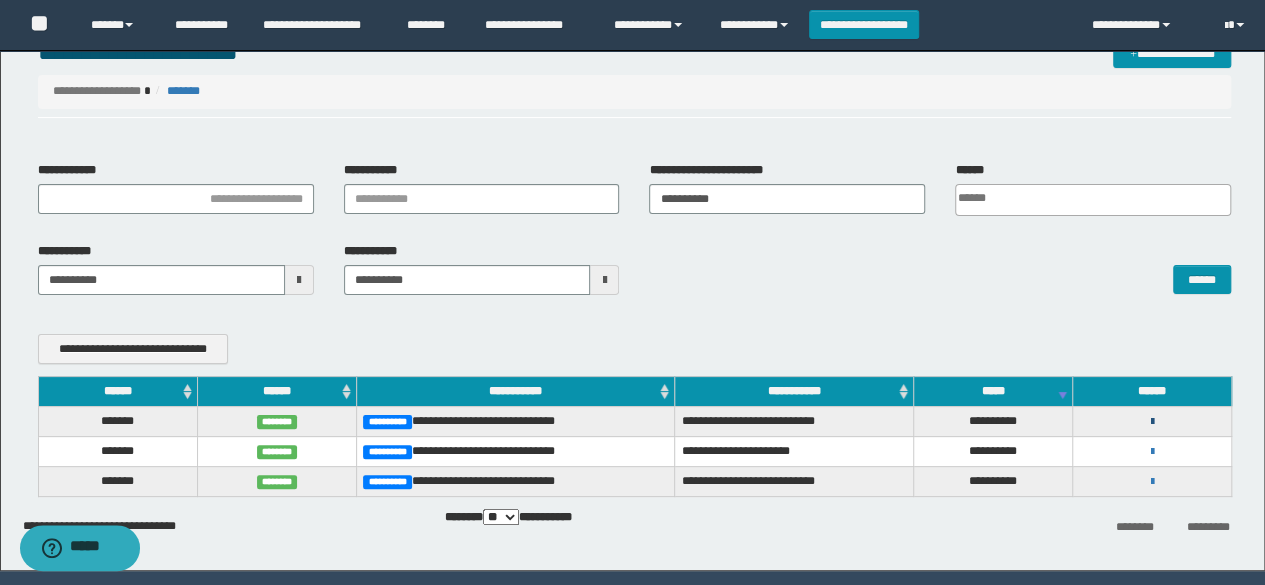 click at bounding box center (1152, 422) 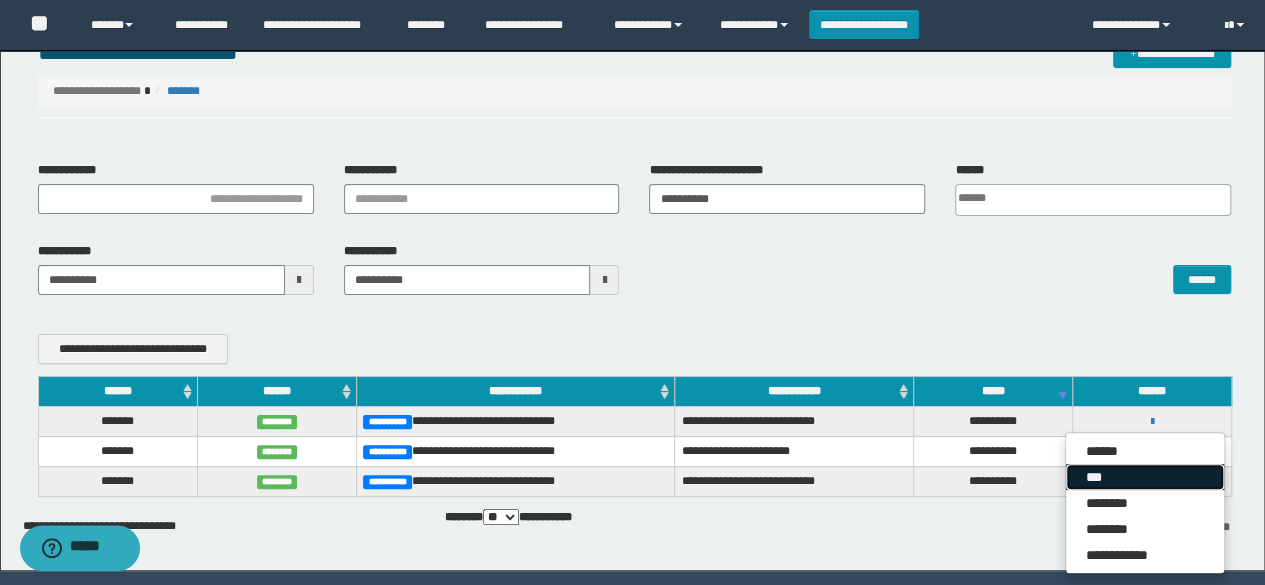 drag, startPoint x: 1092, startPoint y: 476, endPoint x: 1069, endPoint y: 468, distance: 24.351591 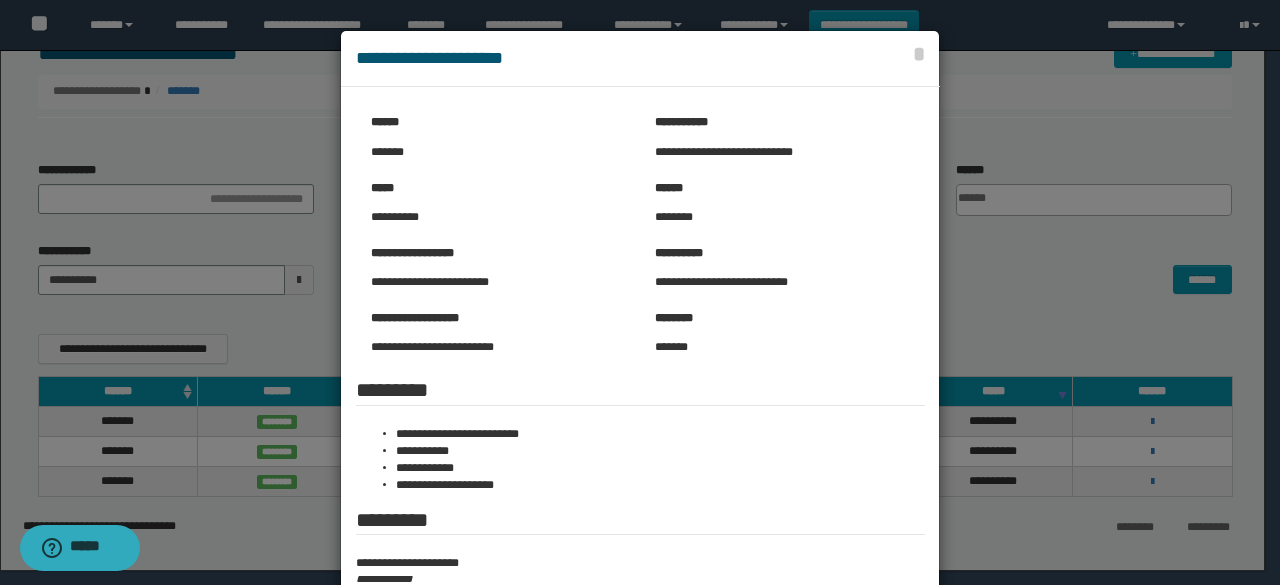 scroll, scrollTop: 200, scrollLeft: 0, axis: vertical 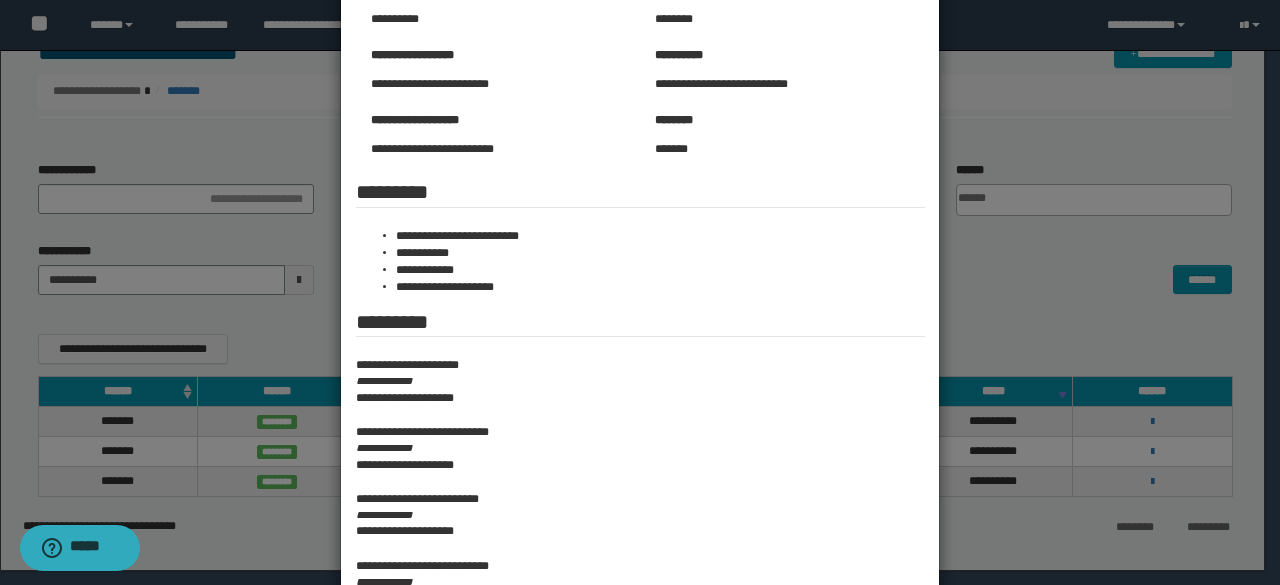 drag, startPoint x: 1008, startPoint y: 275, endPoint x: 1008, endPoint y: 259, distance: 16 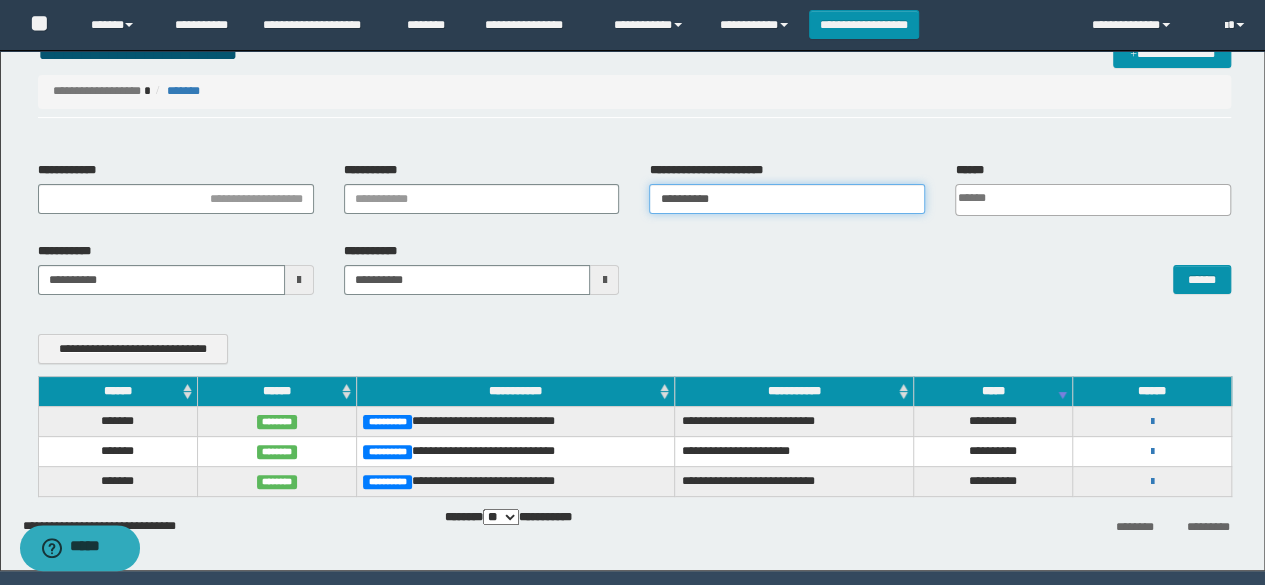 drag, startPoint x: 750, startPoint y: 202, endPoint x: 501, endPoint y: 201, distance: 249.00201 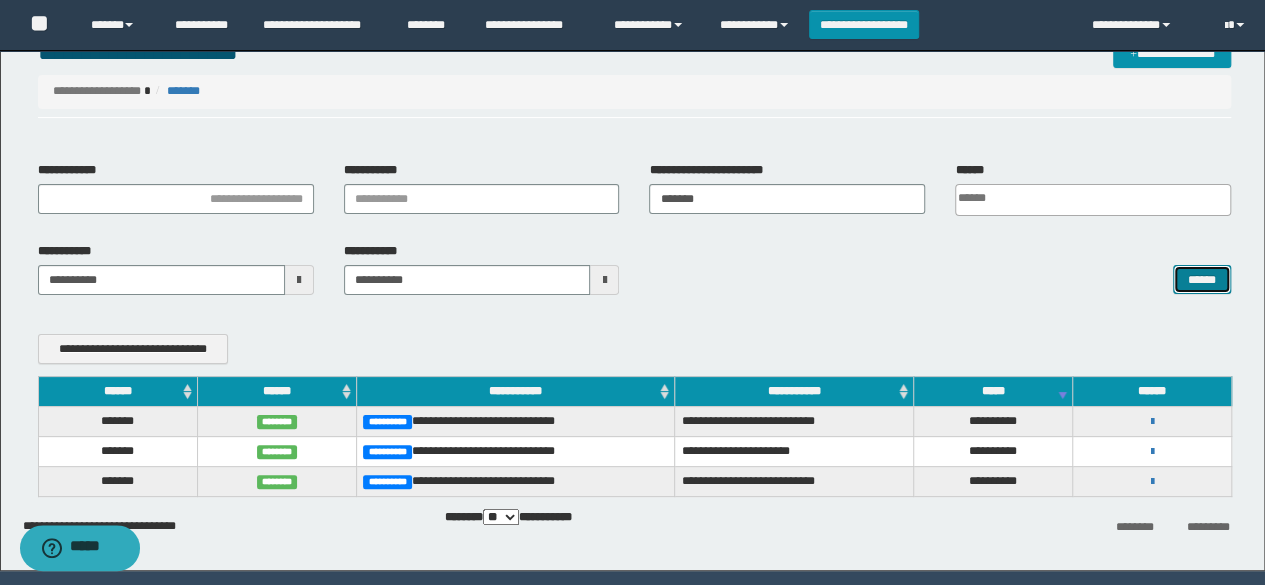 click on "******" at bounding box center [1202, 279] 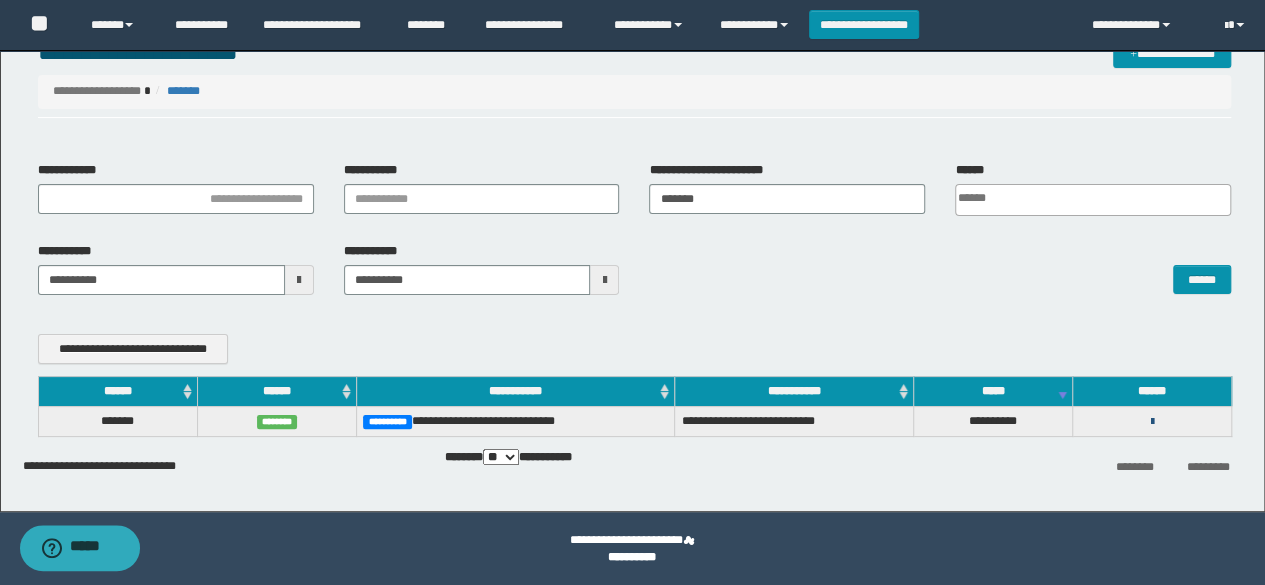 click at bounding box center [1152, 422] 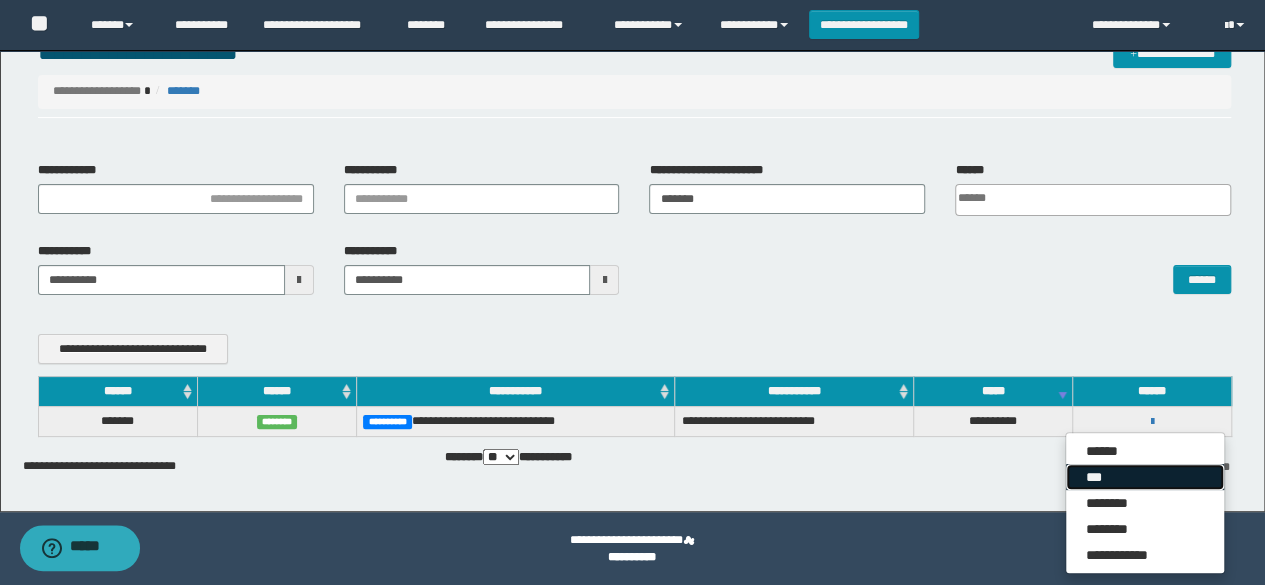 click on "***" at bounding box center (1145, 477) 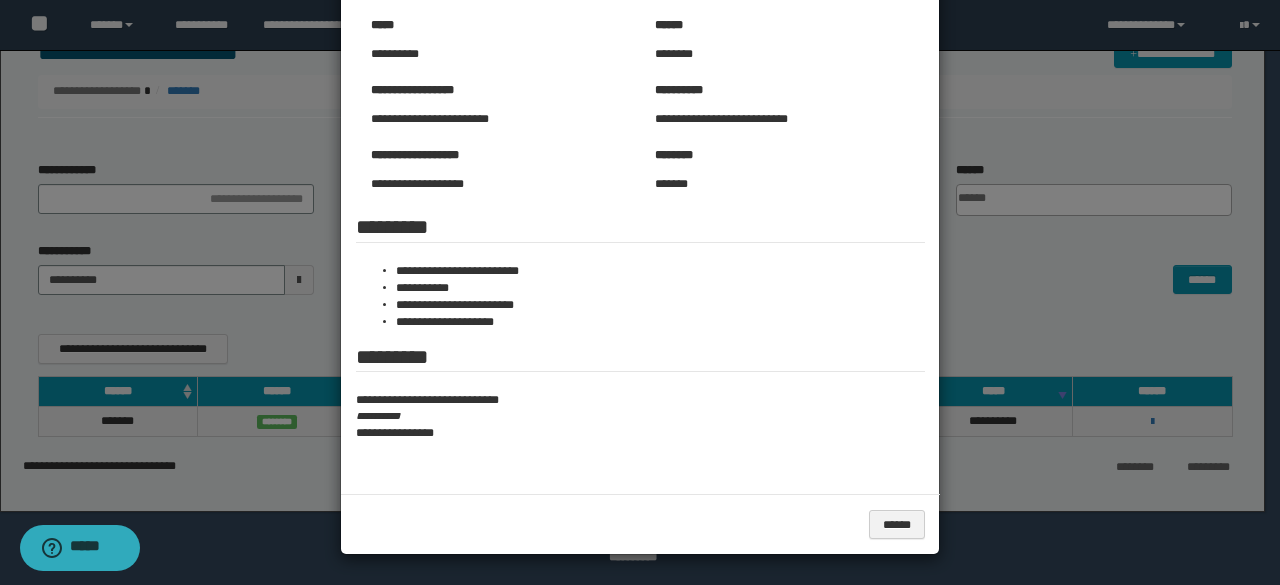 scroll, scrollTop: 0, scrollLeft: 0, axis: both 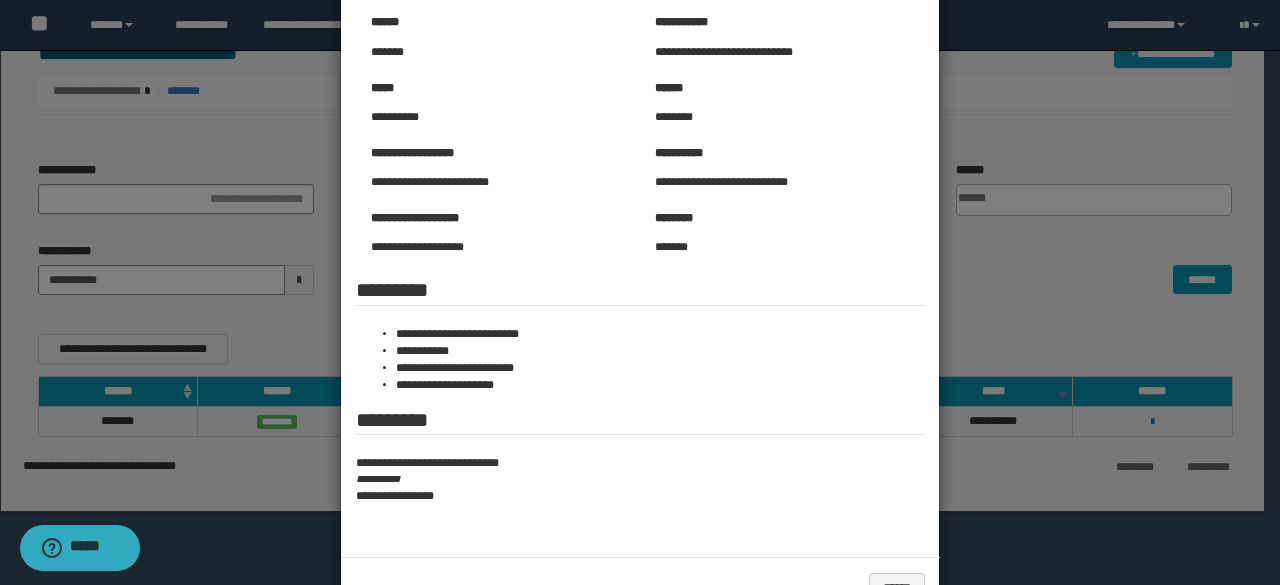 click at bounding box center (640, 274) 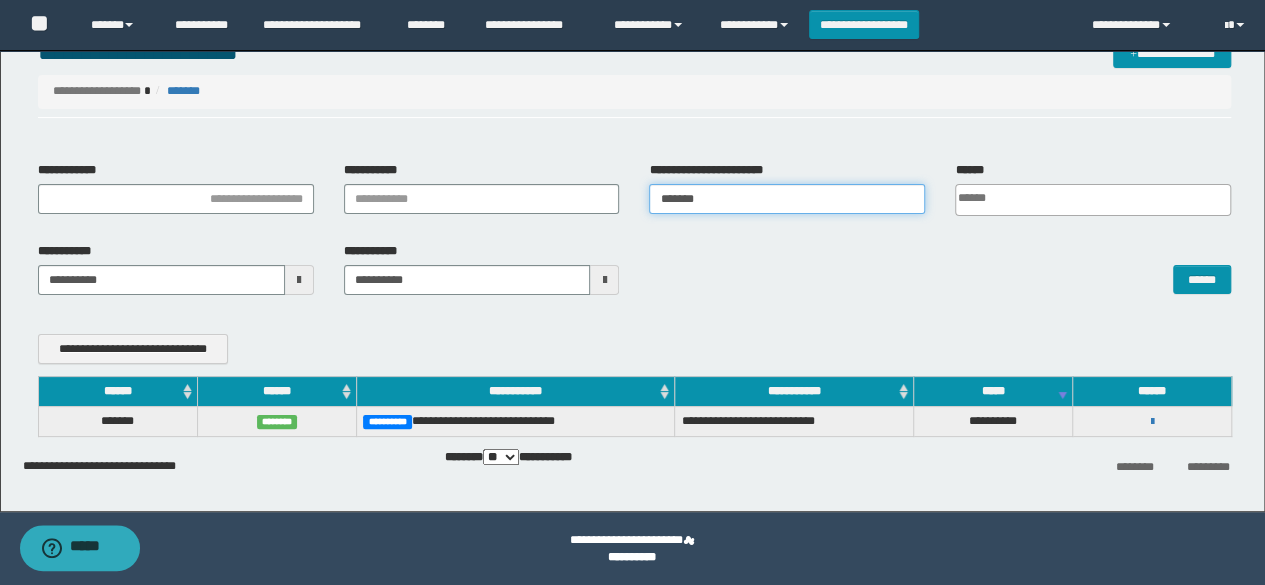 drag, startPoint x: 652, startPoint y: 195, endPoint x: 548, endPoint y: 223, distance: 107.70329 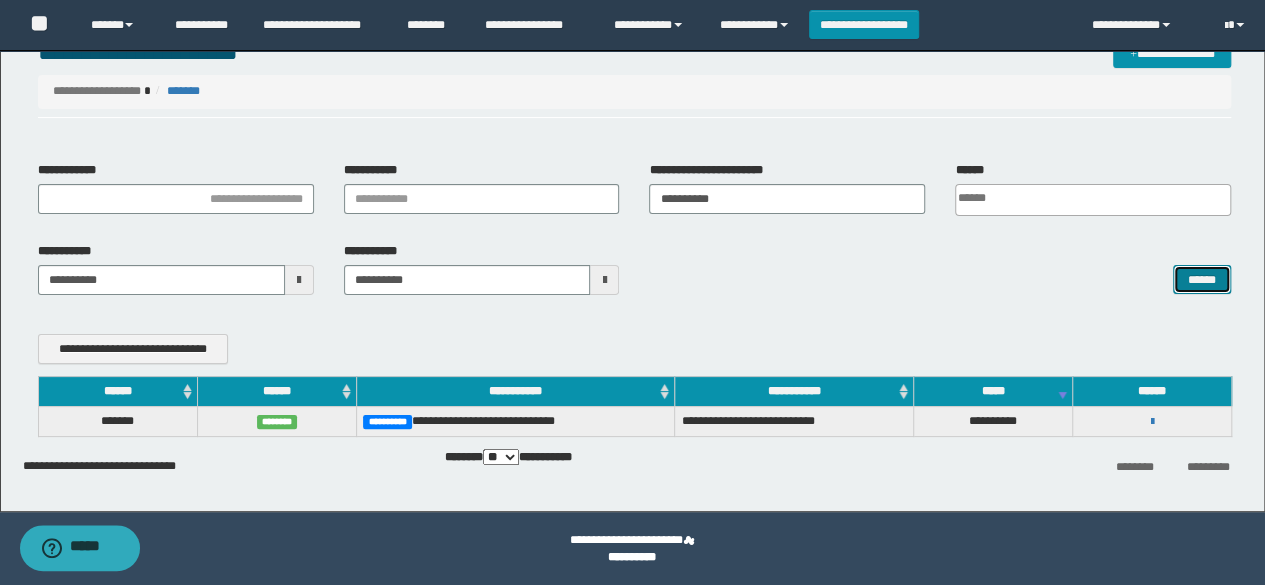 click on "******" at bounding box center [1202, 279] 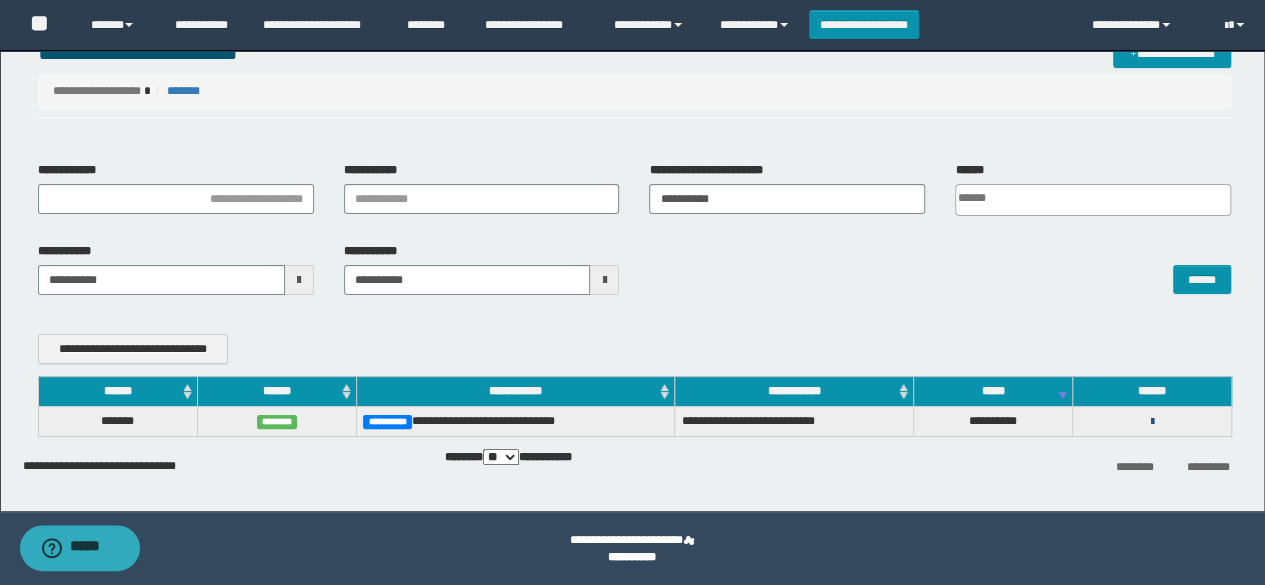 click at bounding box center (1152, 422) 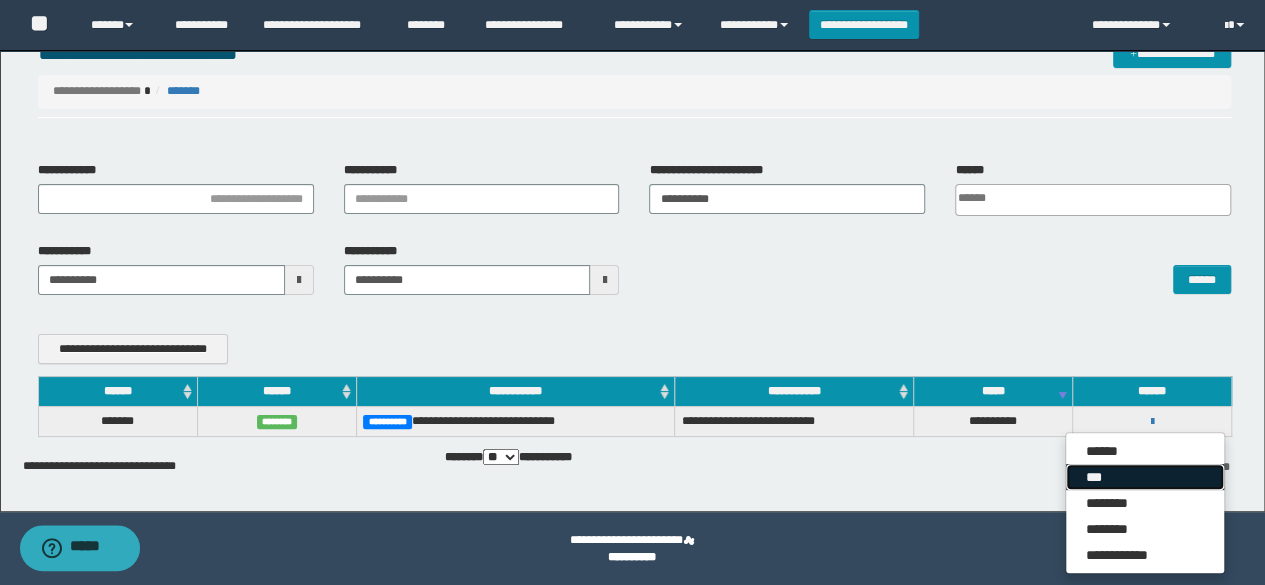 click on "***" at bounding box center (1145, 477) 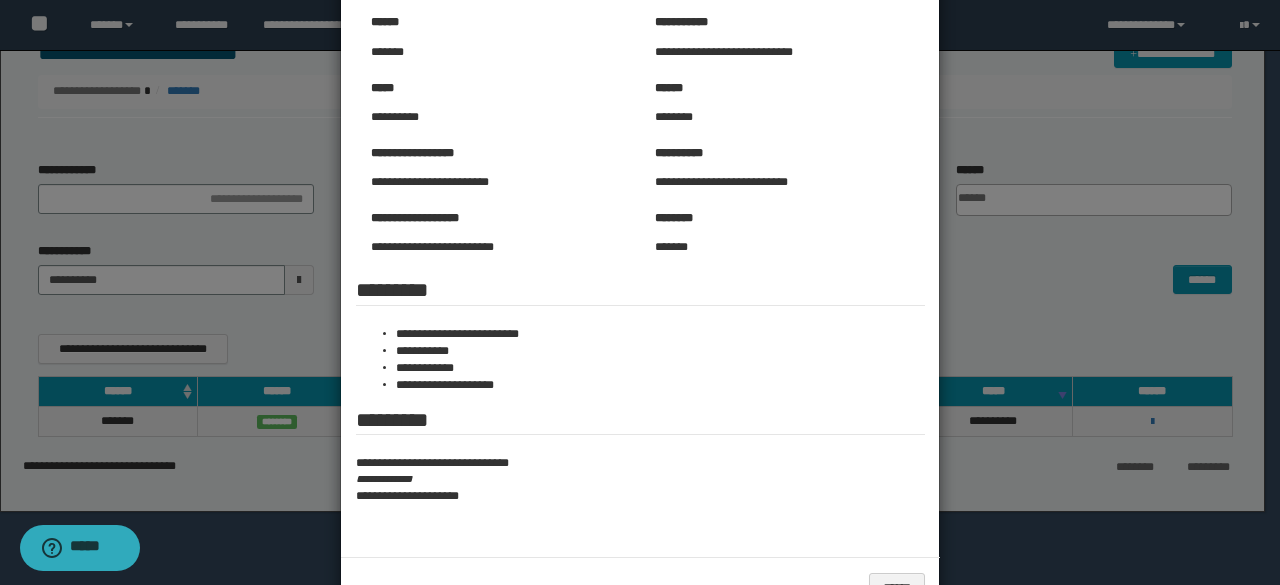 scroll, scrollTop: 0, scrollLeft: 0, axis: both 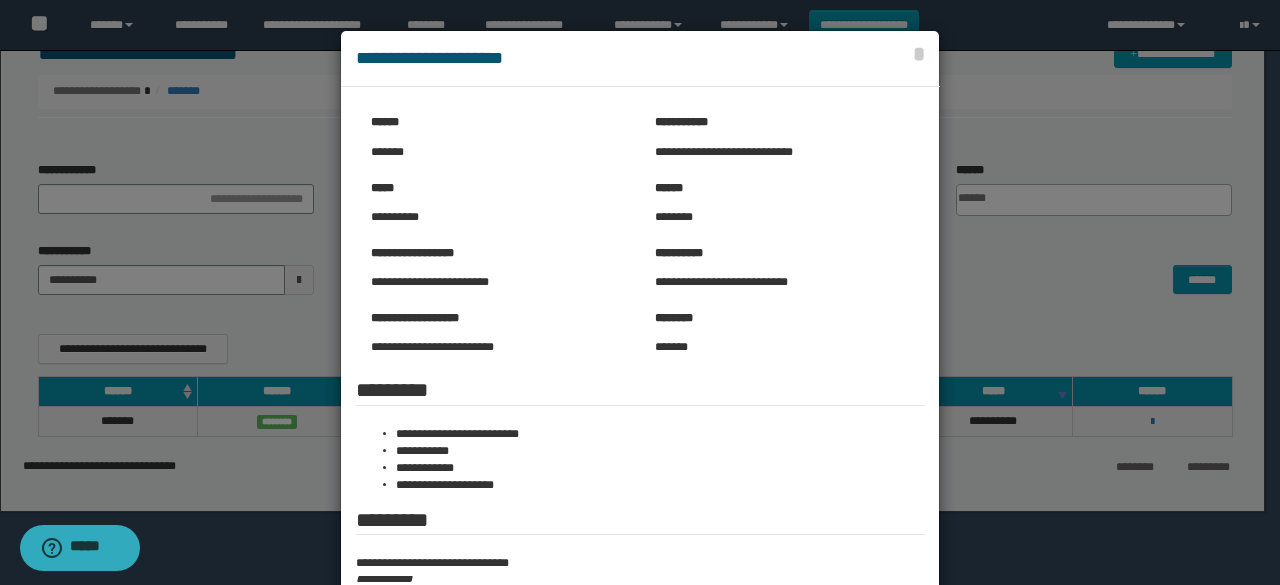 click at bounding box center [640, 374] 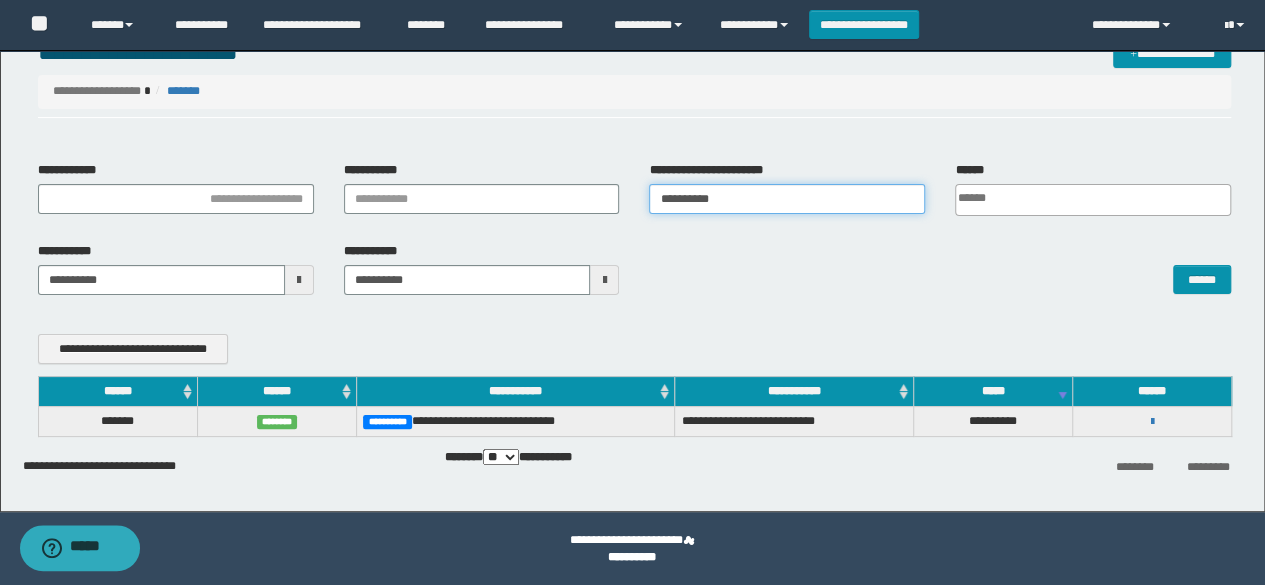 drag, startPoint x: 732, startPoint y: 199, endPoint x: 561, endPoint y: 208, distance: 171.23668 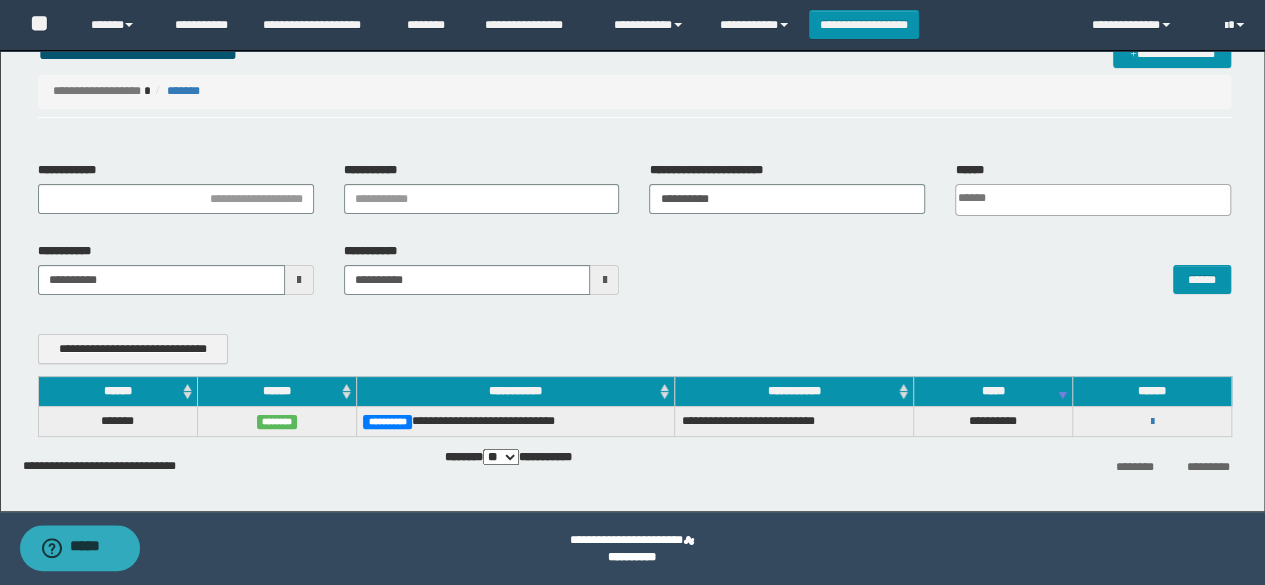 click on "******" at bounding box center (940, 268) 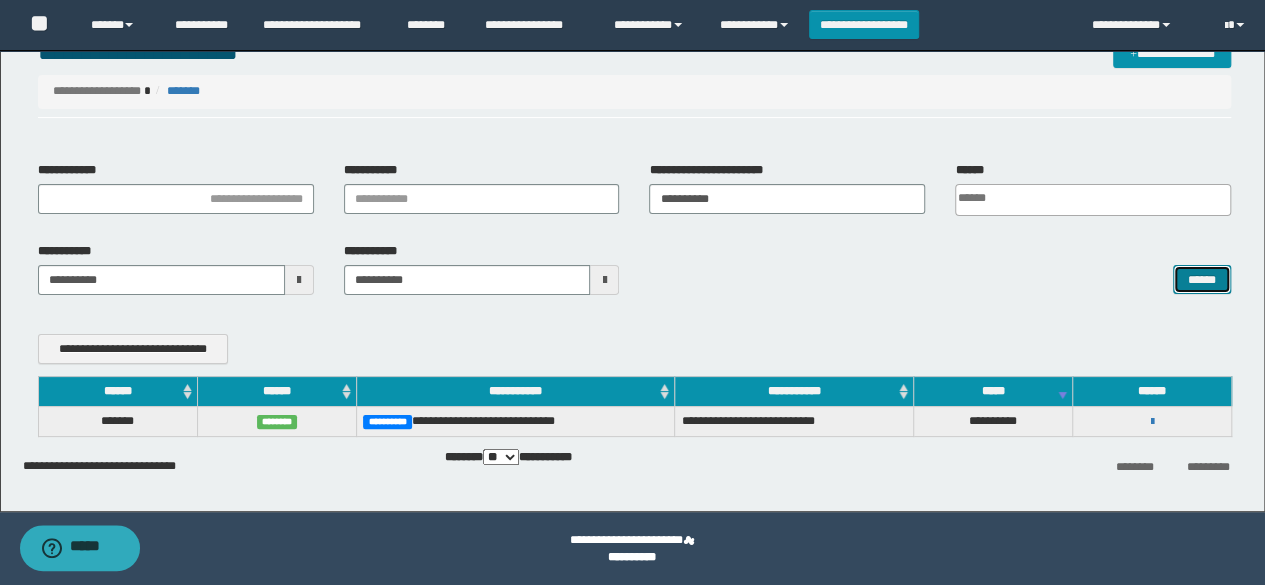 click on "******" at bounding box center [1202, 279] 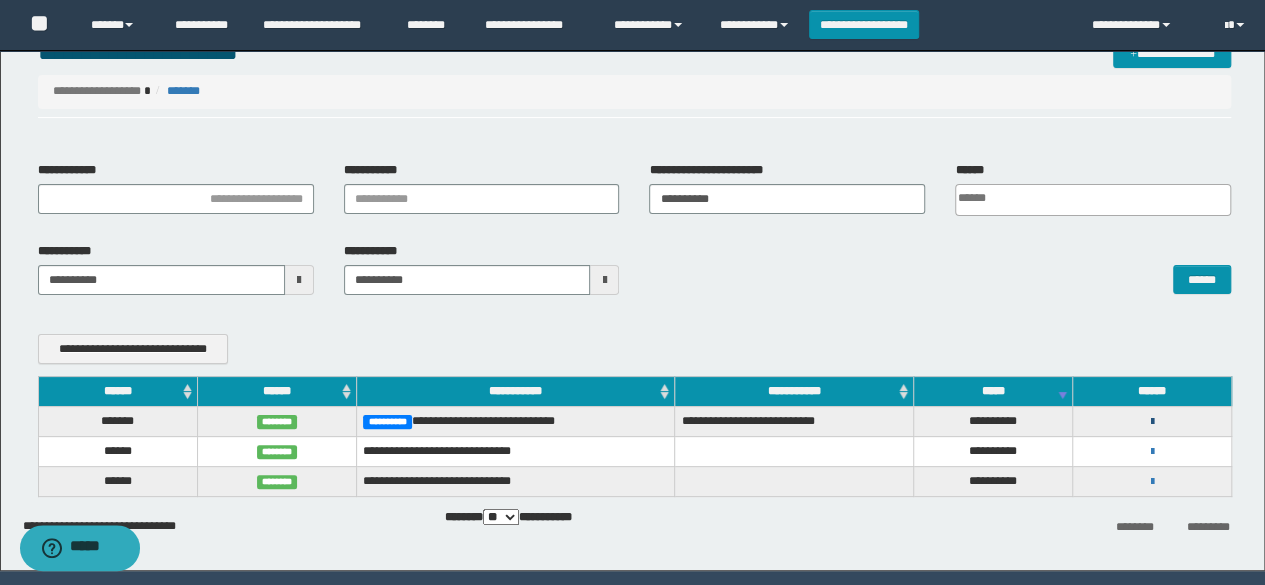click at bounding box center (1152, 422) 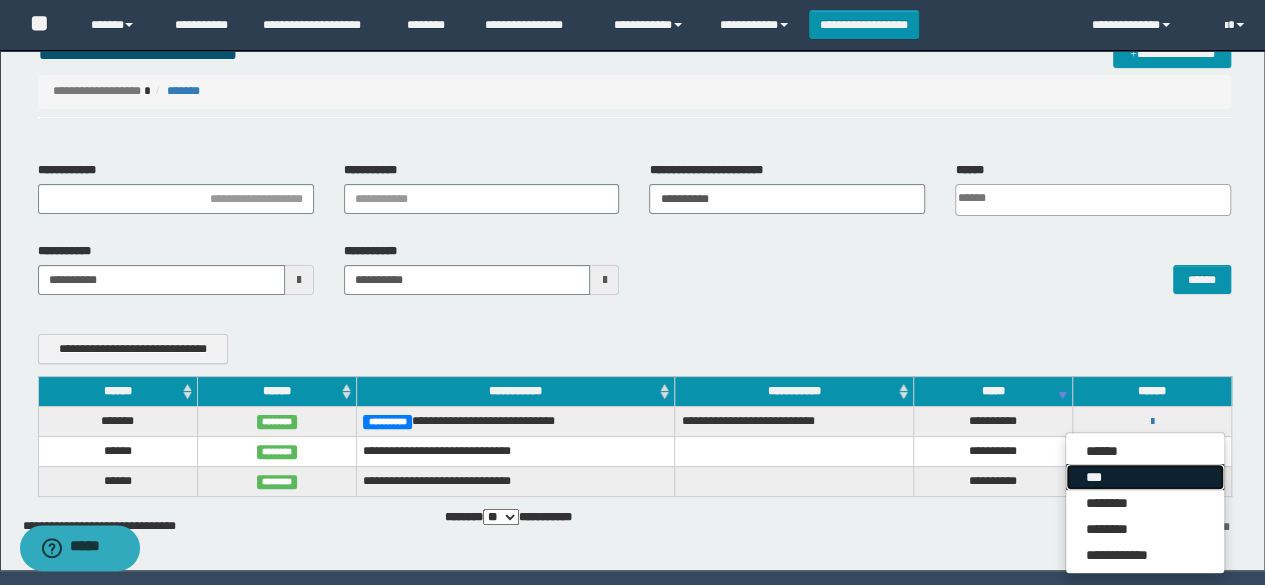 click on "***" at bounding box center [1145, 477] 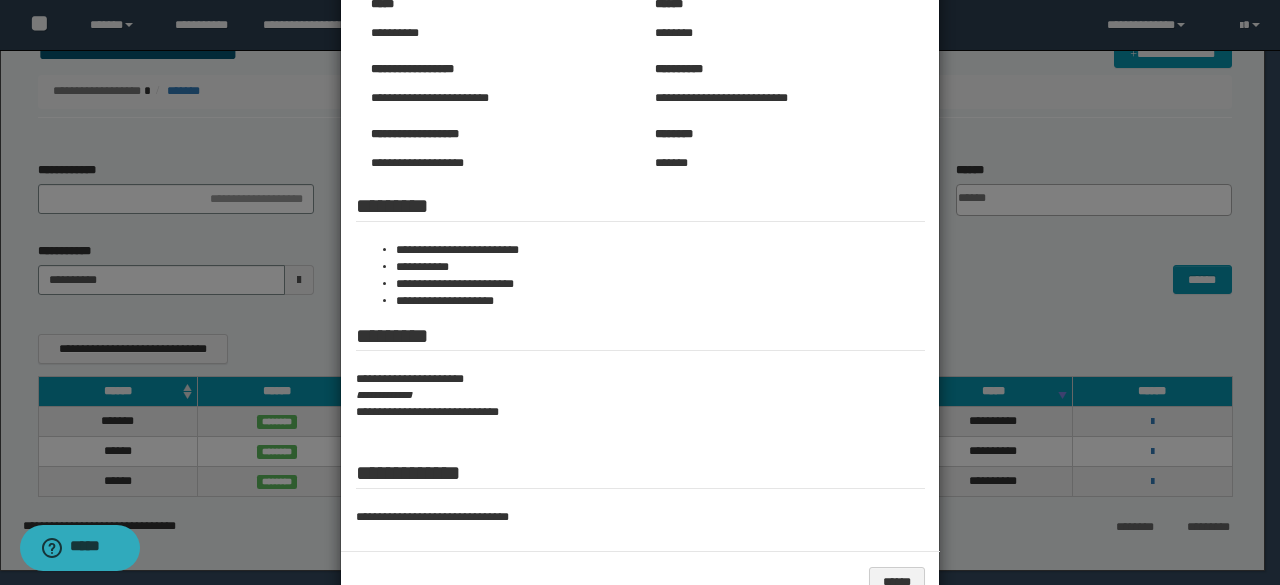 scroll, scrollTop: 200, scrollLeft: 0, axis: vertical 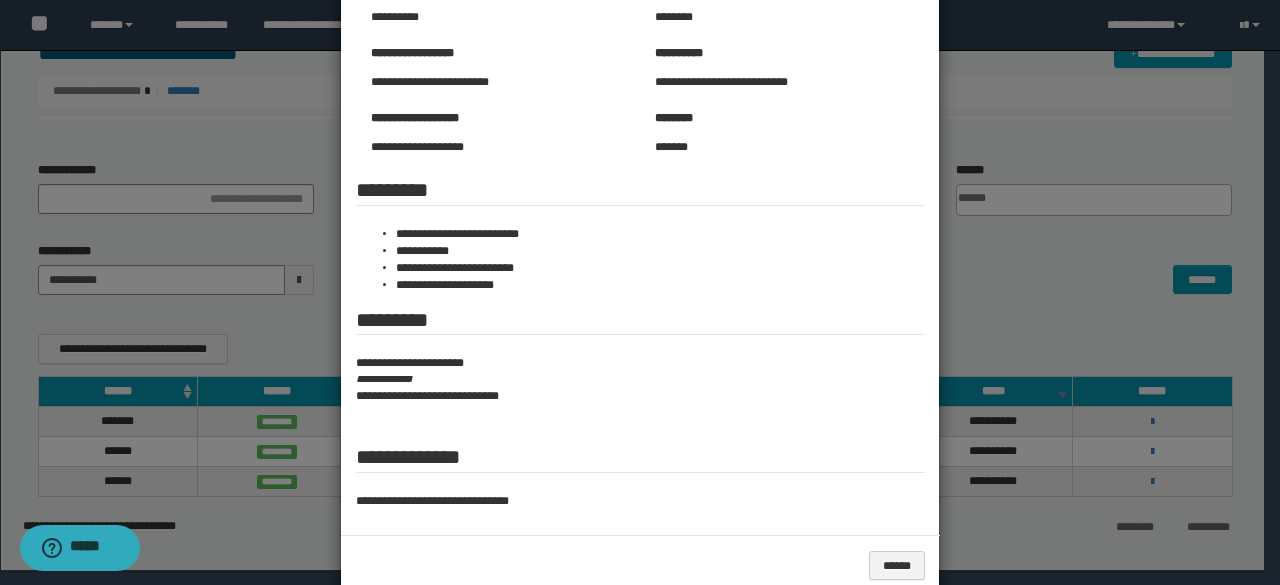 click at bounding box center [640, 212] 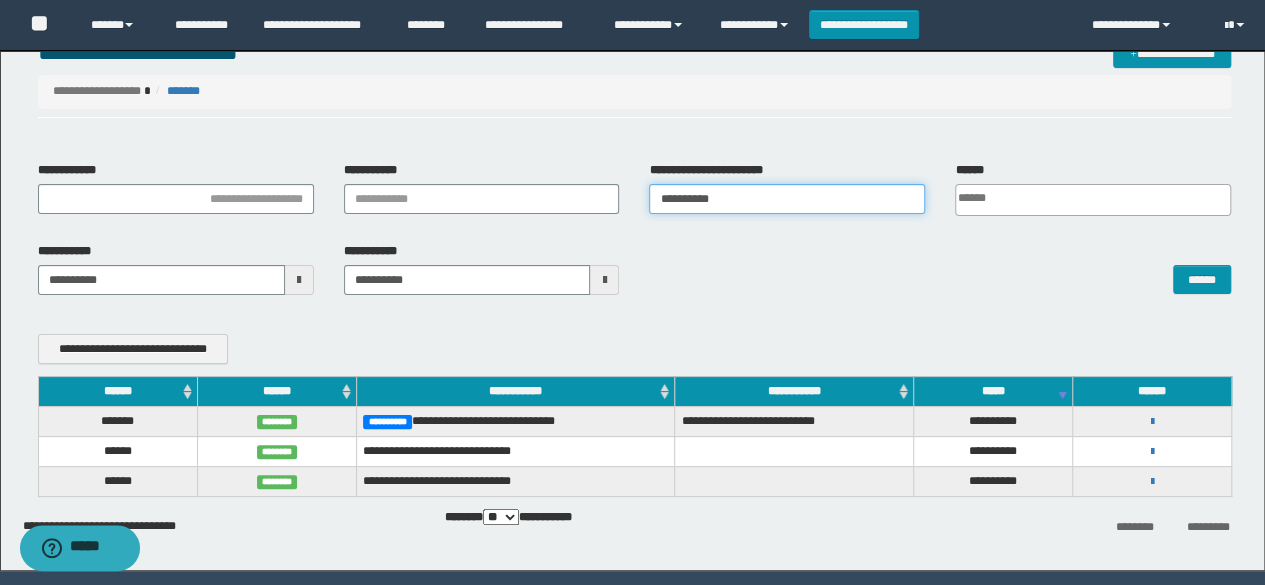 drag, startPoint x: 736, startPoint y: 200, endPoint x: 558, endPoint y: 207, distance: 178.13759 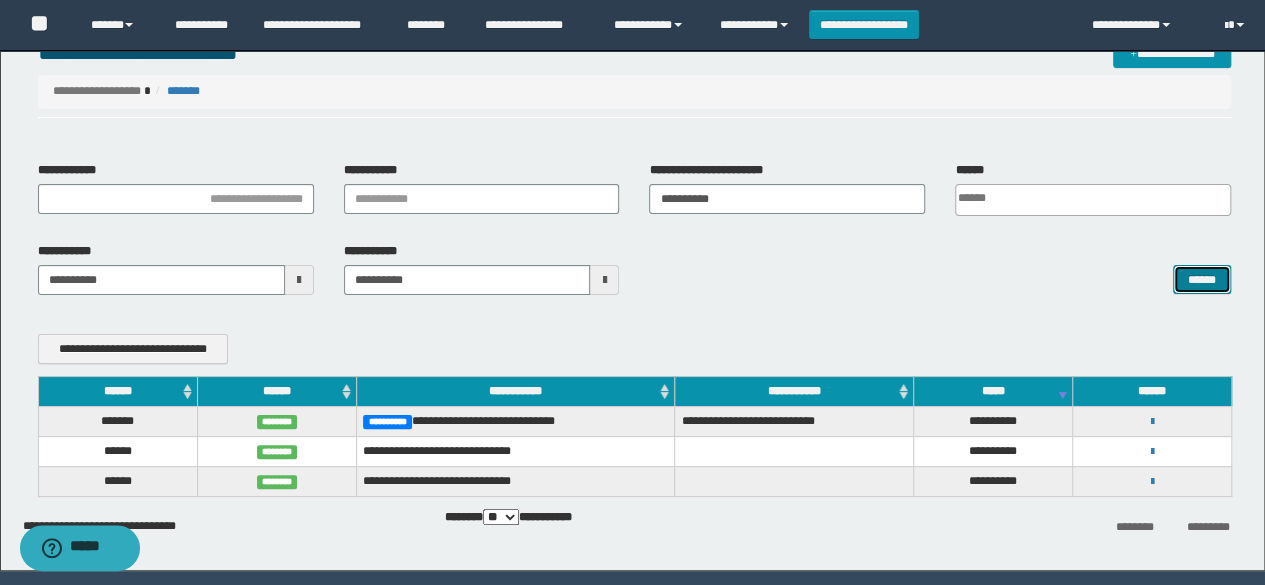 click on "******" at bounding box center (1202, 279) 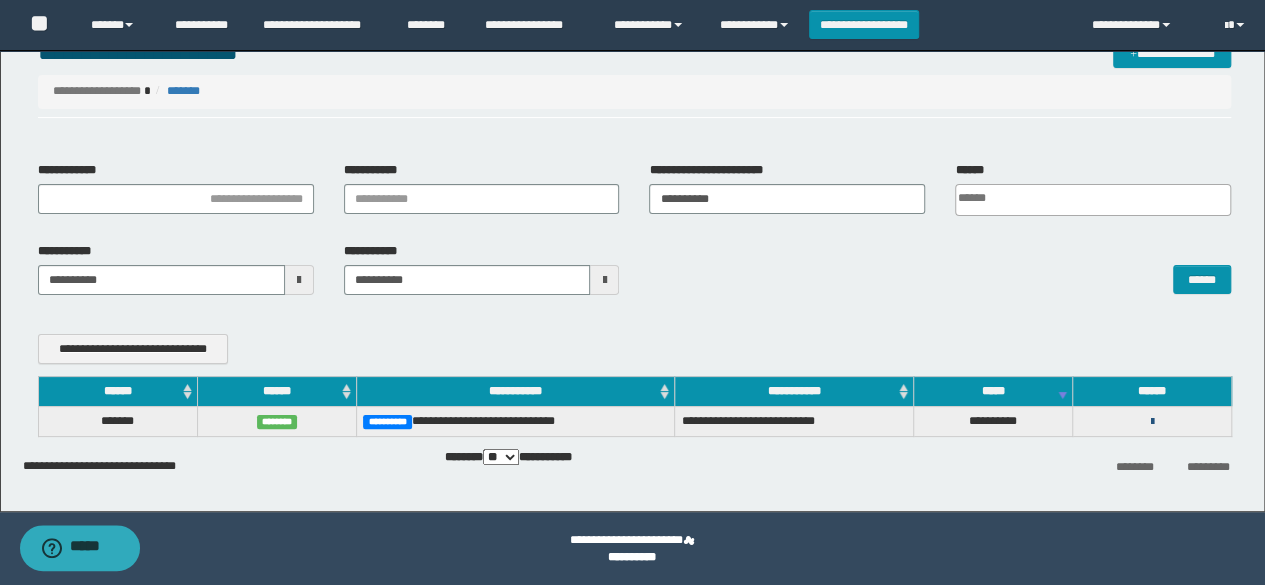 click at bounding box center [1152, 422] 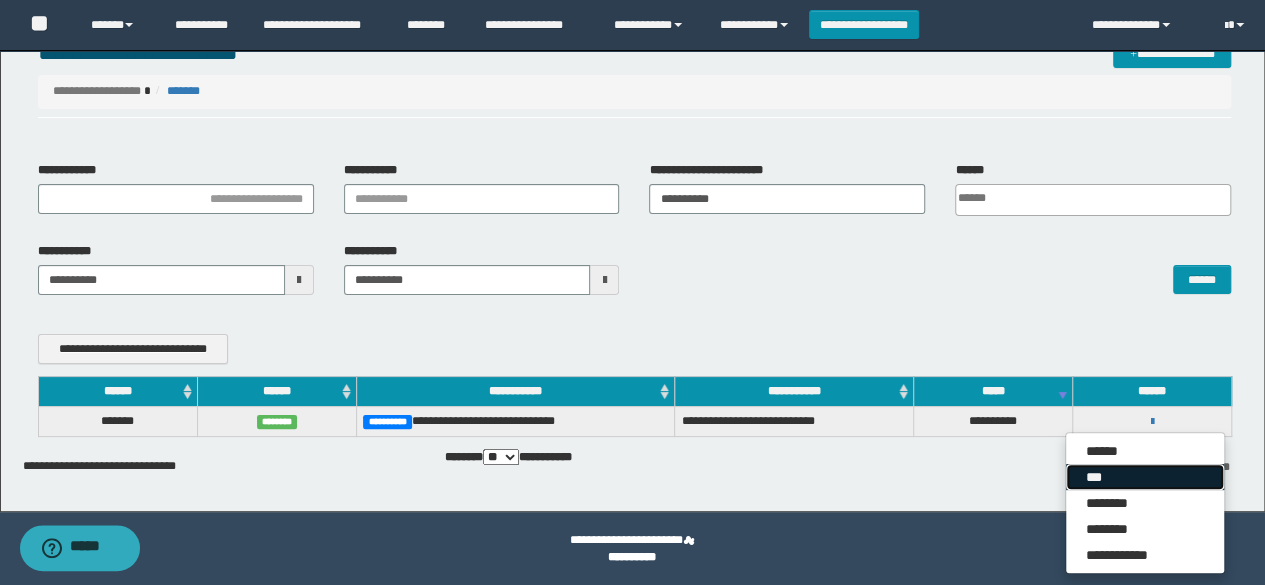 click on "***" at bounding box center [1145, 477] 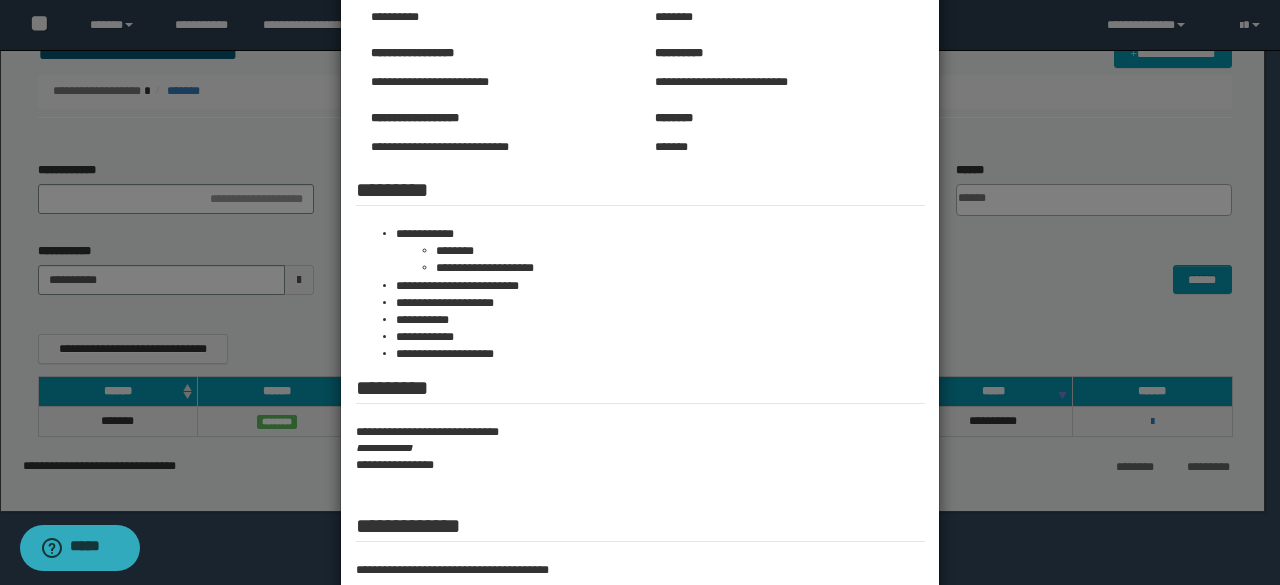 scroll, scrollTop: 0, scrollLeft: 0, axis: both 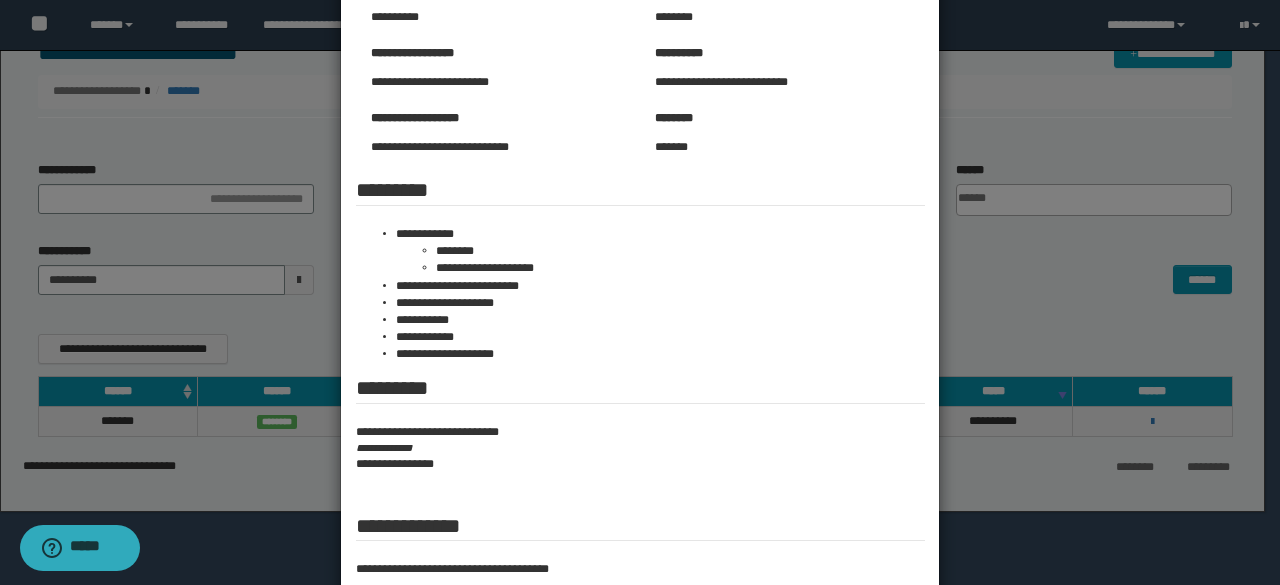 click at bounding box center [640, 247] 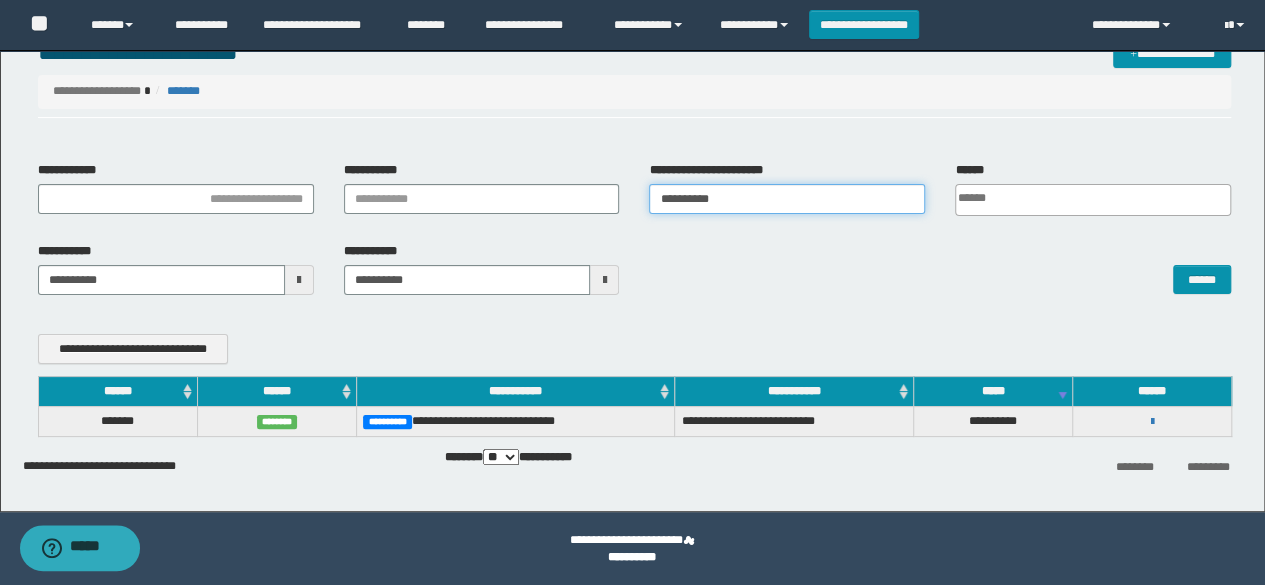 drag, startPoint x: 732, startPoint y: 193, endPoint x: 510, endPoint y: 257, distance: 231.04112 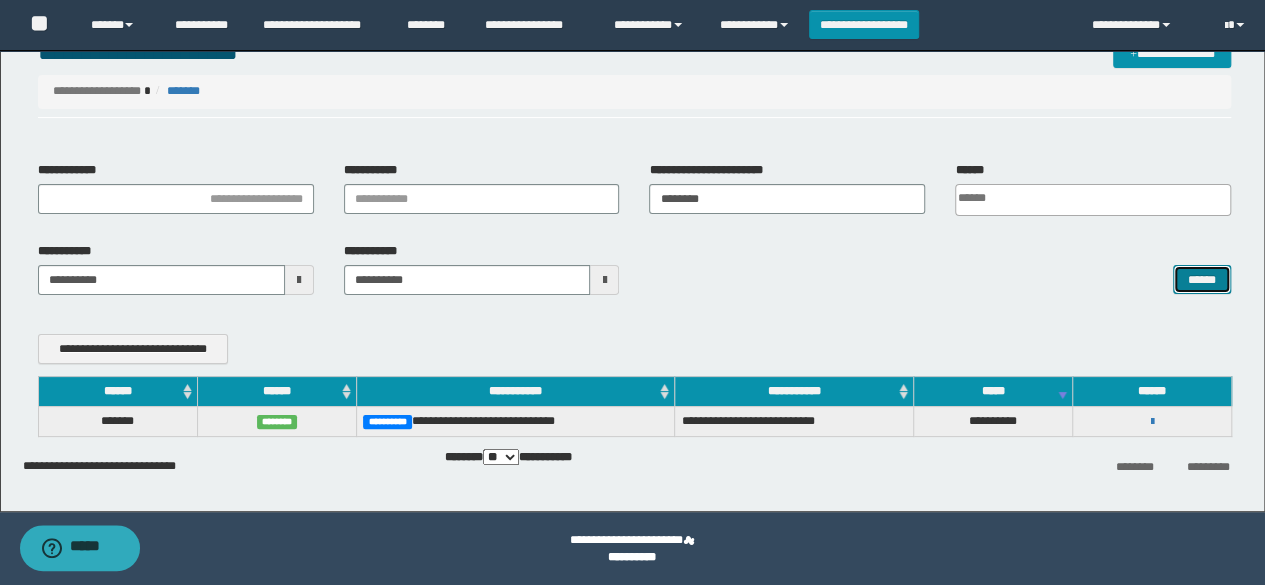 click on "******" at bounding box center (1202, 279) 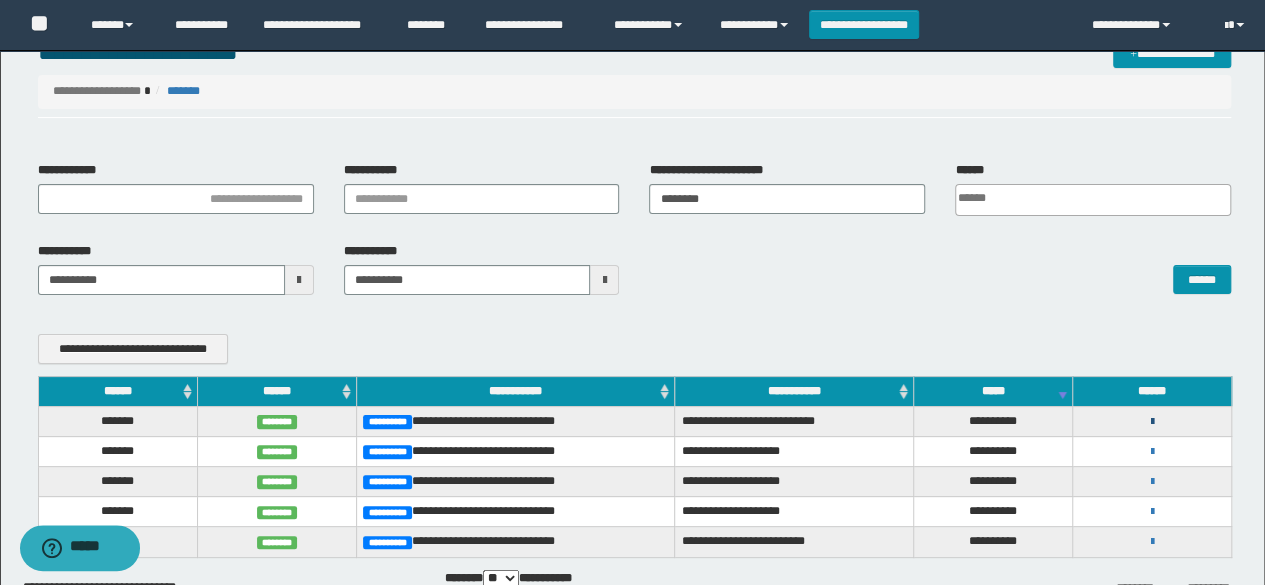 click at bounding box center (1152, 422) 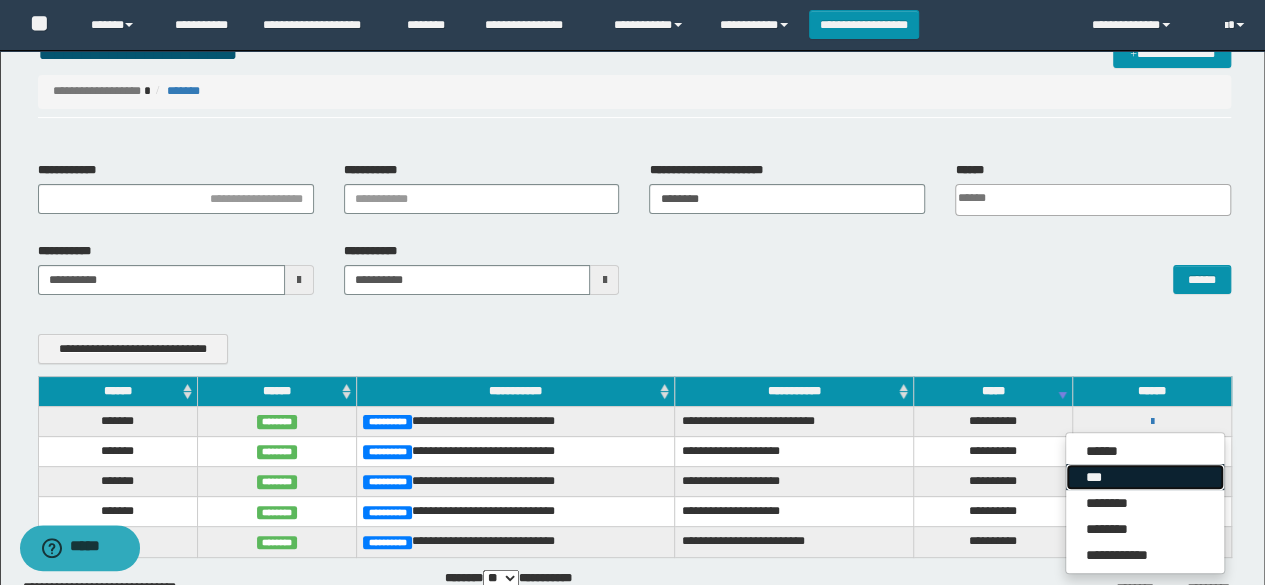drag, startPoint x: 1100, startPoint y: 475, endPoint x: 1090, endPoint y: 456, distance: 21.470911 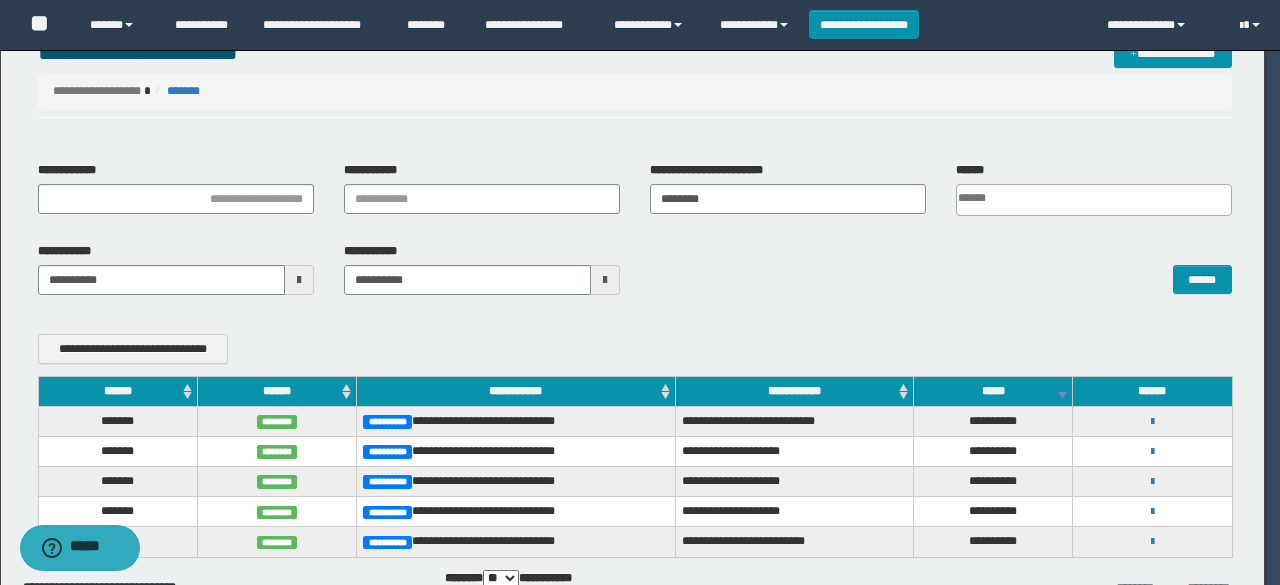 scroll, scrollTop: 0, scrollLeft: 0, axis: both 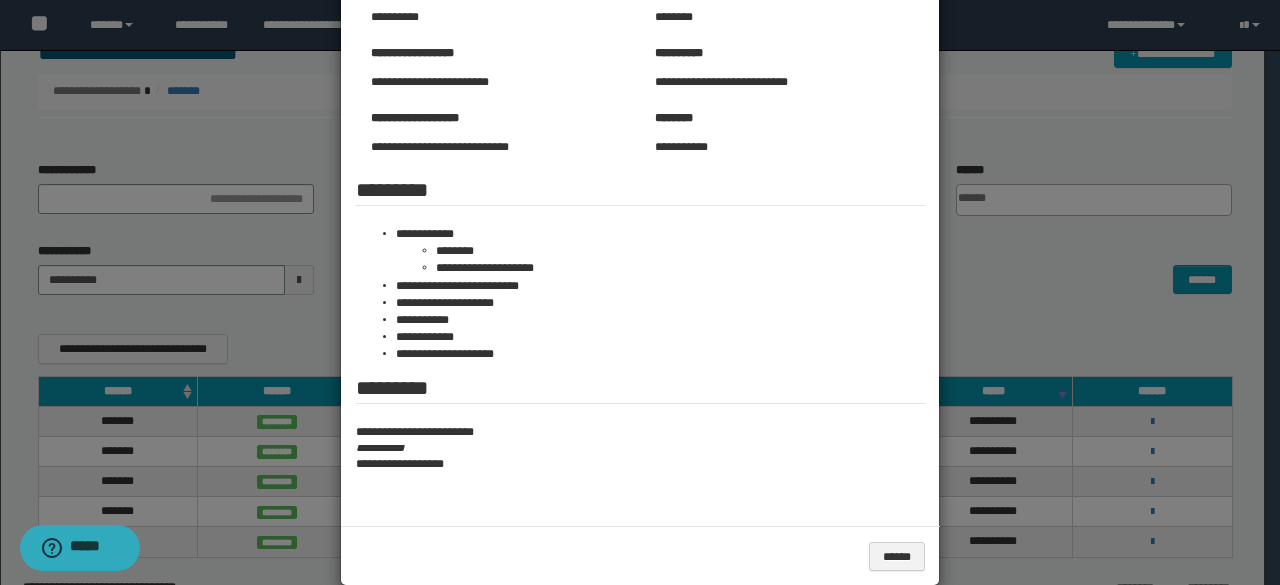 click at bounding box center [640, 208] 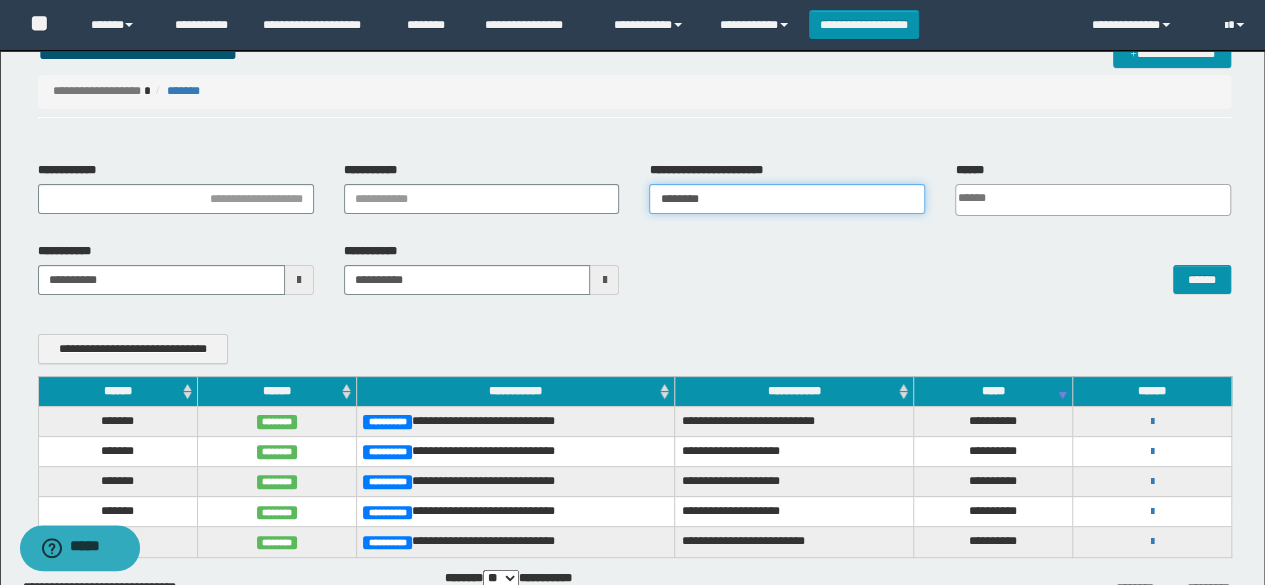 drag, startPoint x: 730, startPoint y: 197, endPoint x: 492, endPoint y: 236, distance: 241.17421 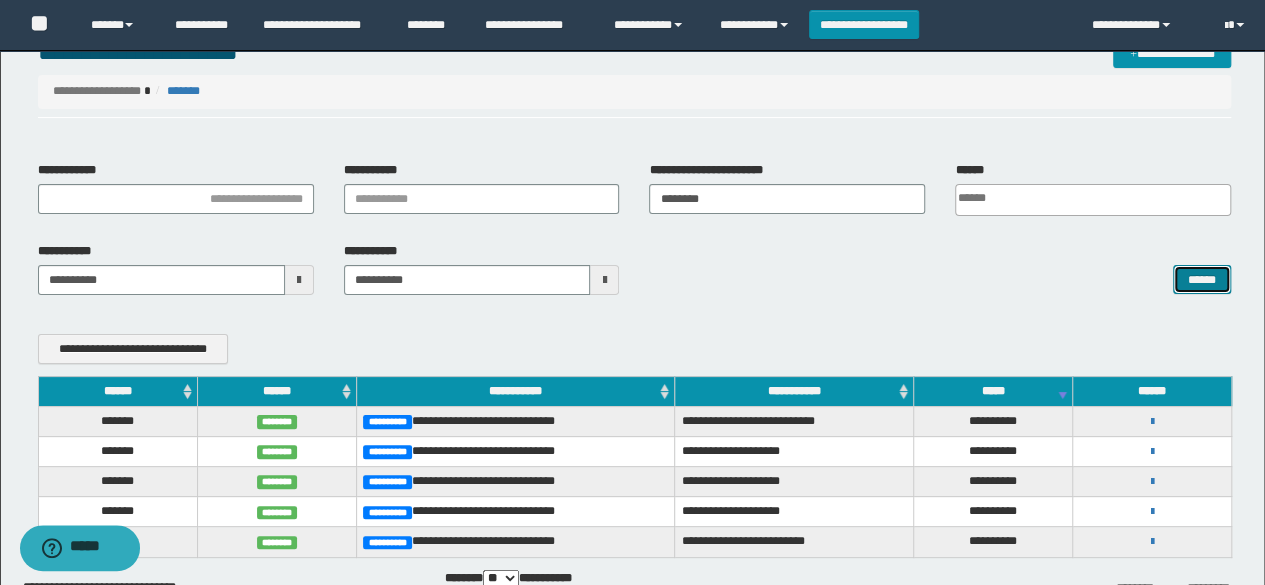 click on "******" at bounding box center [1202, 279] 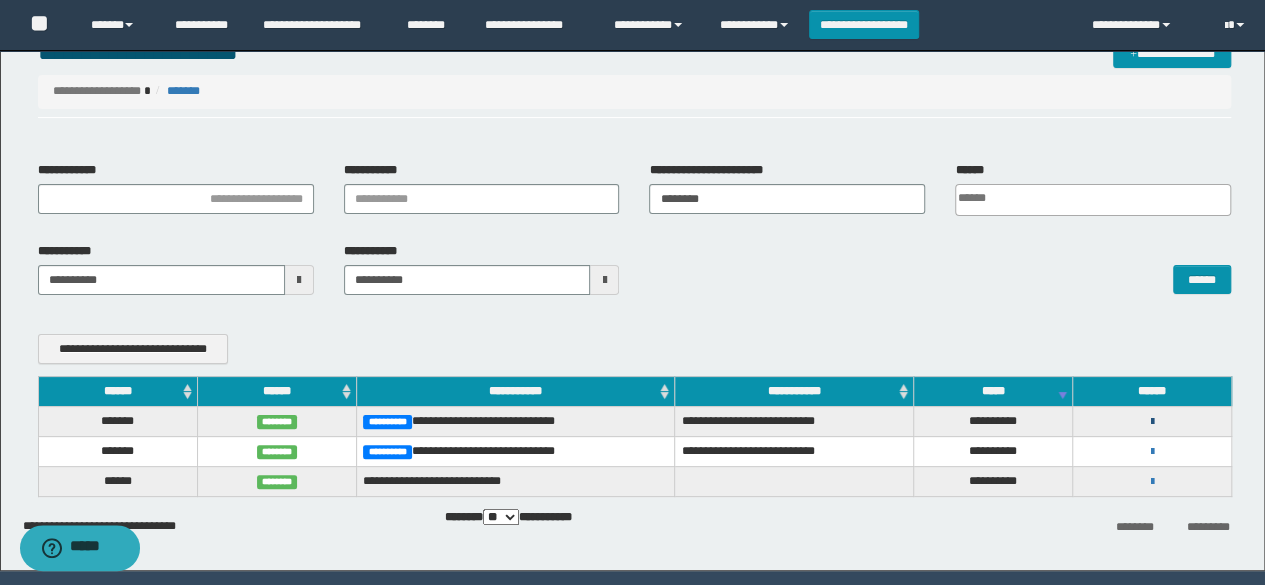 click at bounding box center (1152, 422) 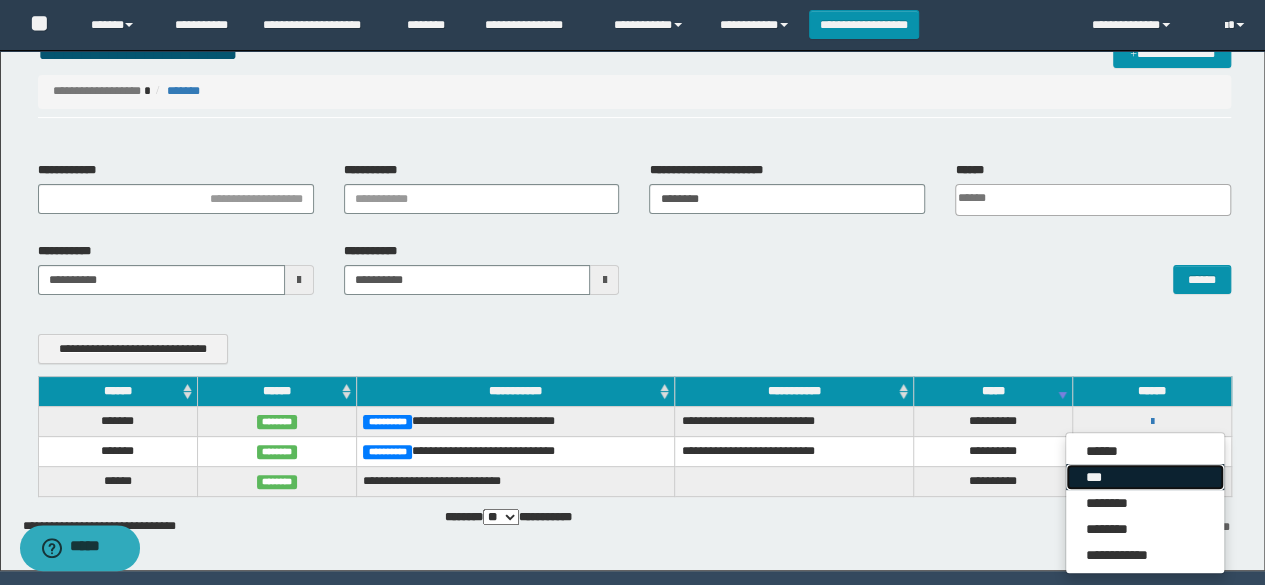 click on "***" at bounding box center (1145, 477) 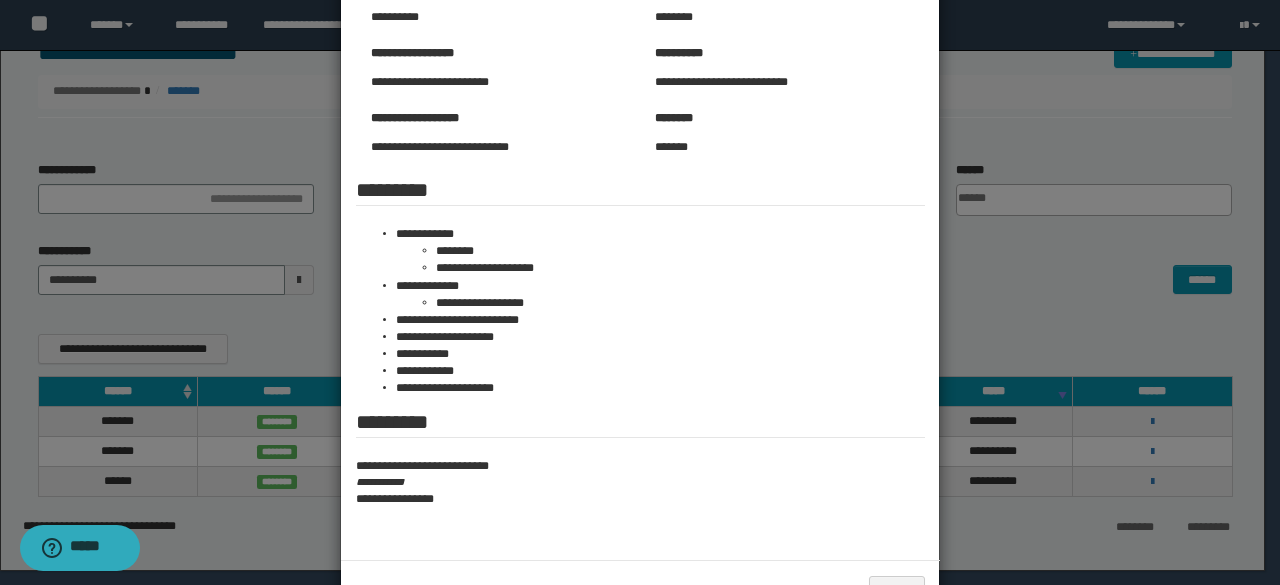 scroll, scrollTop: 0, scrollLeft: 0, axis: both 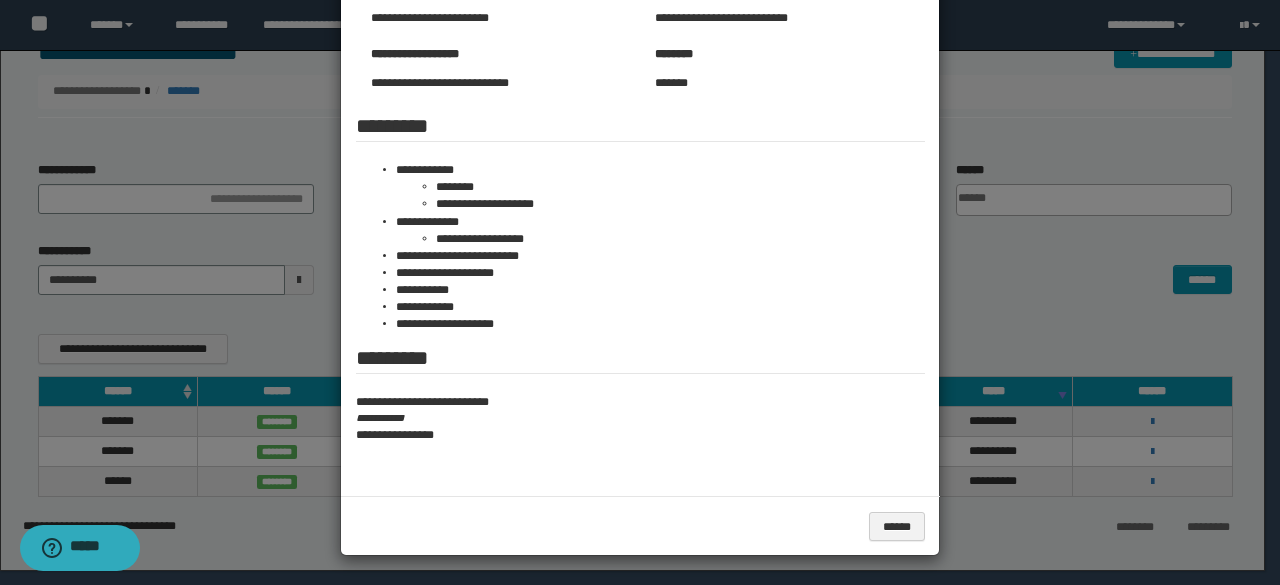 drag, startPoint x: 1042, startPoint y: 267, endPoint x: 976, endPoint y: 249, distance: 68.41052 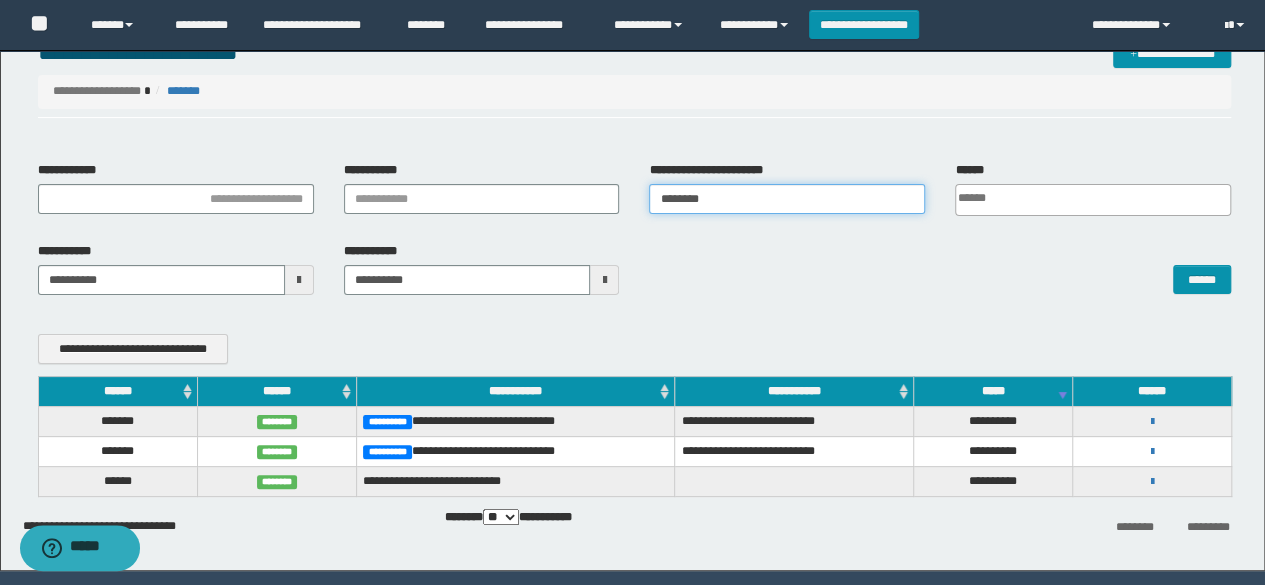 drag, startPoint x: 718, startPoint y: 187, endPoint x: 462, endPoint y: 221, distance: 258.24796 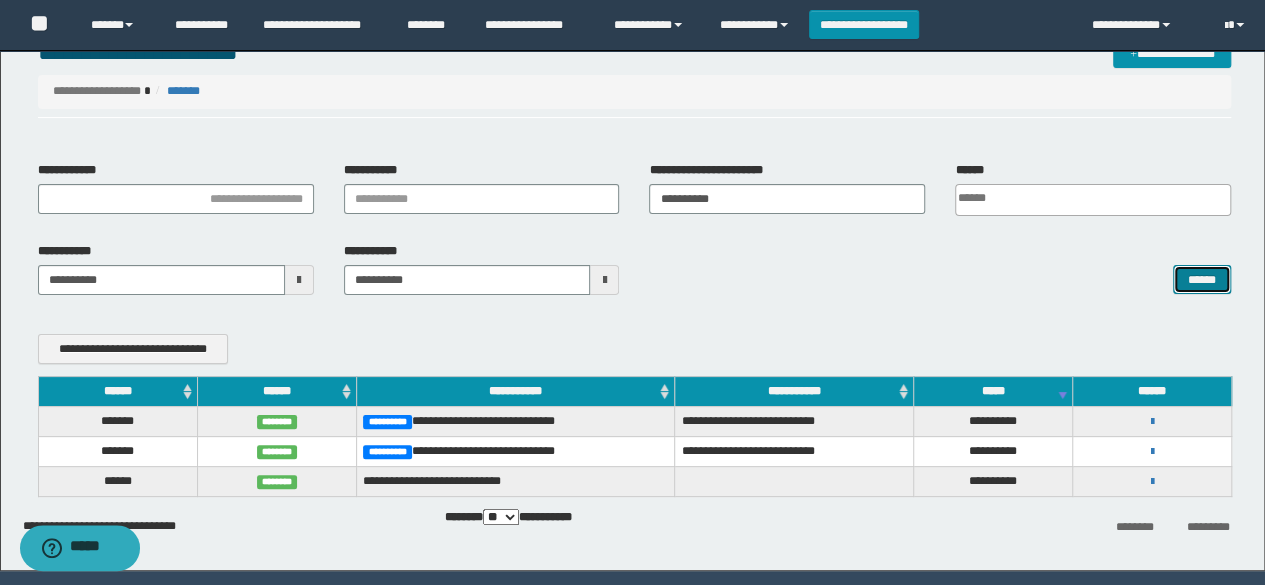 click on "******" at bounding box center [1202, 279] 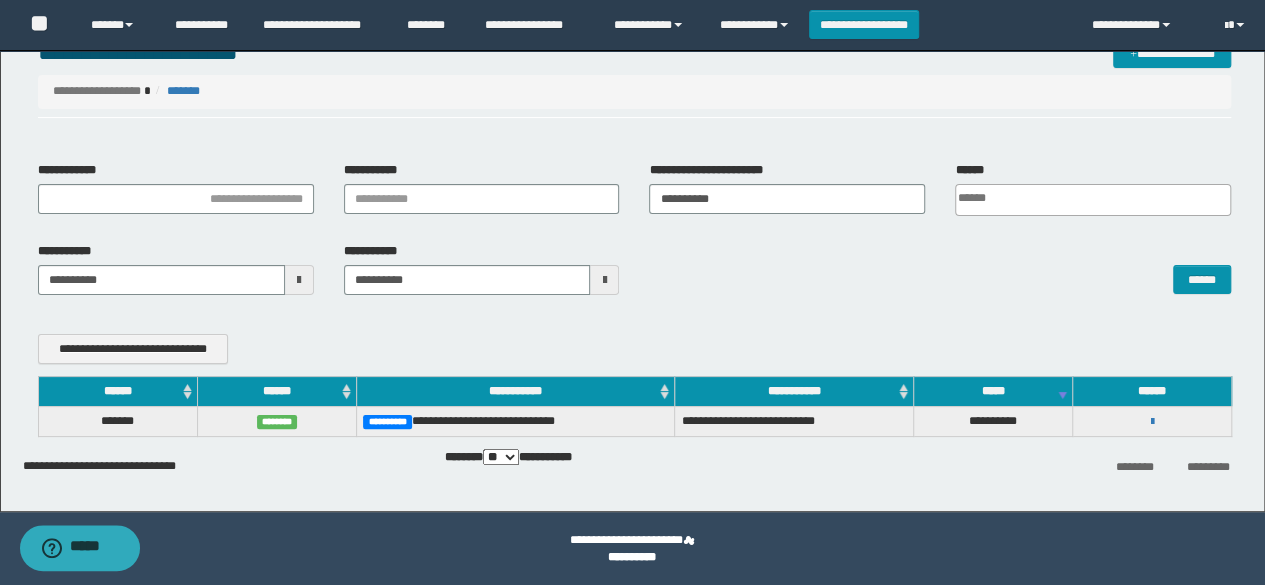 click on "[FIRST] [LAST] [LAST] [LAST] [LAST]" at bounding box center [1152, 421] 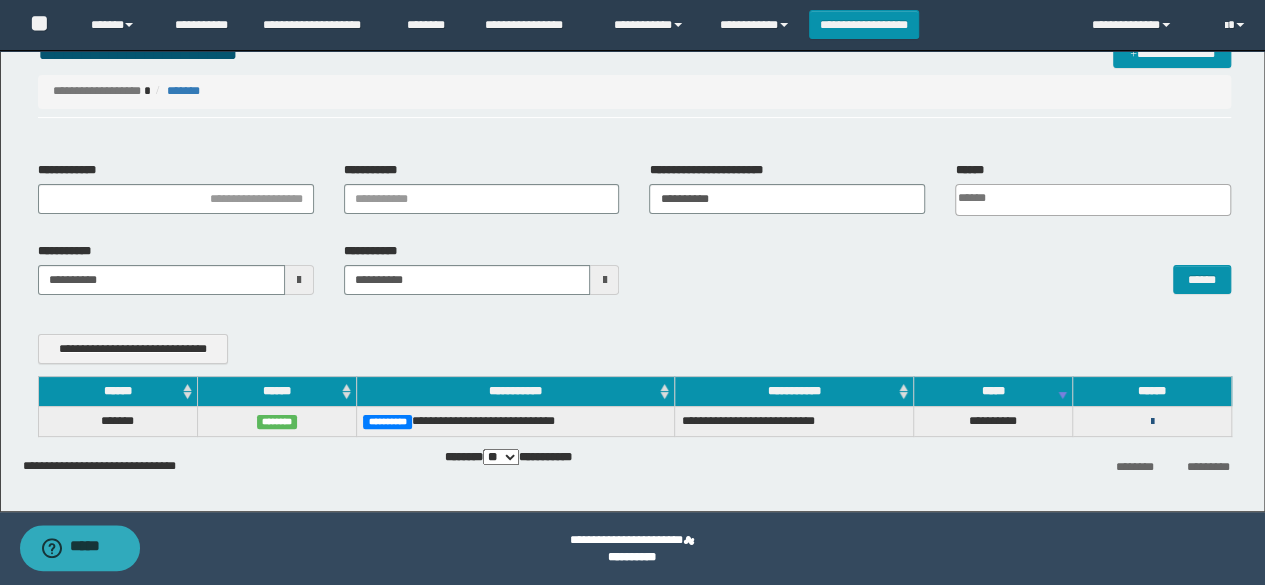 click at bounding box center (1152, 422) 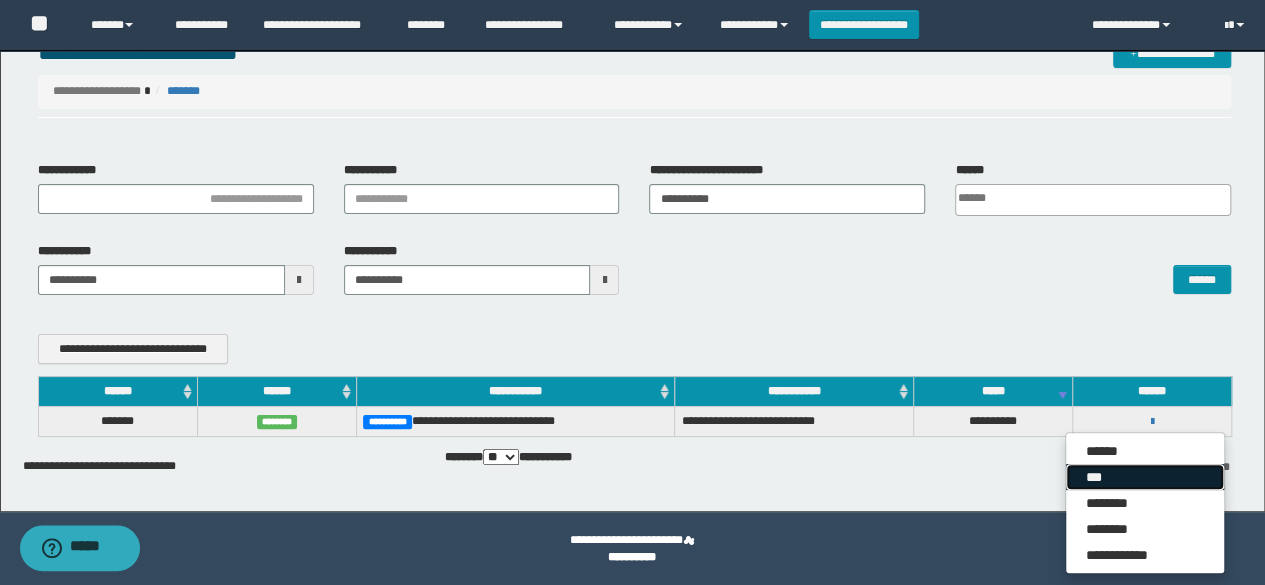 click on "***" at bounding box center (1145, 477) 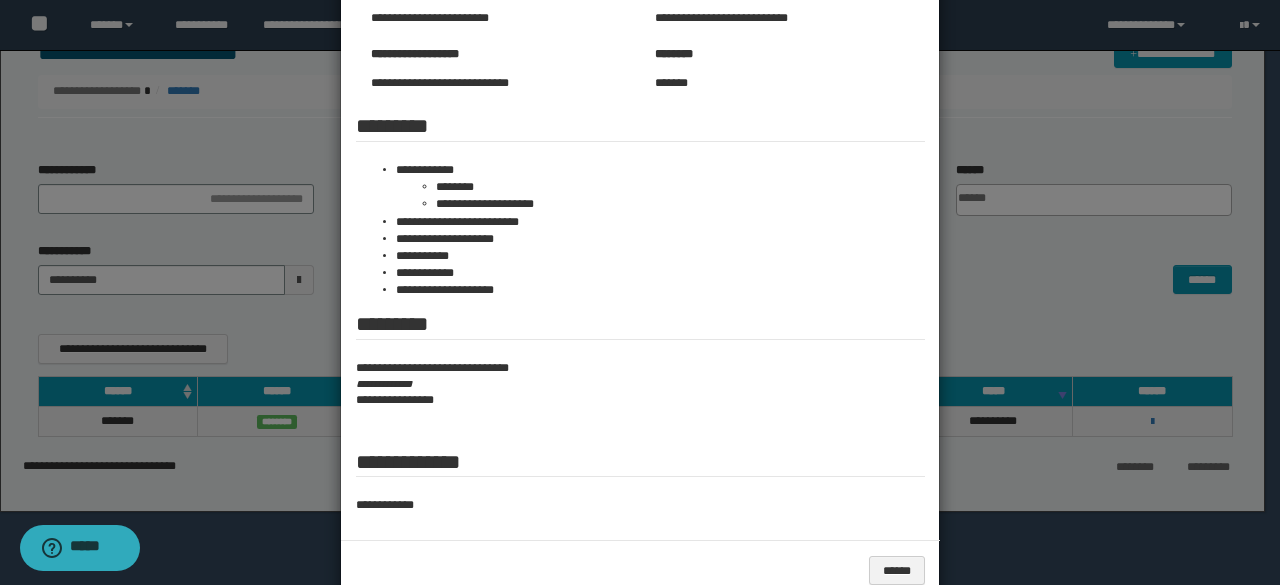 scroll, scrollTop: 0, scrollLeft: 0, axis: both 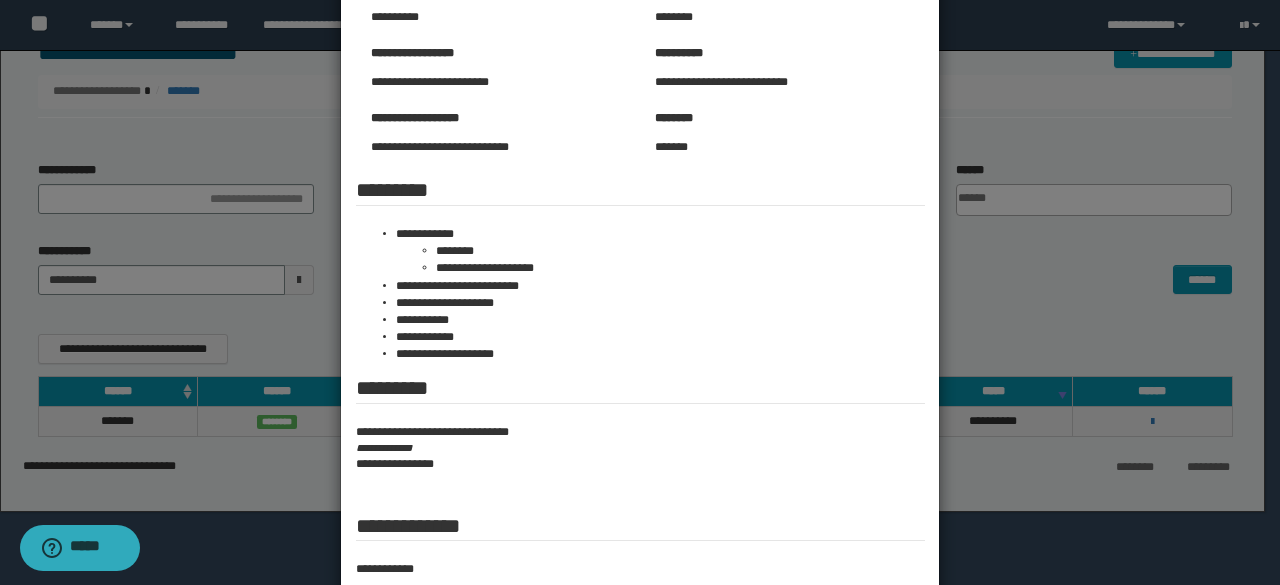 drag, startPoint x: 1069, startPoint y: 319, endPoint x: 1000, endPoint y: 246, distance: 100.44899 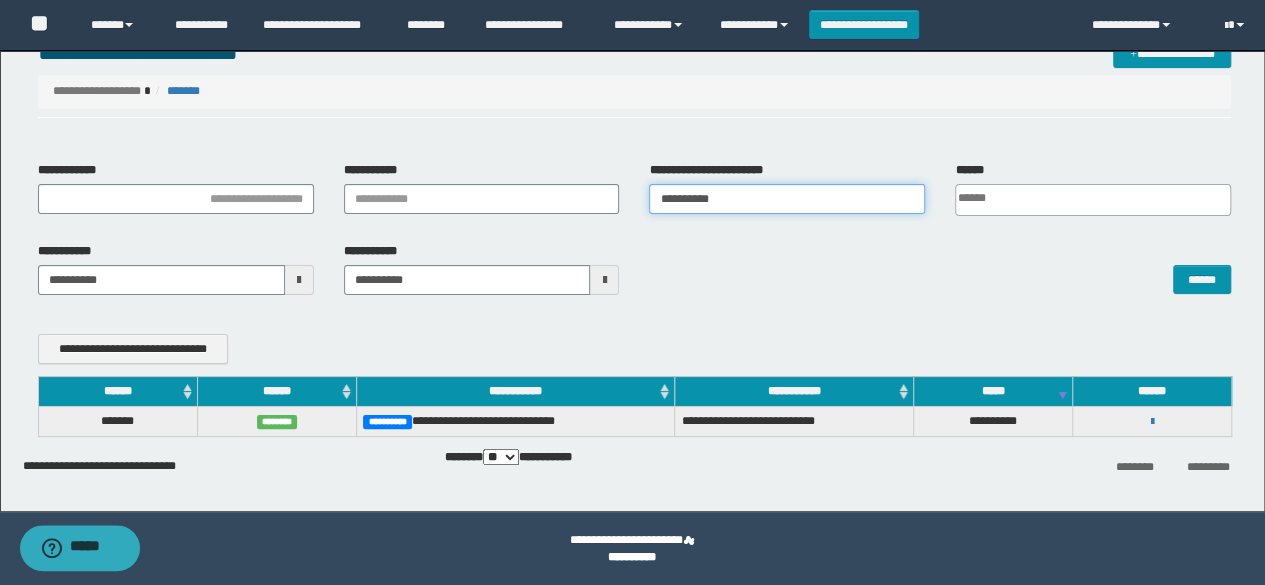 drag, startPoint x: 746, startPoint y: 196, endPoint x: 406, endPoint y: 205, distance: 340.1191 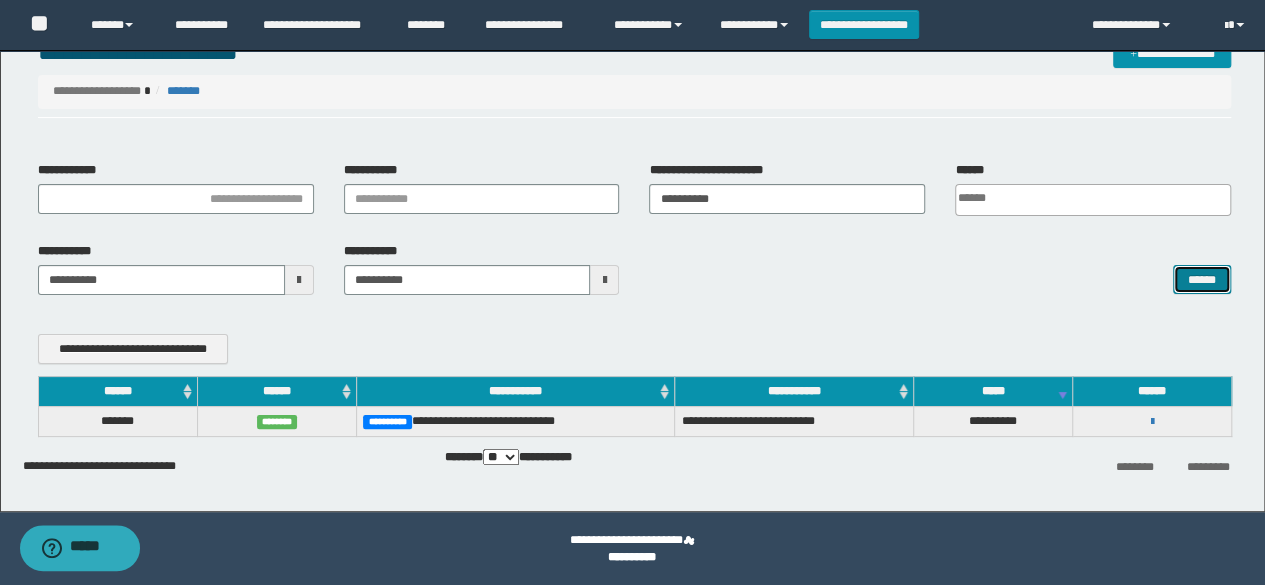 click on "******" at bounding box center (1202, 279) 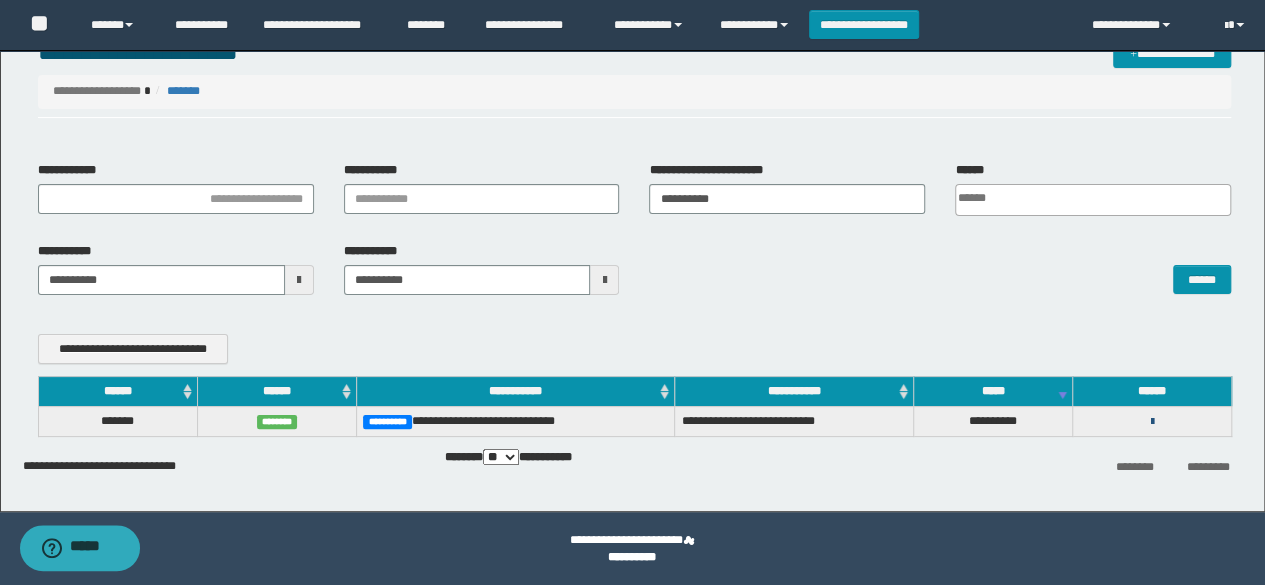 click at bounding box center (1152, 422) 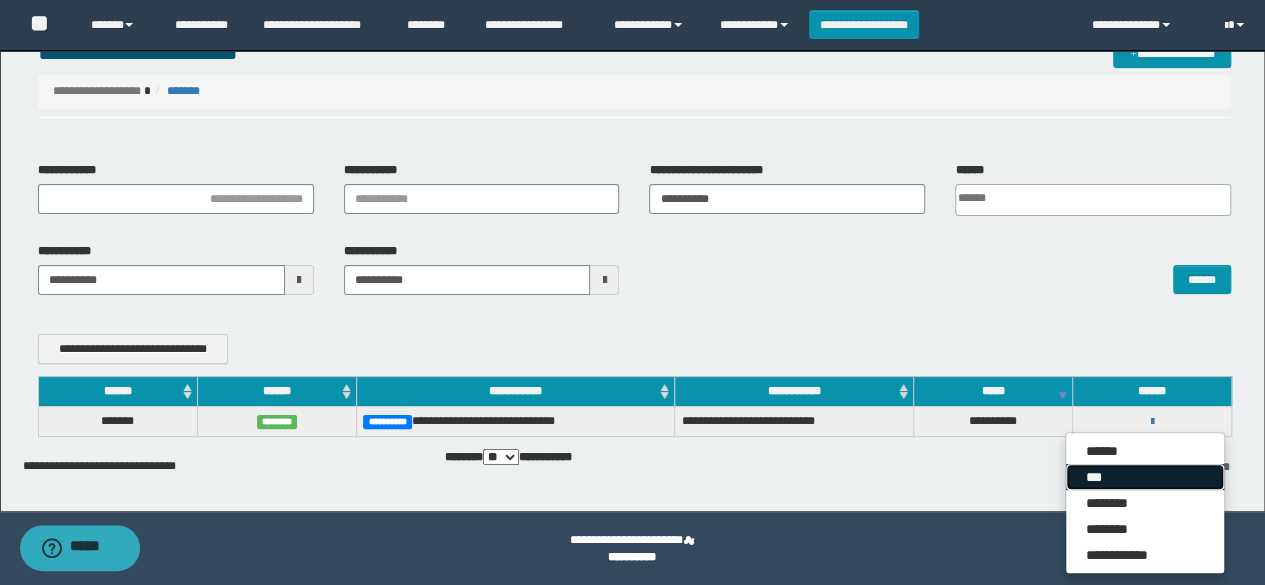 click on "***" at bounding box center [1145, 477] 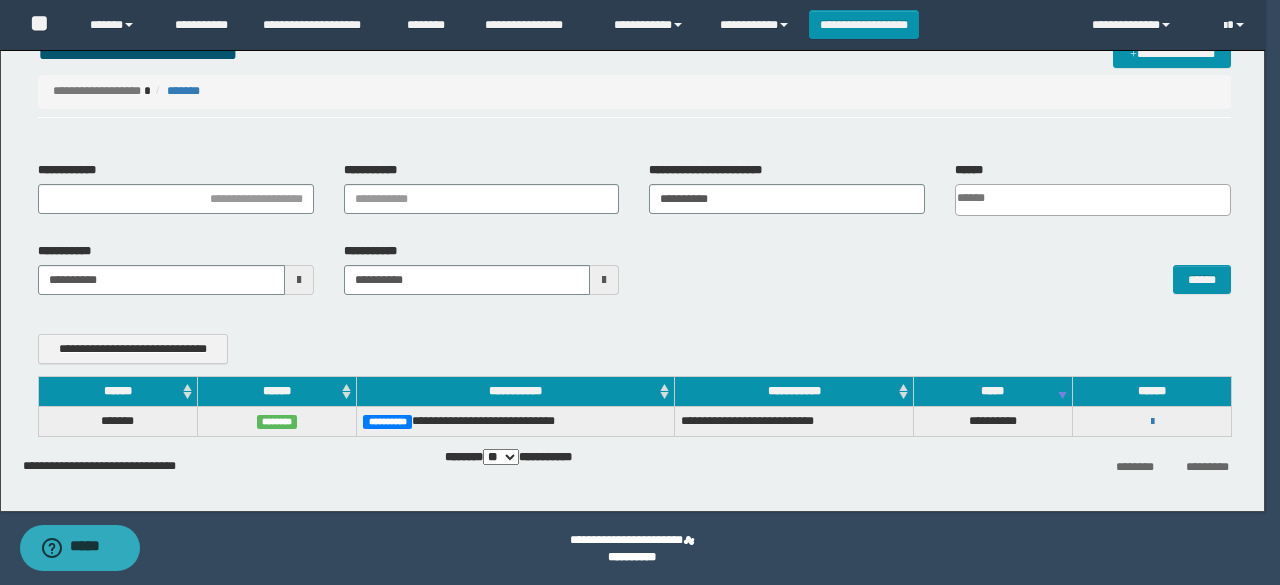 scroll, scrollTop: 0, scrollLeft: 0, axis: both 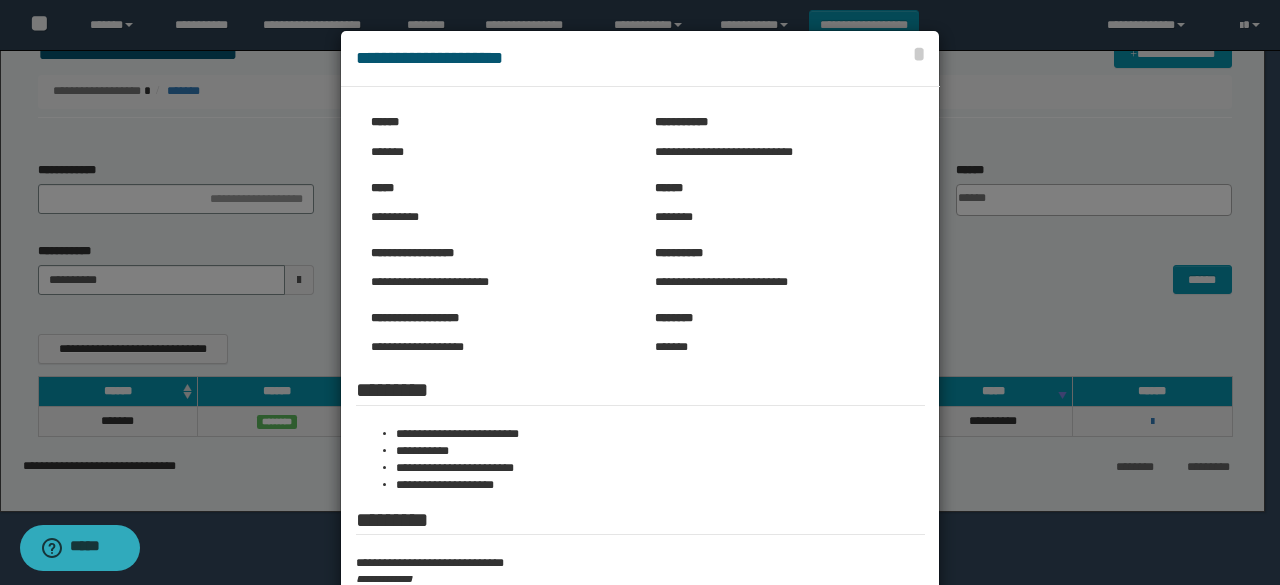 click at bounding box center (640, 412) 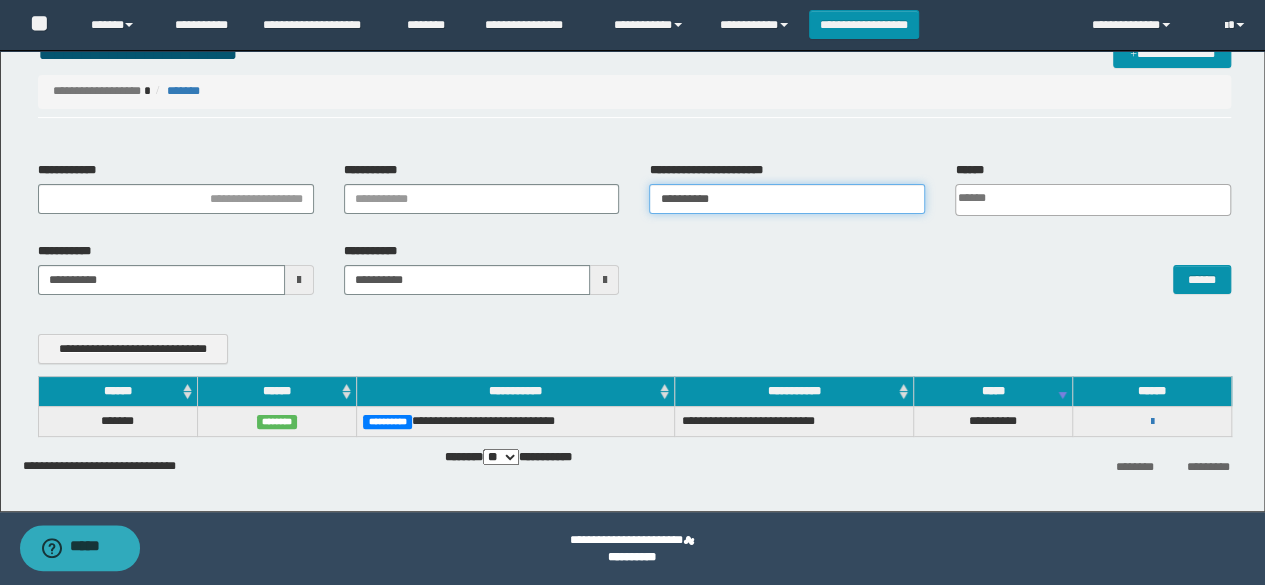 drag, startPoint x: 737, startPoint y: 193, endPoint x: 502, endPoint y: 207, distance: 235.41666 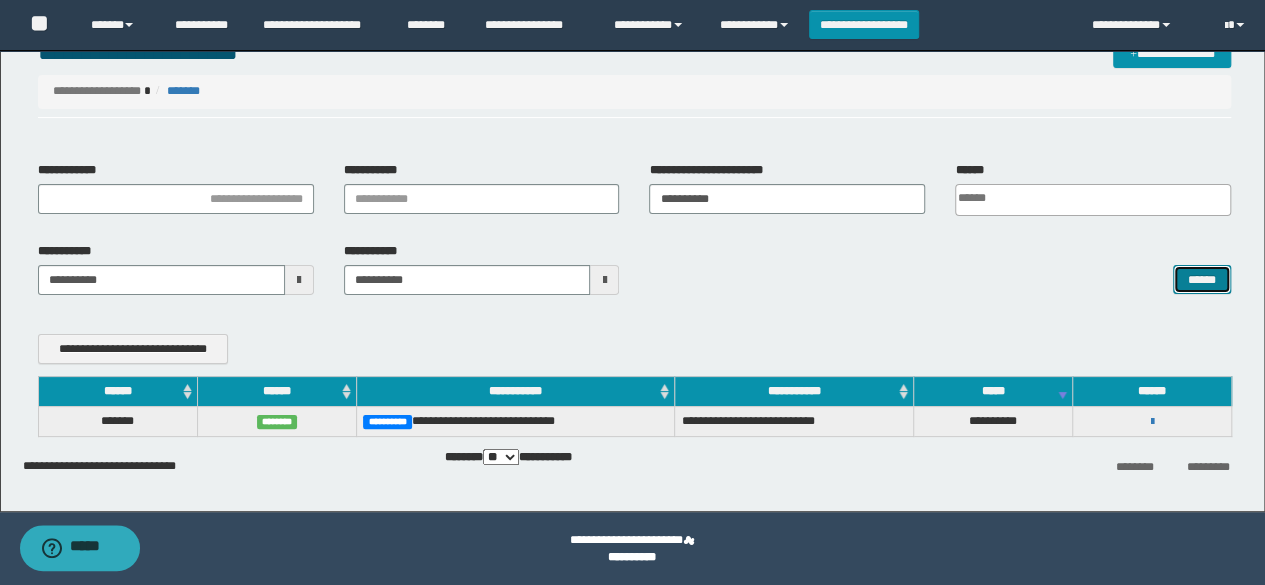 click on "******" at bounding box center [1202, 279] 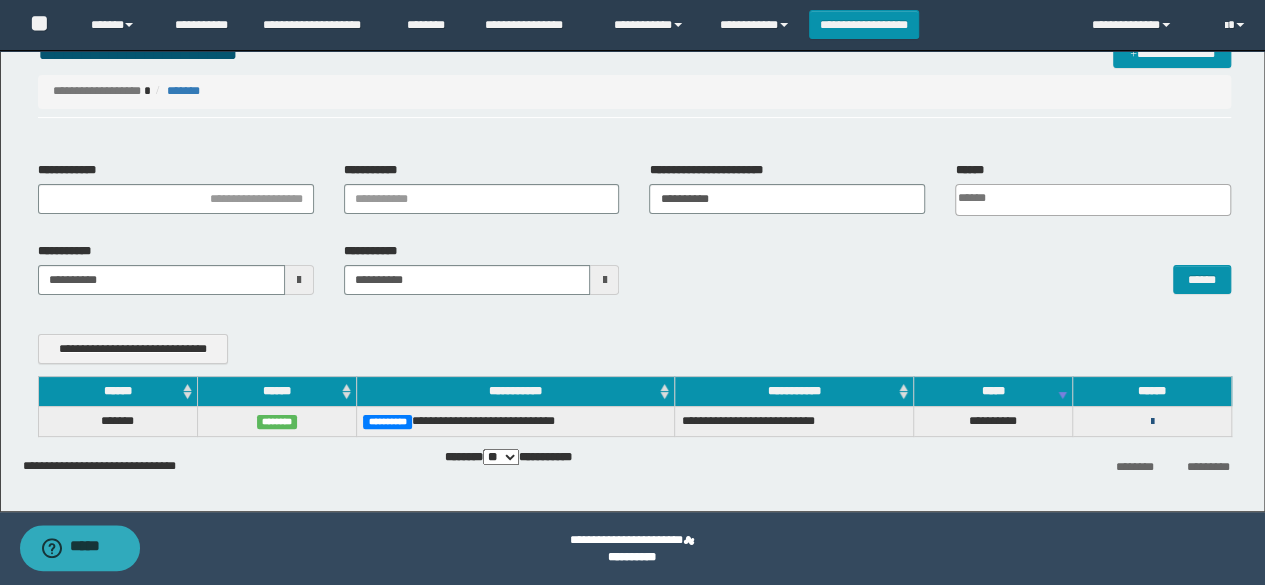click at bounding box center (1152, 422) 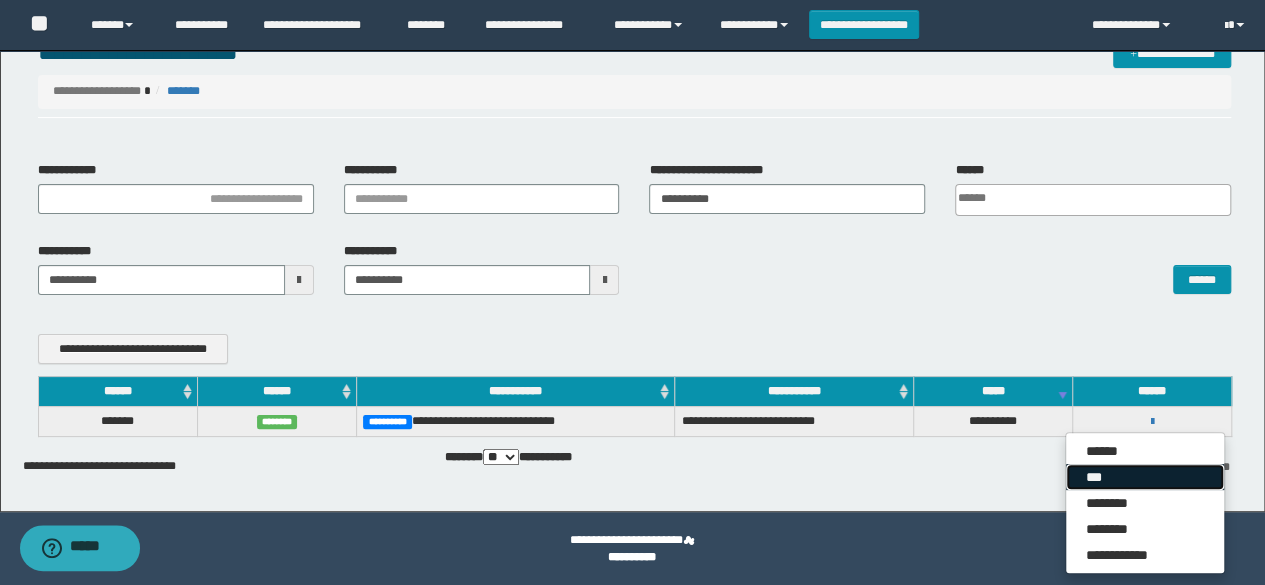 click on "***" at bounding box center (1145, 477) 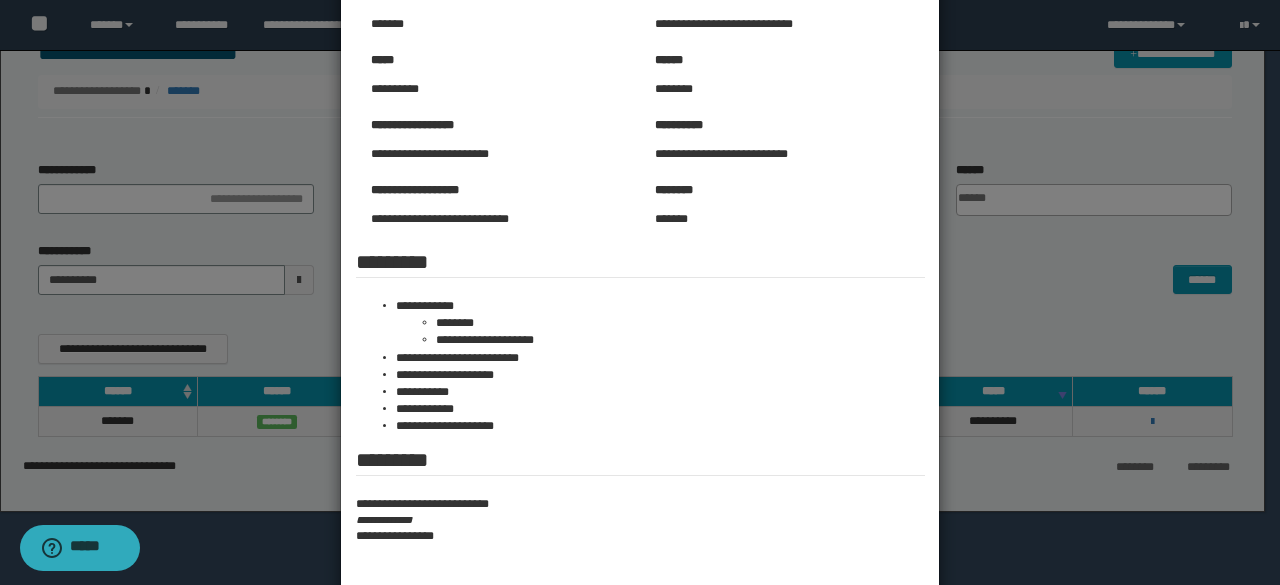 scroll, scrollTop: 308, scrollLeft: 0, axis: vertical 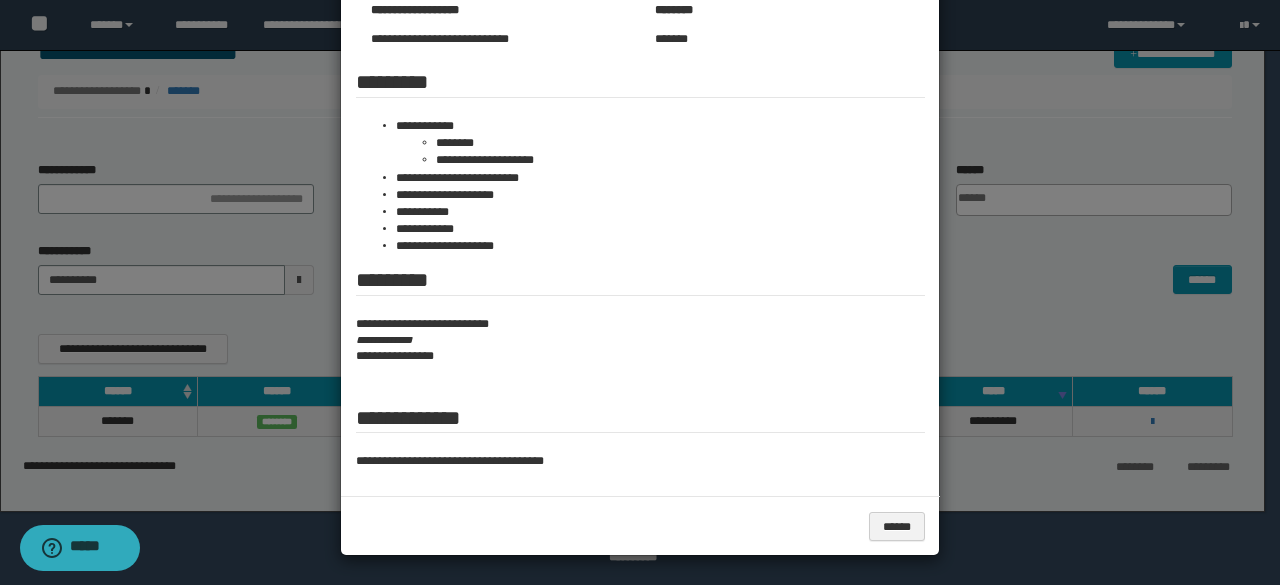 drag, startPoint x: 1014, startPoint y: 294, endPoint x: 976, endPoint y: 225, distance: 78.77182 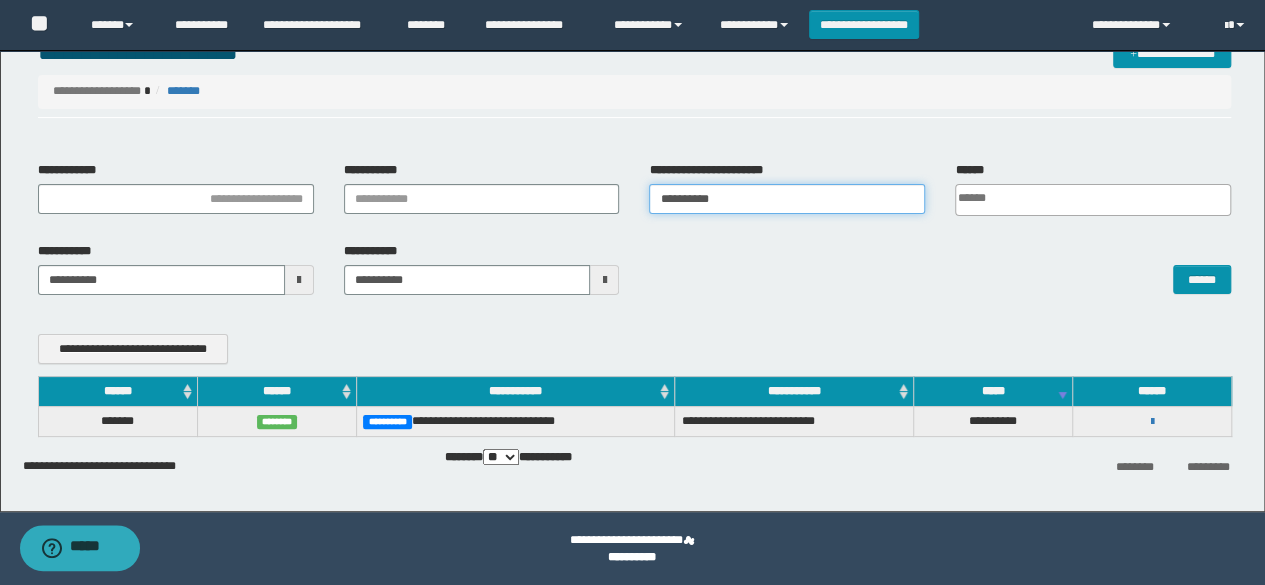 drag, startPoint x: 756, startPoint y: 200, endPoint x: 491, endPoint y: 203, distance: 265.01697 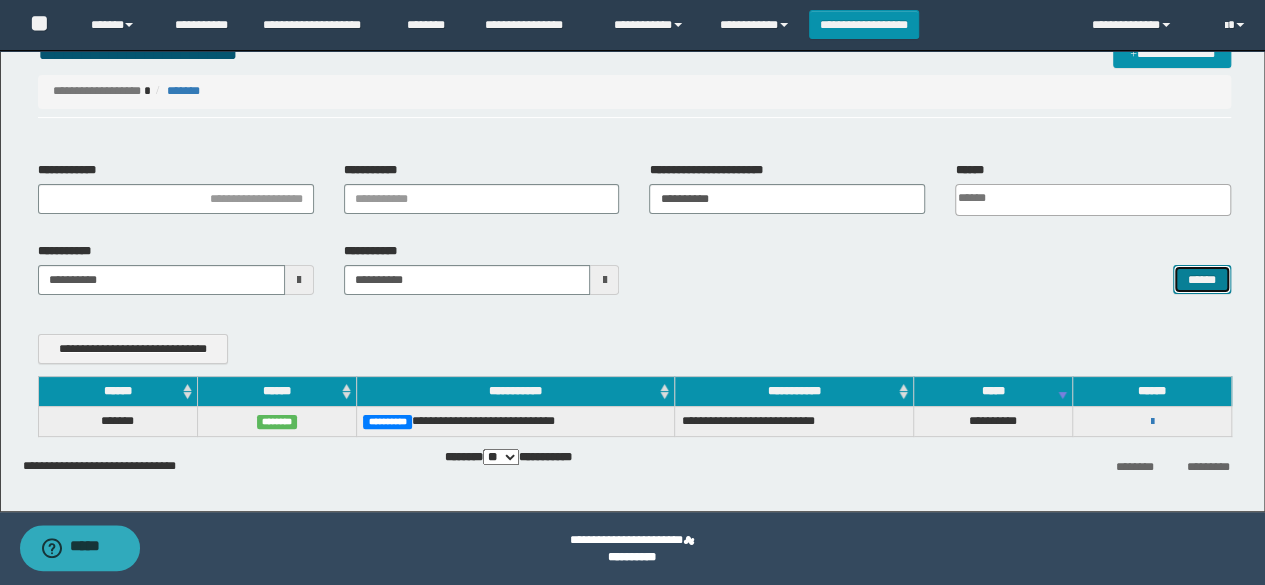 click on "******" at bounding box center (1202, 279) 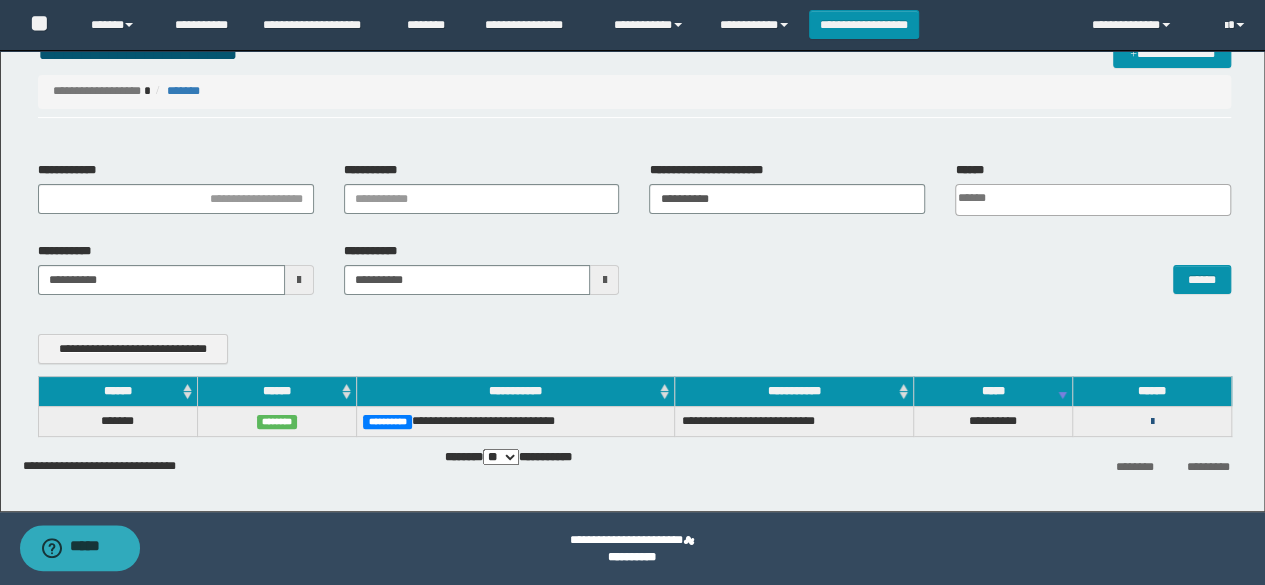 drag, startPoint x: 1127, startPoint y: 412, endPoint x: 1148, endPoint y: 412, distance: 21 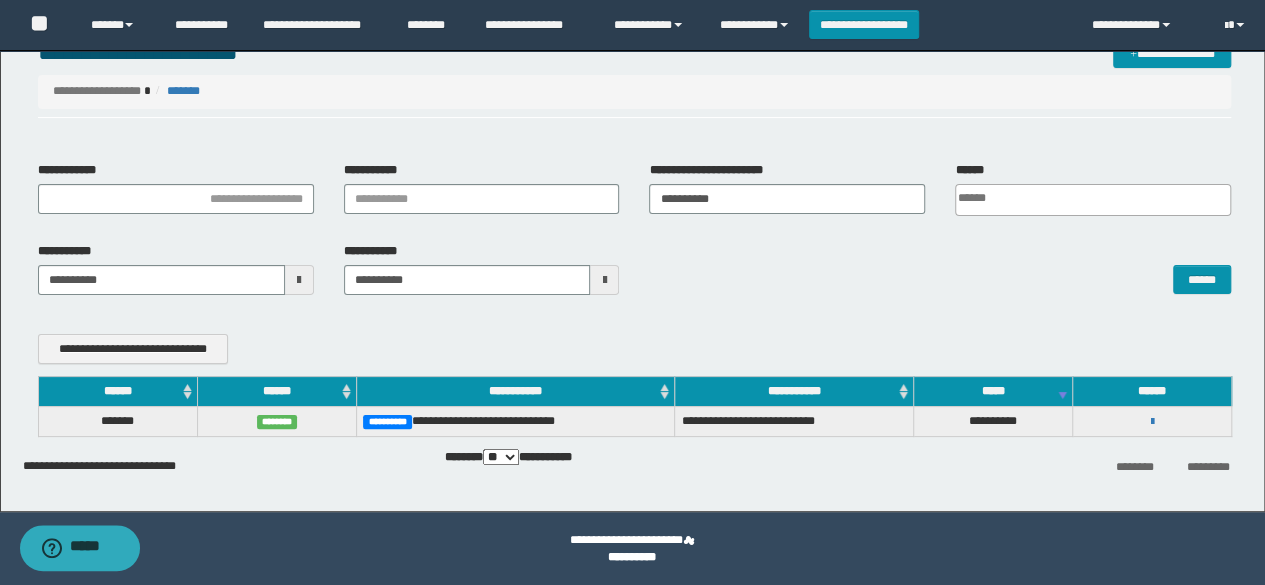 click on "[FIRST] [LAST] [LAST] [LAST] [LAST]" at bounding box center [1152, 421] 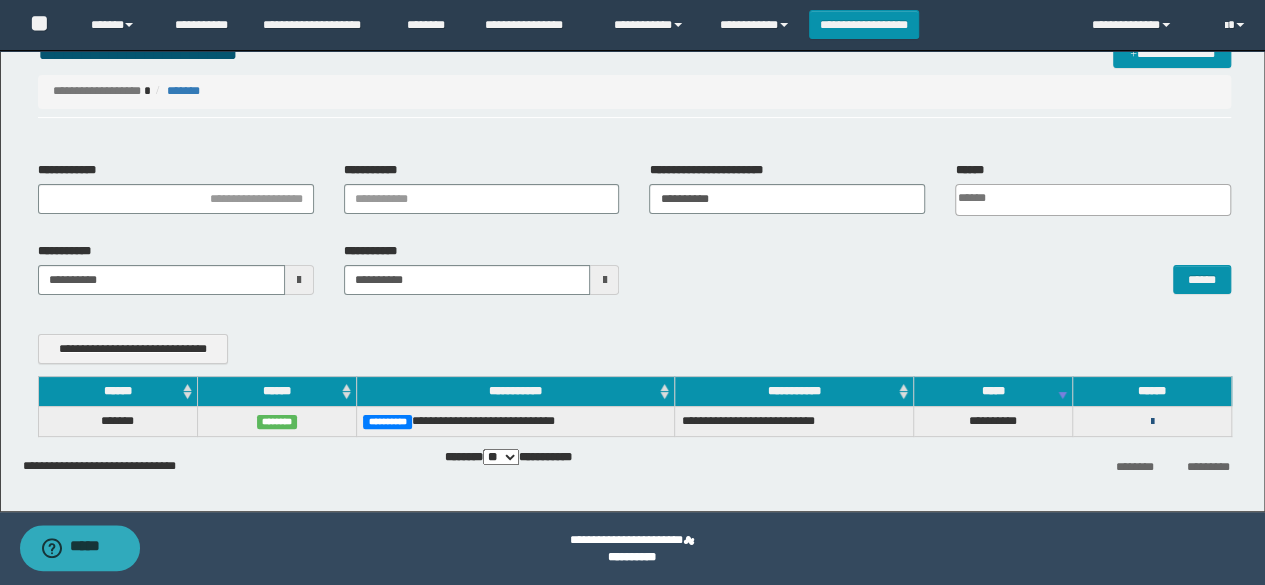 click at bounding box center (1152, 422) 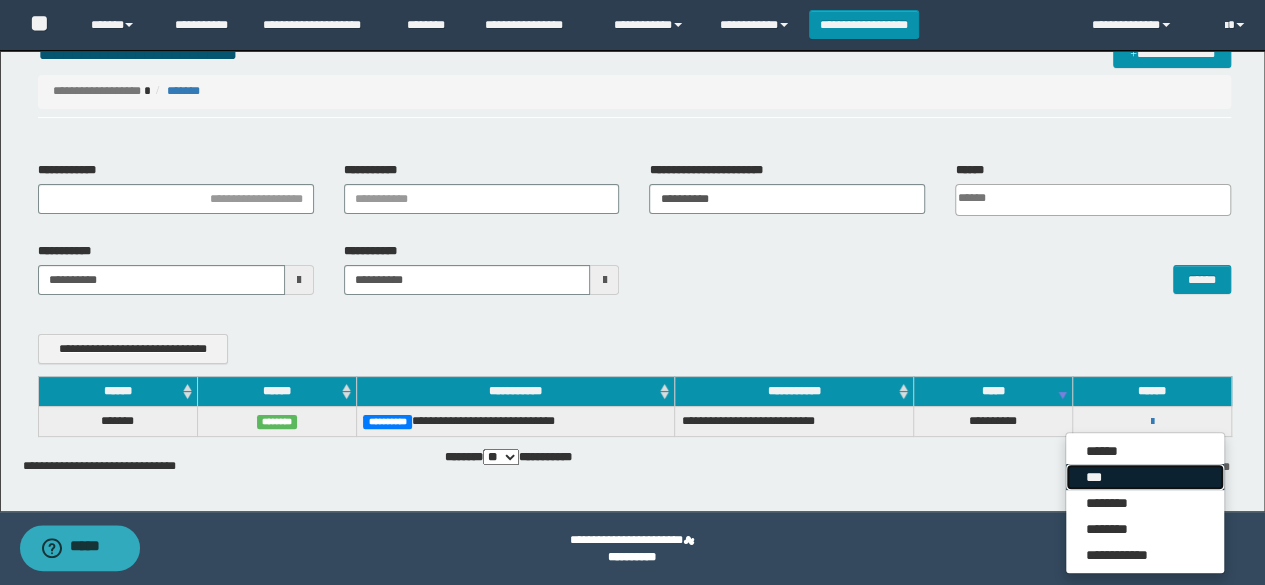click on "***" at bounding box center [1145, 477] 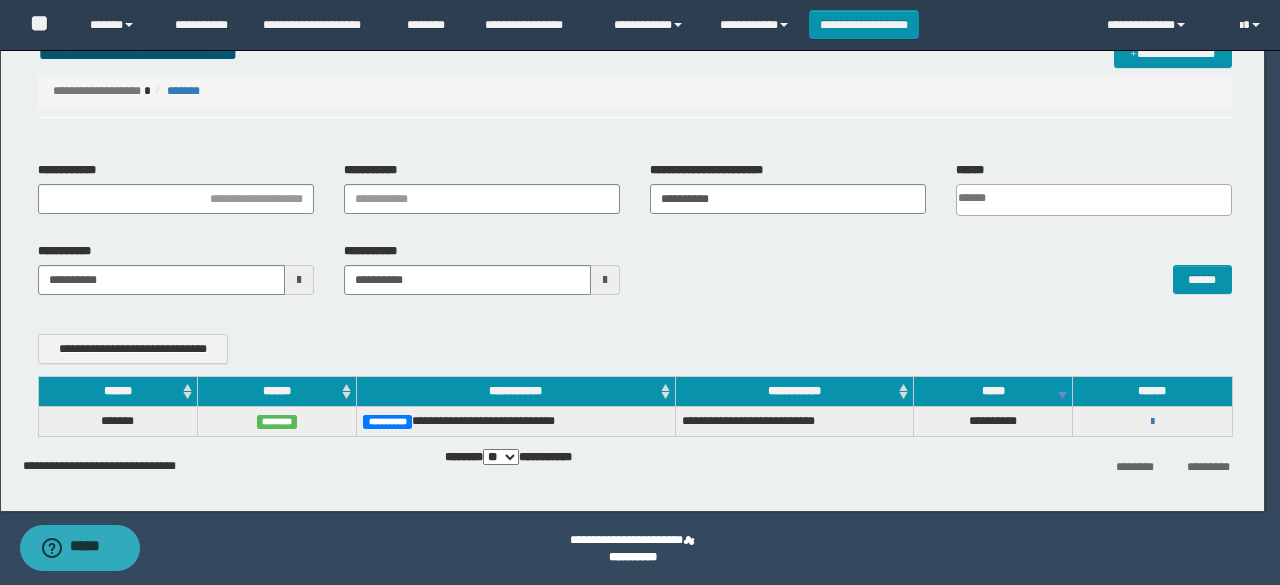 scroll, scrollTop: 0, scrollLeft: 0, axis: both 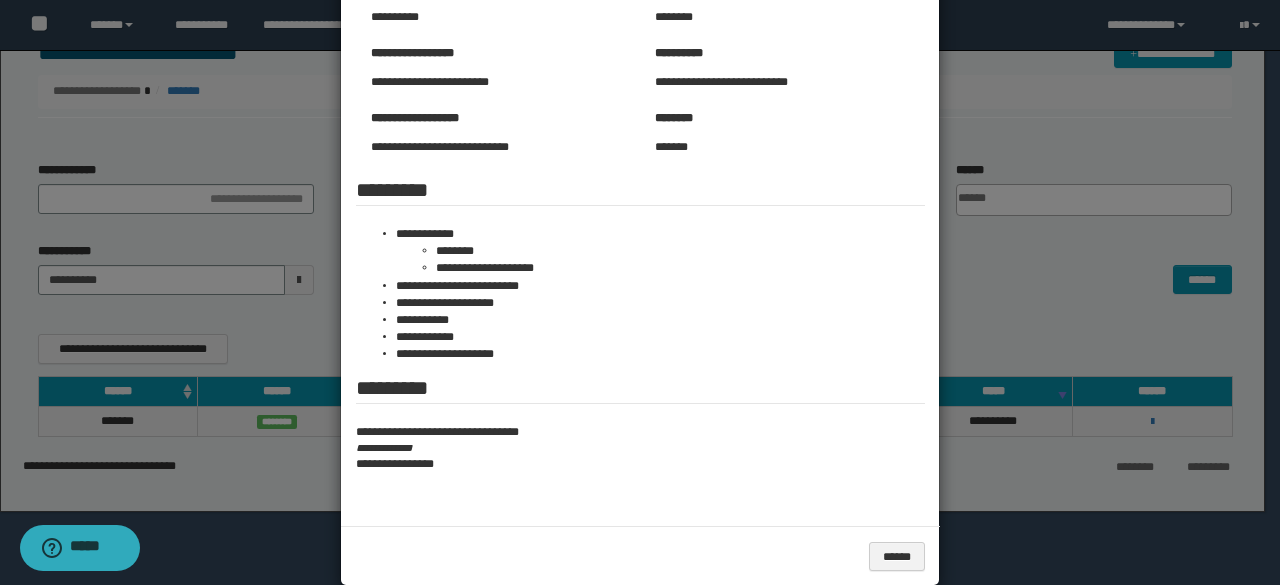 click at bounding box center [640, 208] 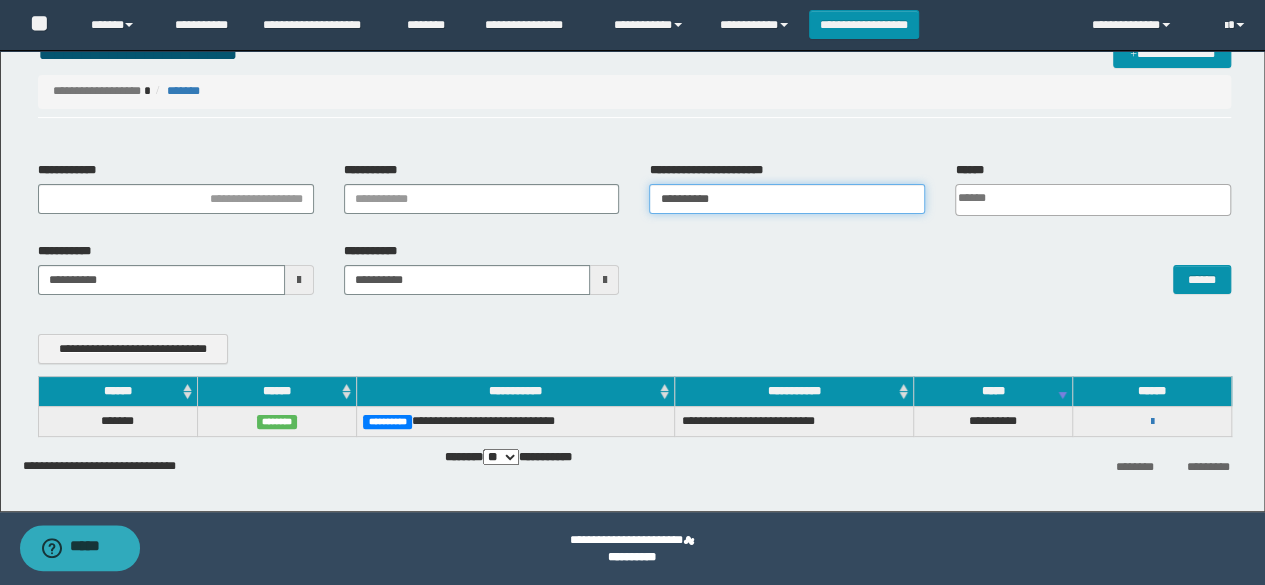 drag, startPoint x: 650, startPoint y: 200, endPoint x: 495, endPoint y: 207, distance: 155.15799 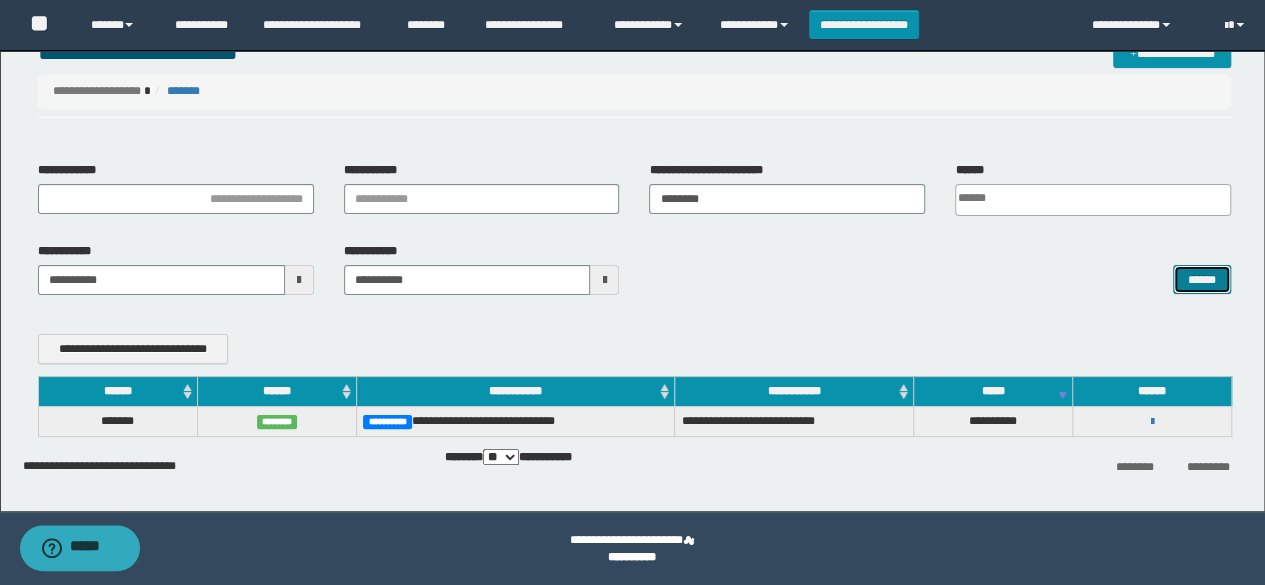click on "******" at bounding box center [1202, 279] 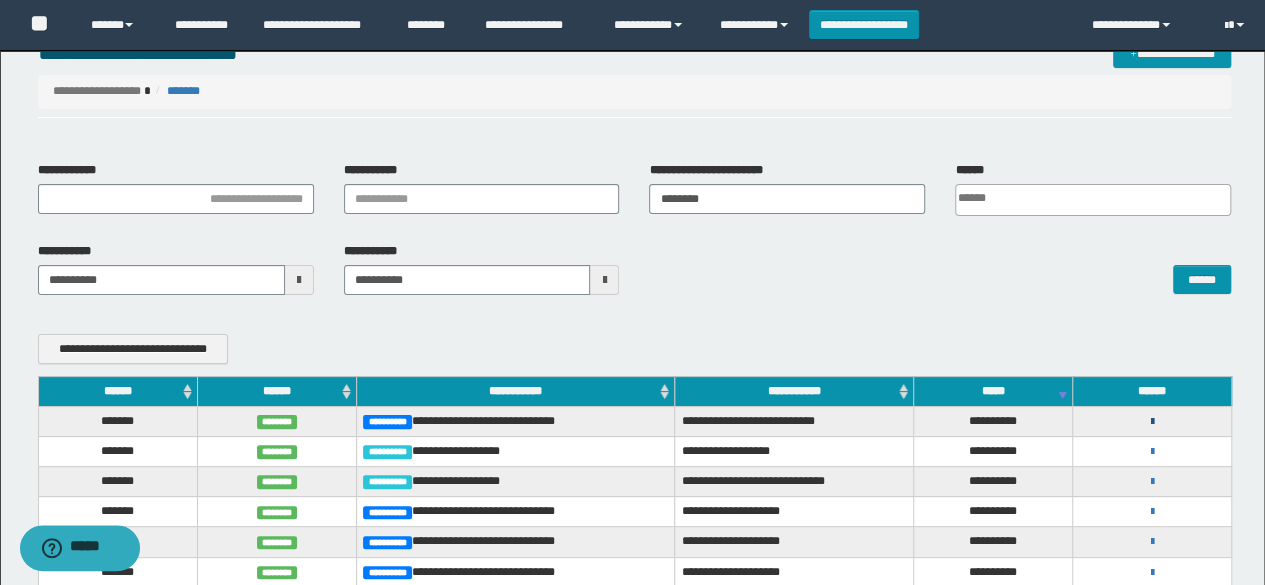 click at bounding box center [1152, 422] 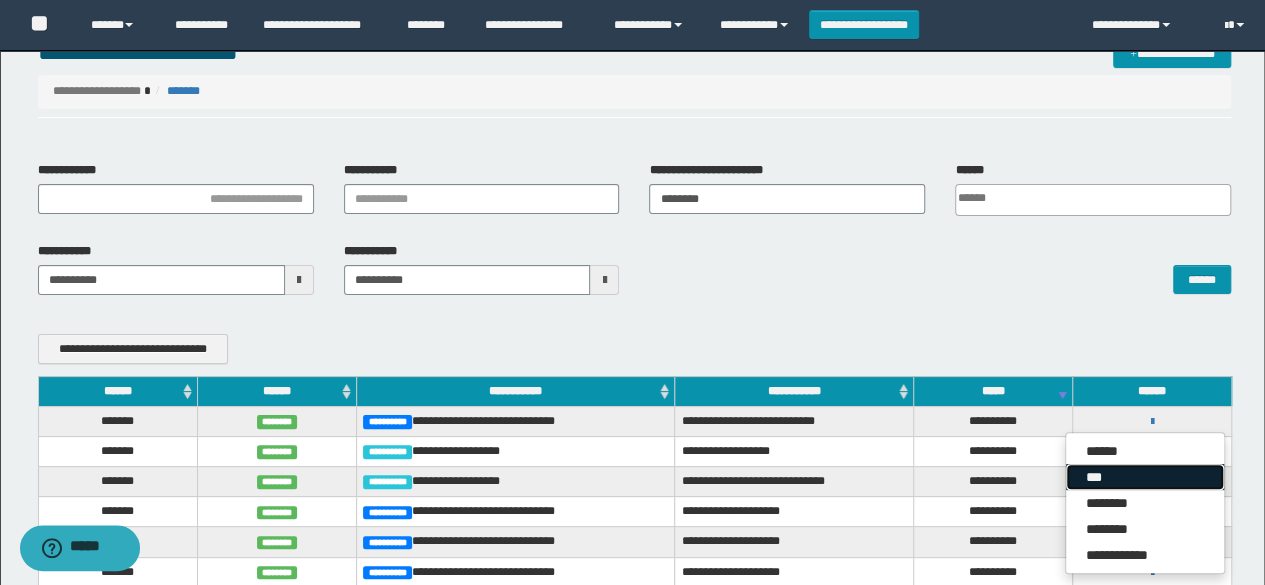 click on "***" at bounding box center [1145, 477] 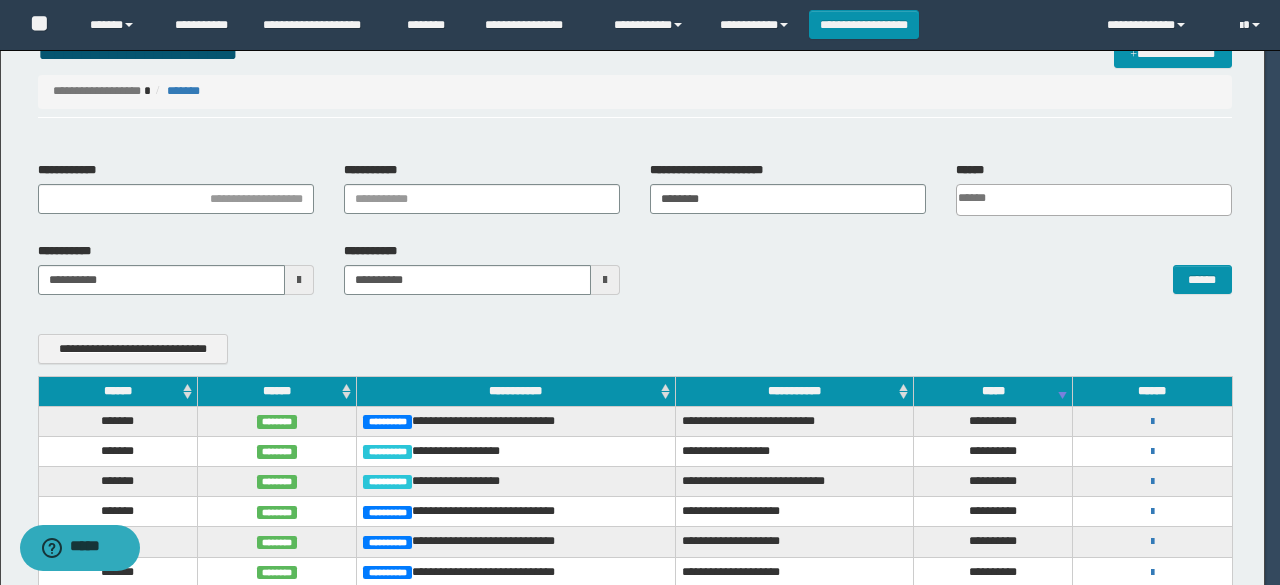 scroll, scrollTop: 0, scrollLeft: 0, axis: both 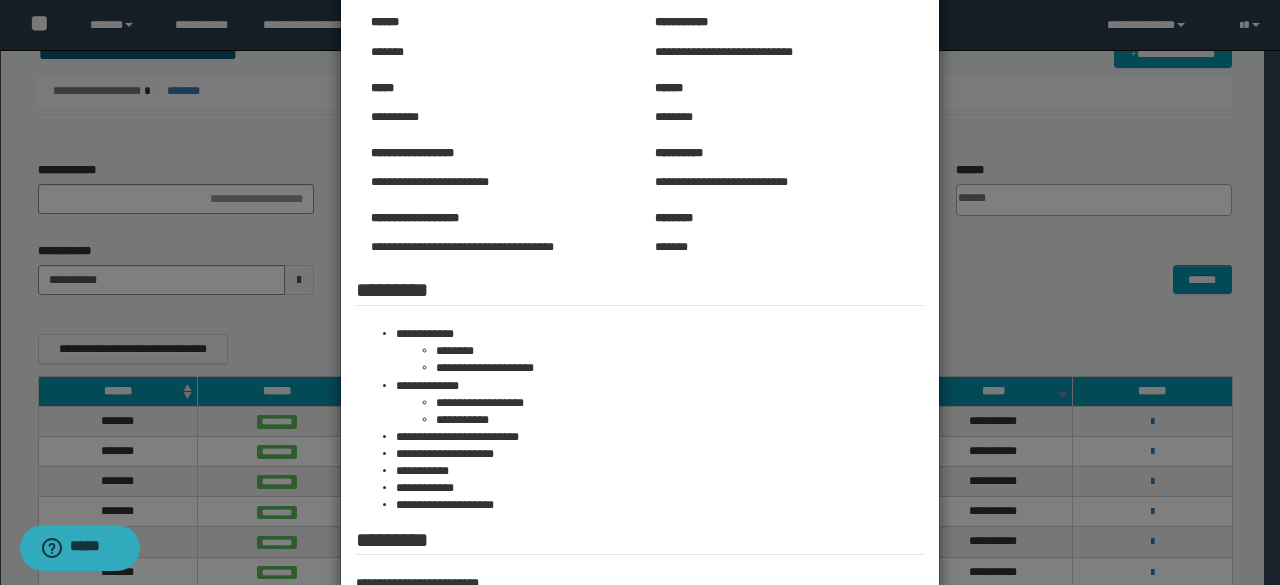 drag, startPoint x: 958, startPoint y: 318, endPoint x: 923, endPoint y: 184, distance: 138.49548 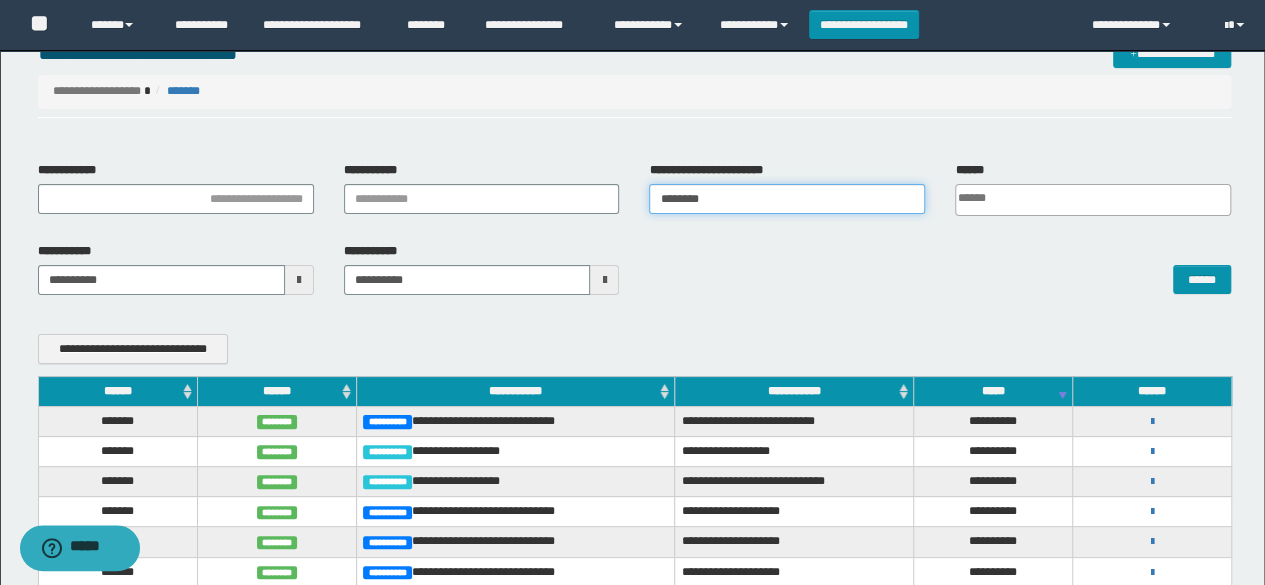 drag, startPoint x: 732, startPoint y: 202, endPoint x: 480, endPoint y: 203, distance: 252.00198 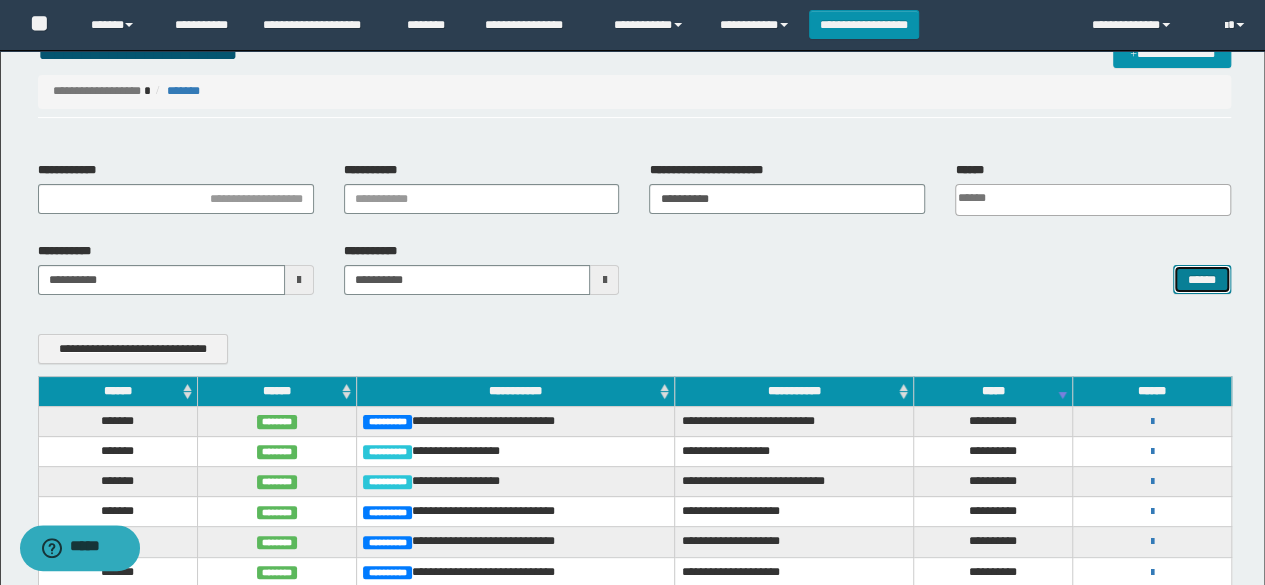 click on "******" at bounding box center (1202, 279) 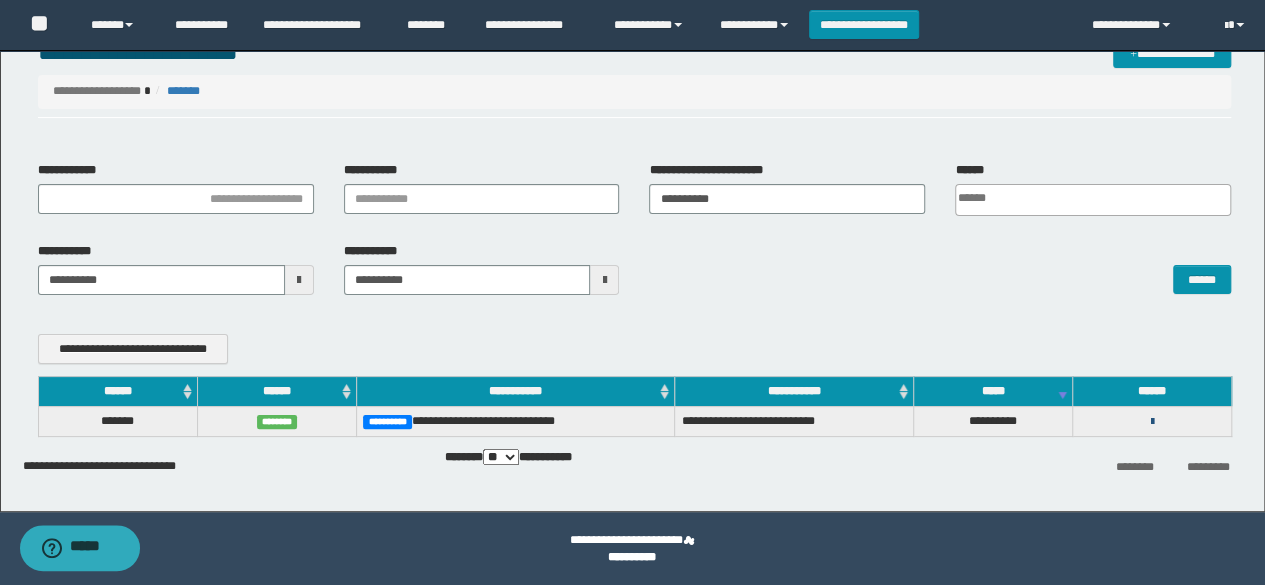 click at bounding box center [1152, 422] 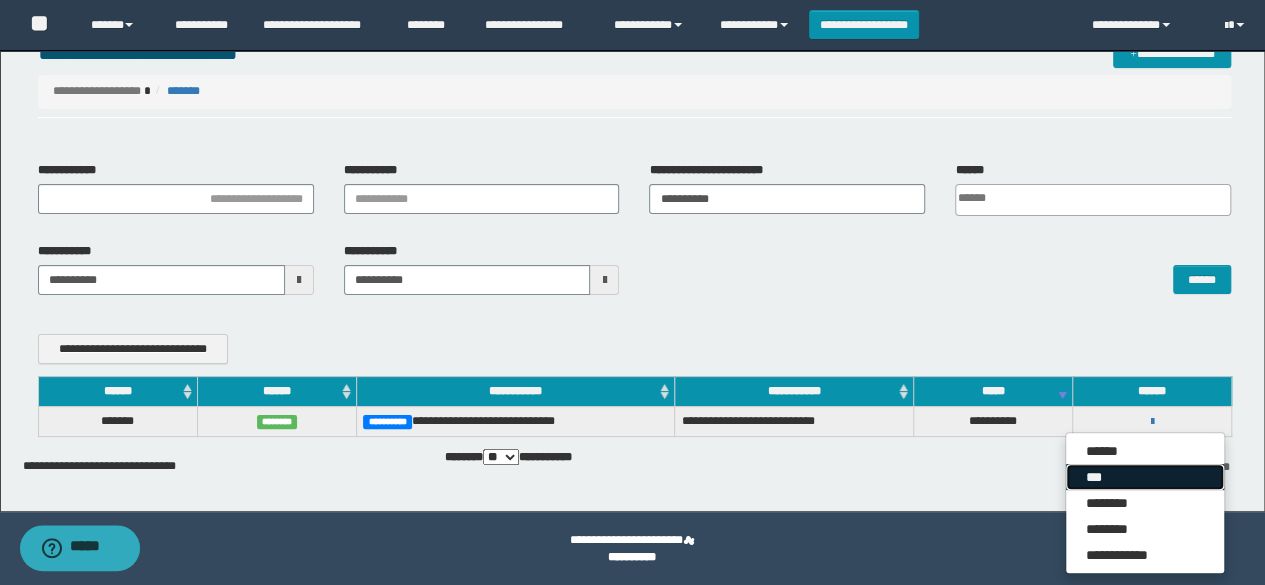 click on "***" at bounding box center [1145, 477] 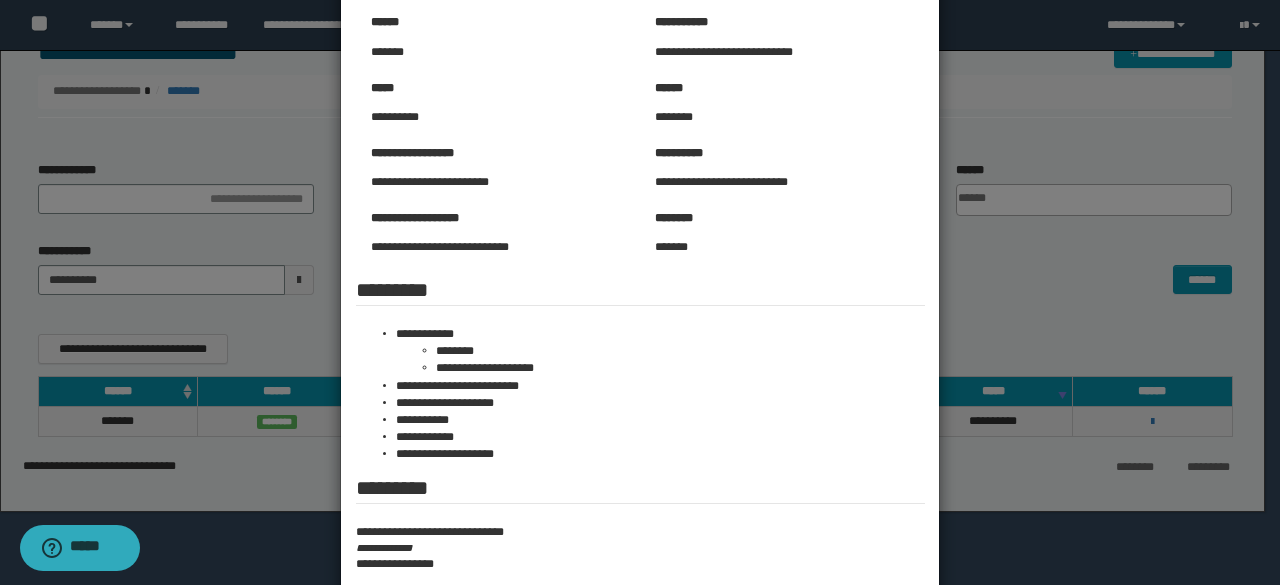 scroll, scrollTop: 0, scrollLeft: 0, axis: both 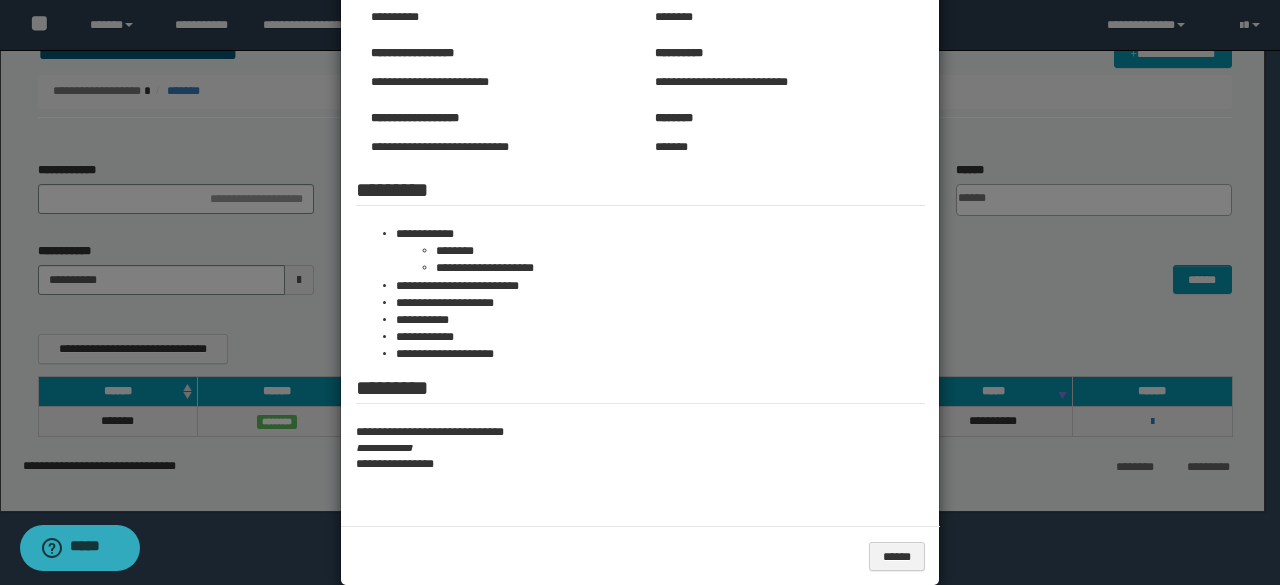 drag, startPoint x: 1053, startPoint y: 291, endPoint x: 1039, endPoint y: 209, distance: 83.18654 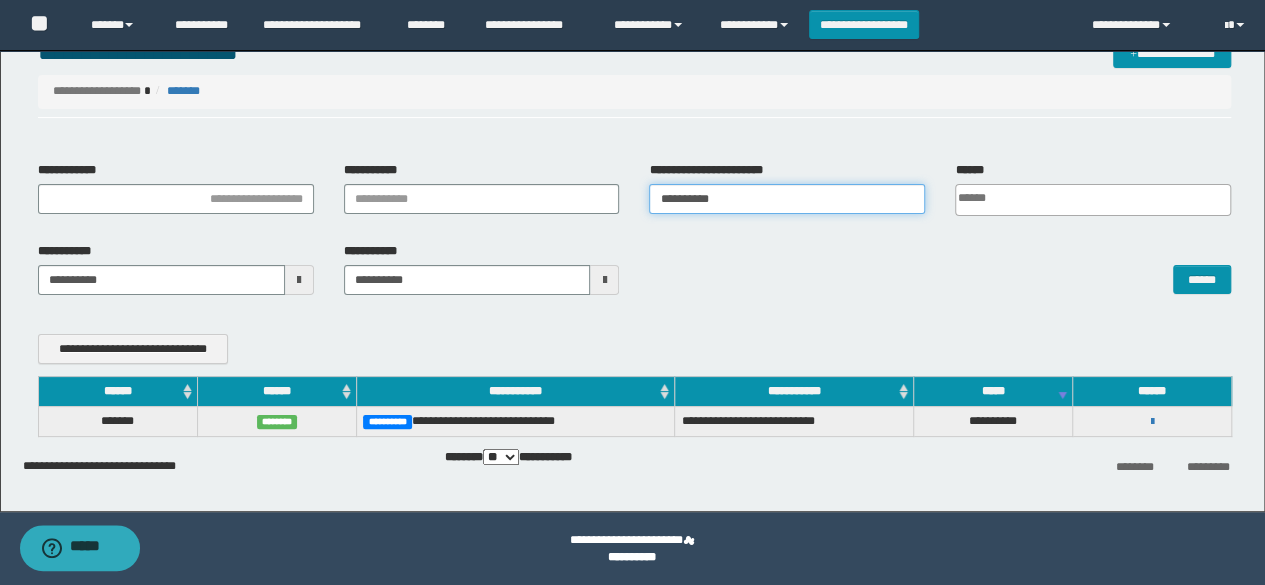 drag, startPoint x: 738, startPoint y: 199, endPoint x: 405, endPoint y: 243, distance: 335.89432 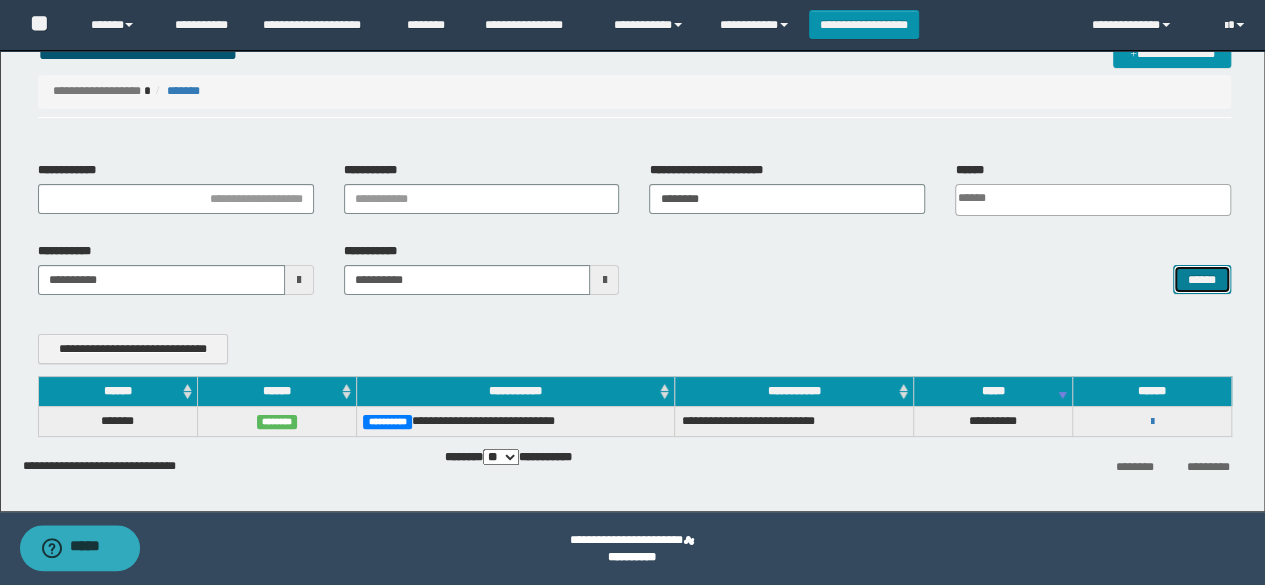click on "******" at bounding box center [1202, 279] 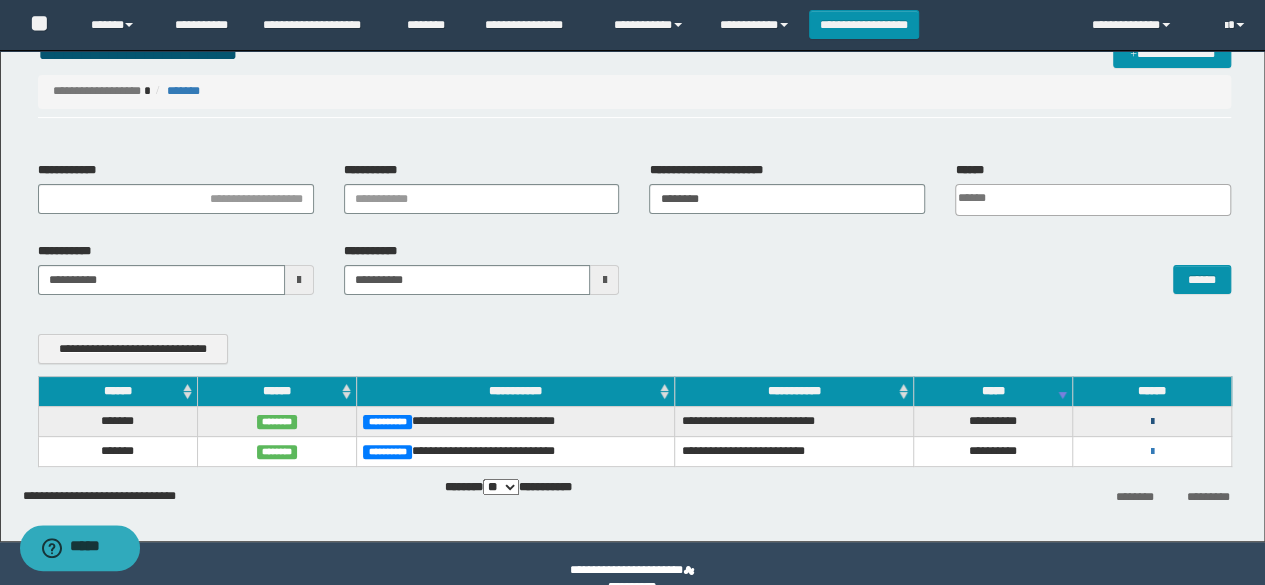 click at bounding box center (1152, 422) 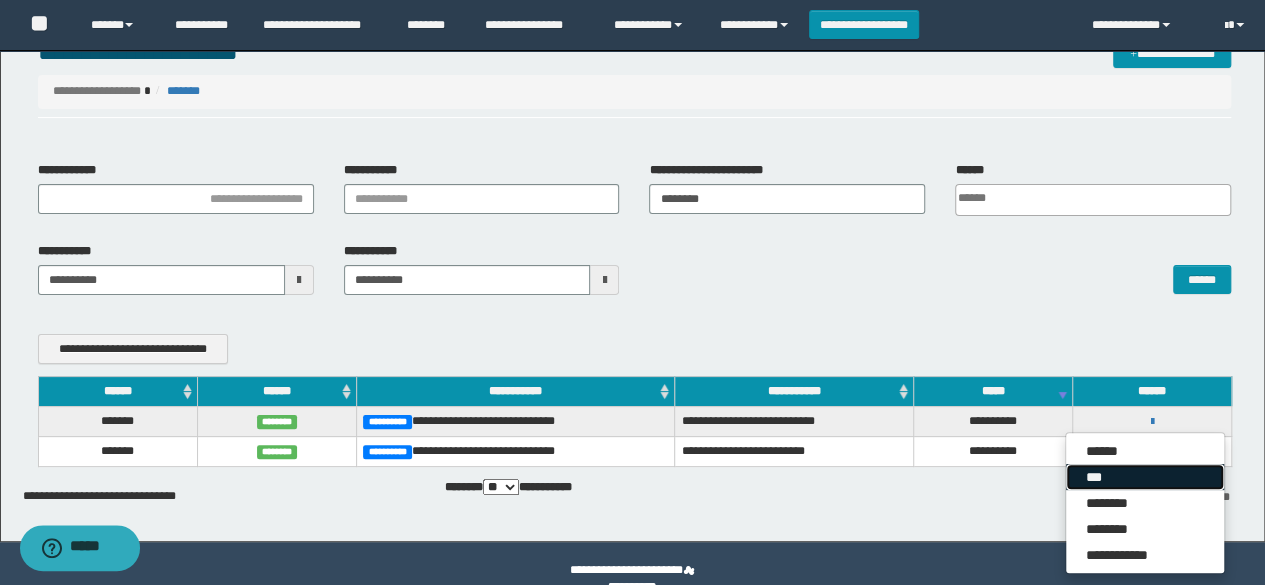 click on "***" at bounding box center [1145, 477] 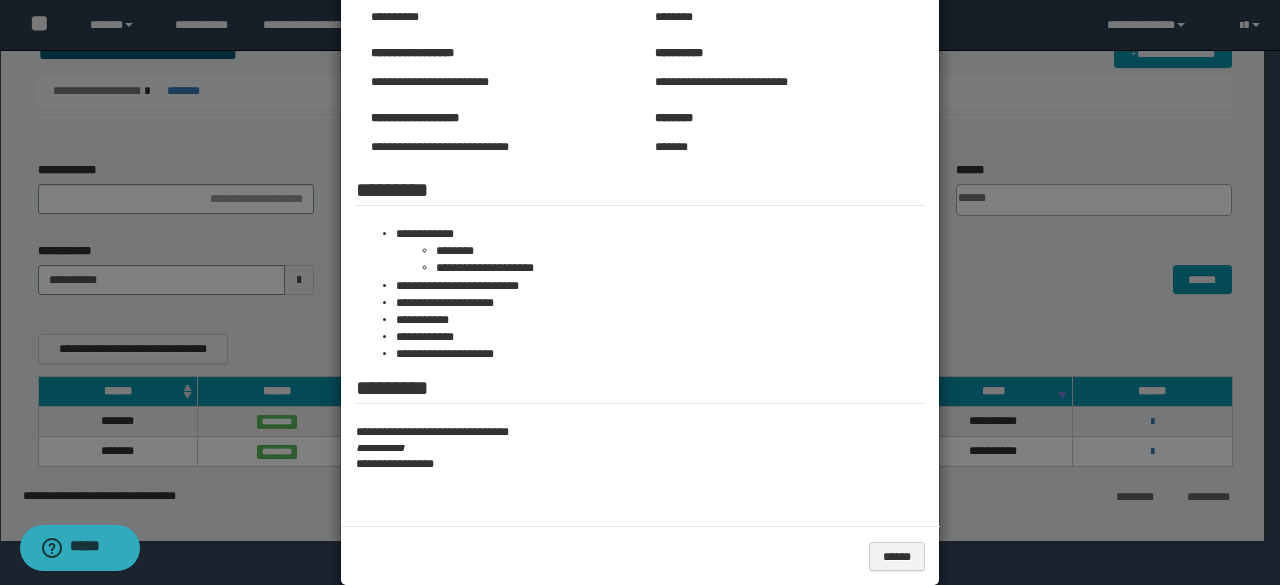 scroll, scrollTop: 0, scrollLeft: 0, axis: both 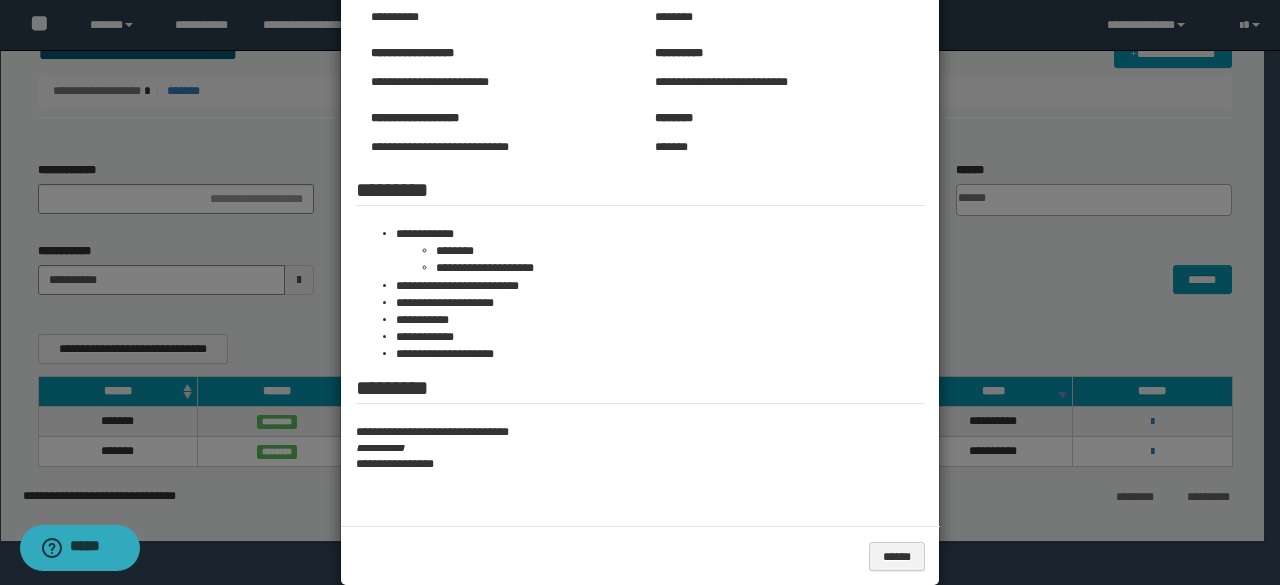 drag, startPoint x: 1026, startPoint y: 327, endPoint x: 932, endPoint y: 233, distance: 132.93608 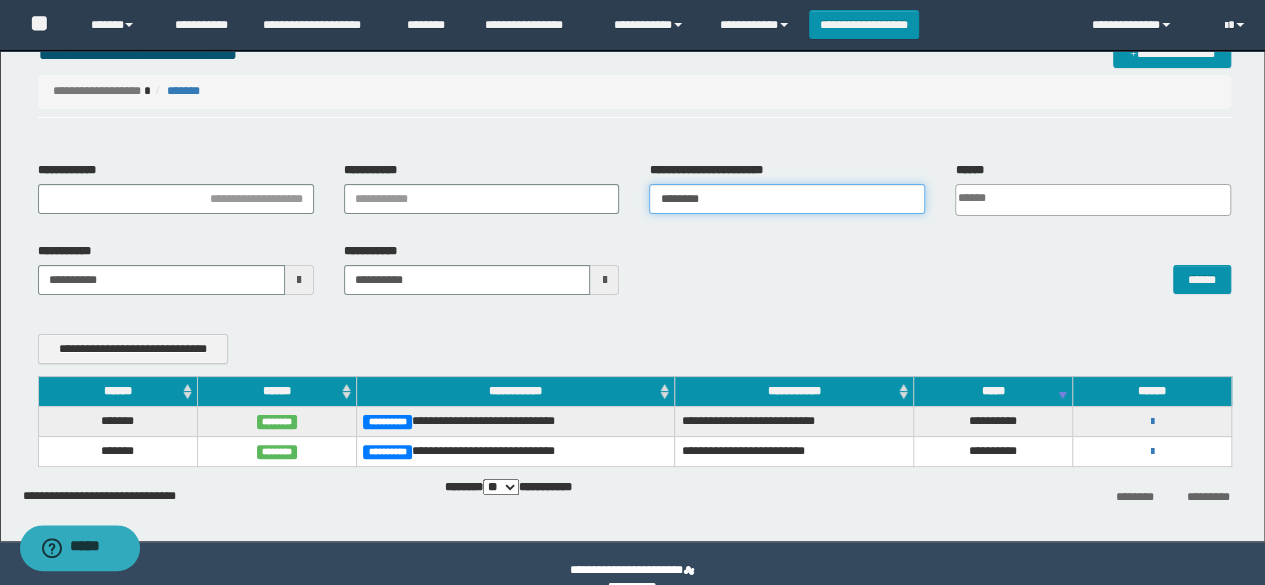 drag, startPoint x: 715, startPoint y: 204, endPoint x: 526, endPoint y: 225, distance: 190.16309 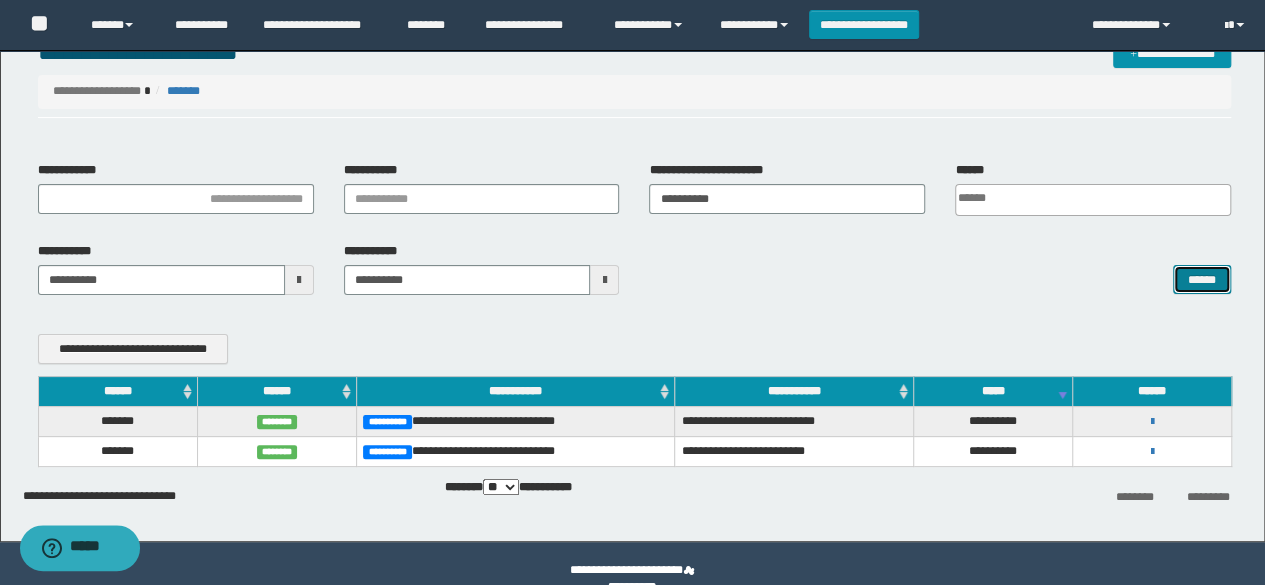 click on "******" at bounding box center [1202, 279] 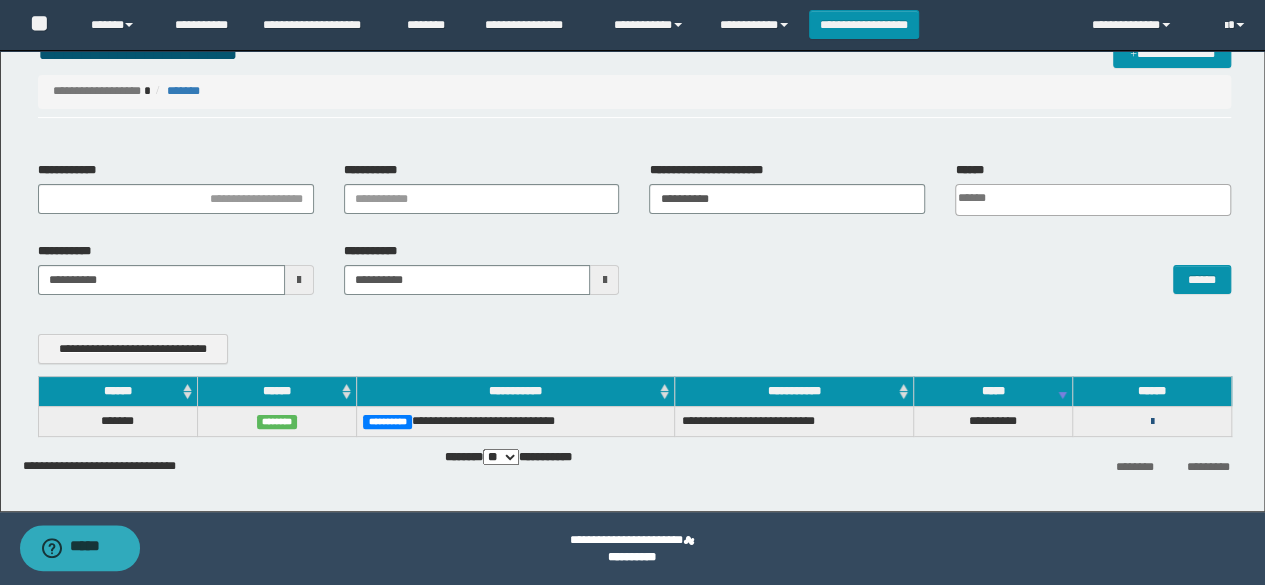 click at bounding box center (1152, 422) 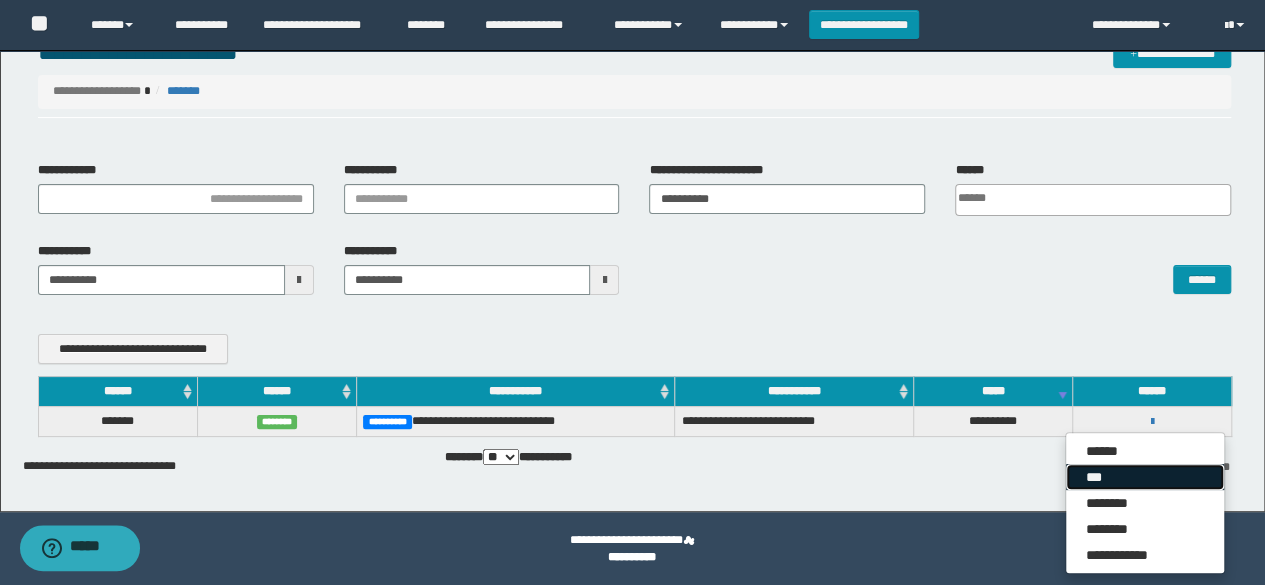click on "***" at bounding box center [1145, 477] 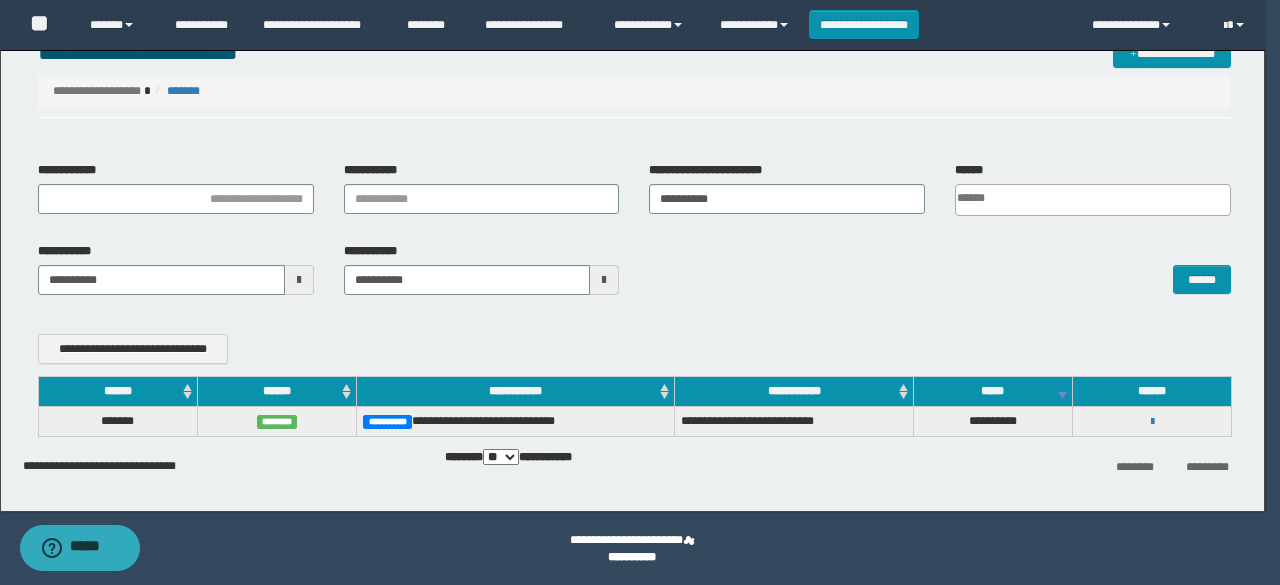 scroll, scrollTop: 0, scrollLeft: 0, axis: both 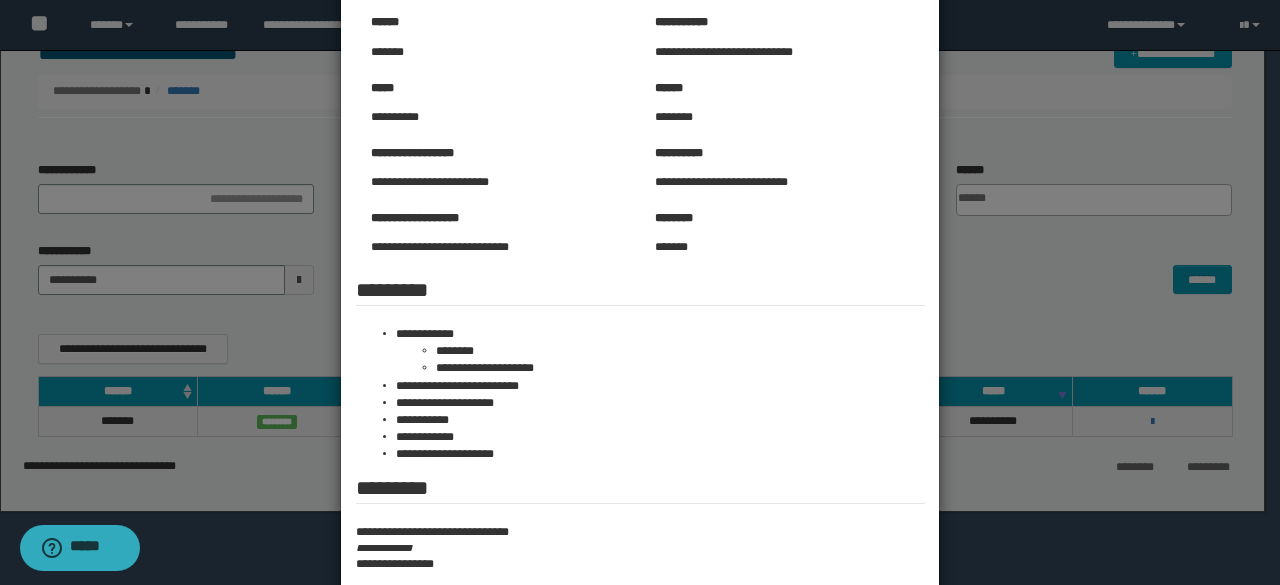 click at bounding box center [640, 341] 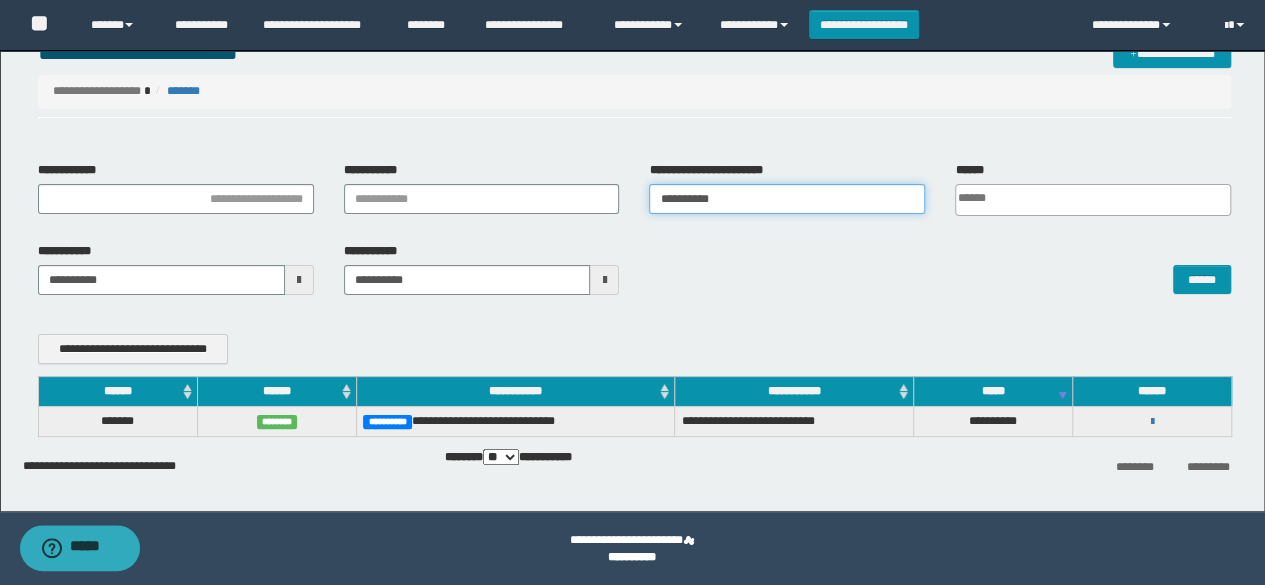 drag, startPoint x: 738, startPoint y: 189, endPoint x: 535, endPoint y: 224, distance: 205.99515 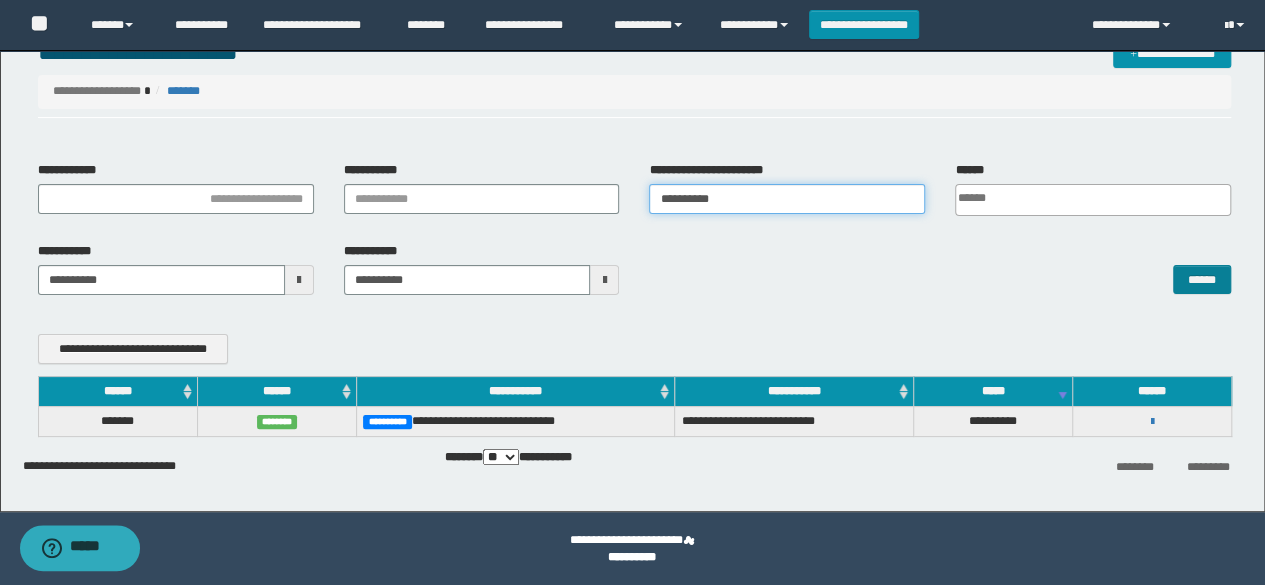 type on "**********" 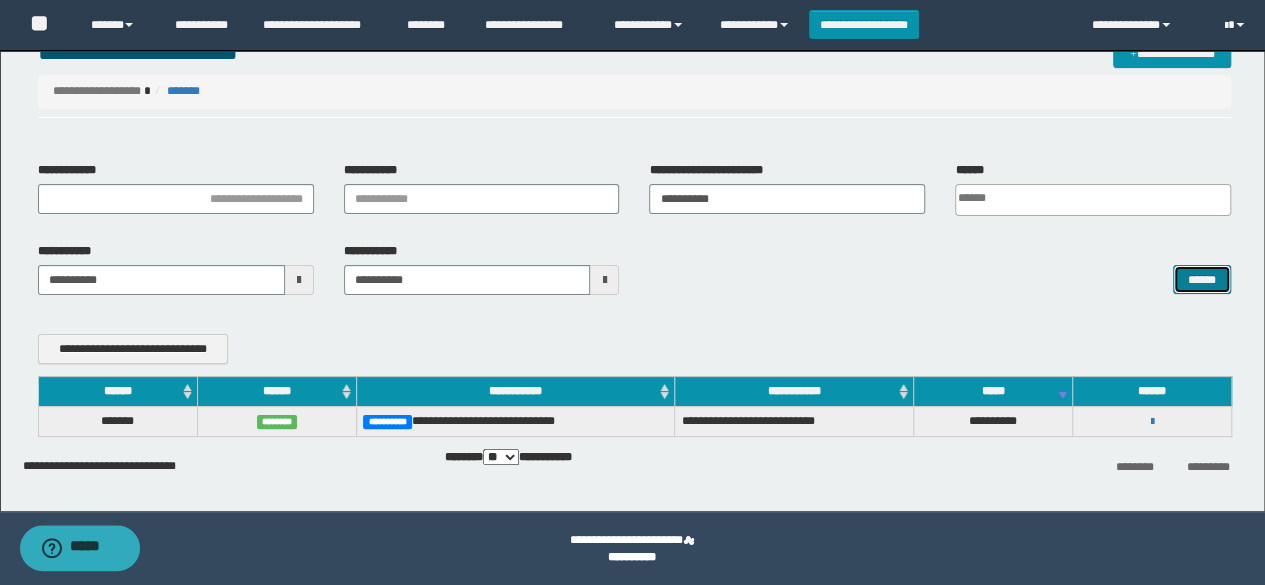 click on "******" at bounding box center (1202, 279) 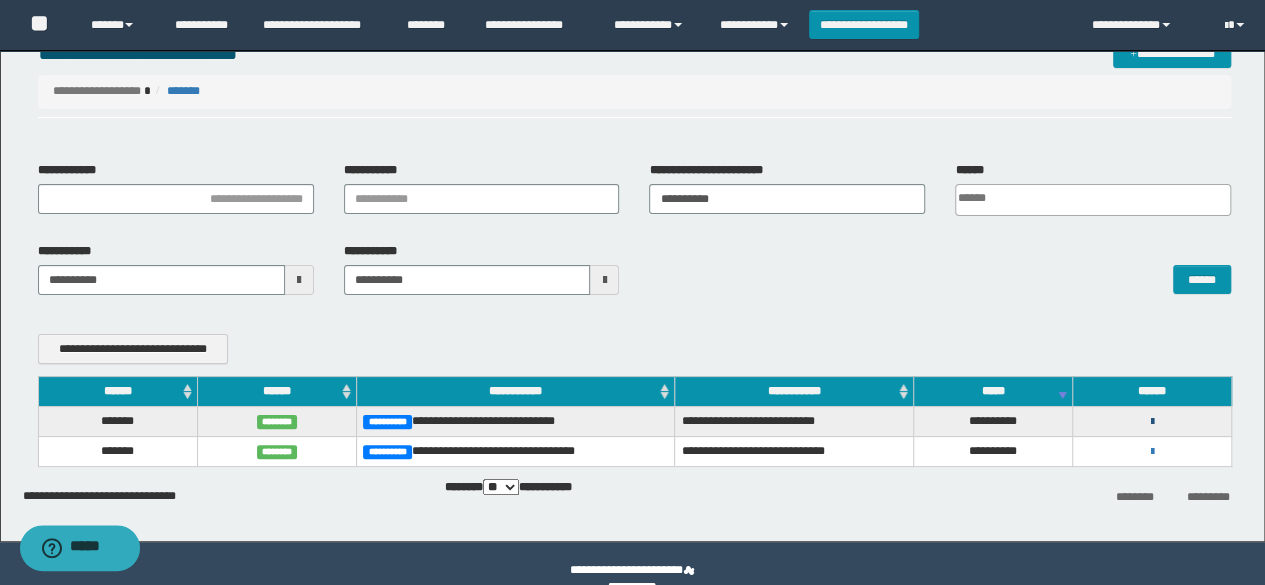 click at bounding box center [1152, 422] 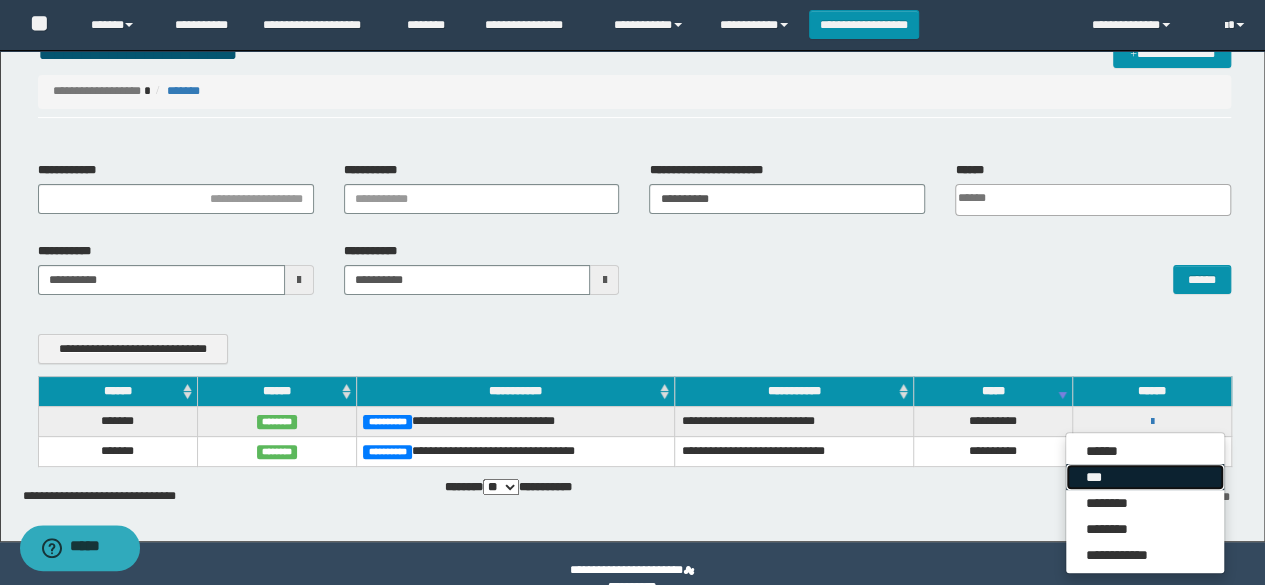 click on "***" at bounding box center [1145, 477] 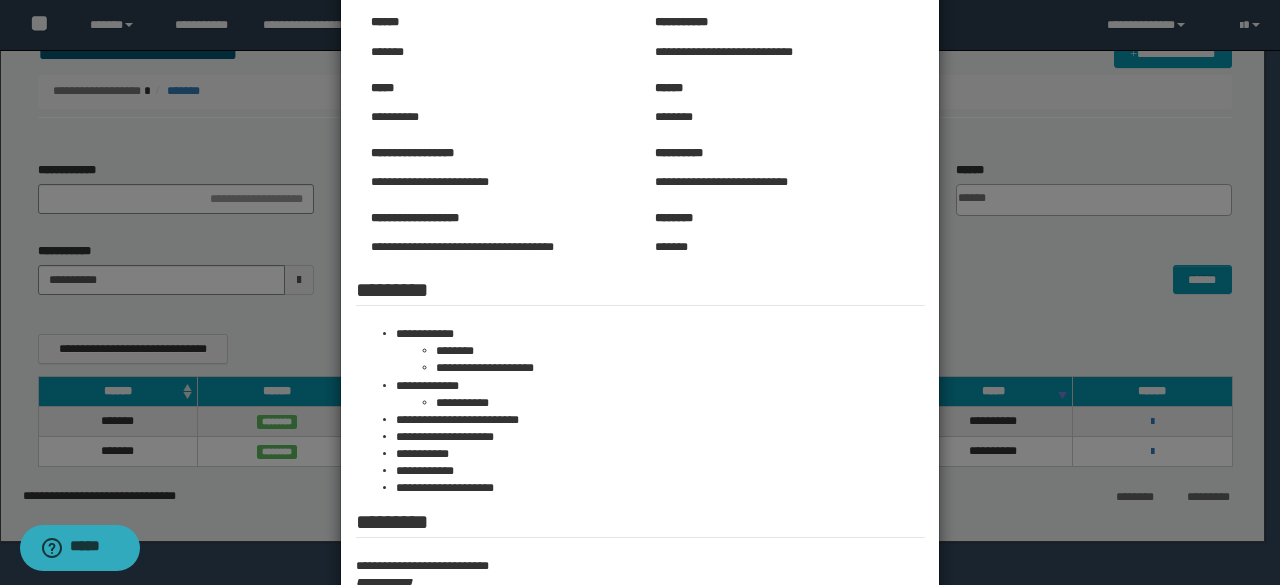 scroll, scrollTop: 0, scrollLeft: 0, axis: both 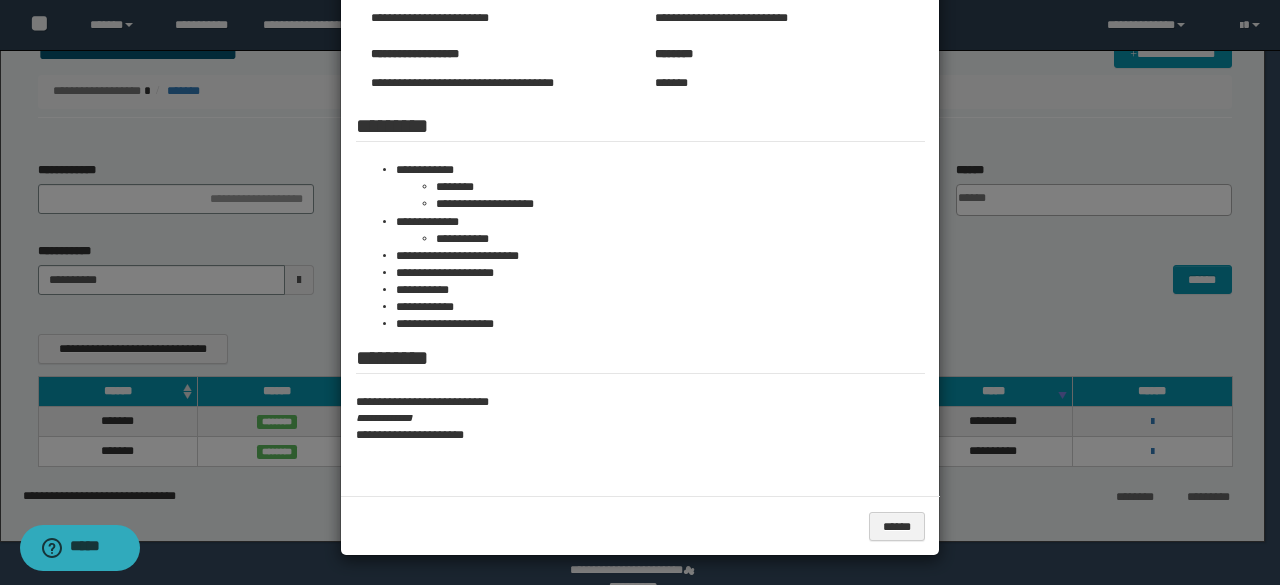 click at bounding box center [640, 161] 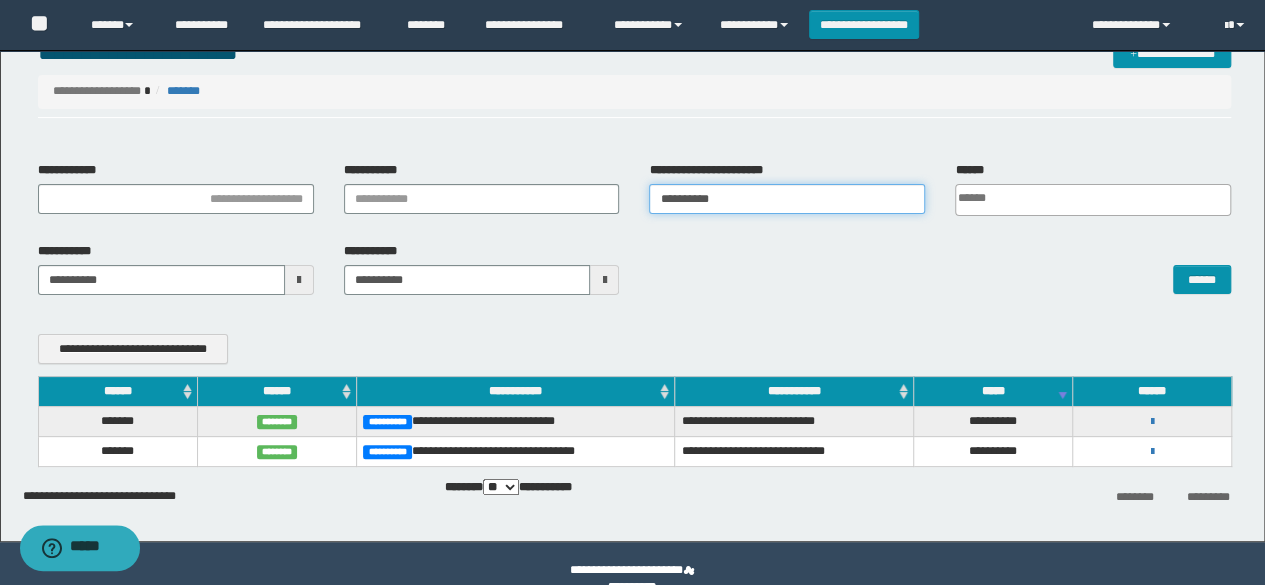 drag, startPoint x: 747, startPoint y: 195, endPoint x: 363, endPoint y: 223, distance: 385.01947 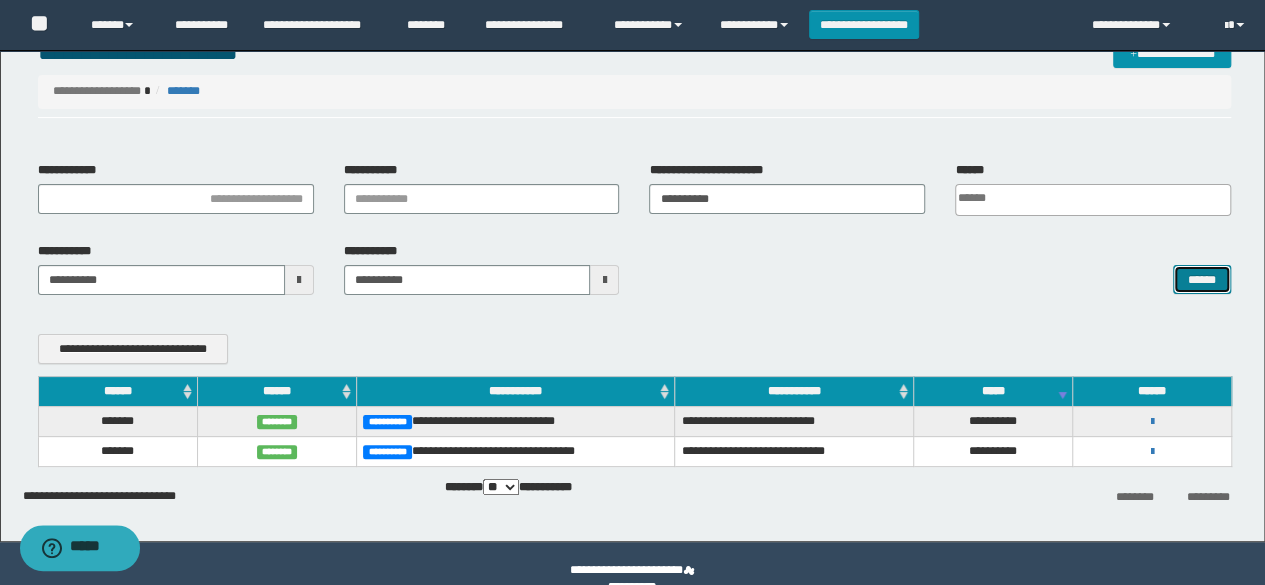 click on "******" at bounding box center [1202, 279] 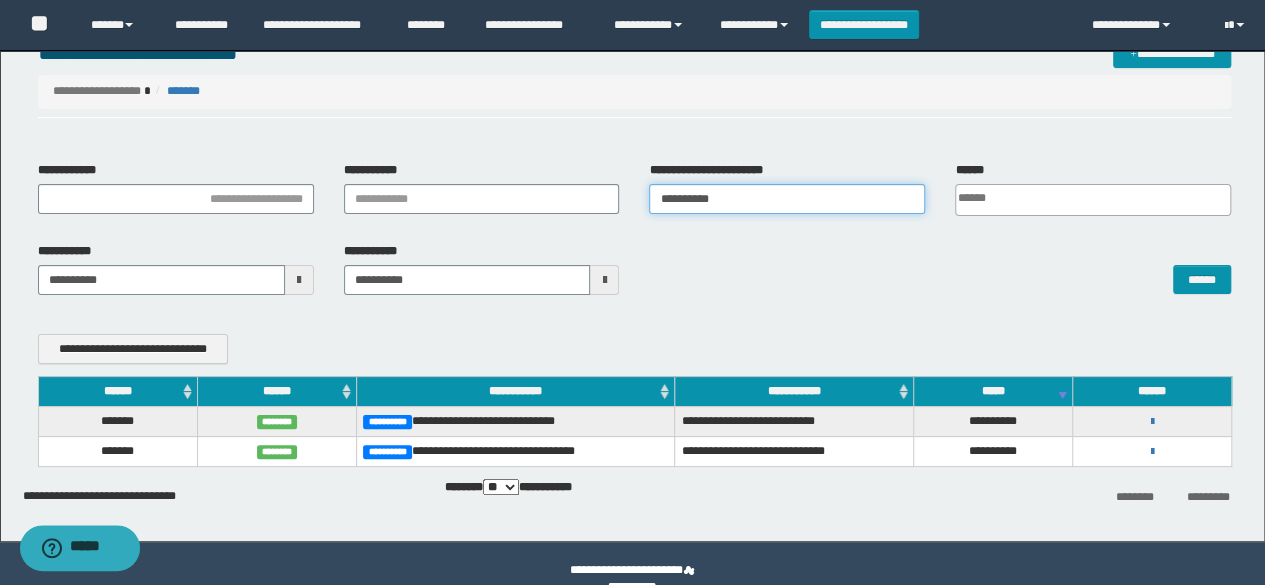 type 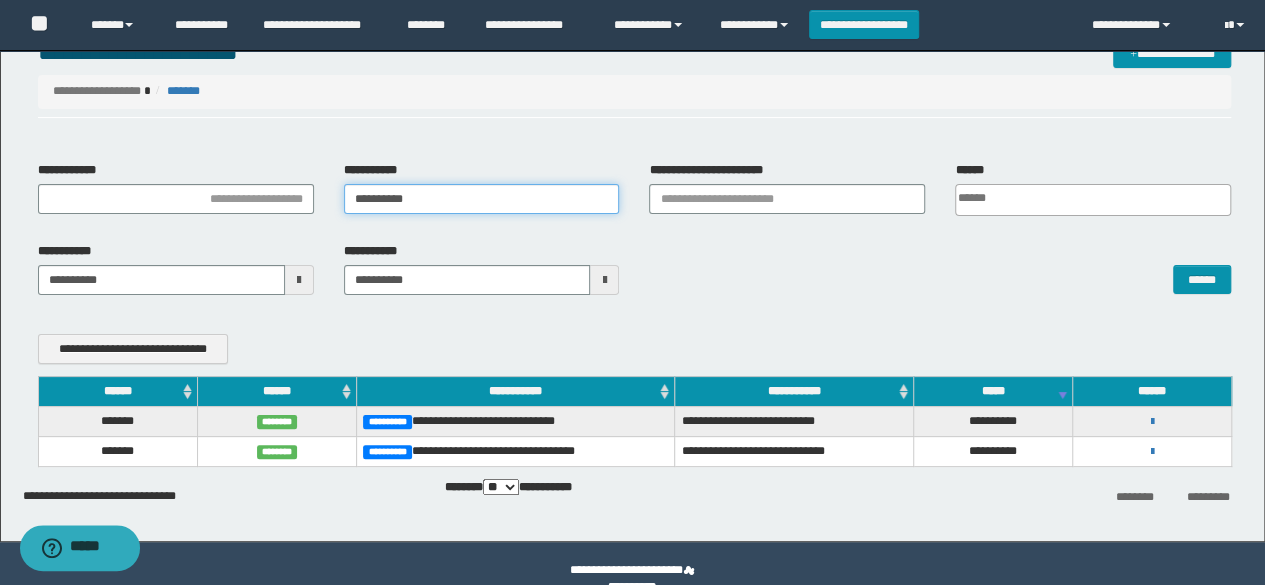 paste 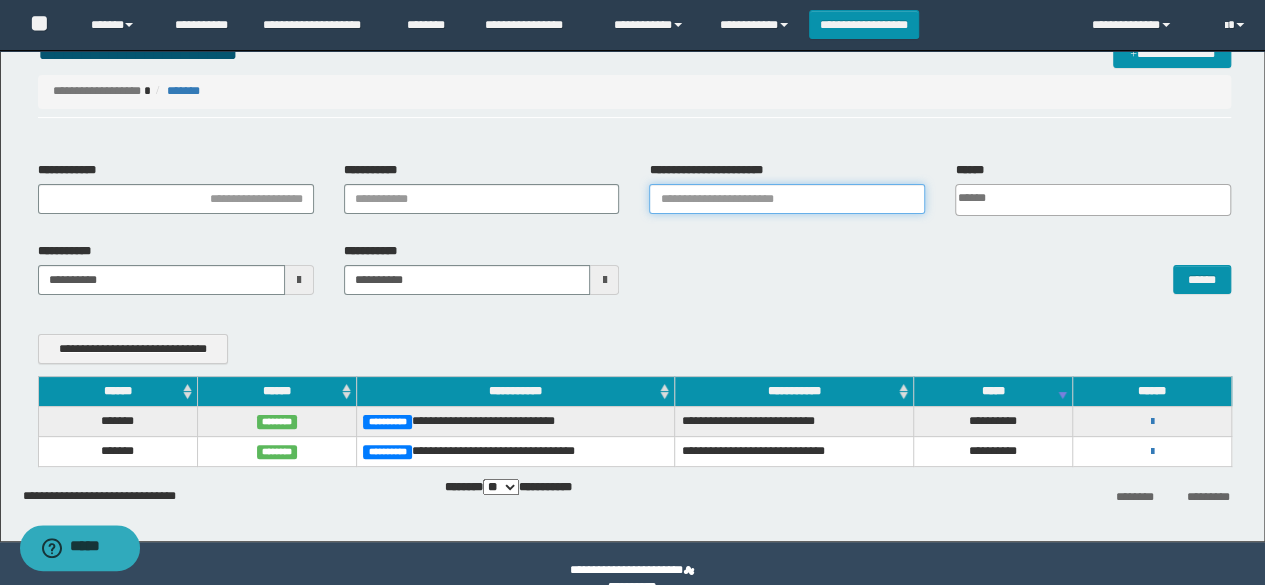 click on "**********" at bounding box center (787, 199) 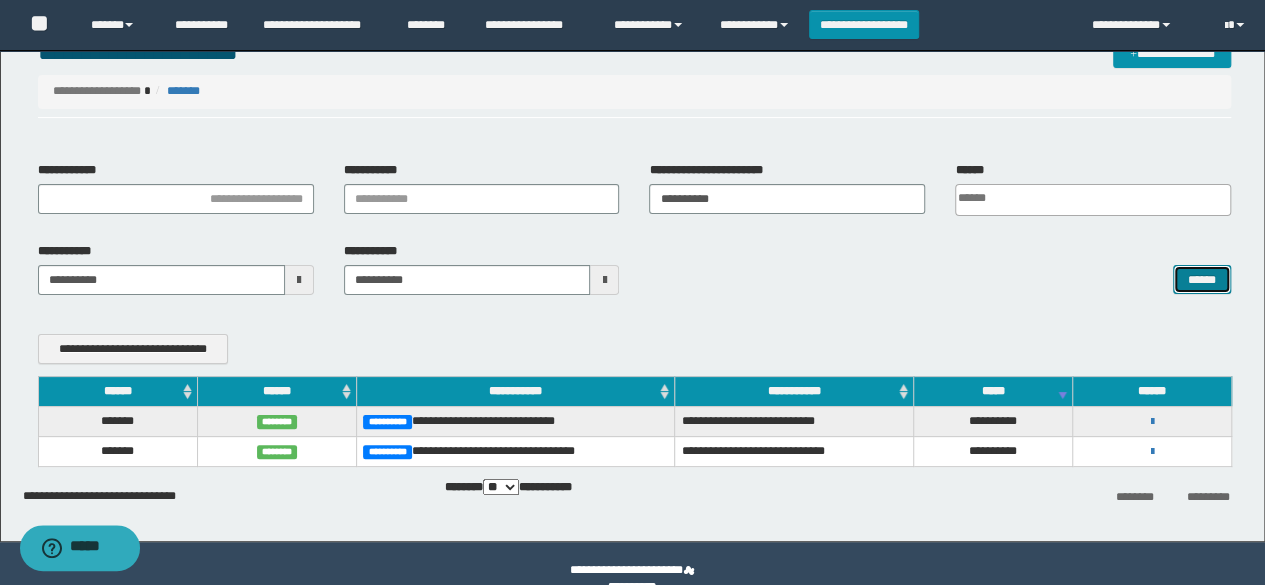 click on "******" at bounding box center [1202, 279] 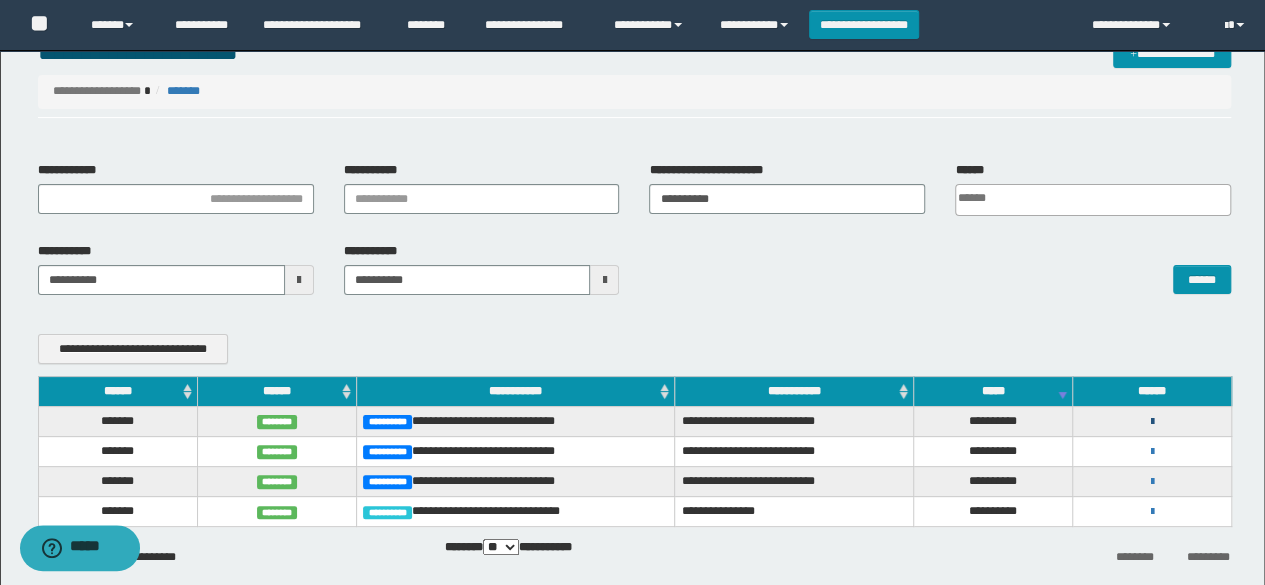 click at bounding box center [1152, 422] 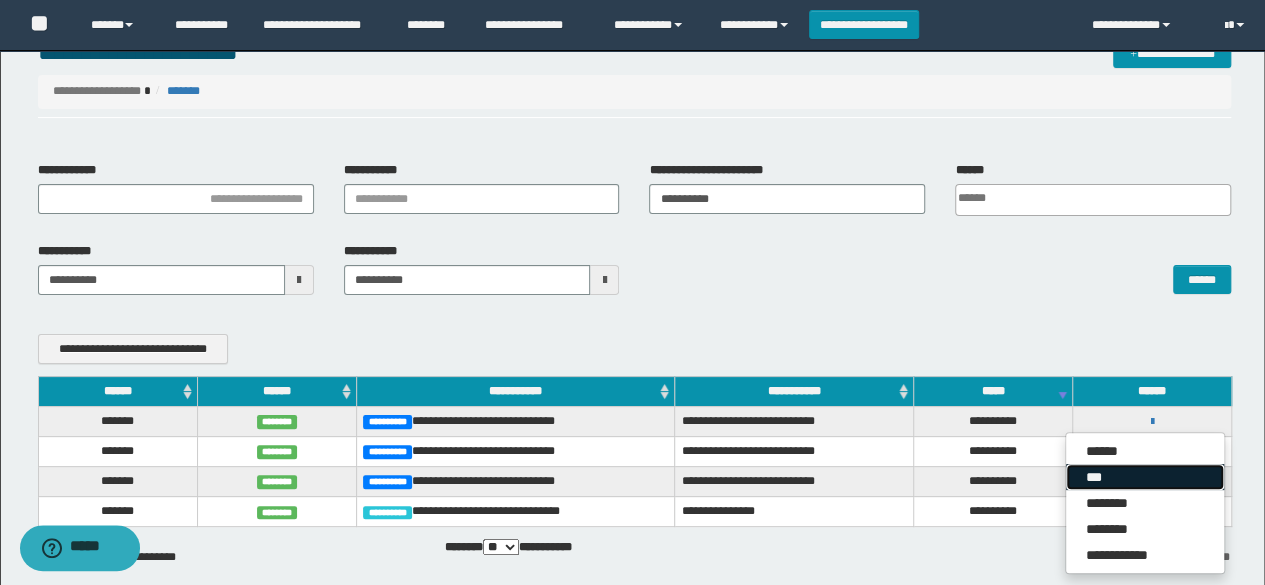 click on "***" at bounding box center (1145, 477) 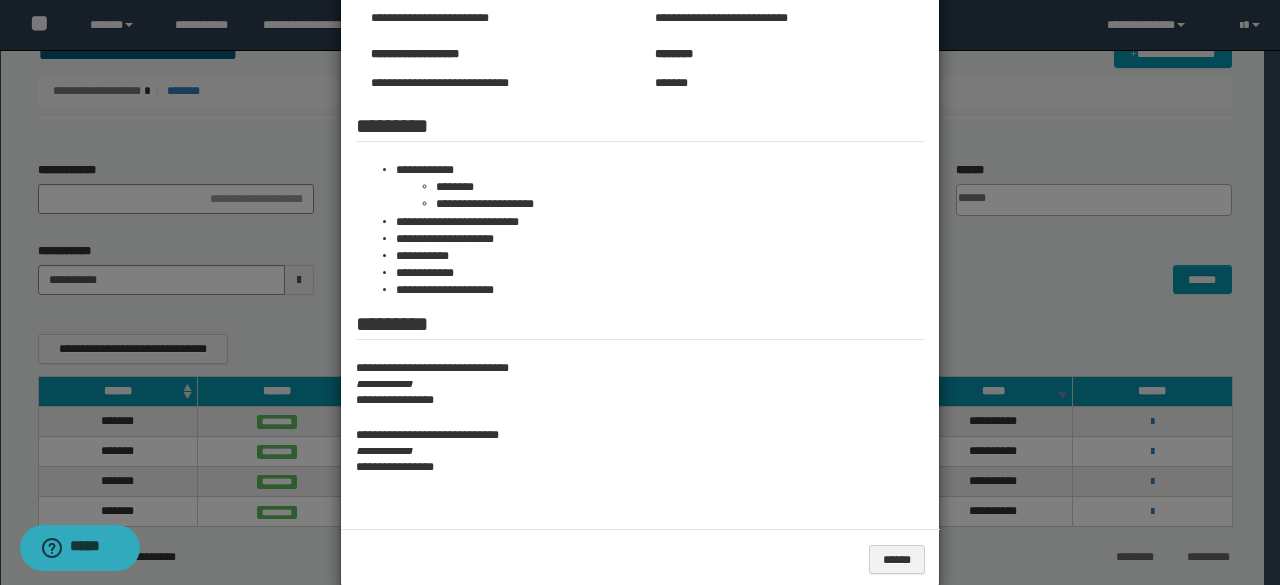 scroll, scrollTop: 0, scrollLeft: 0, axis: both 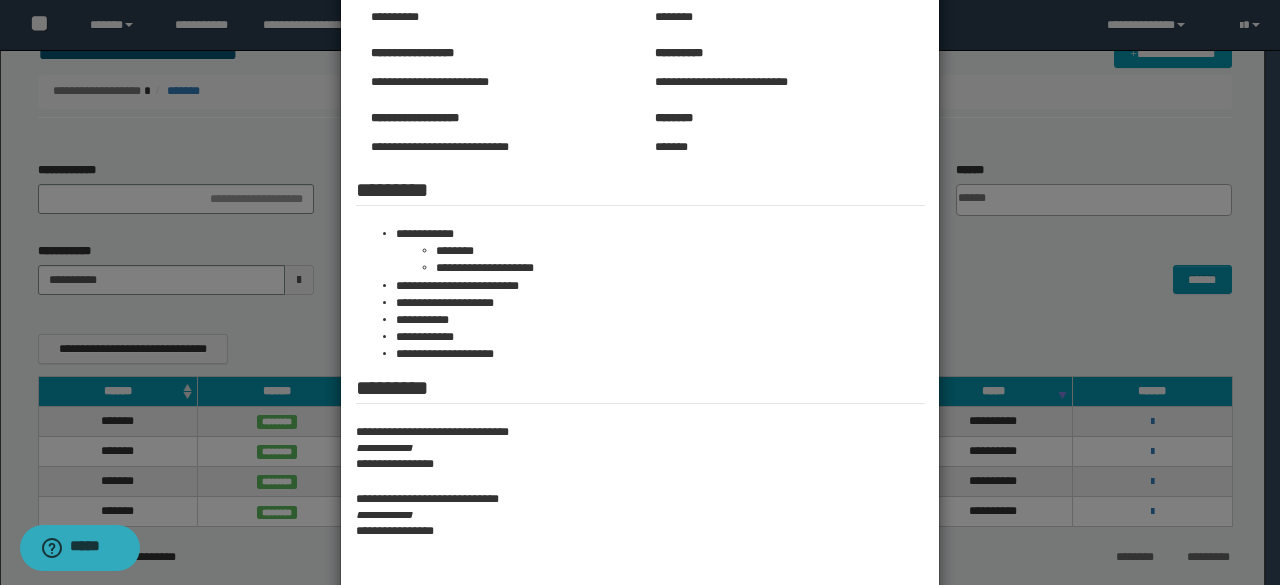 drag, startPoint x: 1016, startPoint y: 263, endPoint x: 958, endPoint y: 204, distance: 82.73451 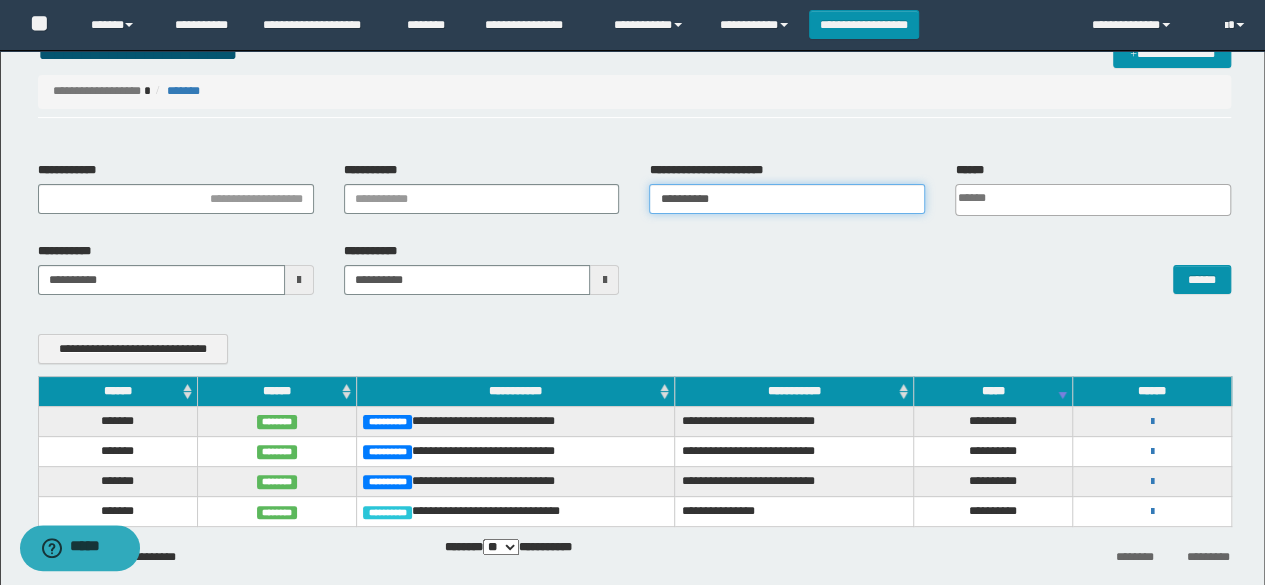 drag, startPoint x: 740, startPoint y: 197, endPoint x: 520, endPoint y: 191, distance: 220.0818 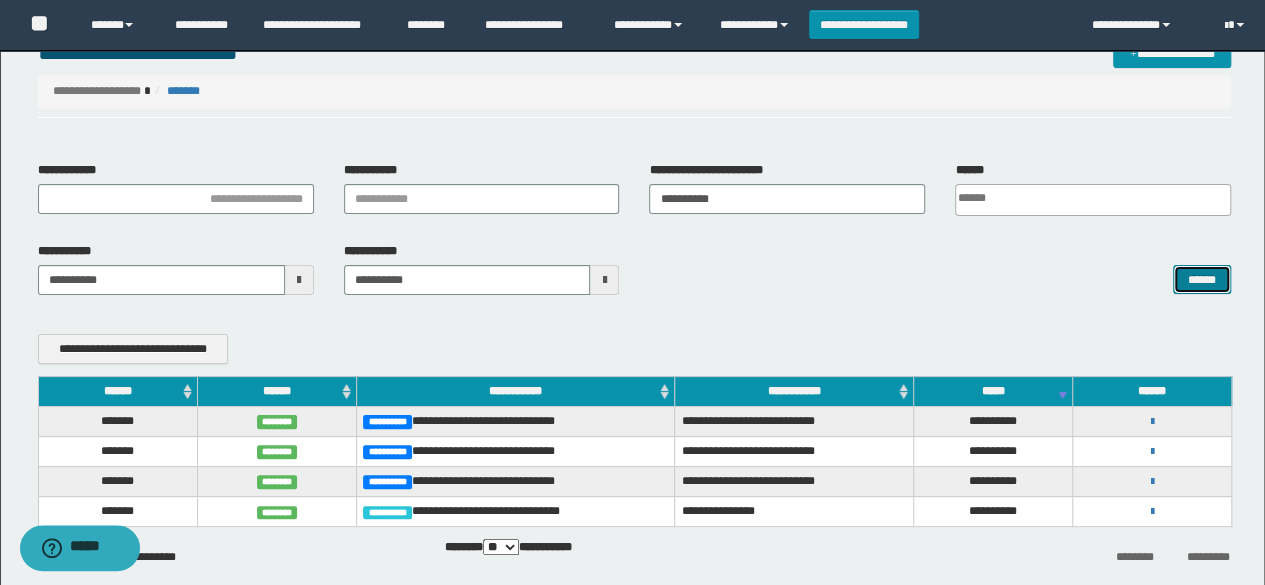 click on "******" at bounding box center (1202, 279) 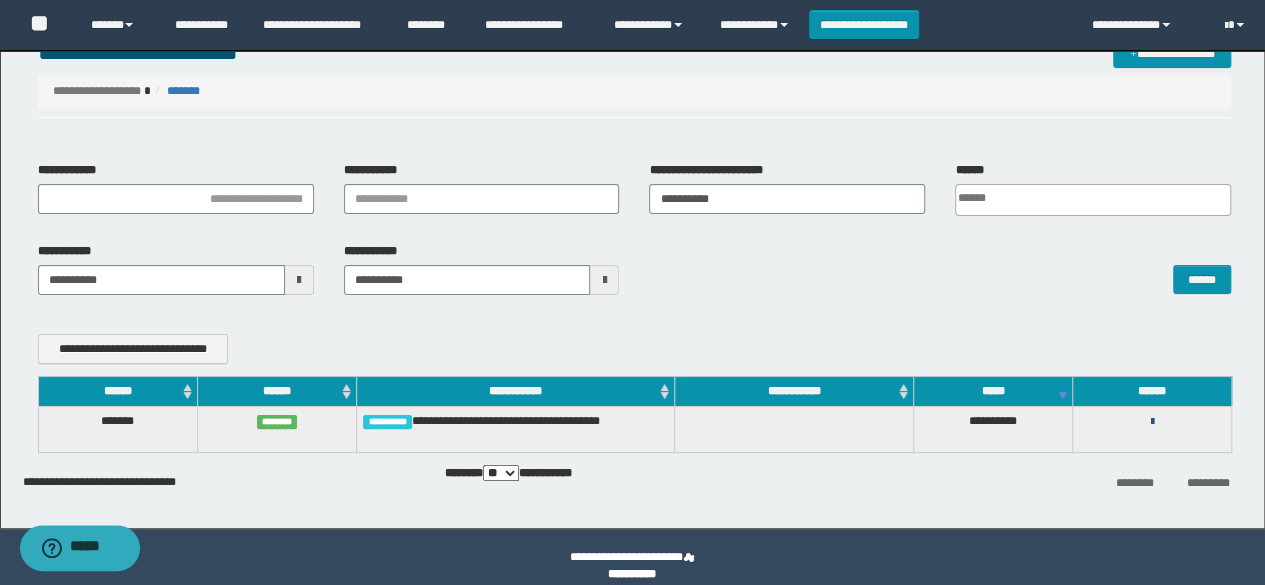 click at bounding box center (1152, 422) 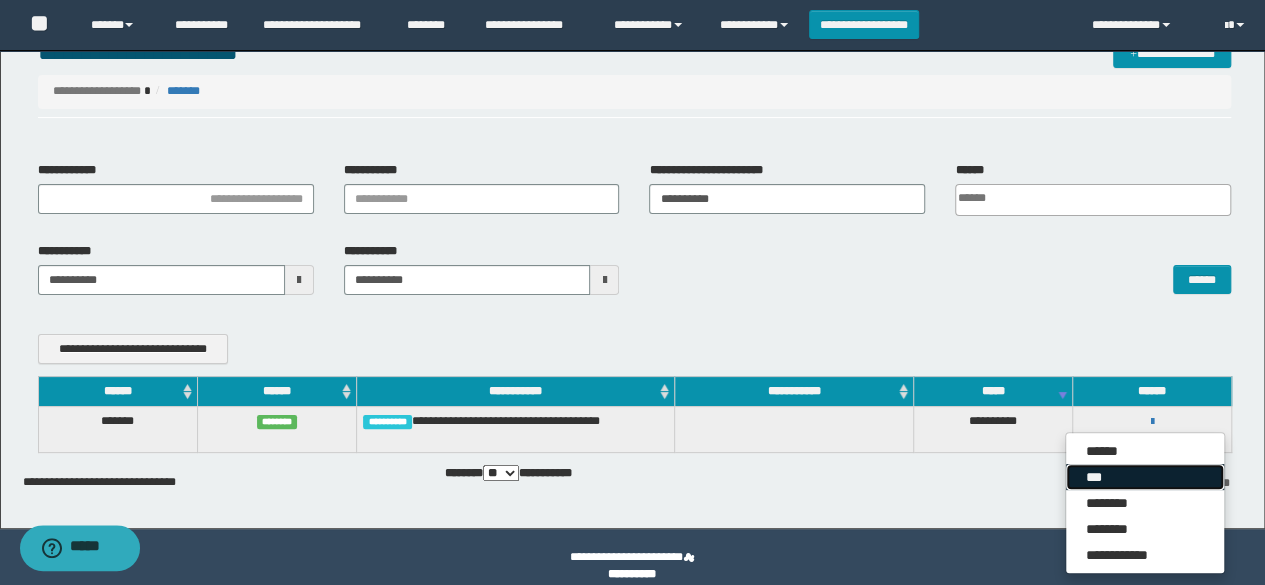 click on "***" at bounding box center (1145, 477) 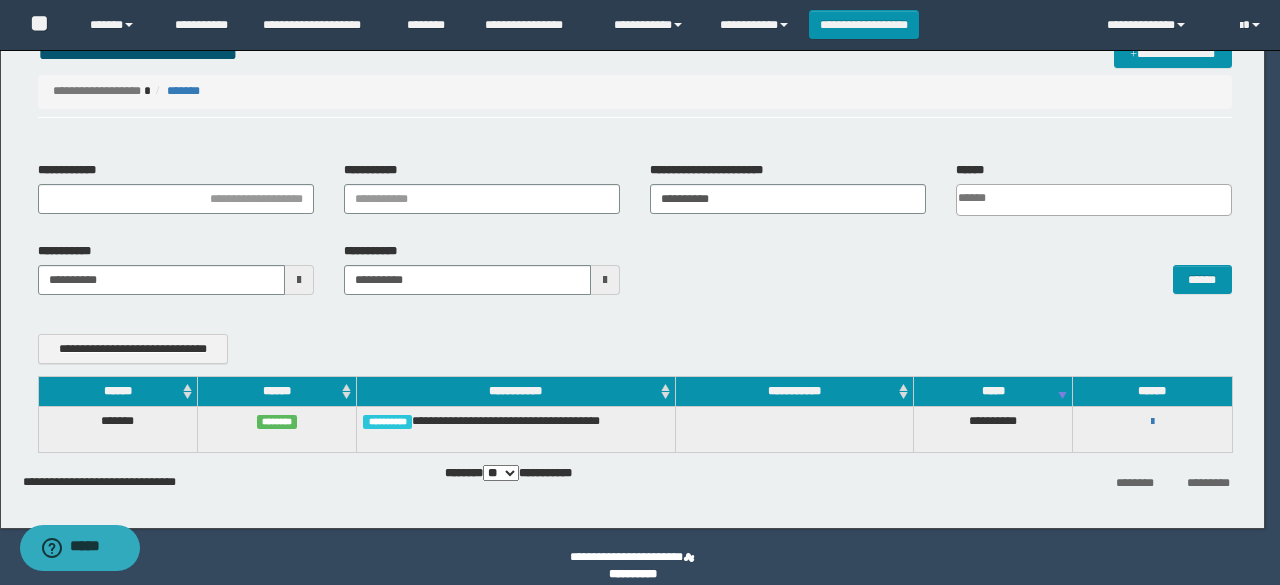scroll, scrollTop: 0, scrollLeft: 0, axis: both 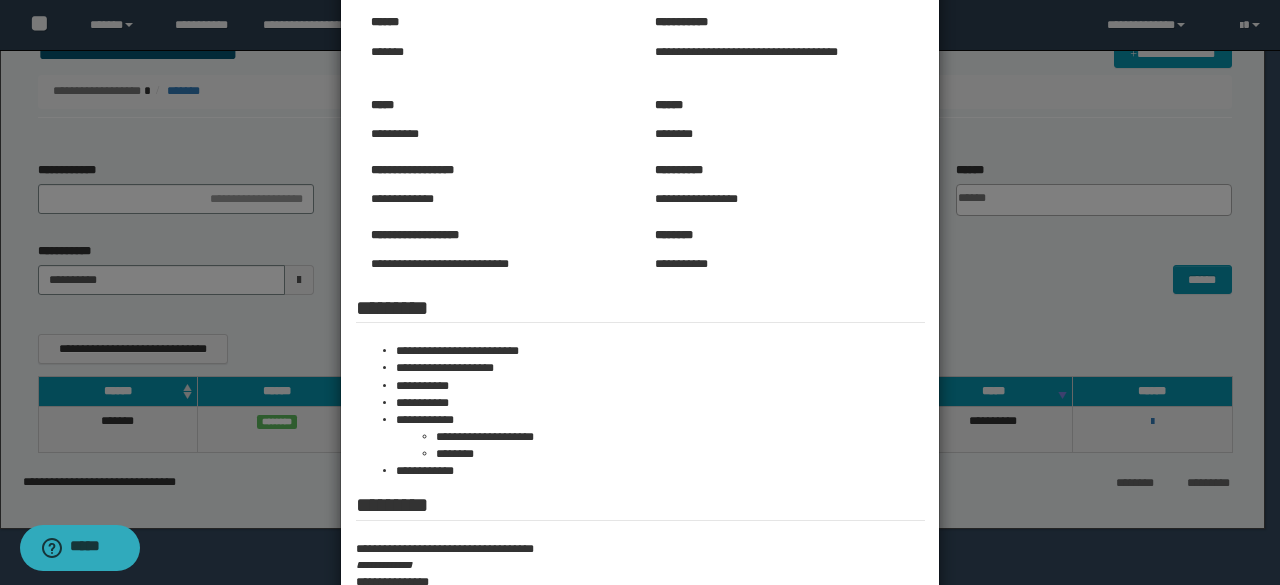 click at bounding box center [640, 316] 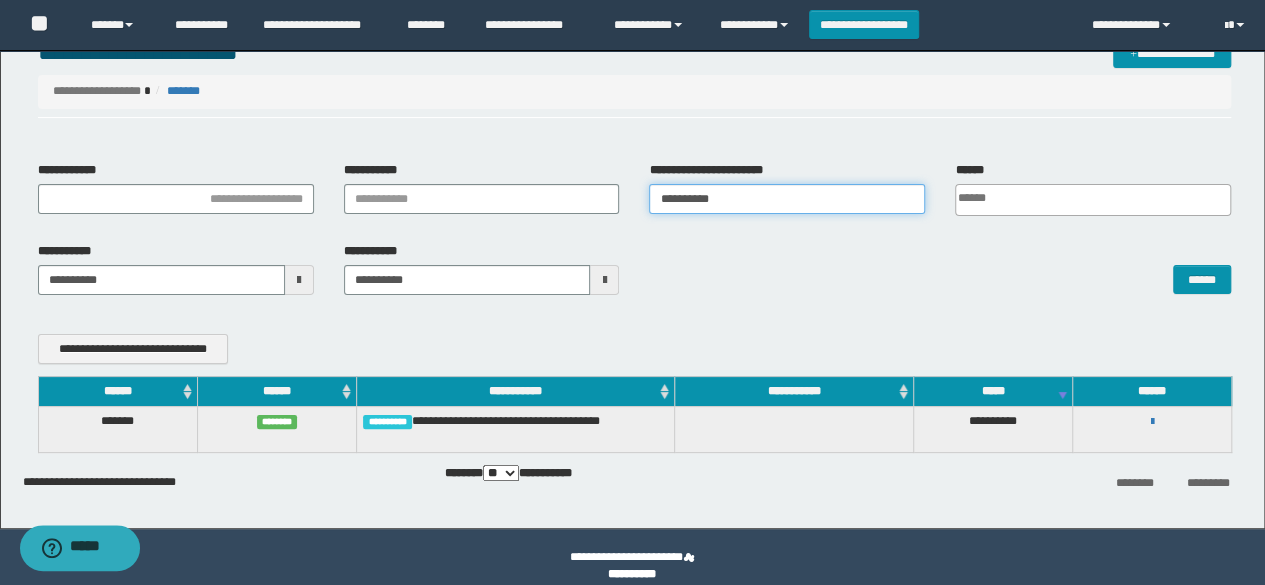 drag, startPoint x: 743, startPoint y: 198, endPoint x: 496, endPoint y: 214, distance: 247.51767 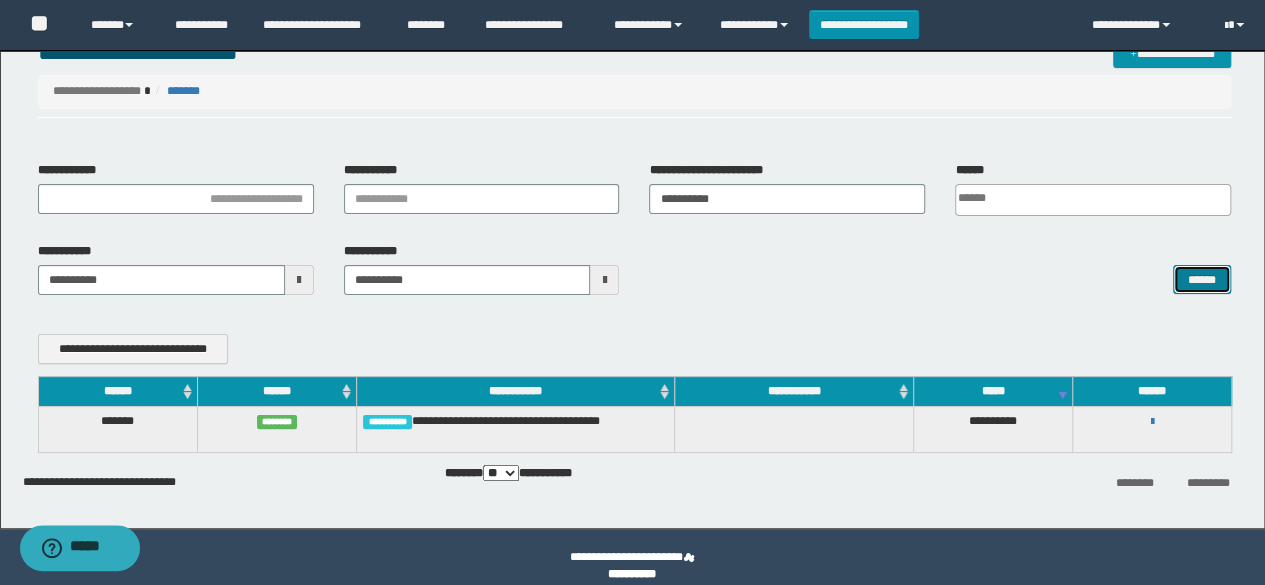 click on "******" at bounding box center (1202, 279) 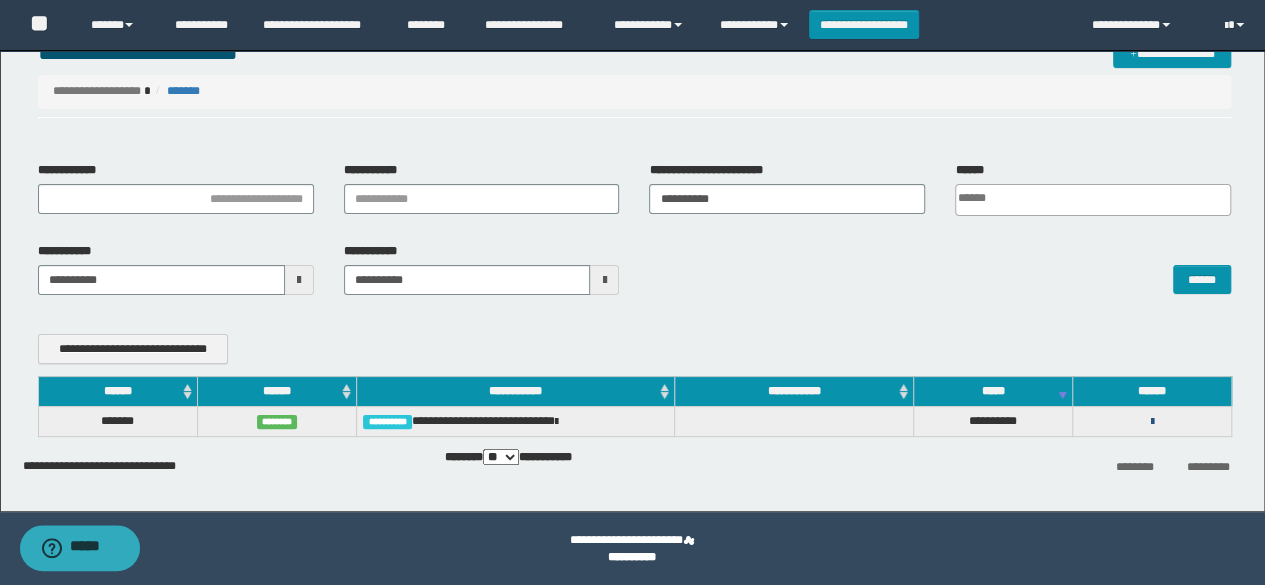 click at bounding box center [1152, 422] 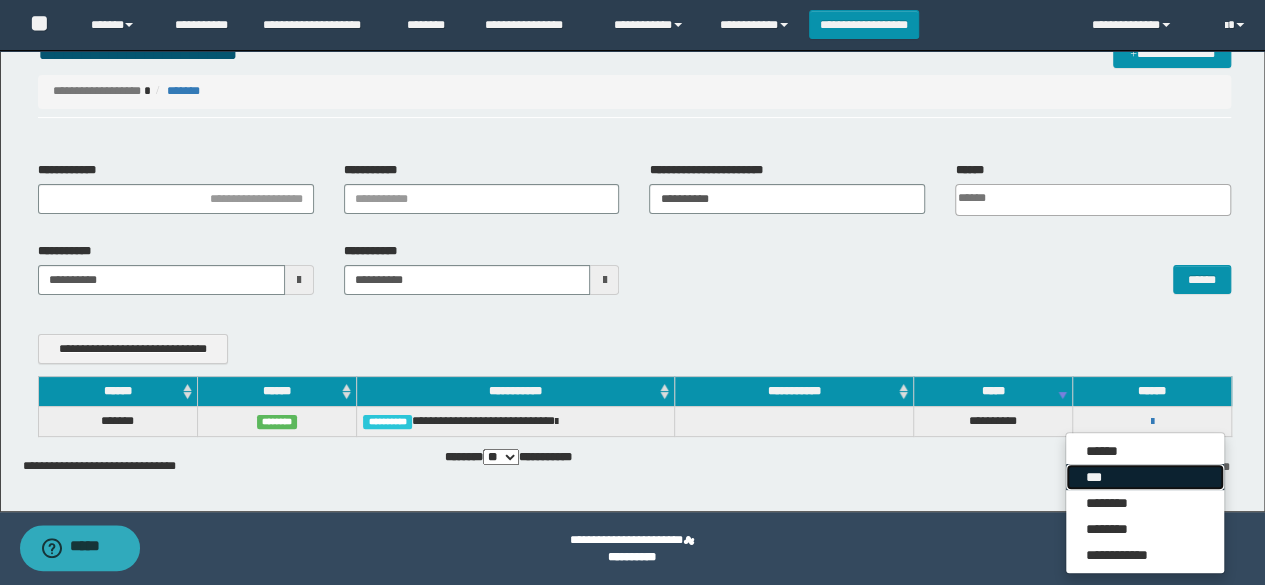 click on "***" at bounding box center (1145, 477) 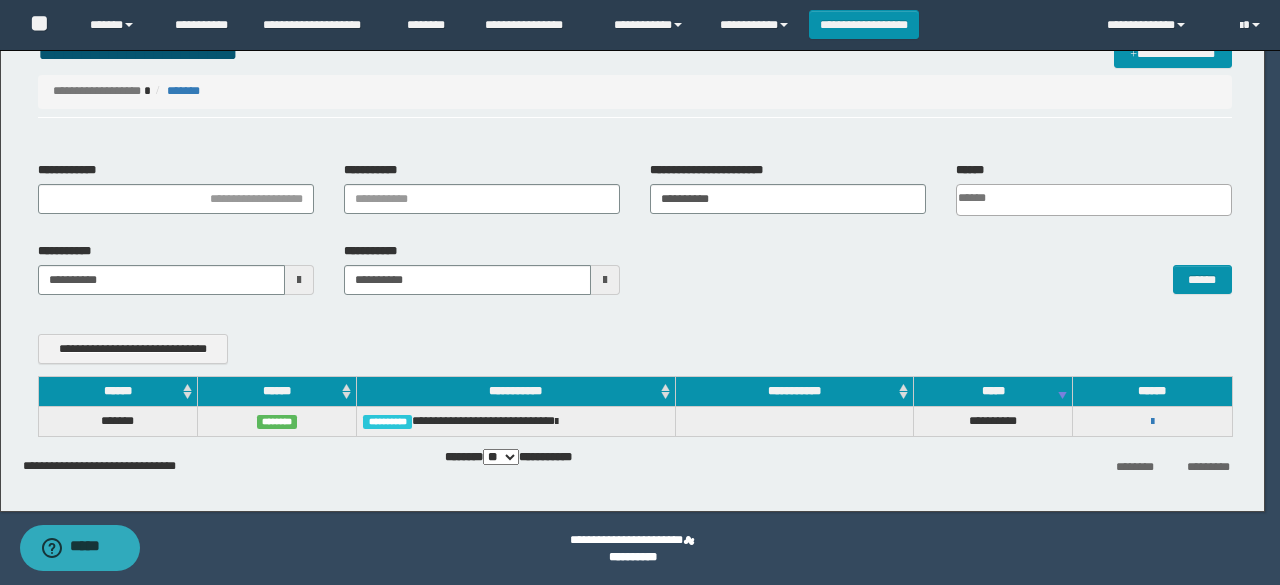 scroll, scrollTop: 0, scrollLeft: 0, axis: both 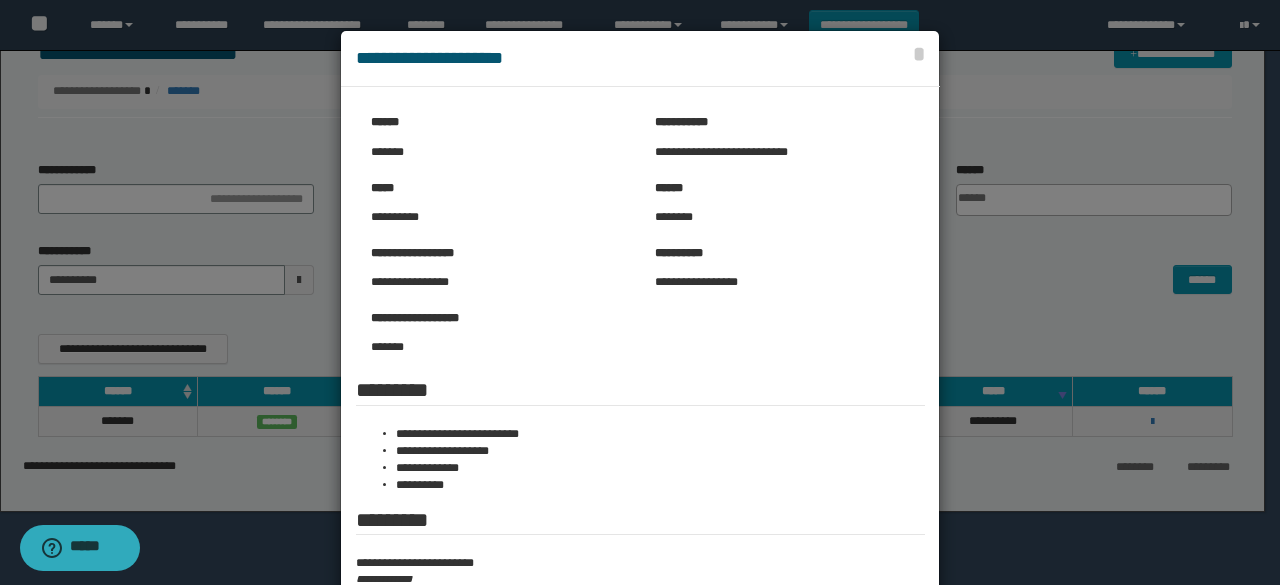 click at bounding box center [640, 374] 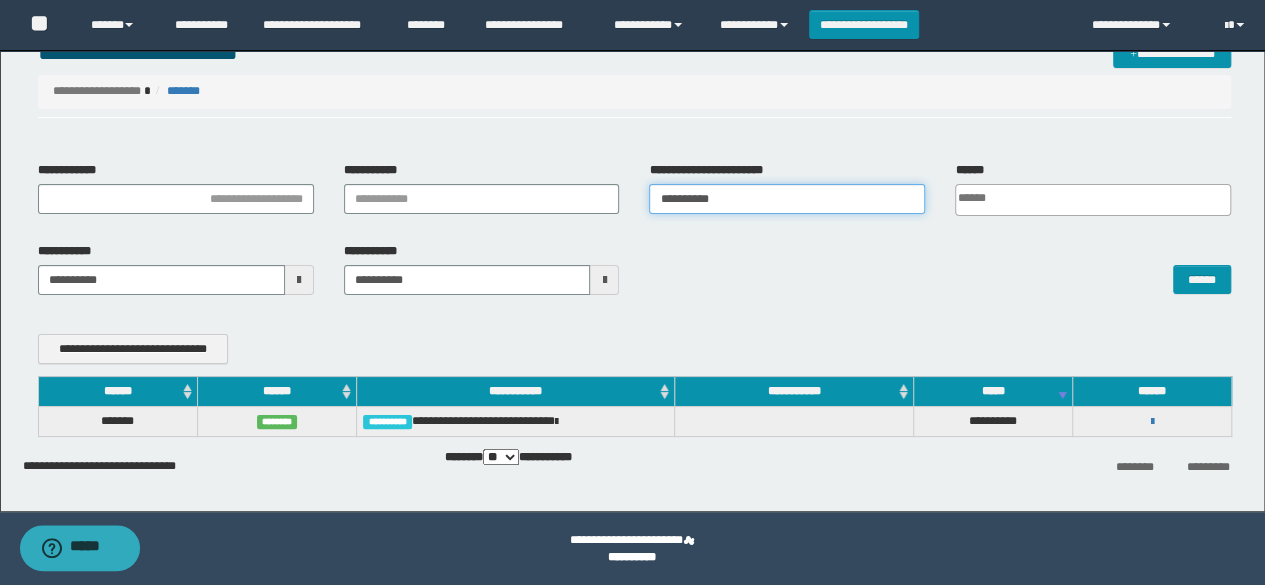 drag, startPoint x: 740, startPoint y: 197, endPoint x: 466, endPoint y: 197, distance: 274 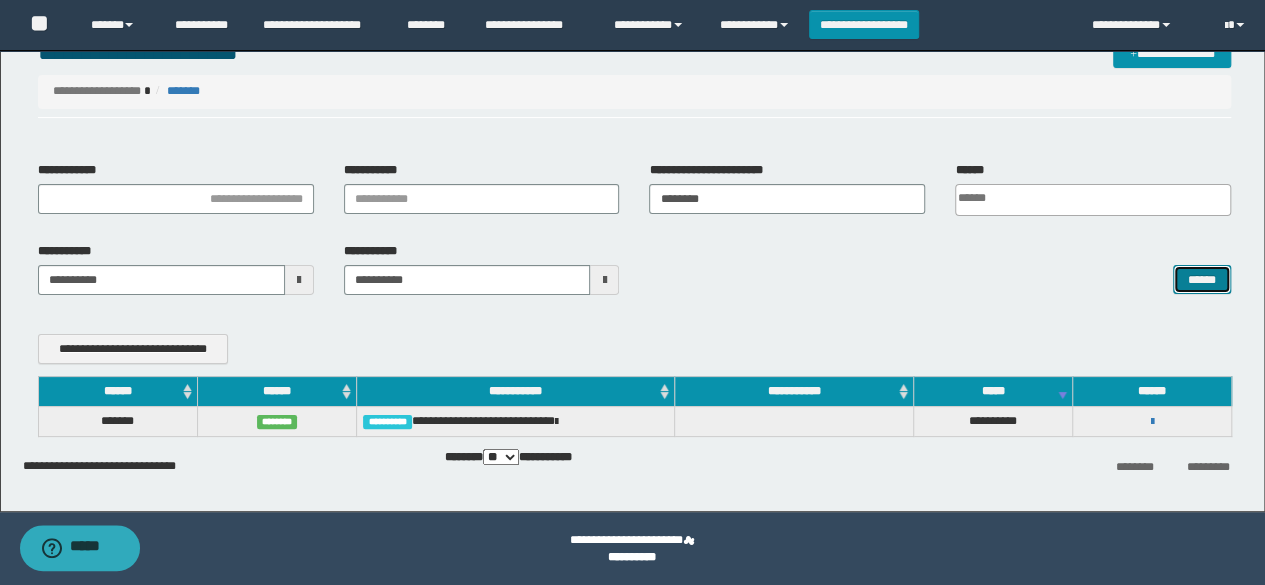 click on "******" at bounding box center (1202, 279) 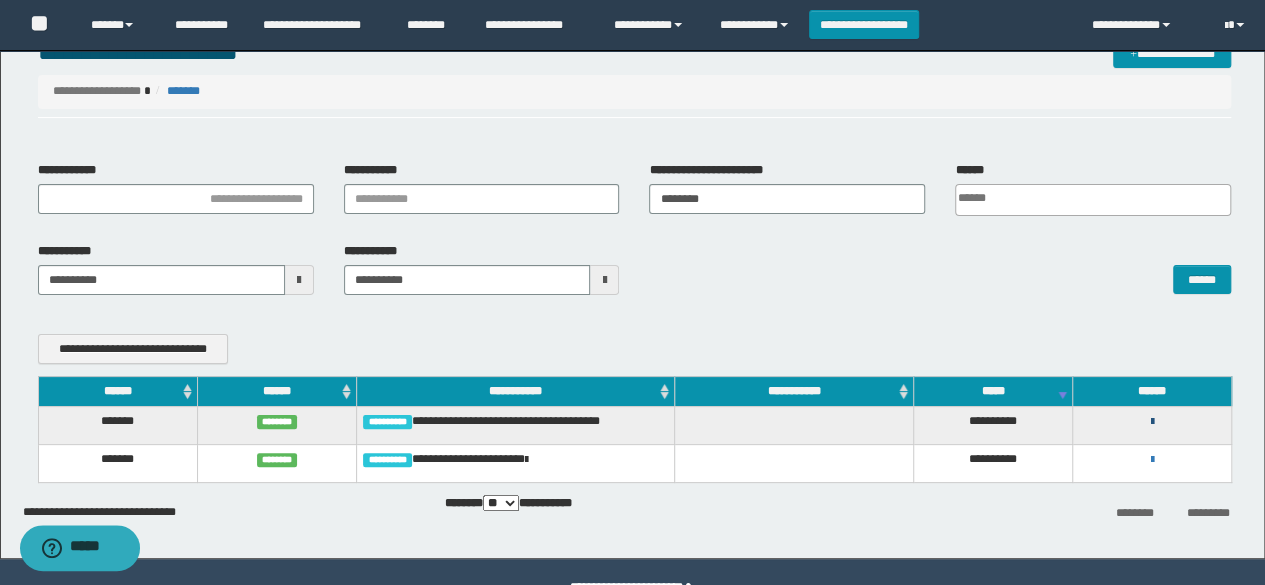 click at bounding box center (1152, 422) 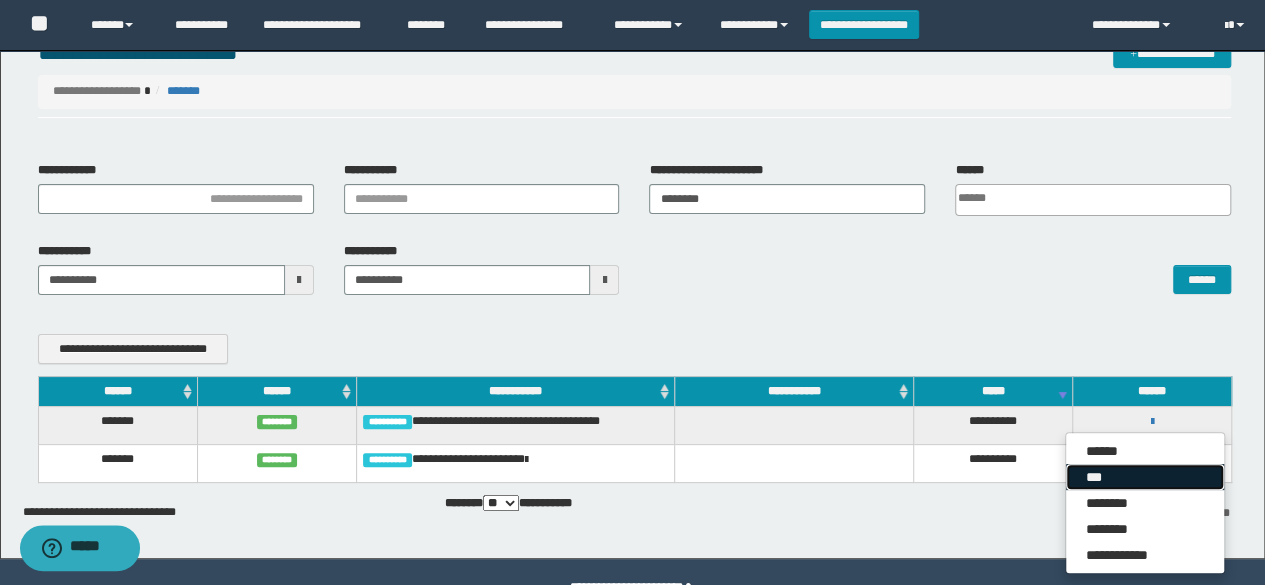 click on "***" at bounding box center (1145, 477) 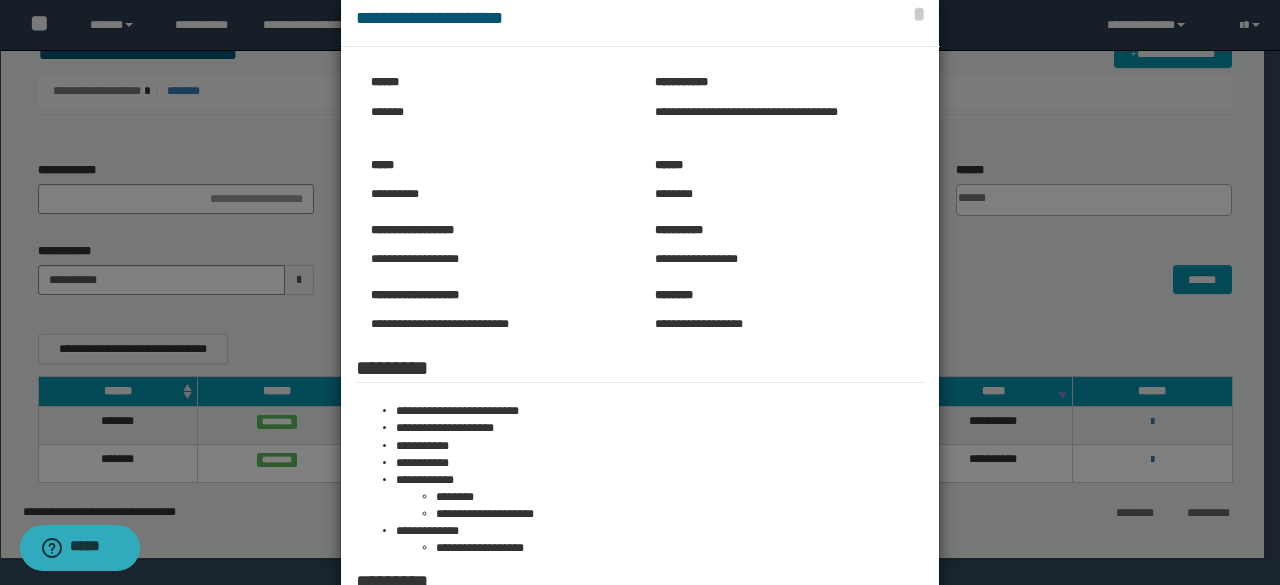 scroll, scrollTop: 100, scrollLeft: 0, axis: vertical 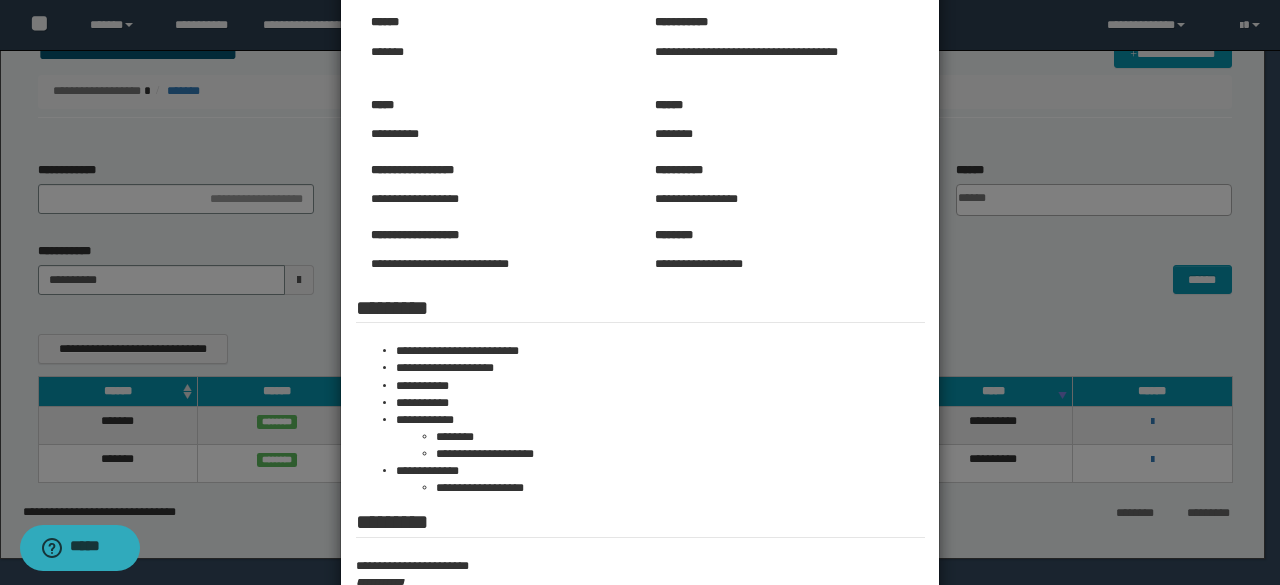 click at bounding box center [640, 325] 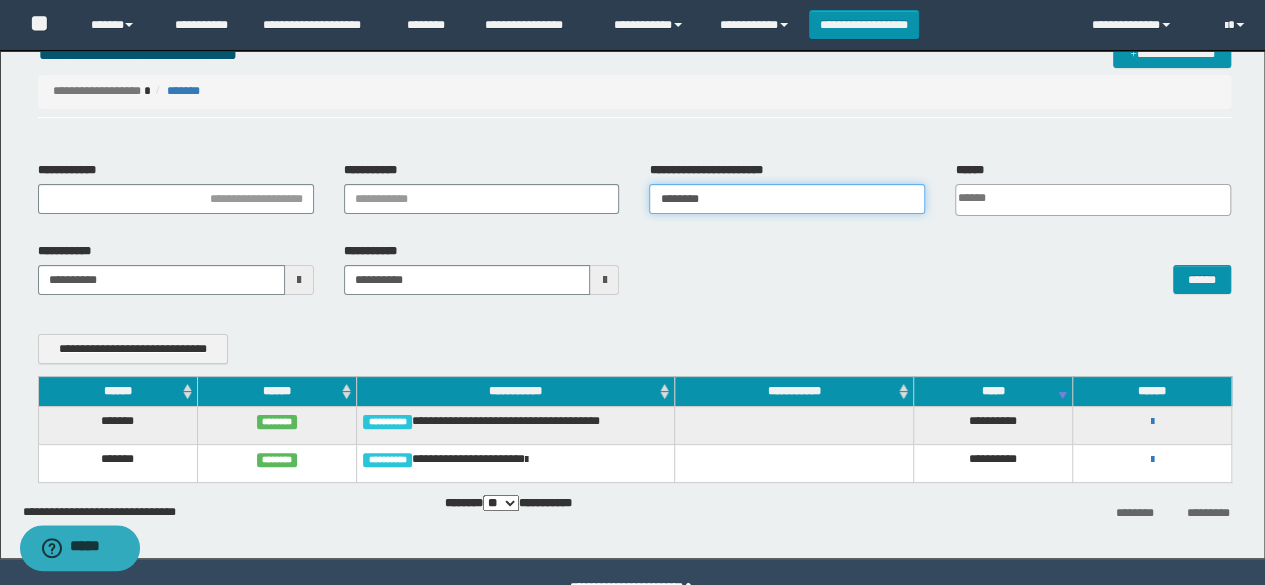 drag, startPoint x: 724, startPoint y: 201, endPoint x: 435, endPoint y: 223, distance: 289.83615 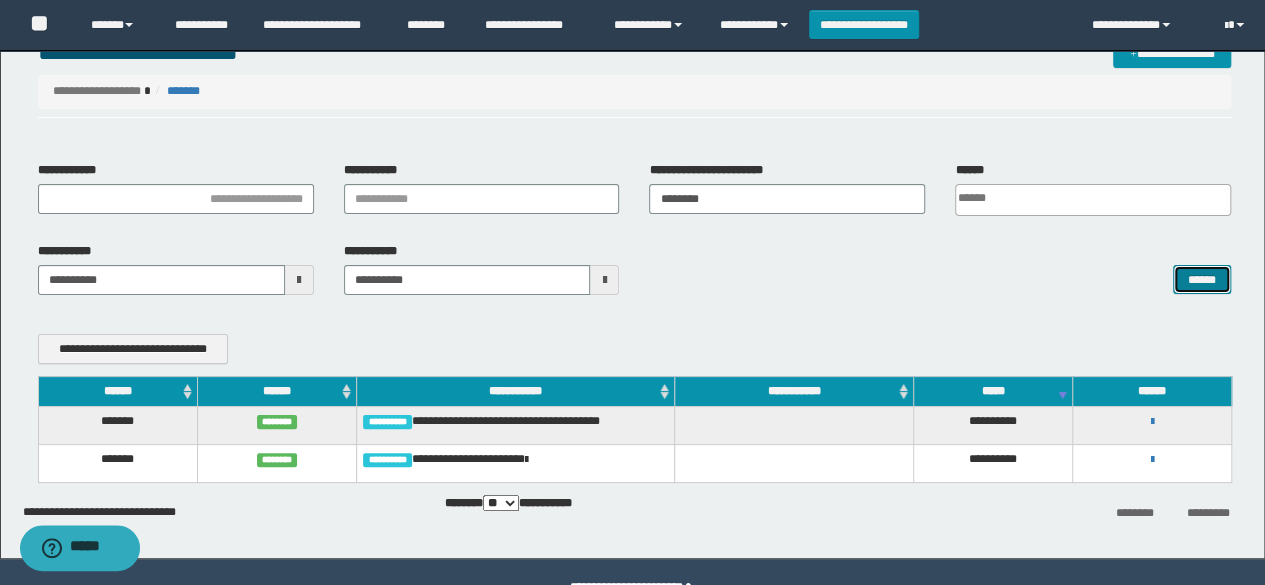 click on "******" at bounding box center (1202, 279) 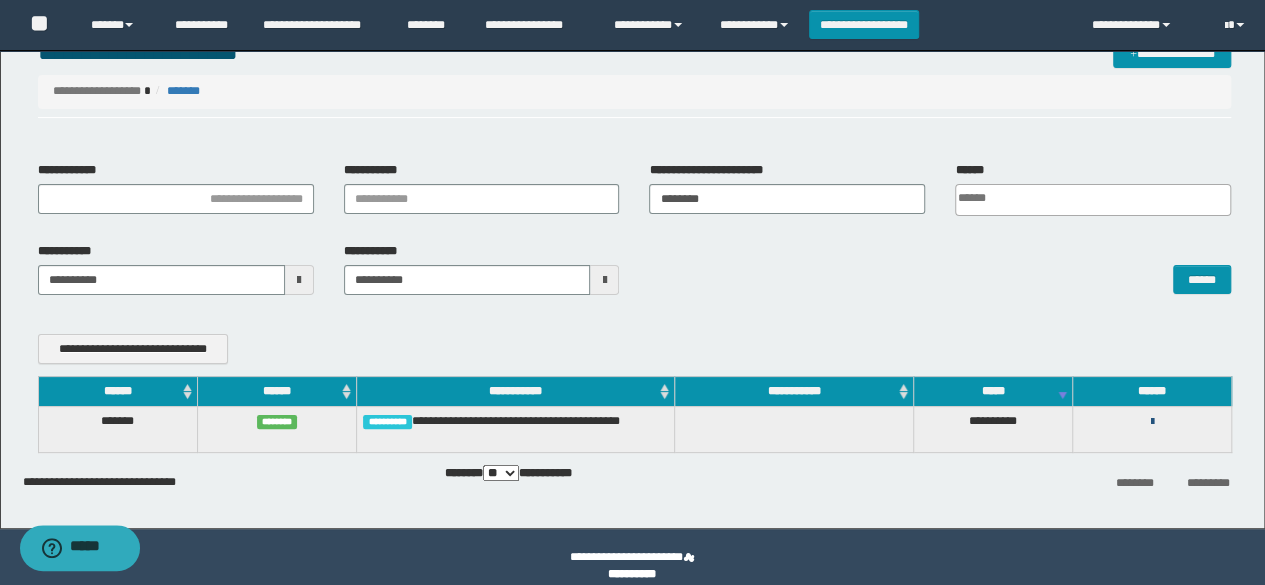 click at bounding box center [1152, 422] 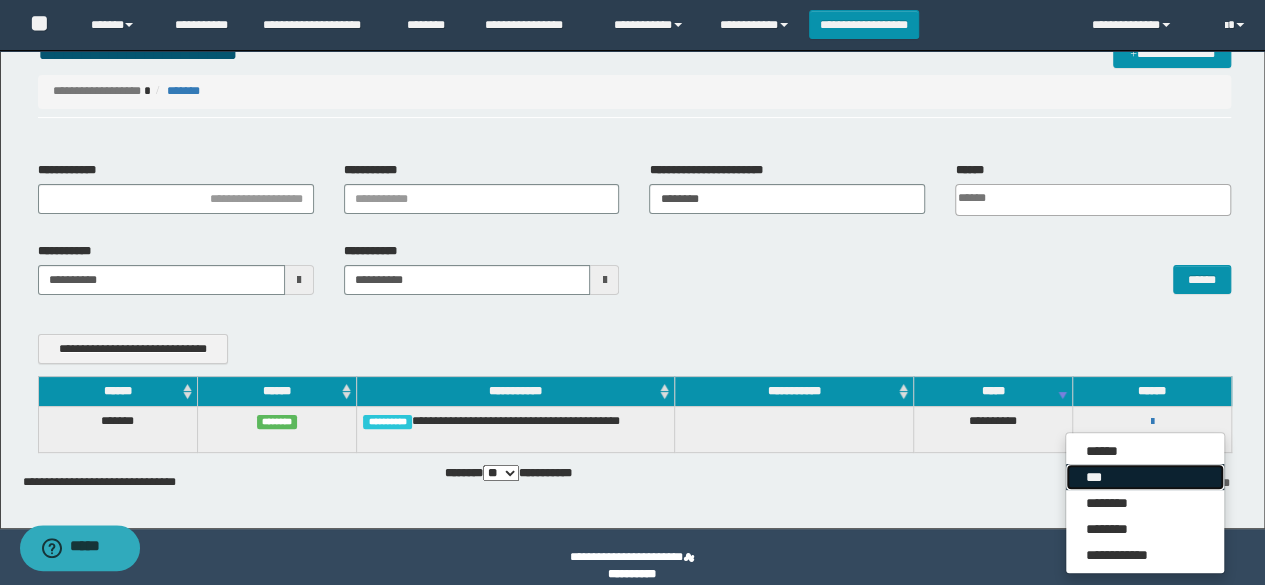 click on "***" at bounding box center [1145, 477] 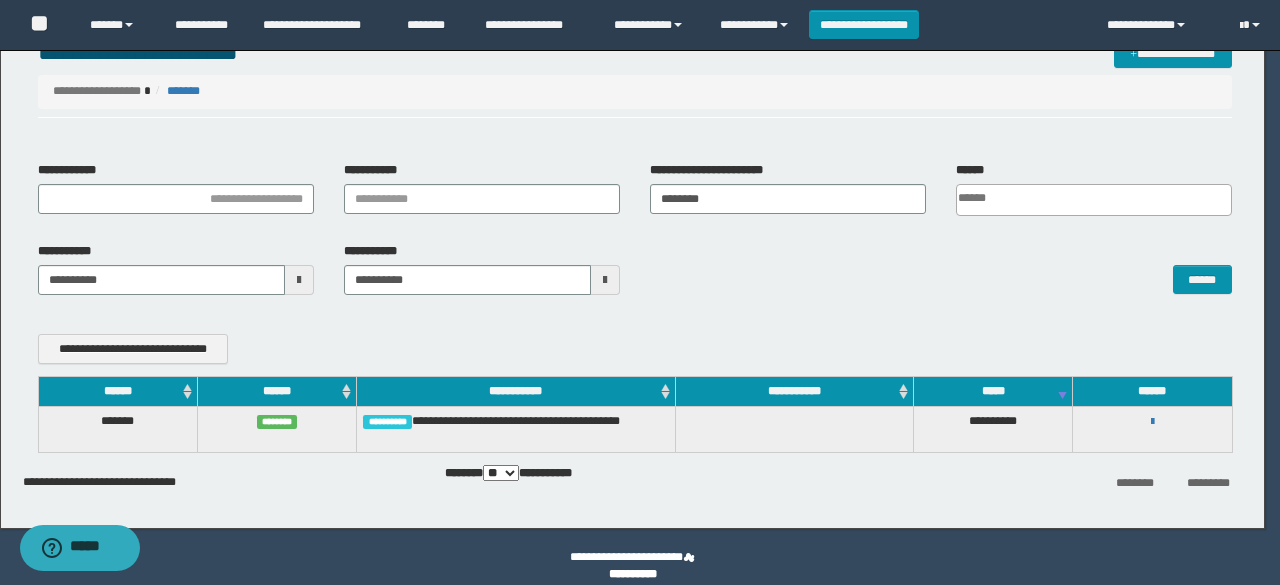 scroll, scrollTop: 0, scrollLeft: 0, axis: both 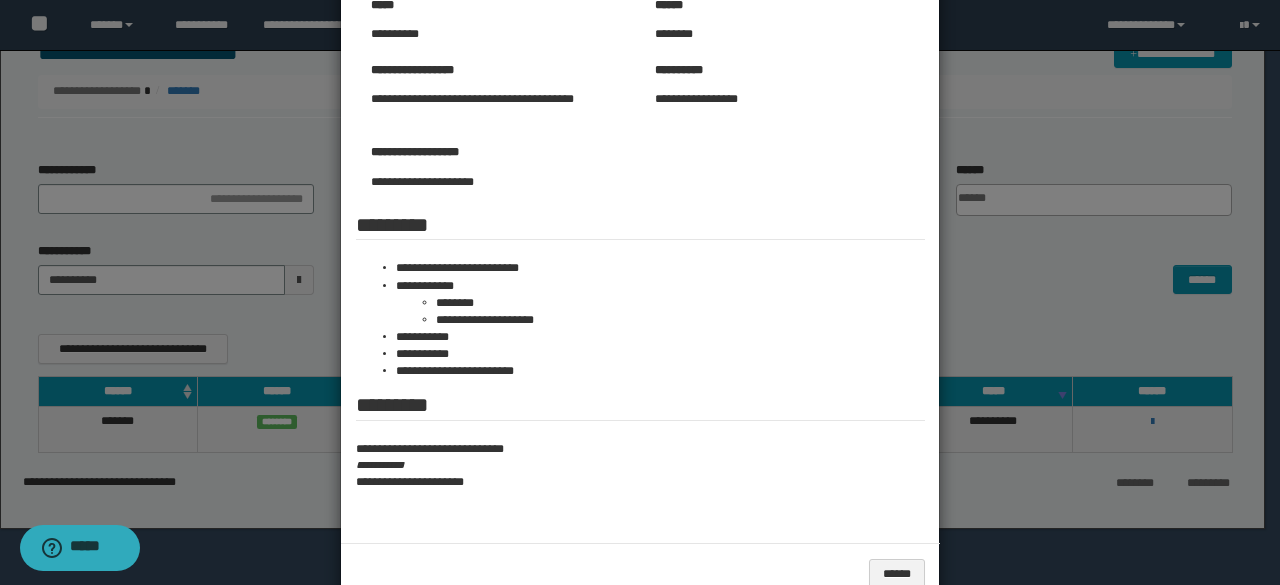 click at bounding box center [640, 216] 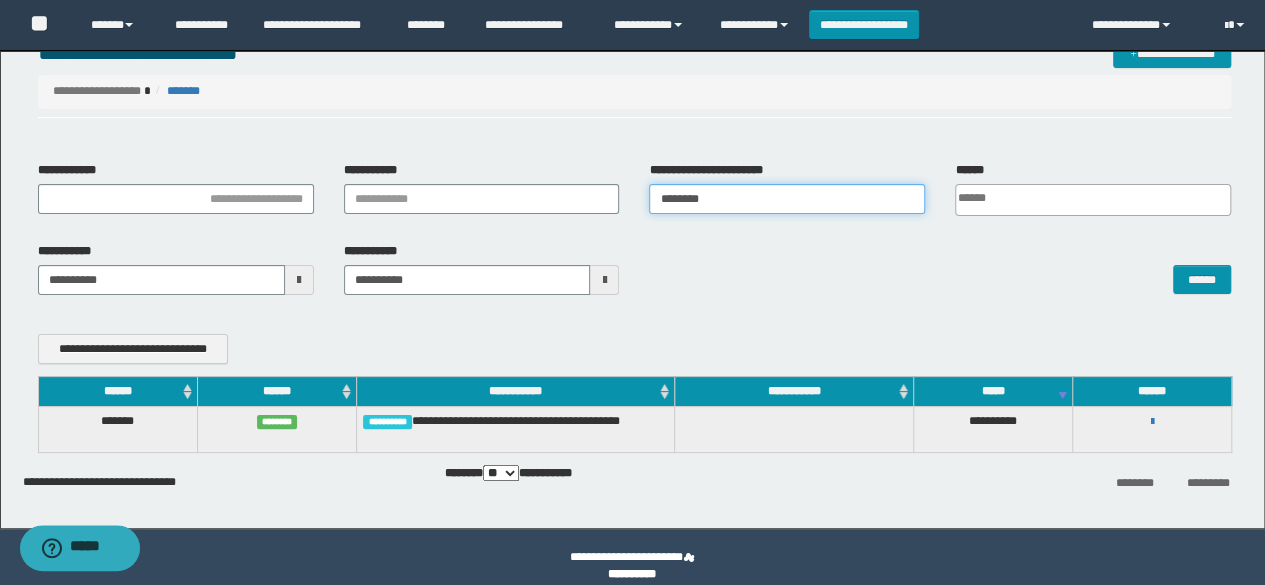 drag, startPoint x: 726, startPoint y: 199, endPoint x: 510, endPoint y: 203, distance: 216.03703 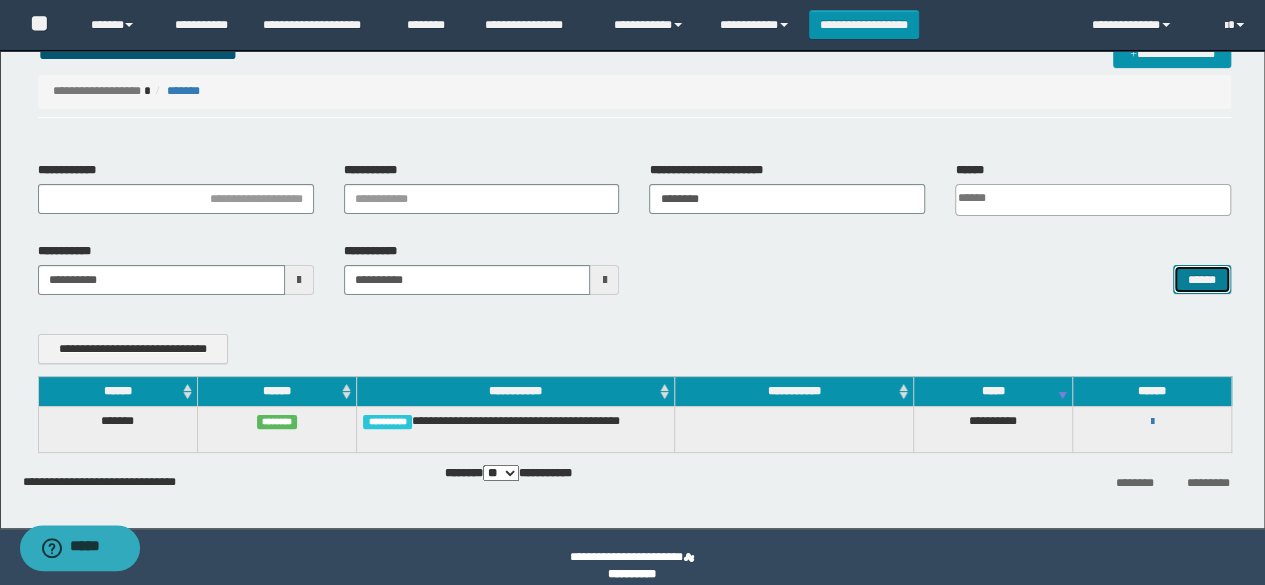 click on "******" at bounding box center (1202, 279) 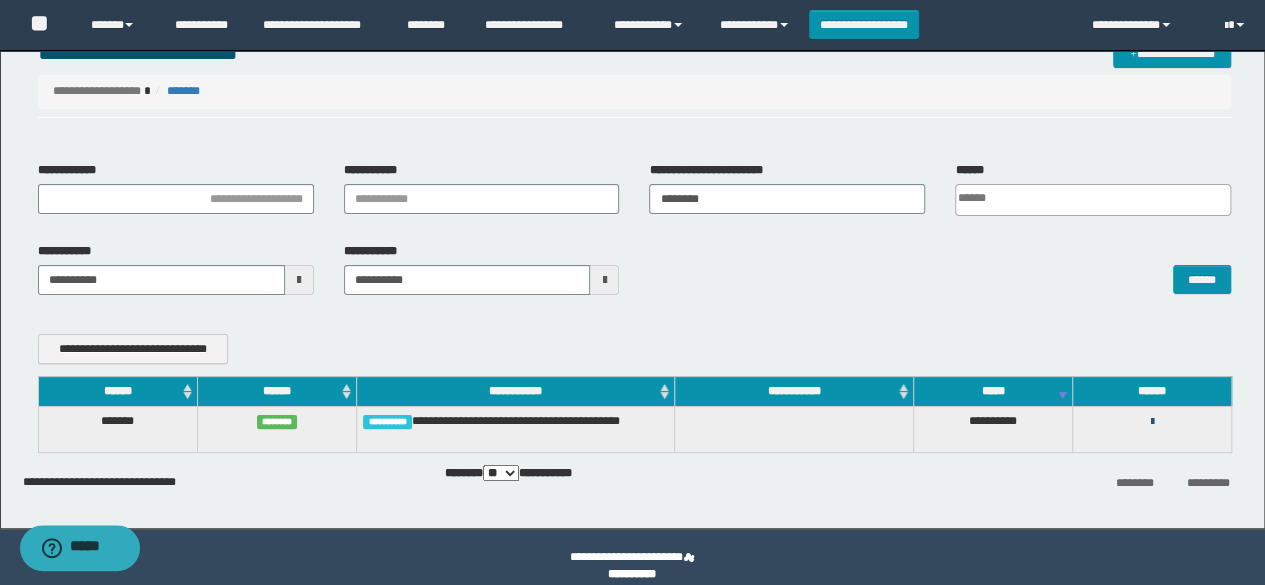 click at bounding box center (1152, 422) 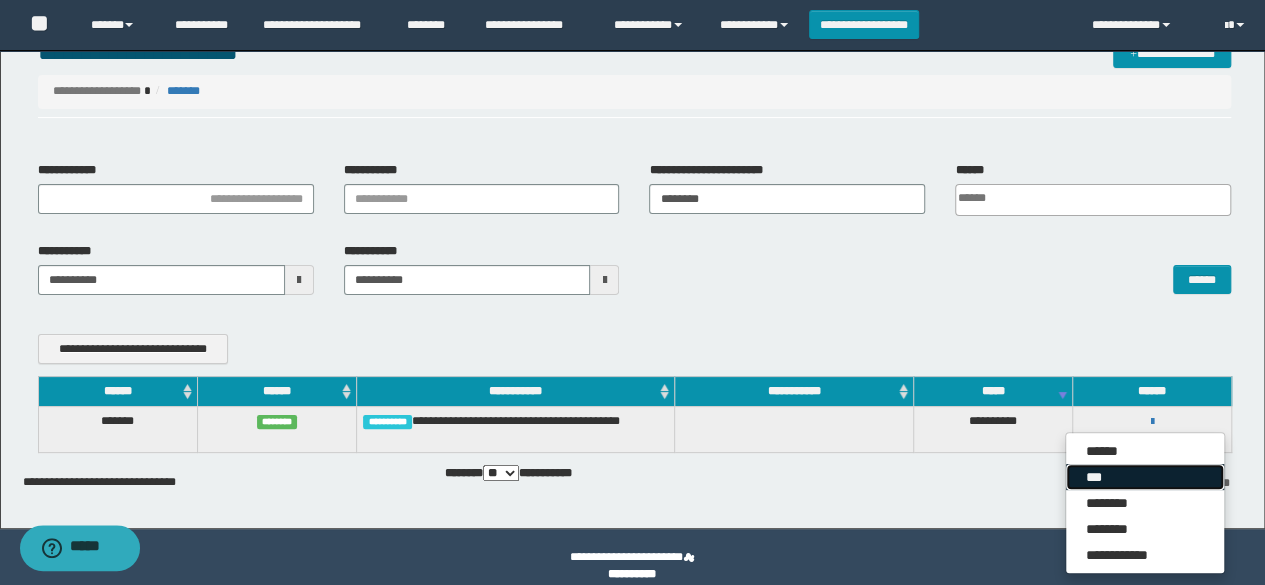 click on "***" at bounding box center [1145, 477] 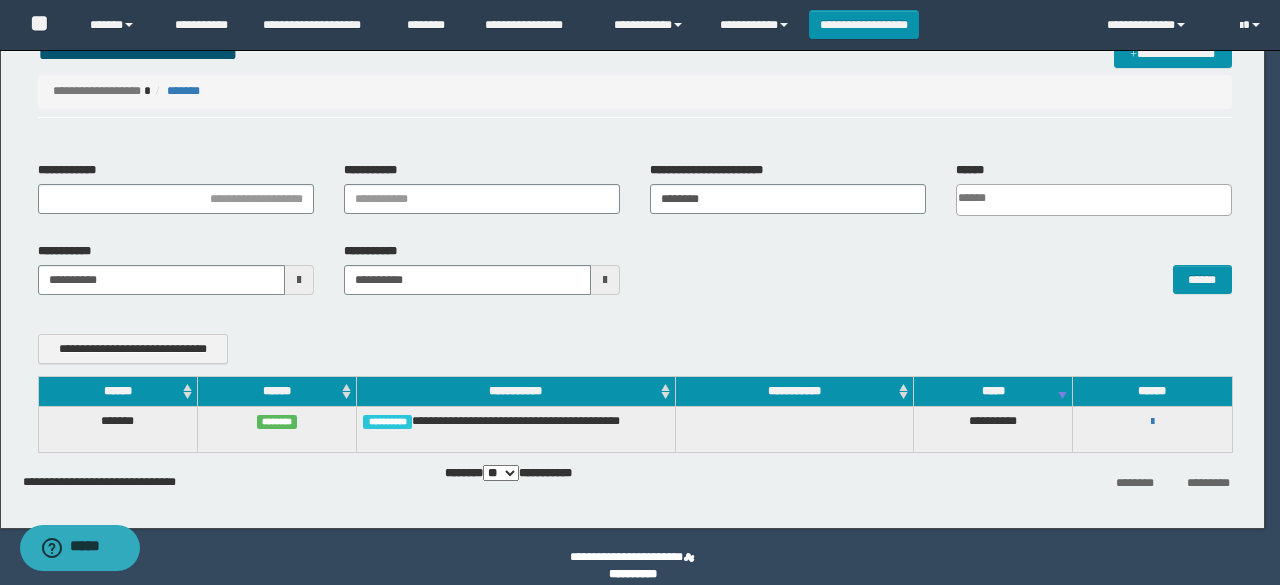 scroll, scrollTop: 0, scrollLeft: 0, axis: both 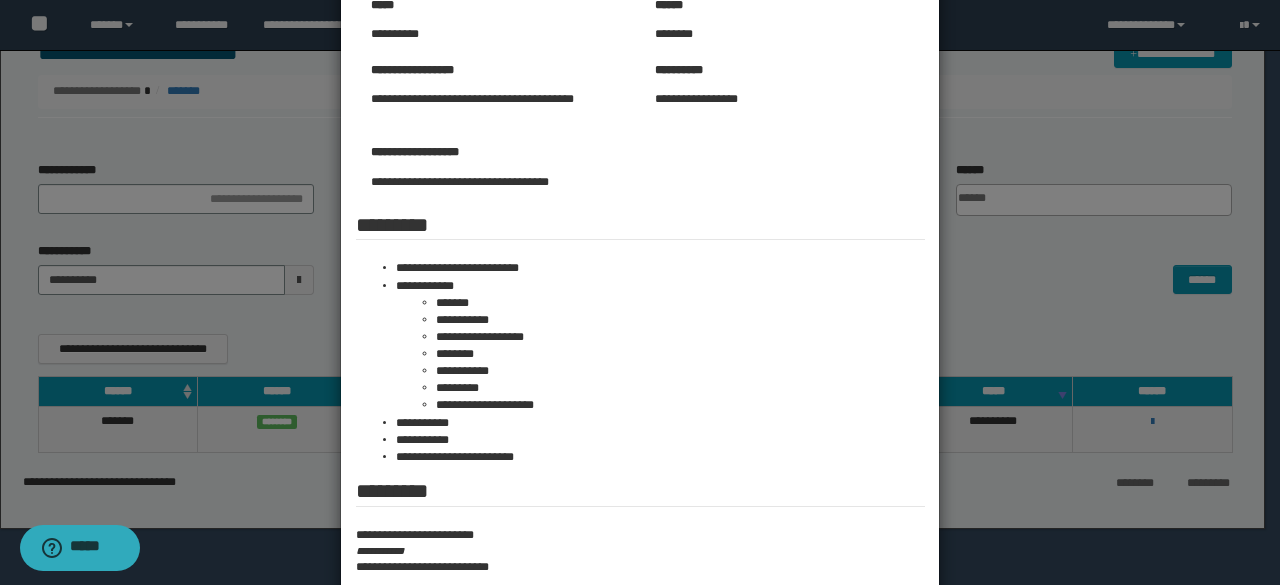 click at bounding box center [640, 259] 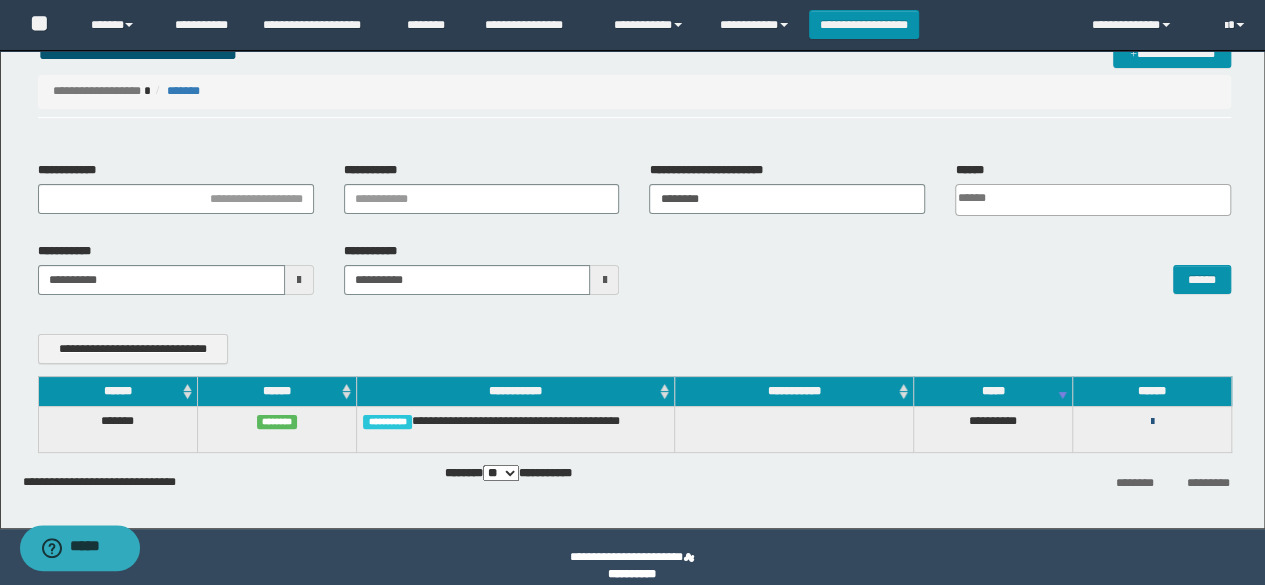 click at bounding box center (1152, 422) 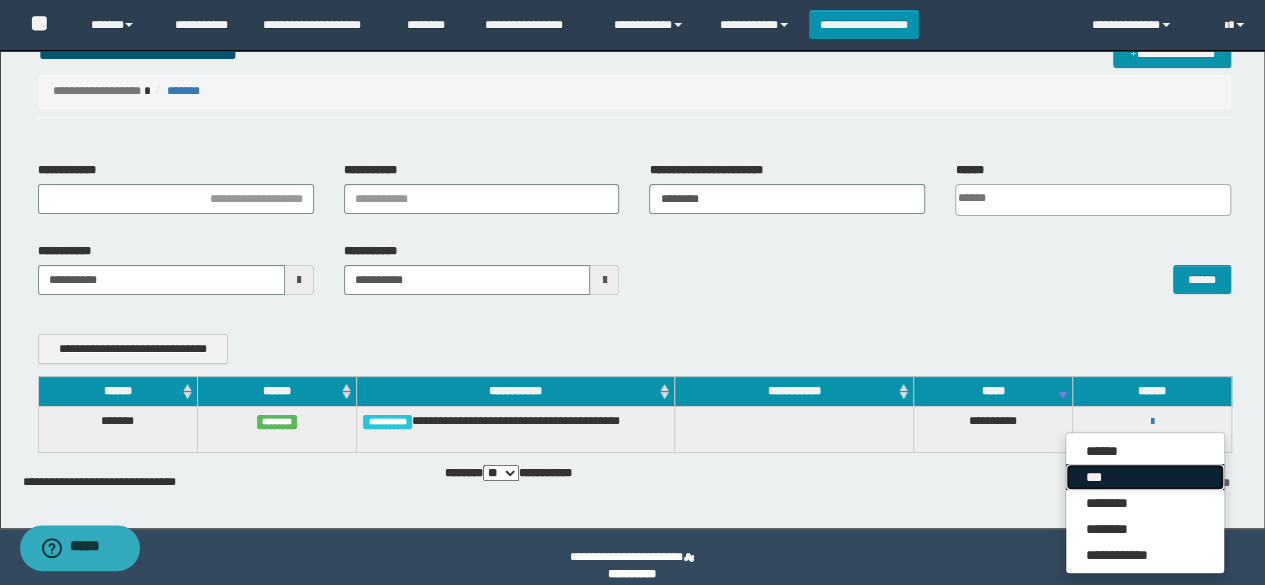 click on "***" at bounding box center [1145, 477] 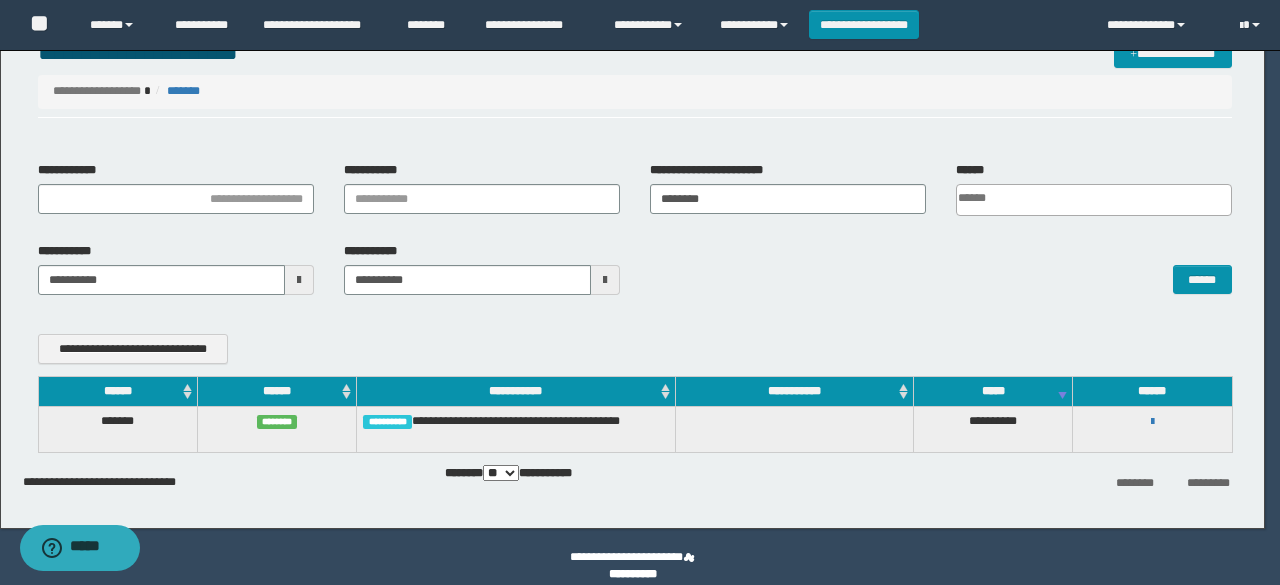 scroll, scrollTop: 0, scrollLeft: 0, axis: both 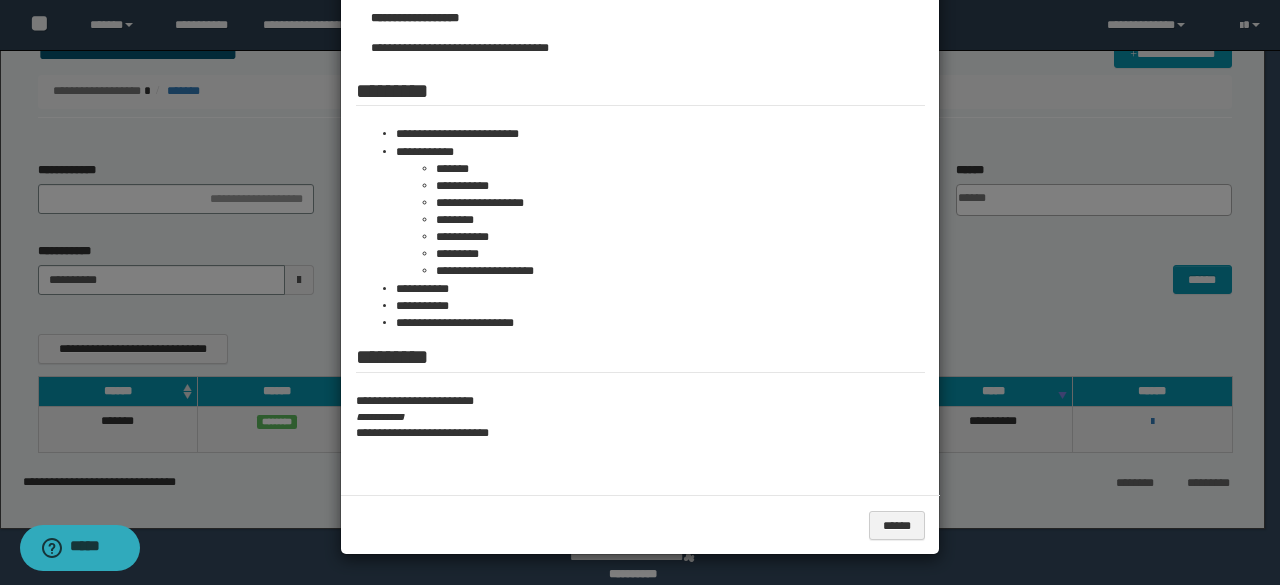 drag, startPoint x: 1182, startPoint y: 287, endPoint x: 1166, endPoint y: 283, distance: 16.492422 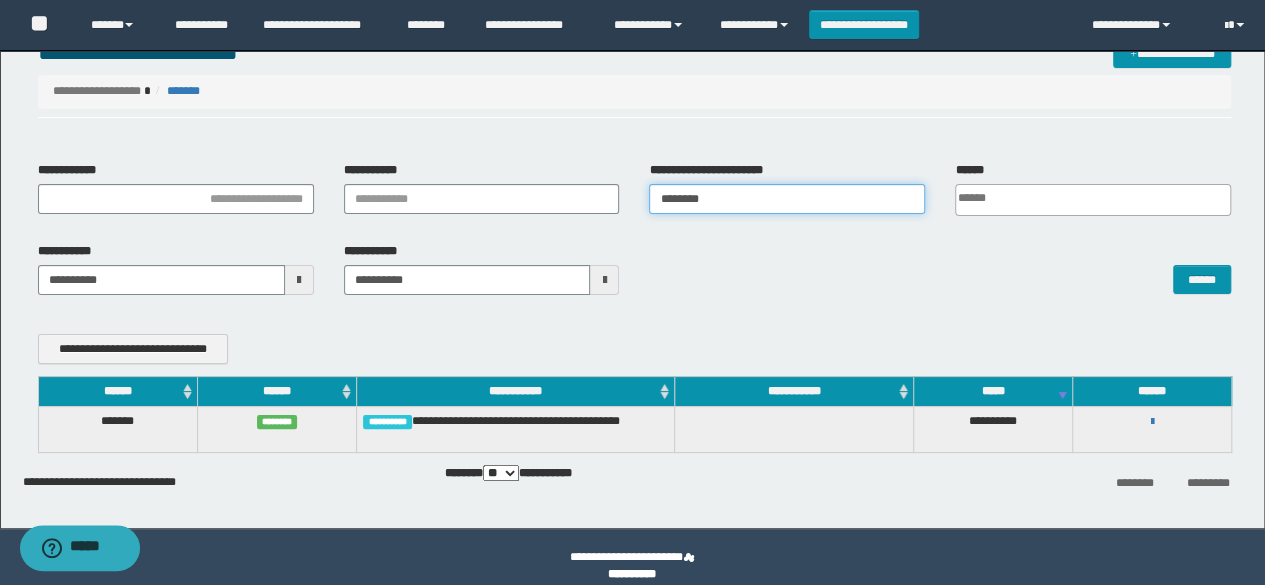 drag, startPoint x: 744, startPoint y: 197, endPoint x: 500, endPoint y: 202, distance: 244.05122 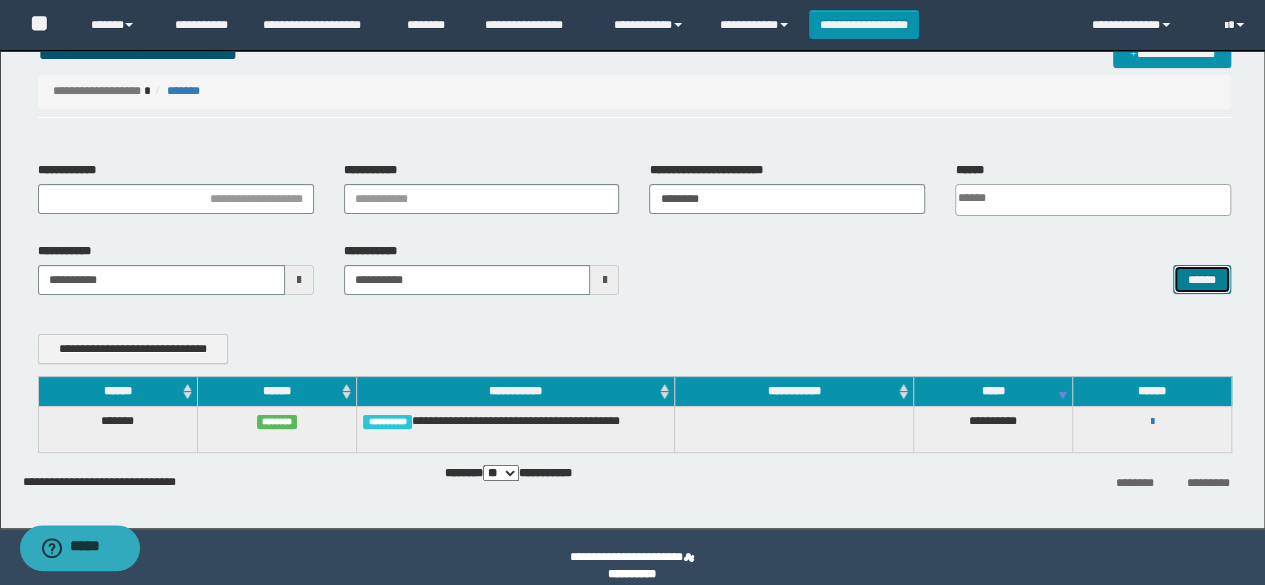 click on "******" at bounding box center (1202, 279) 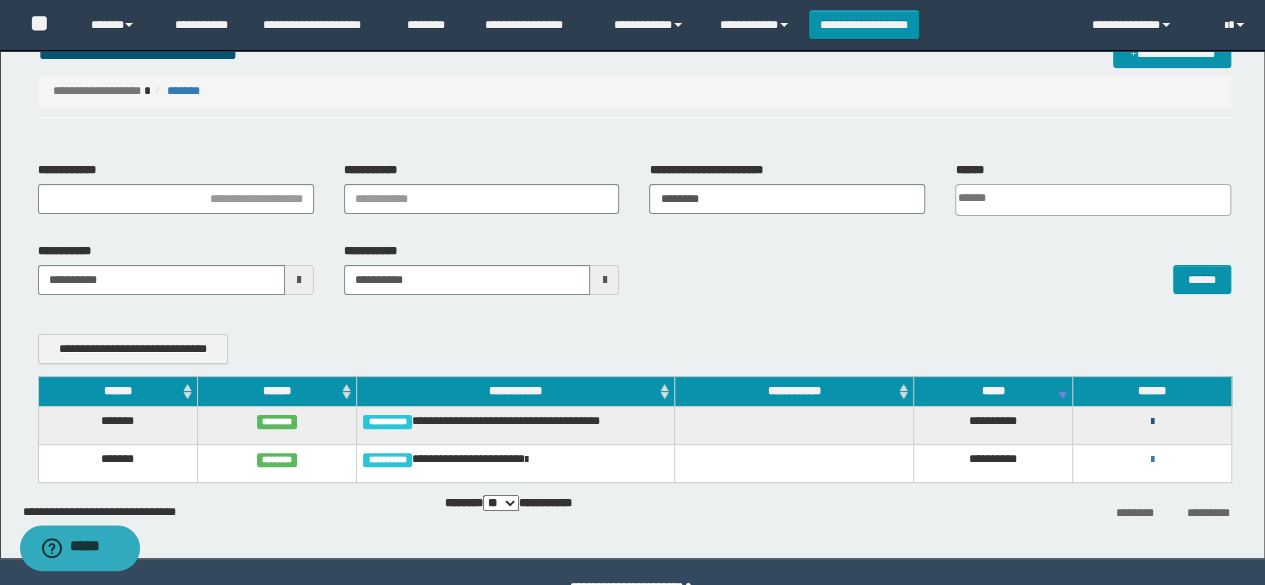 click at bounding box center [1152, 422] 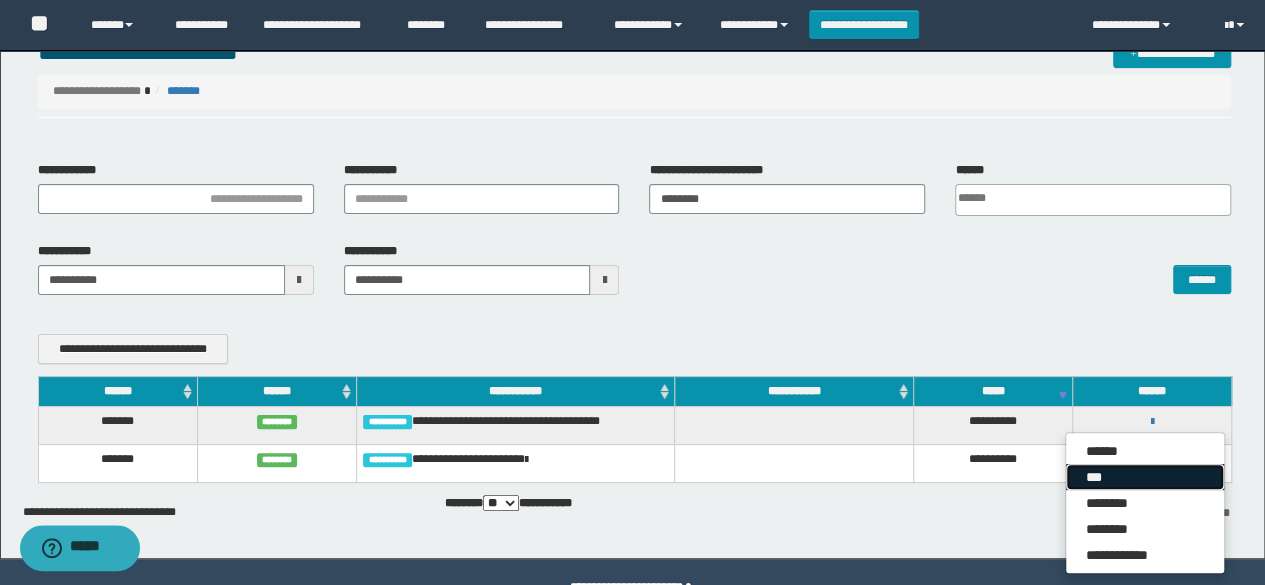 click on "***" at bounding box center [1145, 477] 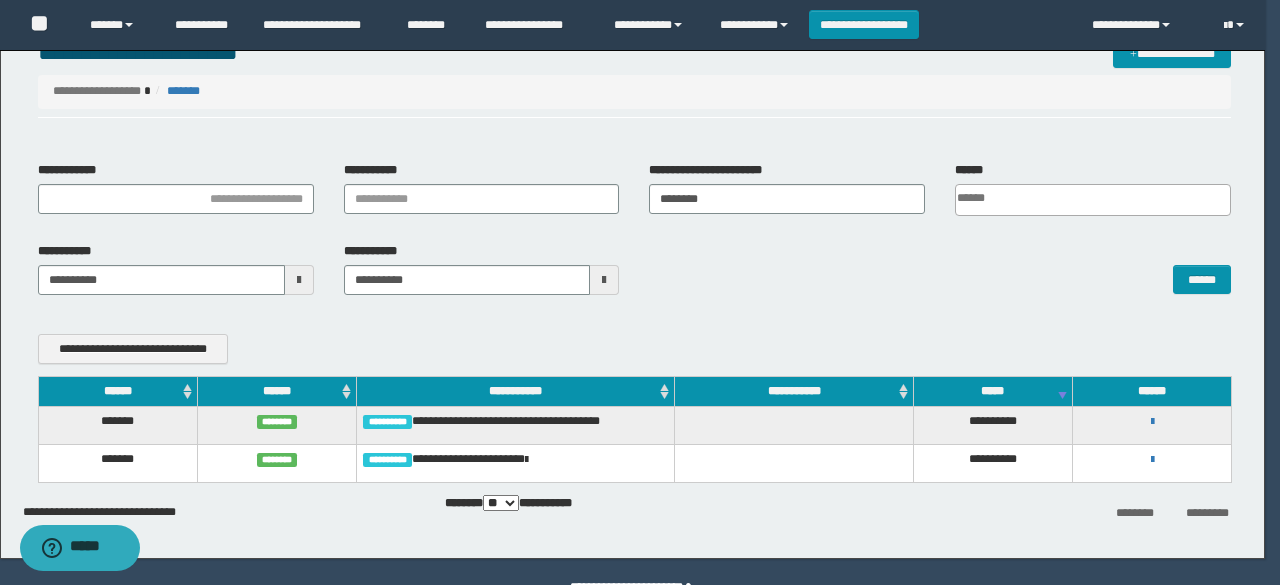 scroll, scrollTop: 0, scrollLeft: 0, axis: both 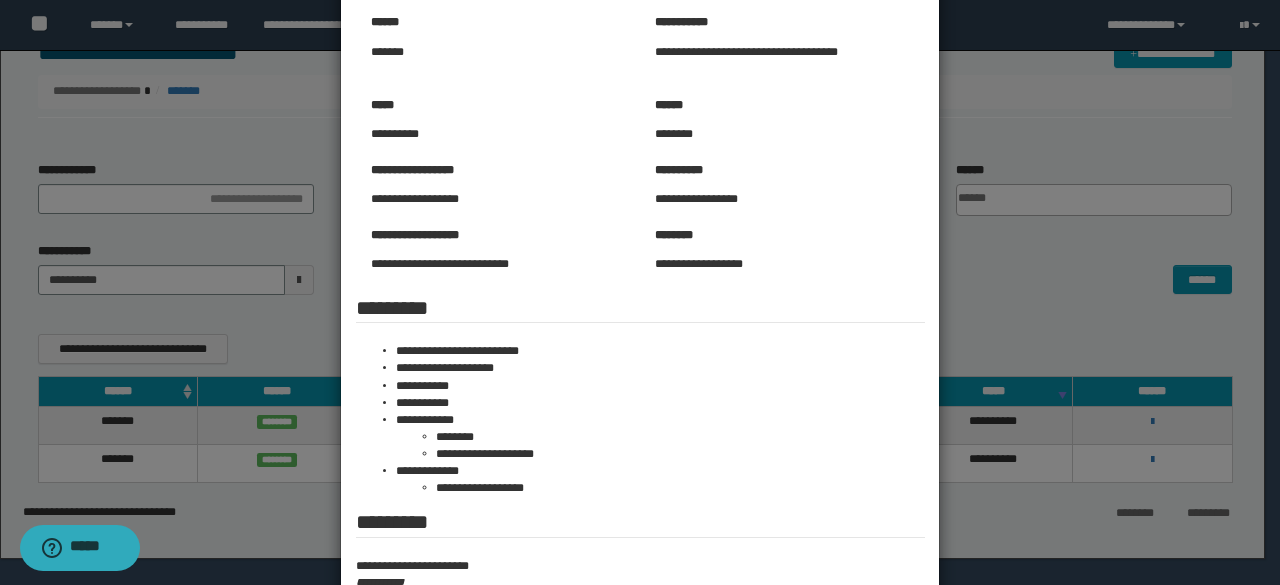 click at bounding box center (640, 325) 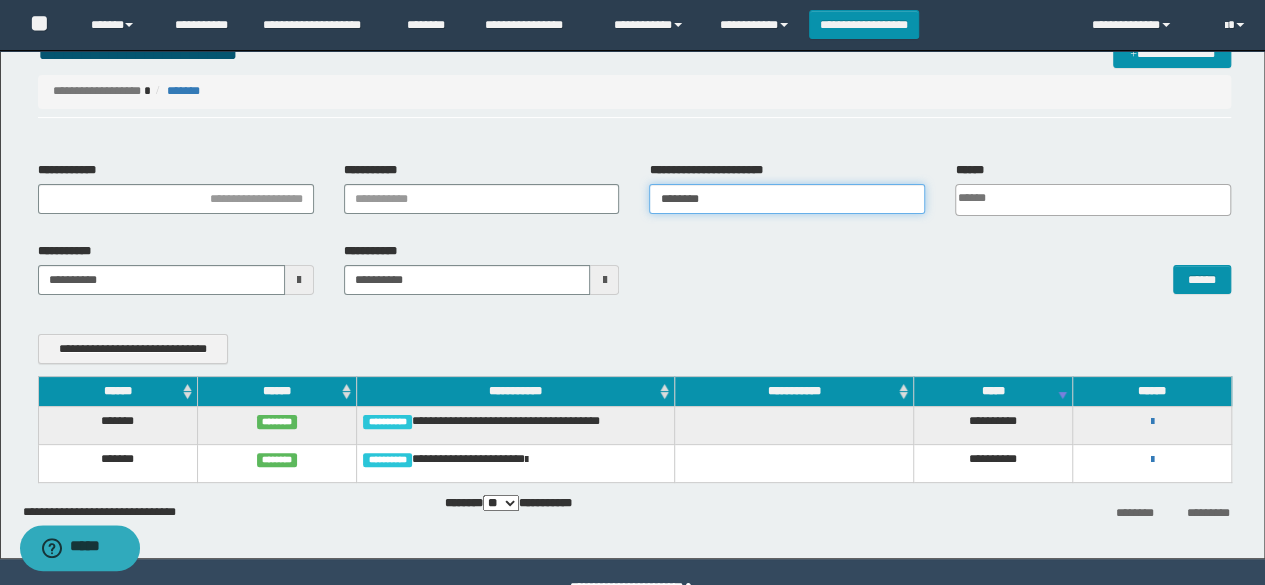 drag, startPoint x: 737, startPoint y: 197, endPoint x: 324, endPoint y: 247, distance: 416.01562 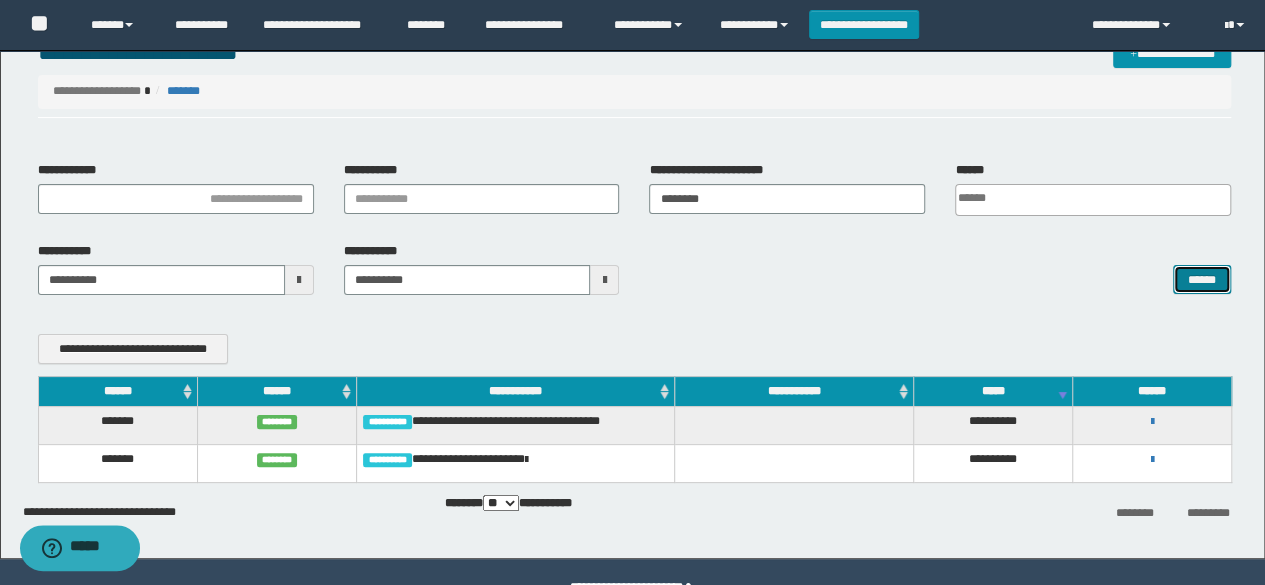 click on "******" at bounding box center [1202, 279] 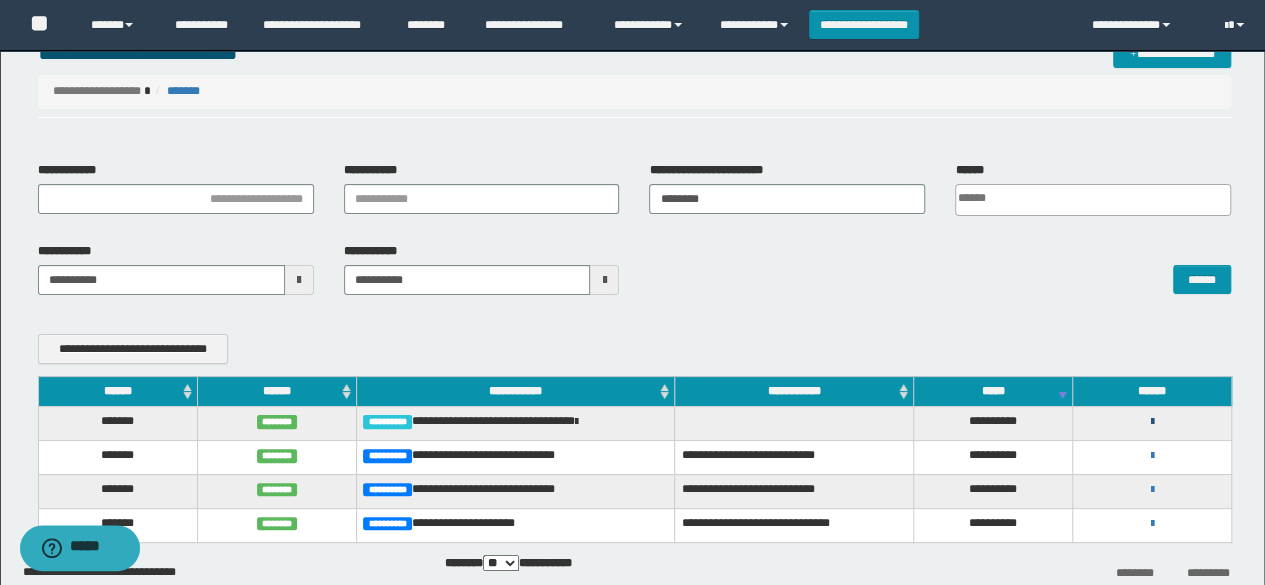 click at bounding box center [1152, 422] 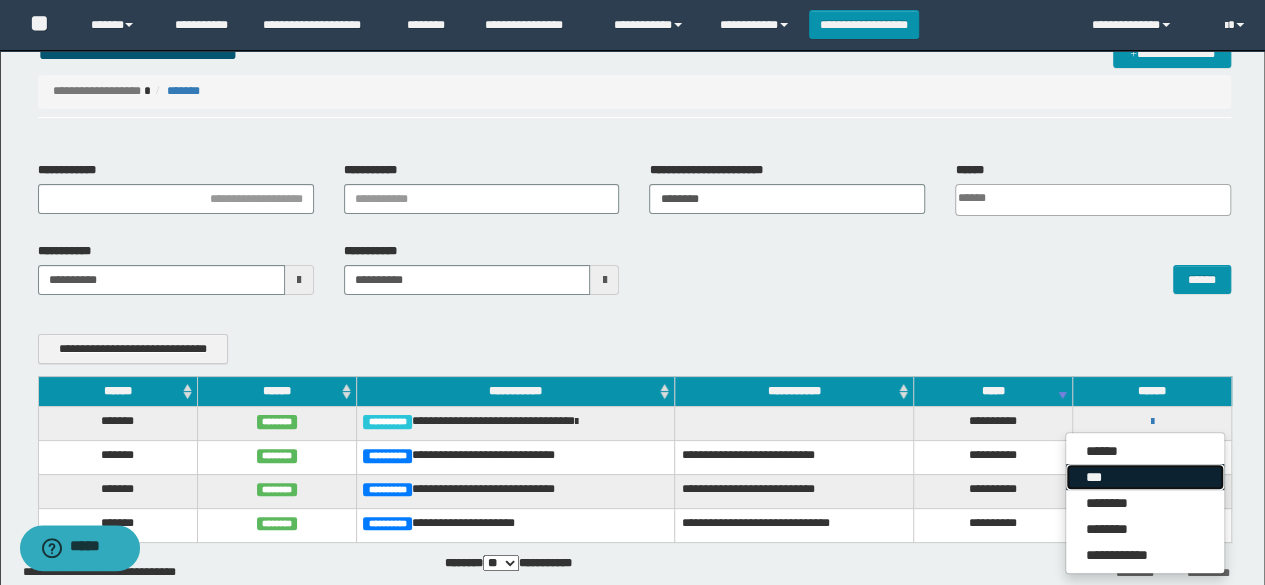 drag, startPoint x: 1095, startPoint y: 467, endPoint x: 1083, endPoint y: 457, distance: 15.6205 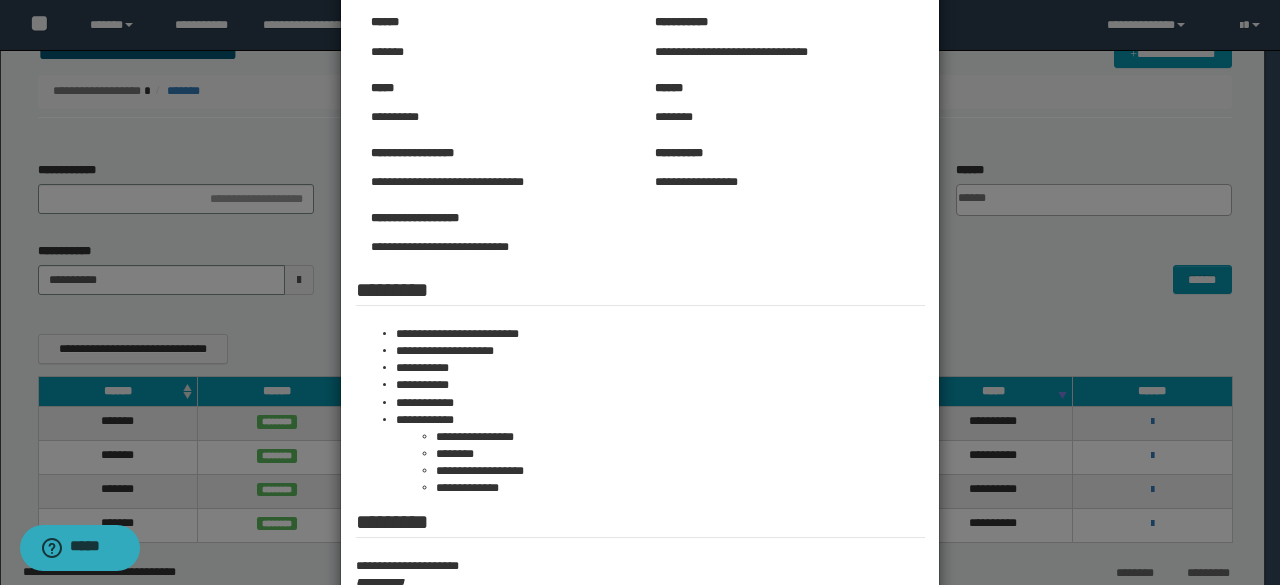 scroll, scrollTop: 0, scrollLeft: 0, axis: both 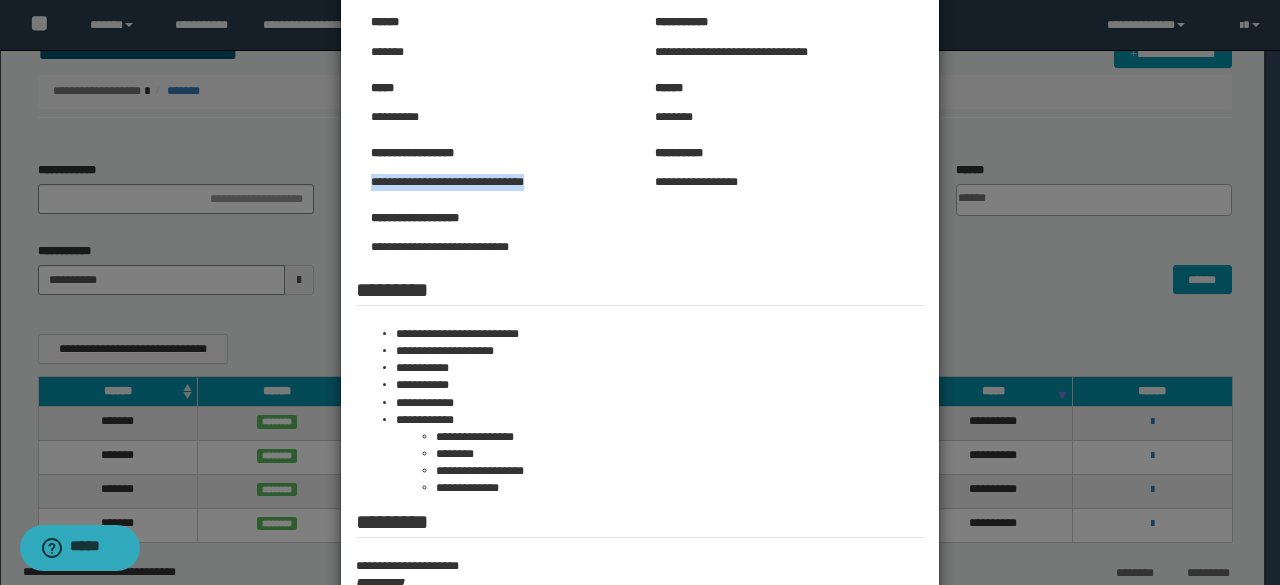 drag, startPoint x: 362, startPoint y: 181, endPoint x: 599, endPoint y: 183, distance: 237.00844 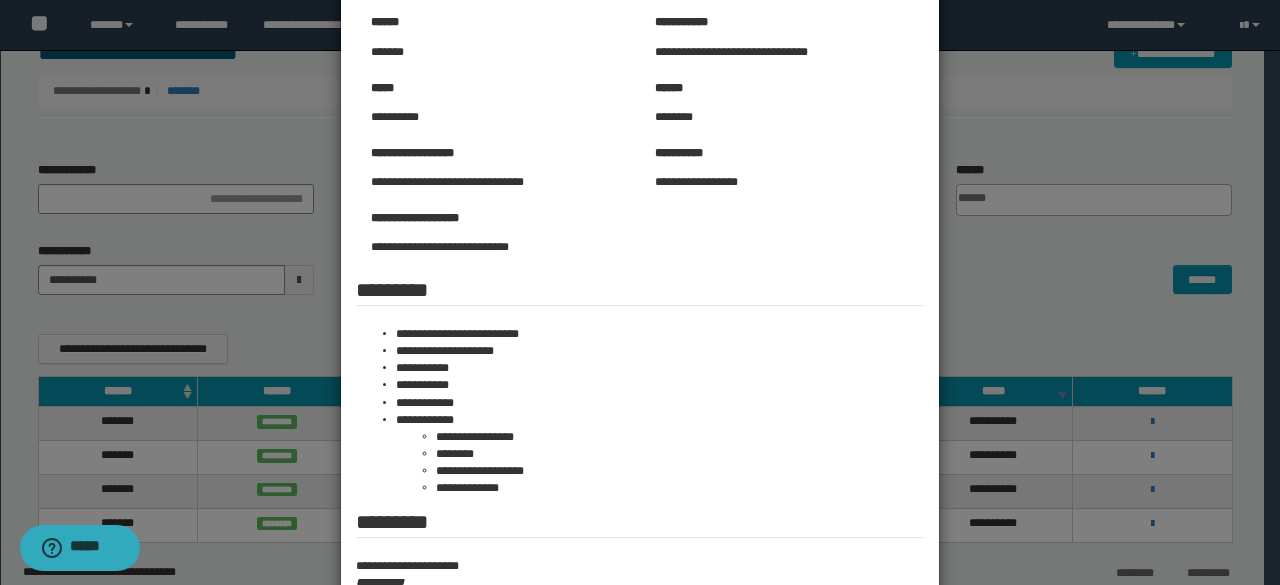click at bounding box center (640, 325) 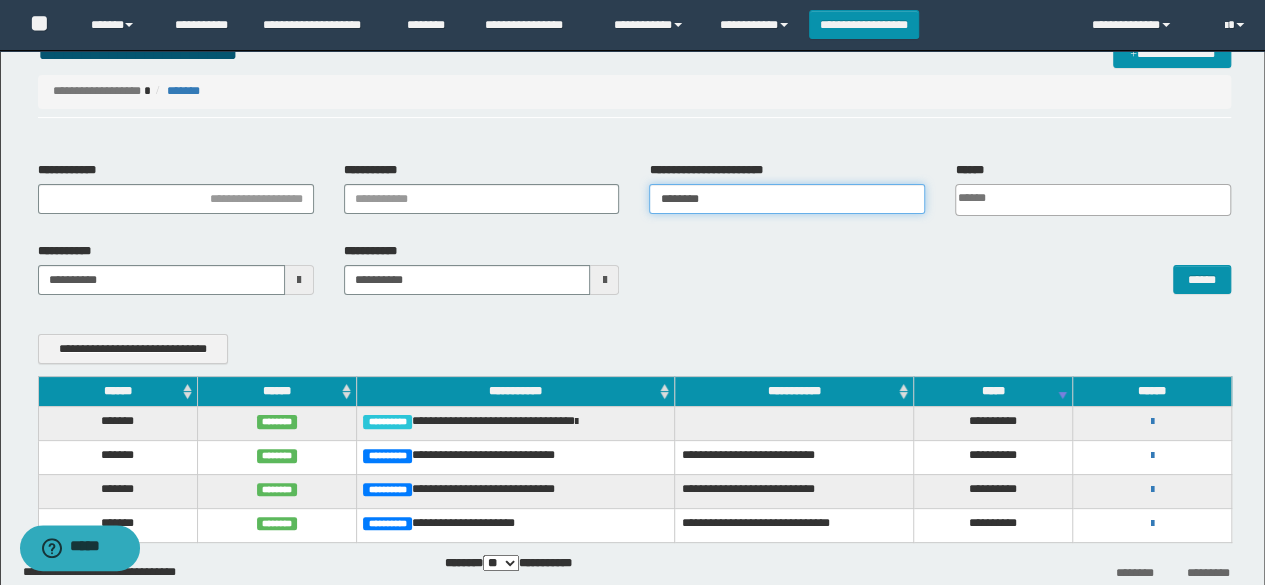 drag, startPoint x: 744, startPoint y: 199, endPoint x: 408, endPoint y: 211, distance: 336.2142 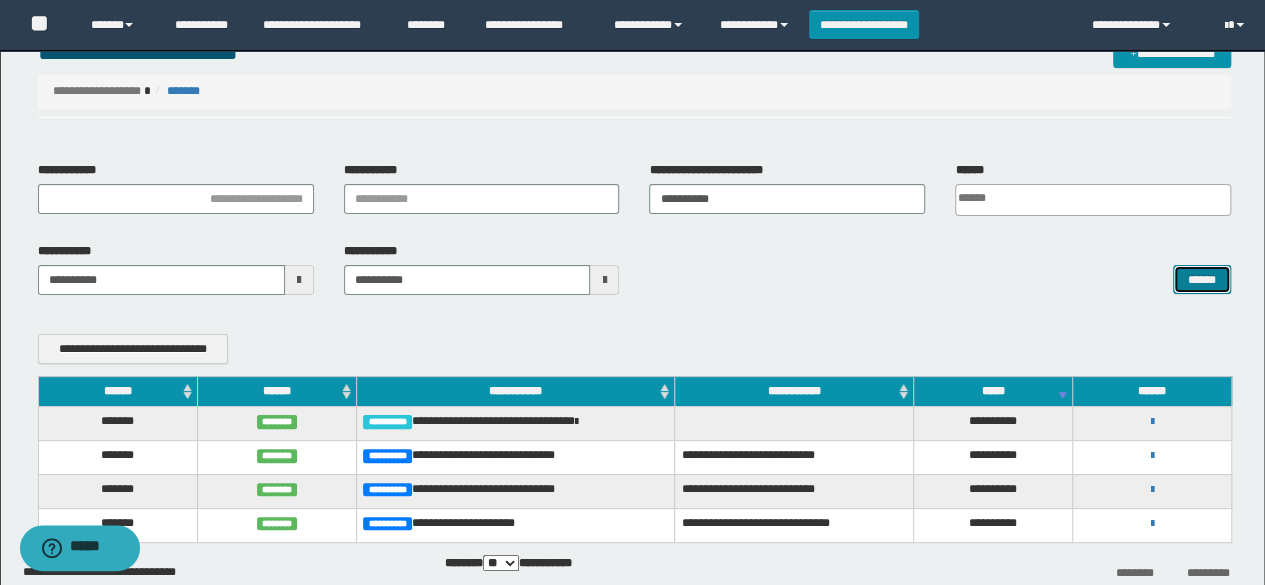 click on "******" at bounding box center (1202, 279) 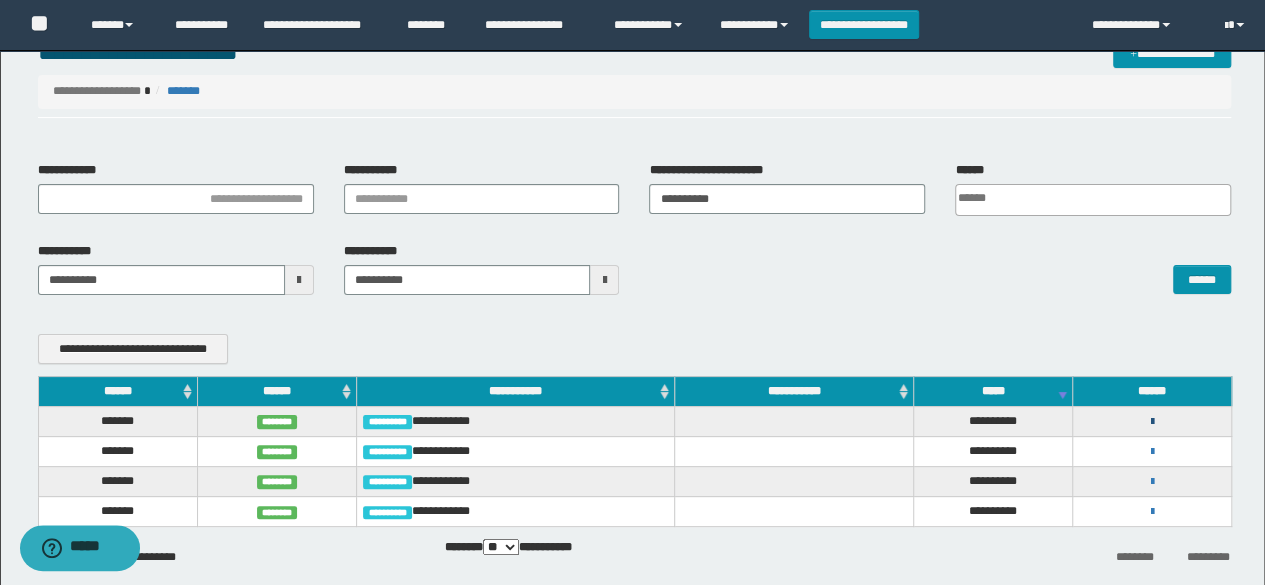 click at bounding box center [1152, 422] 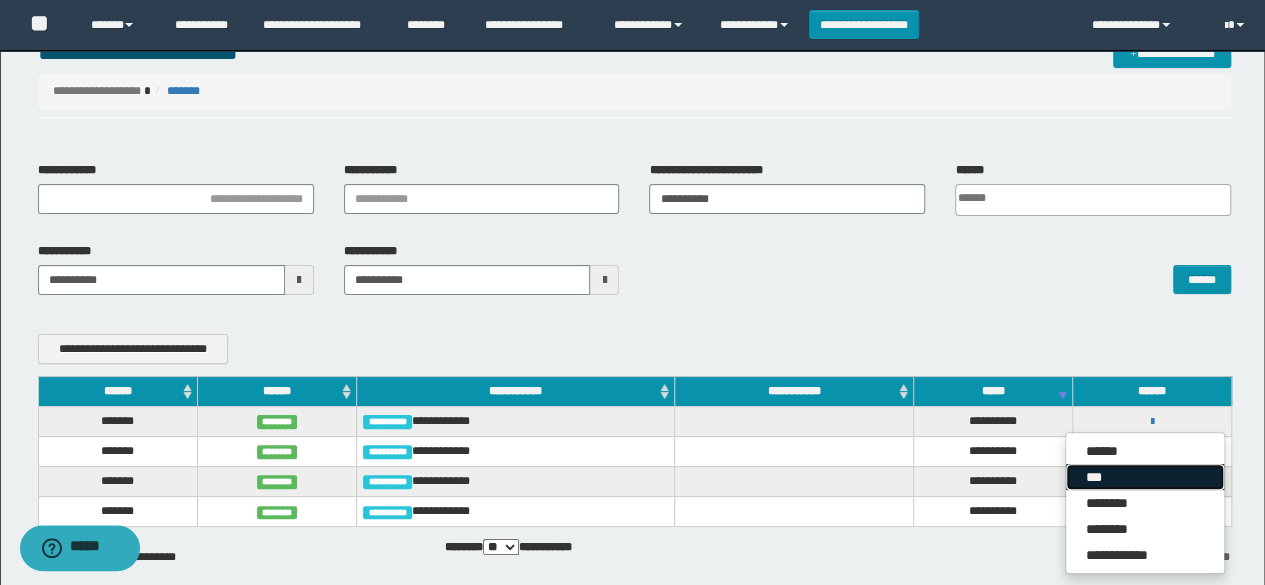 click on "***" at bounding box center [1145, 477] 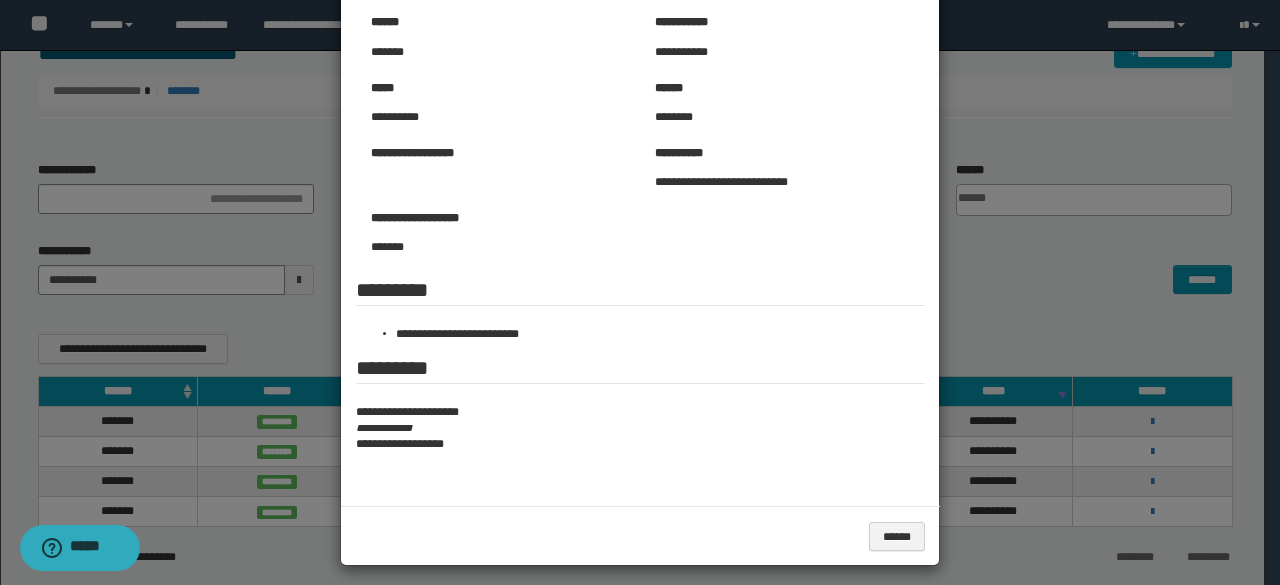 scroll, scrollTop: 0, scrollLeft: 0, axis: both 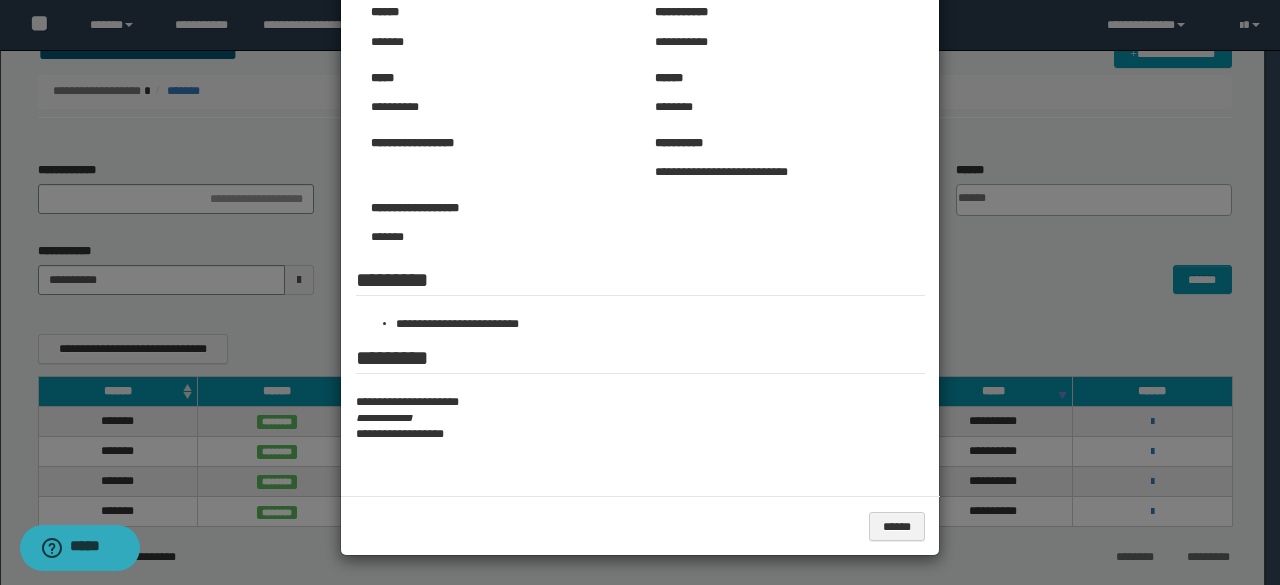 click at bounding box center [640, 238] 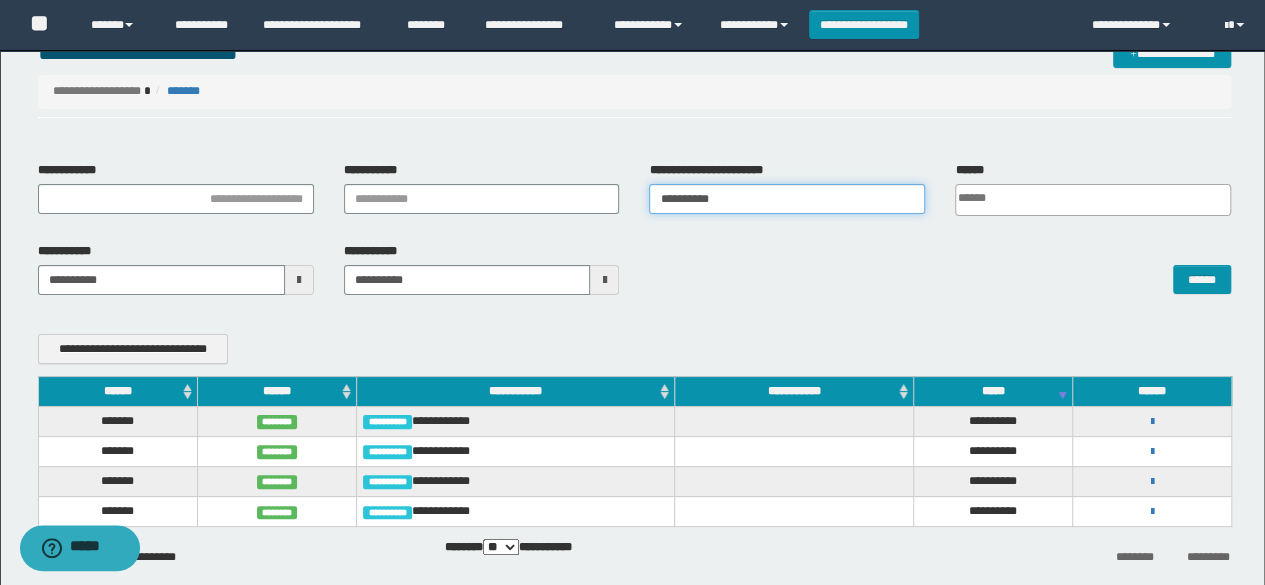 drag, startPoint x: 760, startPoint y: 202, endPoint x: 401, endPoint y: 216, distance: 359.2729 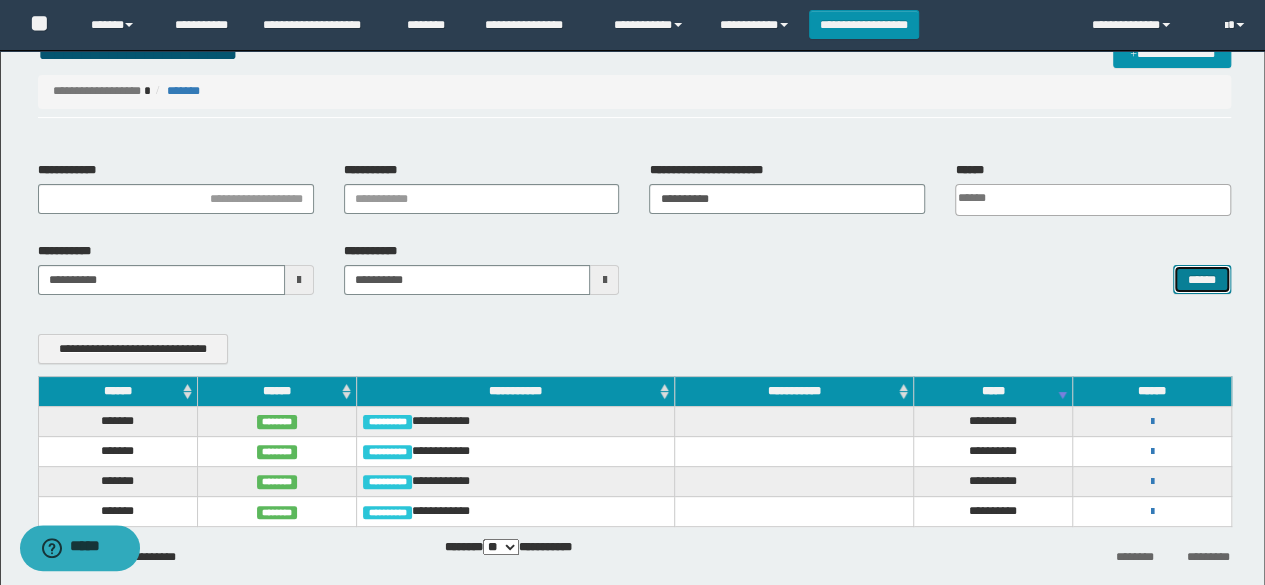 click on "******" at bounding box center [1202, 279] 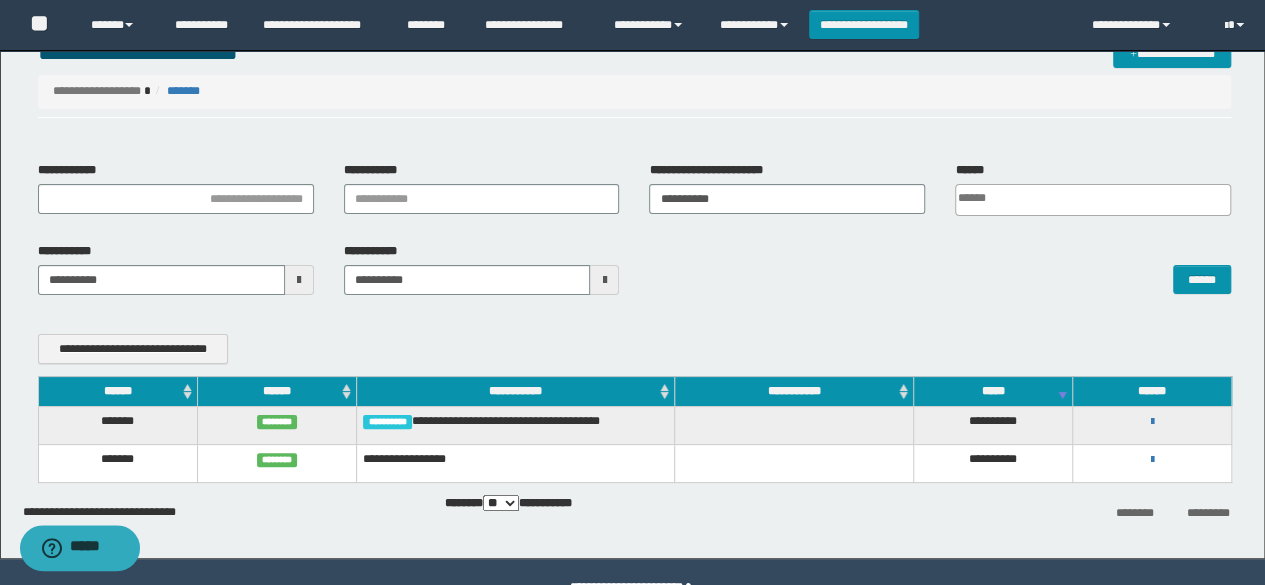 click on "[FIRST] [LAST] [LAST] [LAST] [LAST]" at bounding box center (1151, 425) 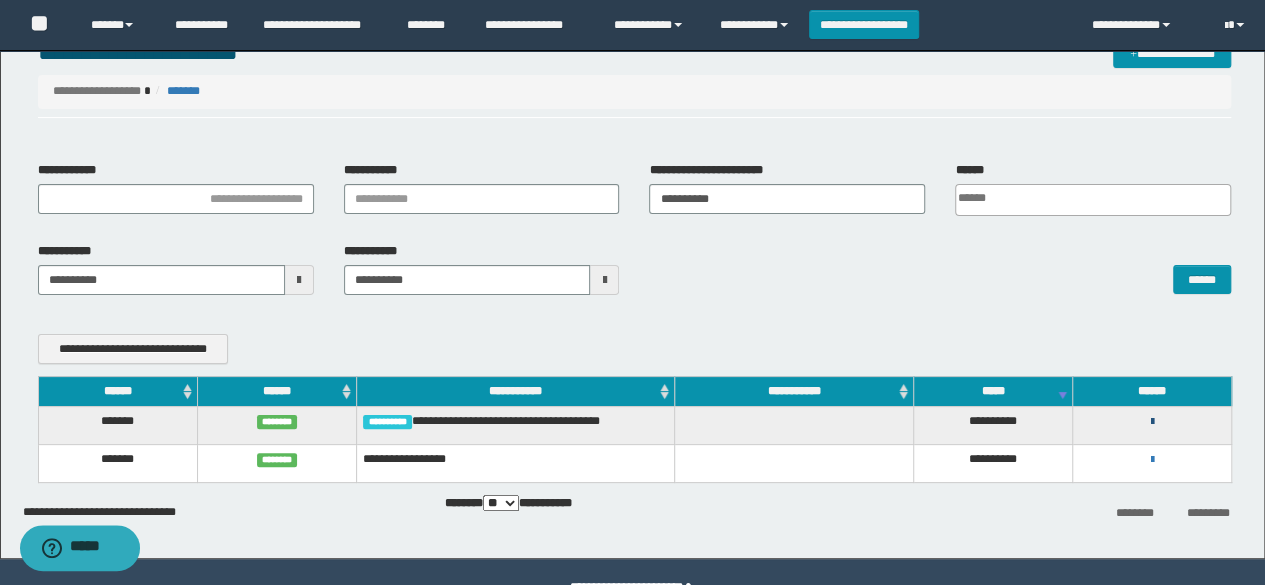 click at bounding box center (1152, 422) 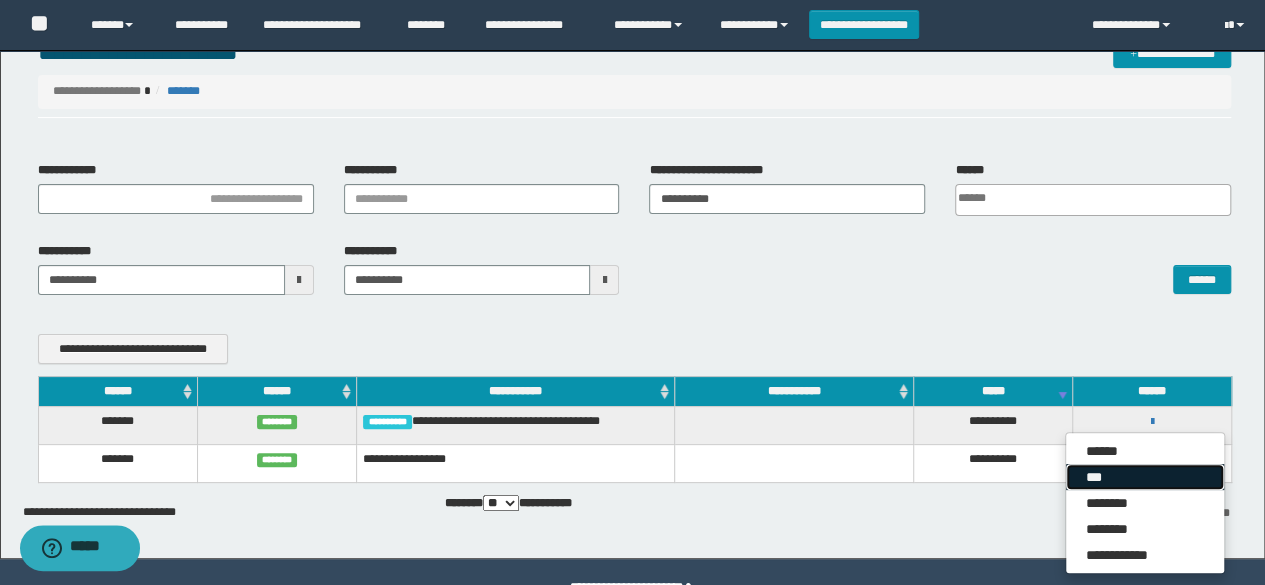 click on "***" at bounding box center [1145, 477] 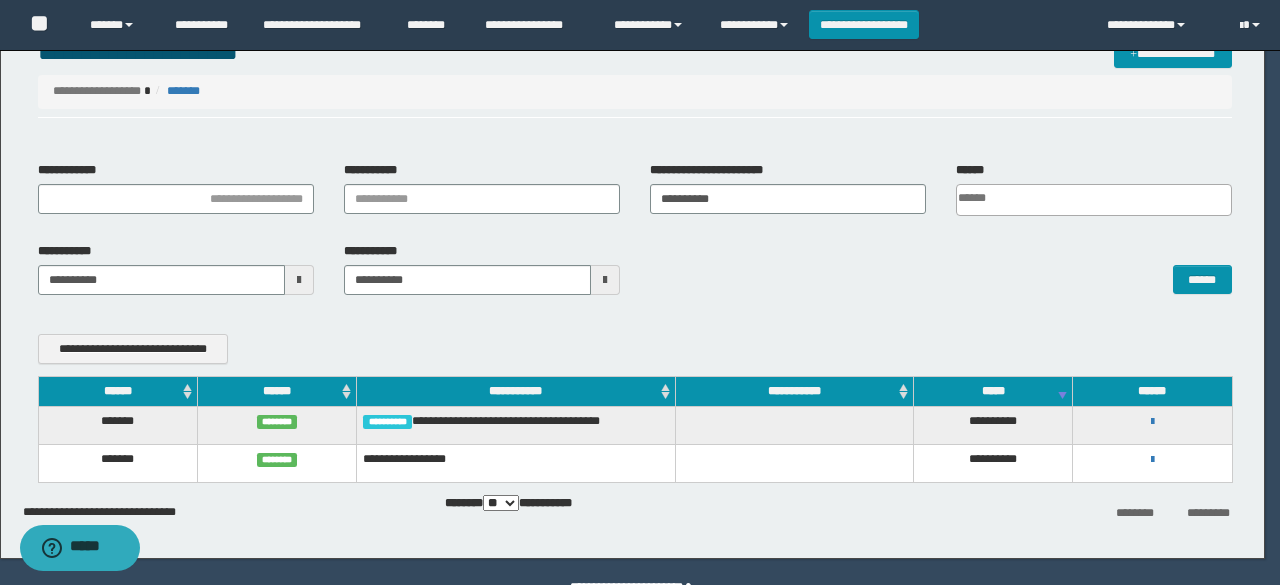 scroll, scrollTop: 0, scrollLeft: 0, axis: both 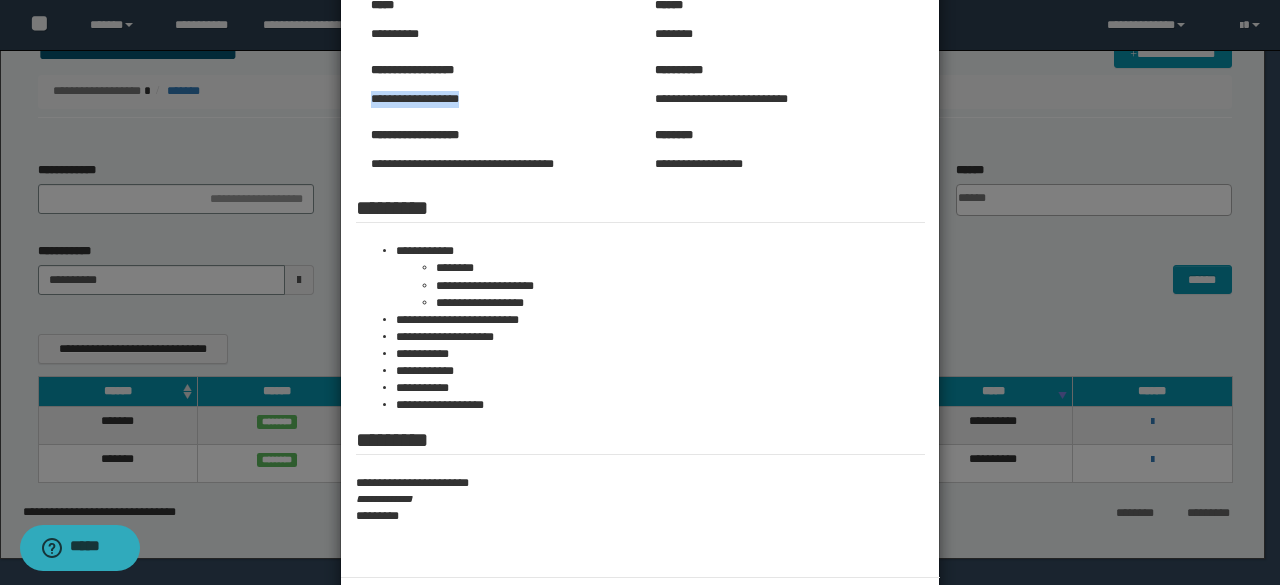 drag, startPoint x: 498, startPoint y: 91, endPoint x: 364, endPoint y: 103, distance: 134.53624 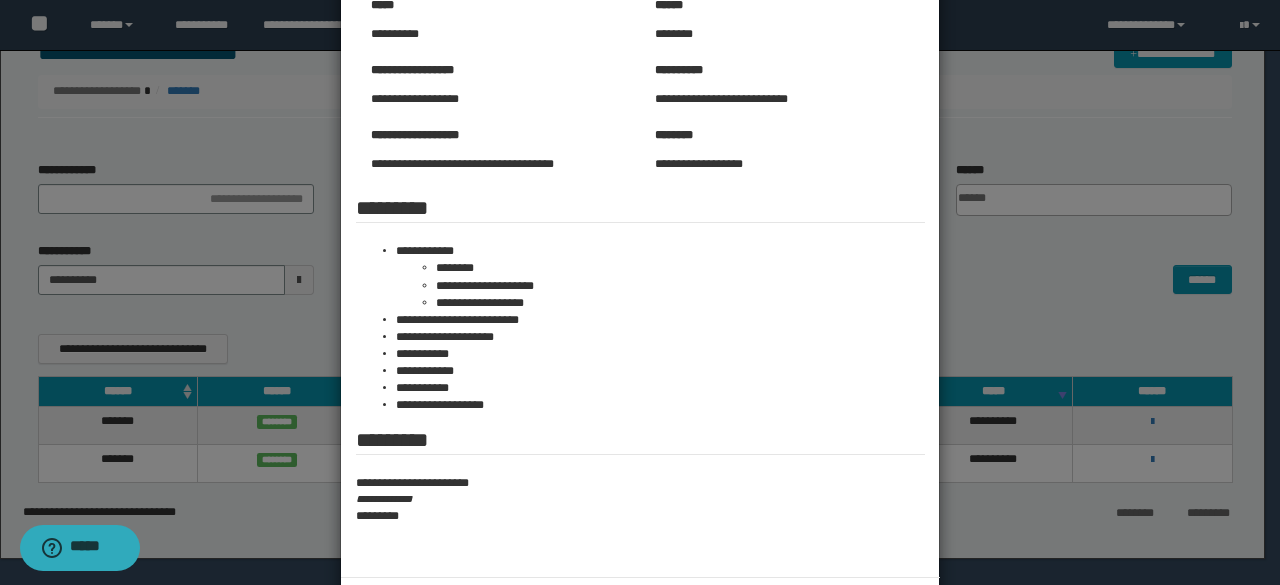 click at bounding box center (640, 233) 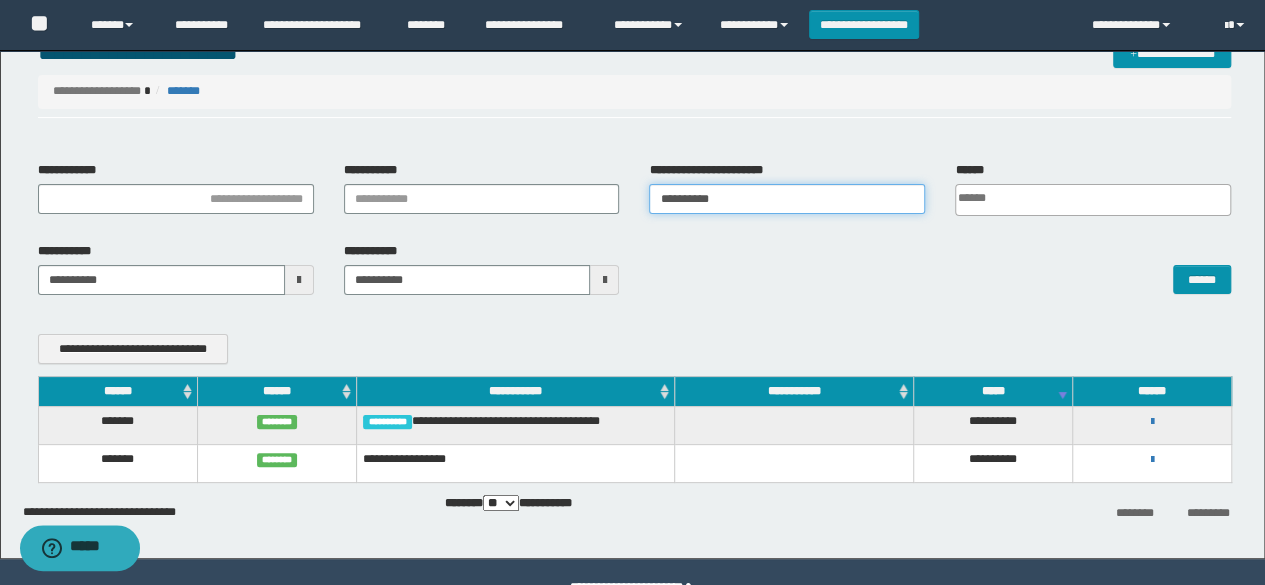 drag, startPoint x: 732, startPoint y: 195, endPoint x: 442, endPoint y: 215, distance: 290.68884 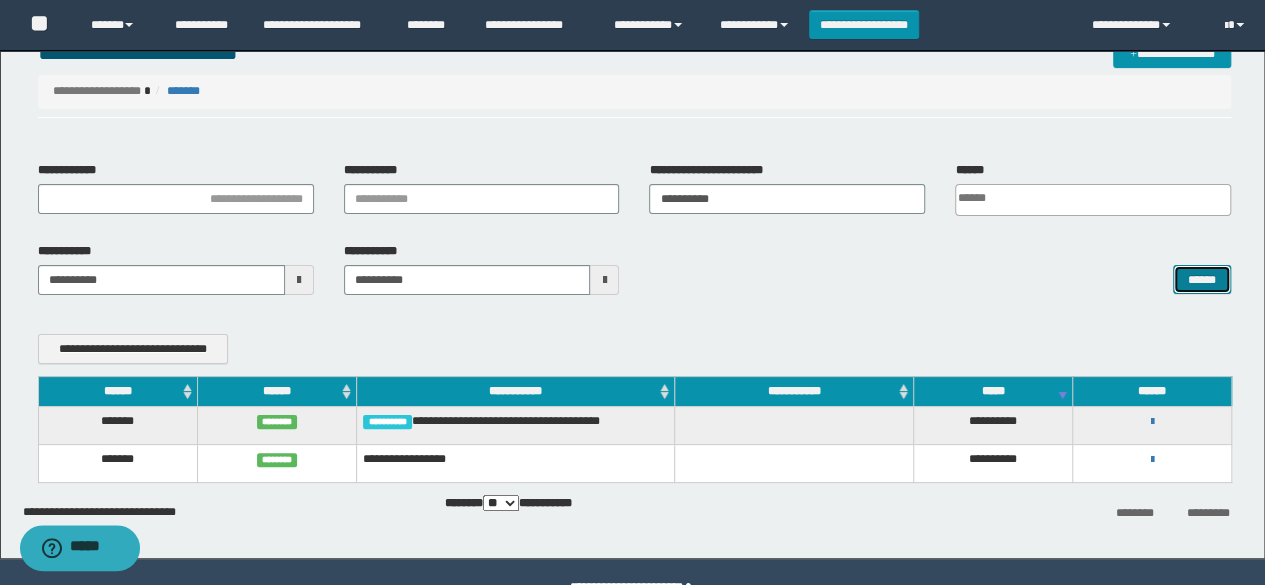 click on "******" at bounding box center (1202, 279) 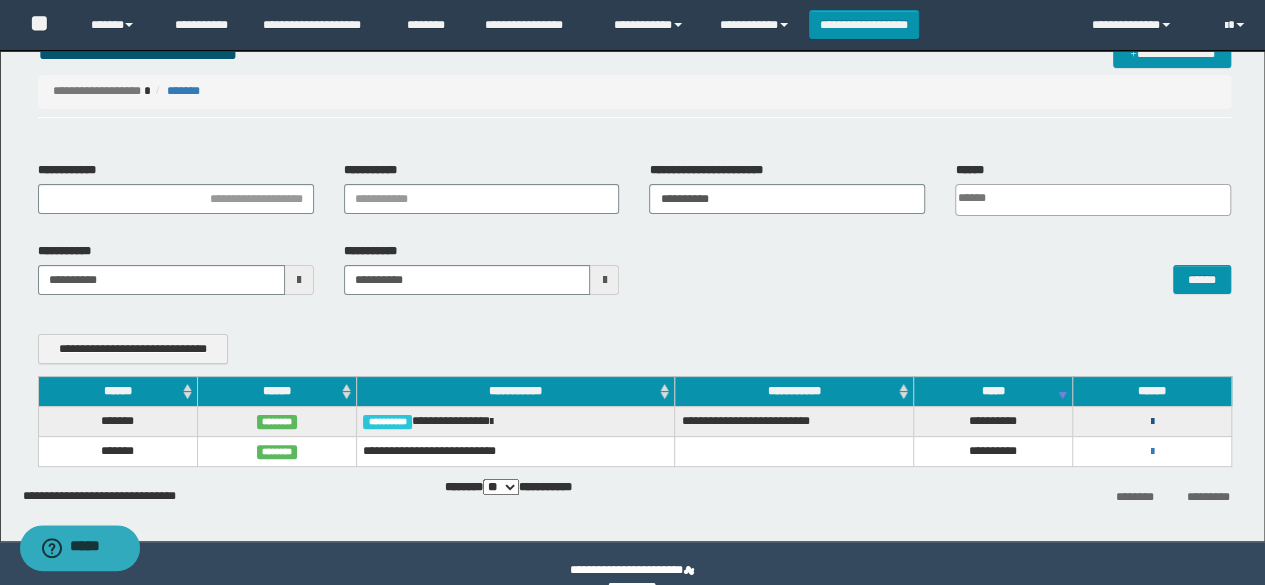 click at bounding box center (1152, 422) 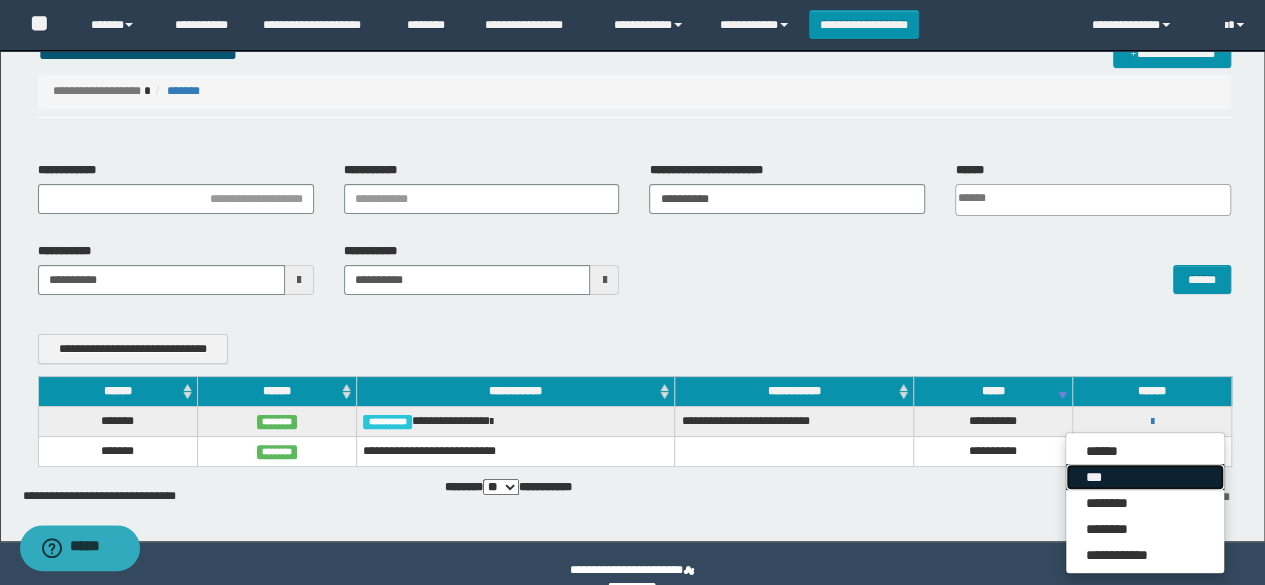 click on "***" at bounding box center [1145, 477] 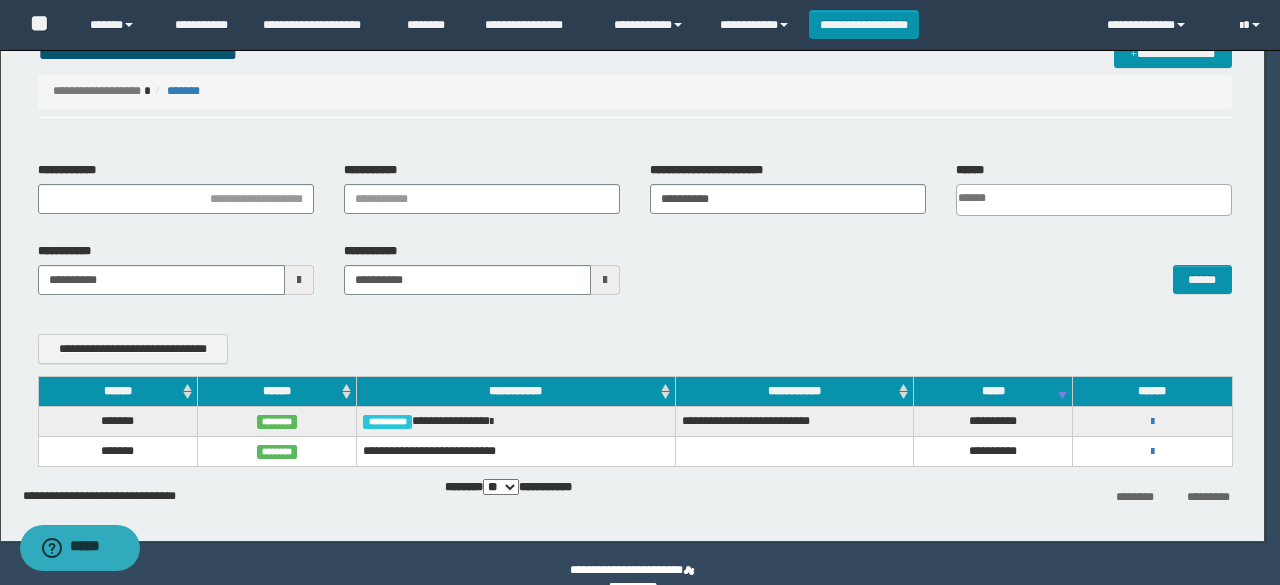 scroll, scrollTop: 0, scrollLeft: 0, axis: both 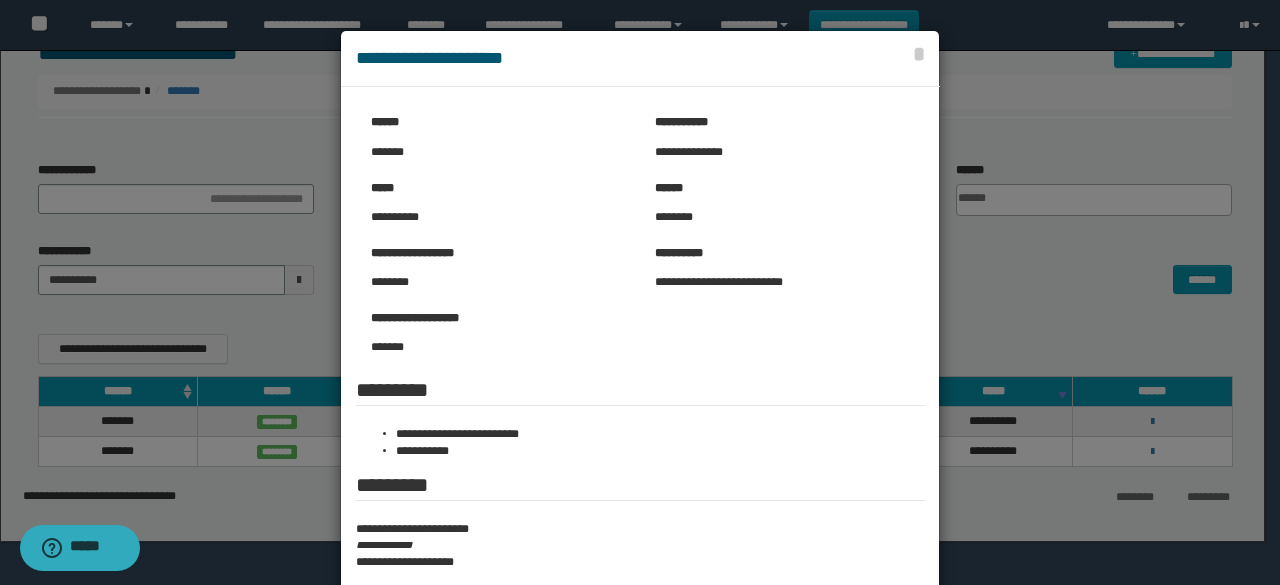 drag, startPoint x: 1048, startPoint y: 319, endPoint x: 992, endPoint y: 293, distance: 61.741398 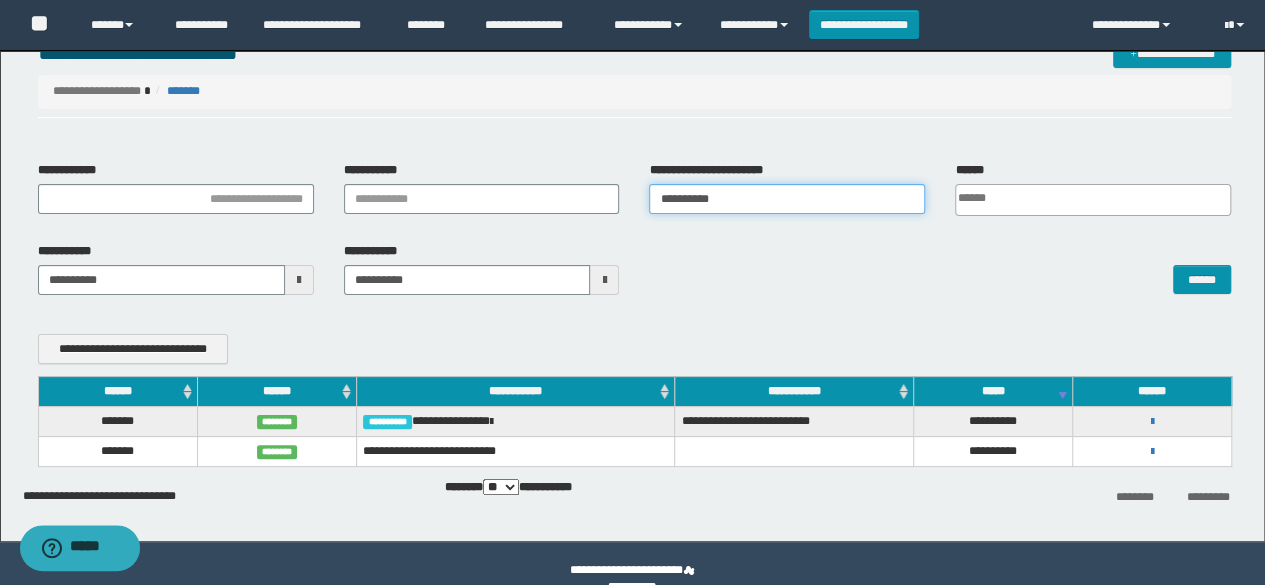 drag, startPoint x: 734, startPoint y: 202, endPoint x: 468, endPoint y: 251, distance: 270.4755 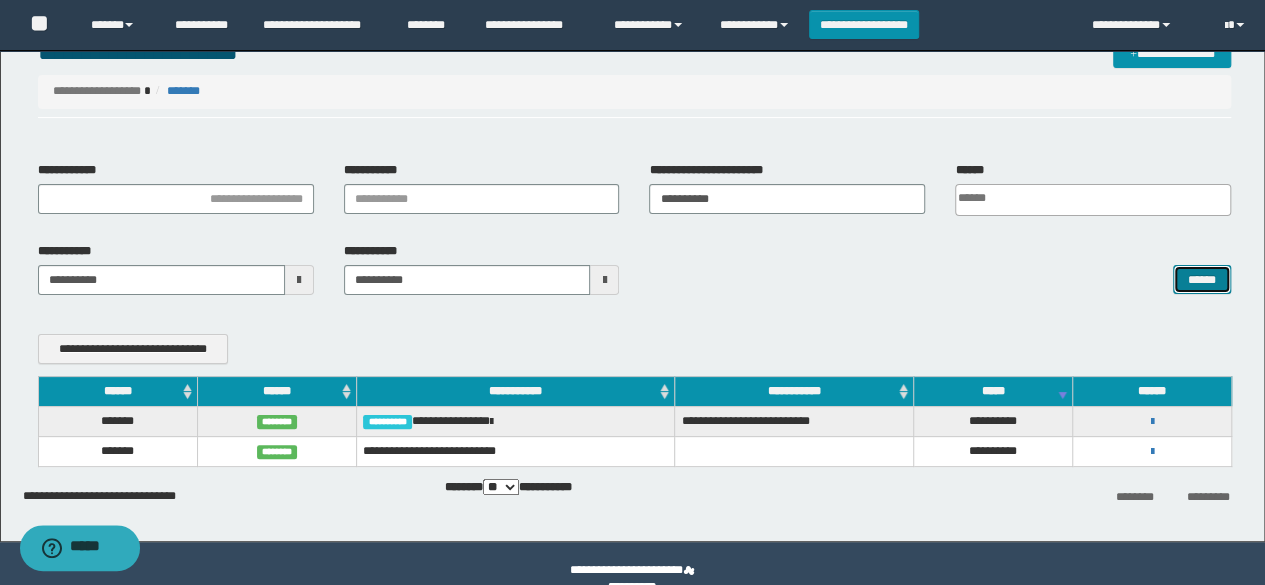 click on "******" at bounding box center [1202, 279] 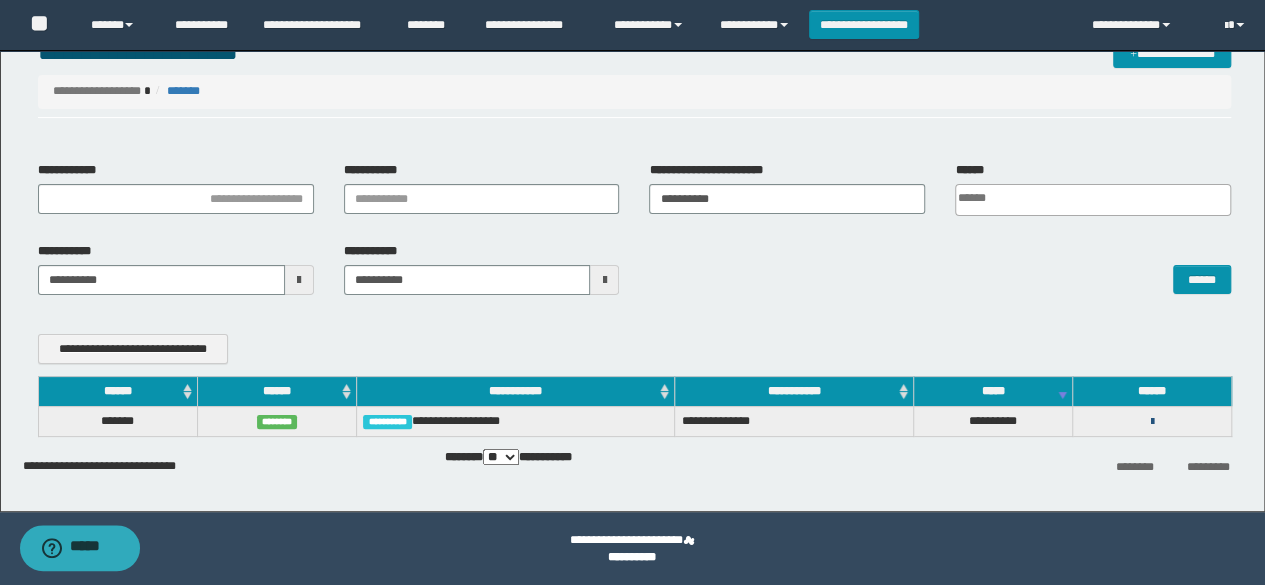 click at bounding box center (1152, 422) 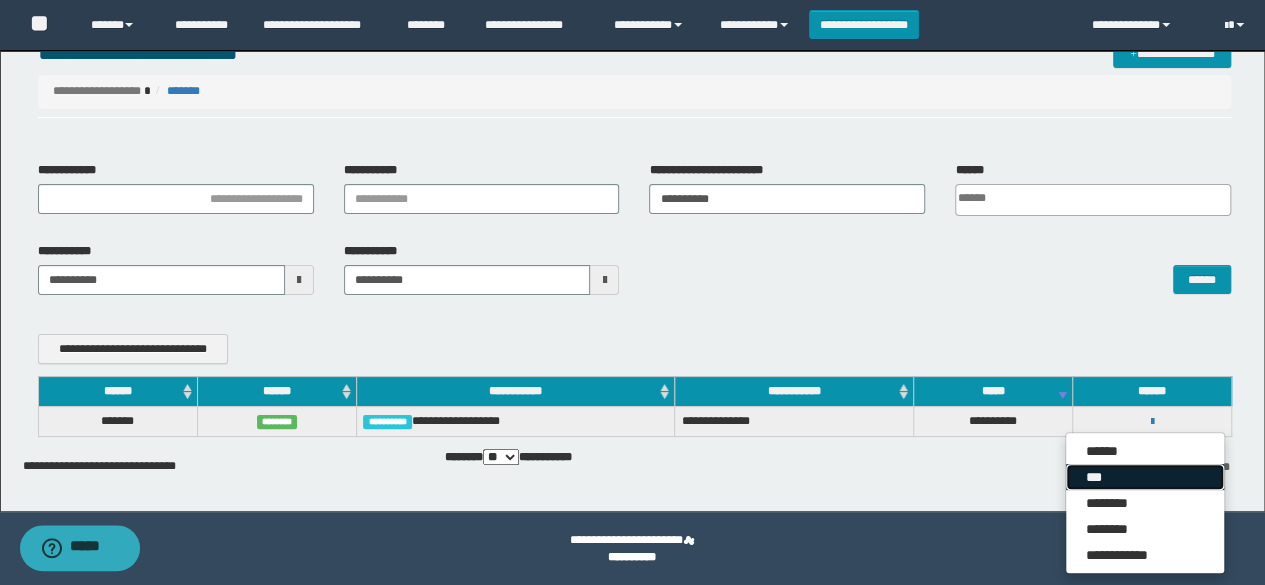 click on "***" at bounding box center [1145, 477] 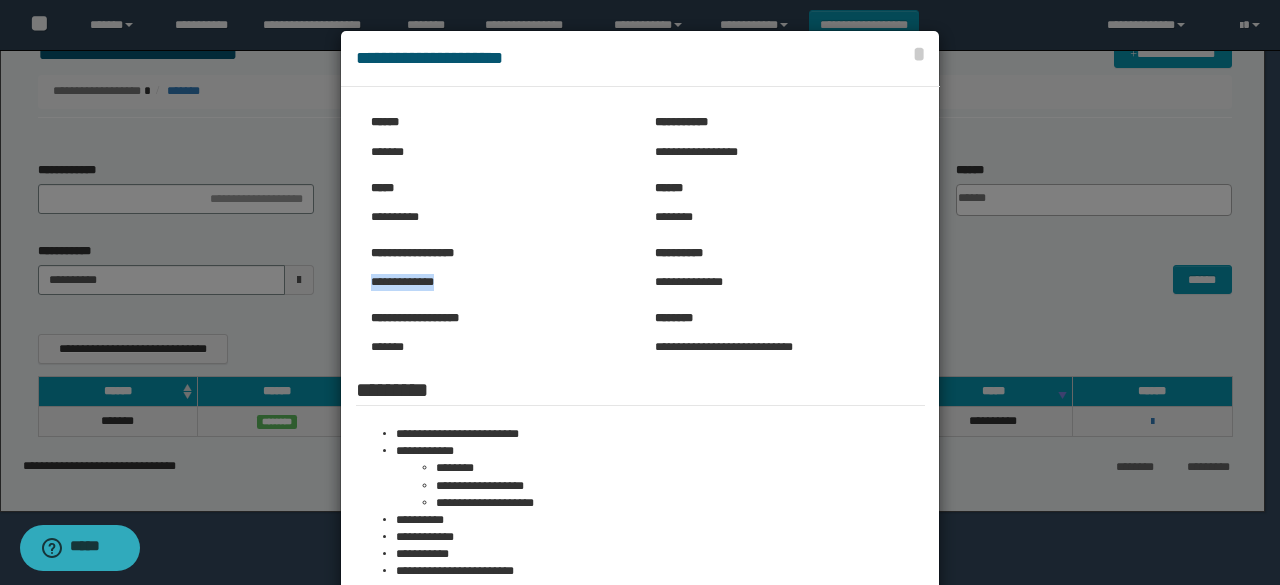 drag, startPoint x: 362, startPoint y: 280, endPoint x: 461, endPoint y: 280, distance: 99 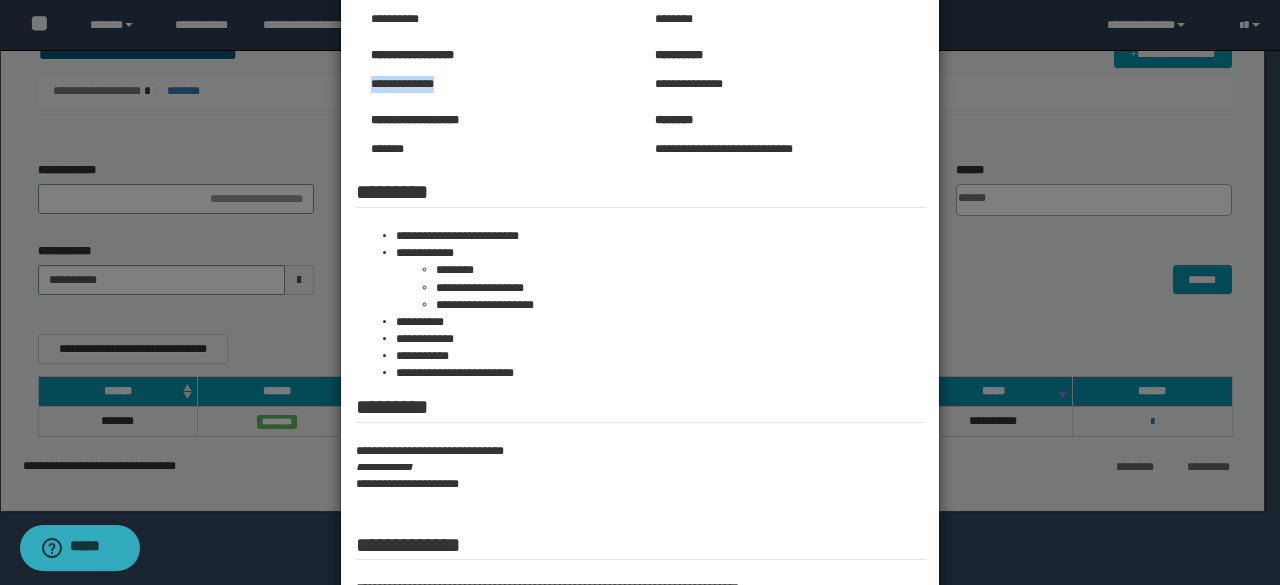 scroll, scrollTop: 200, scrollLeft: 0, axis: vertical 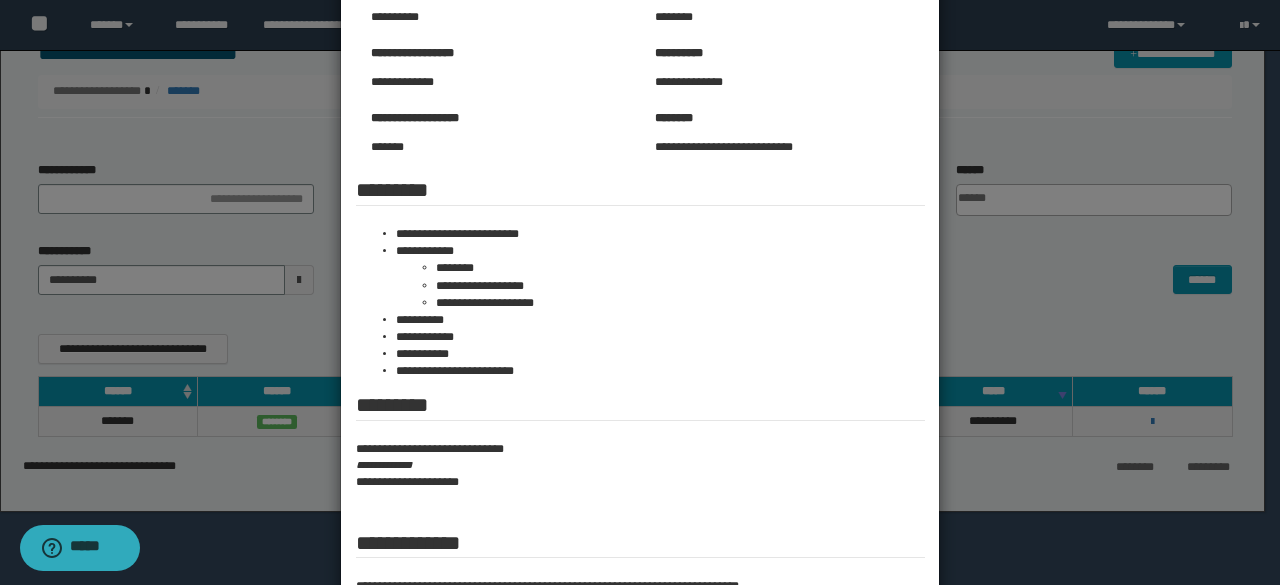 drag, startPoint x: 1092, startPoint y: 309, endPoint x: 974, endPoint y: 239, distance: 137.20058 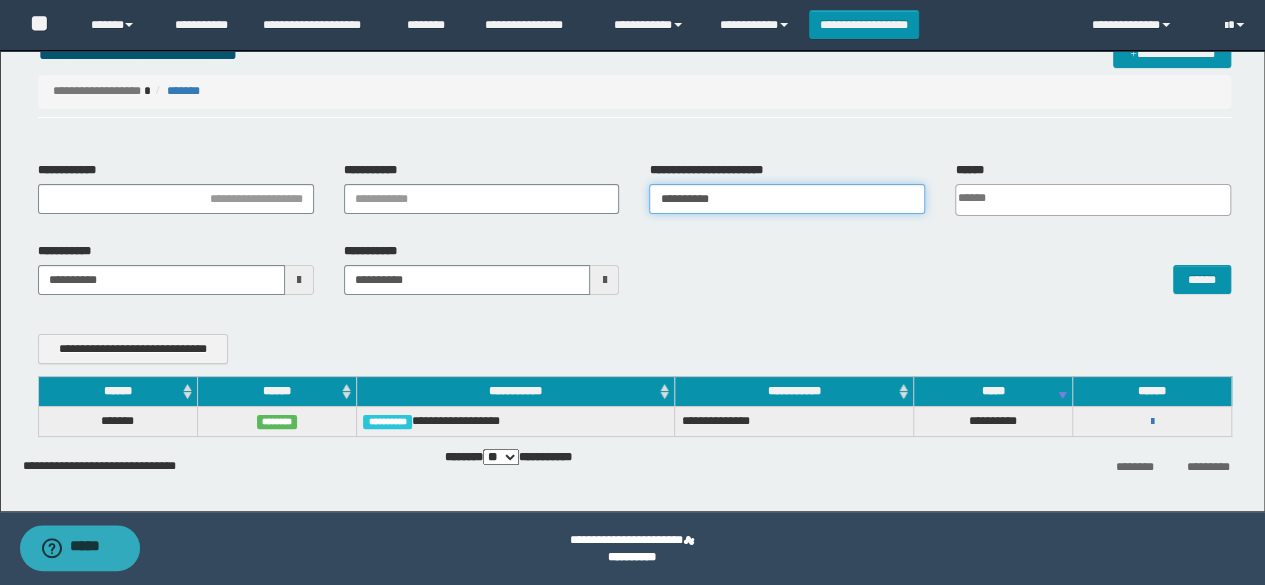 drag, startPoint x: 741, startPoint y: 203, endPoint x: 496, endPoint y: 232, distance: 246.71036 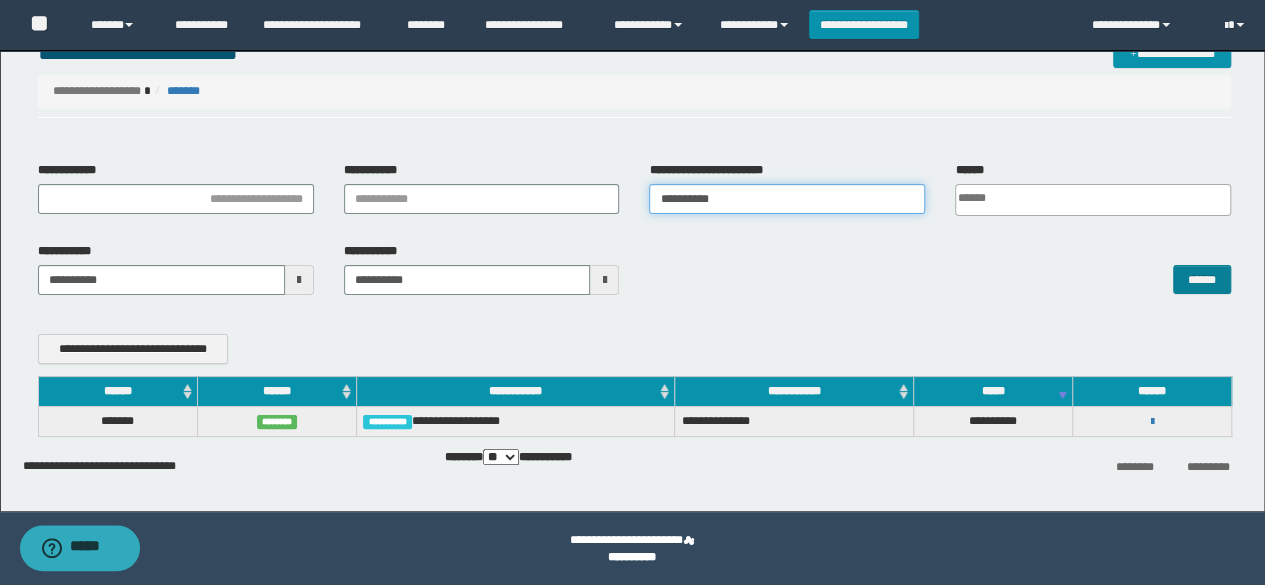 type on "**********" 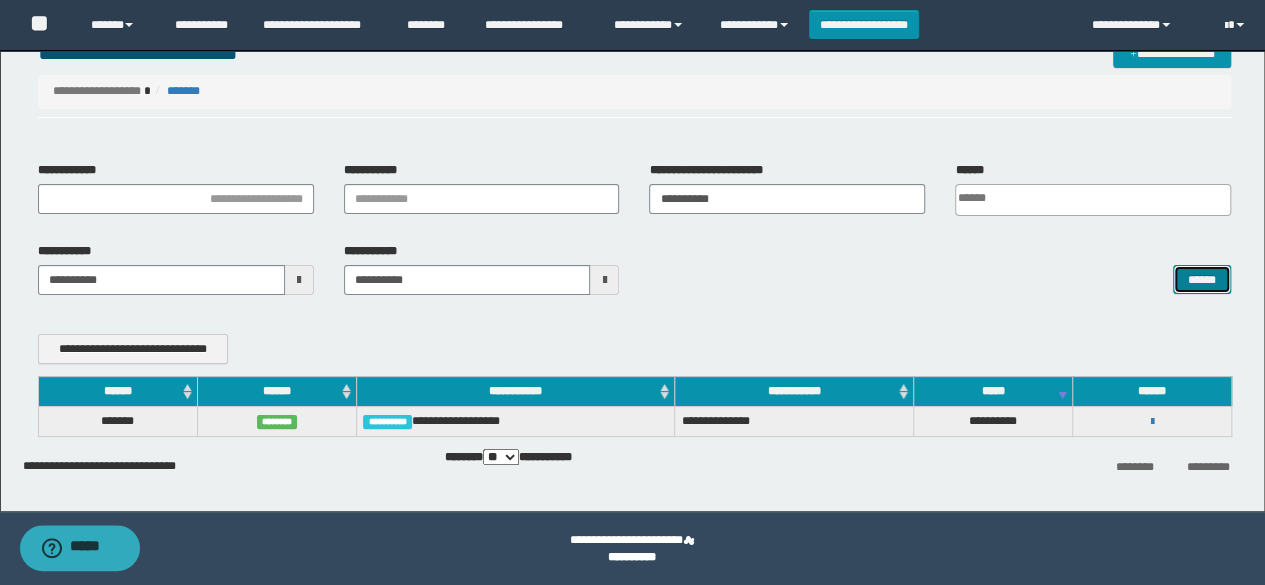 click on "******" at bounding box center [1202, 279] 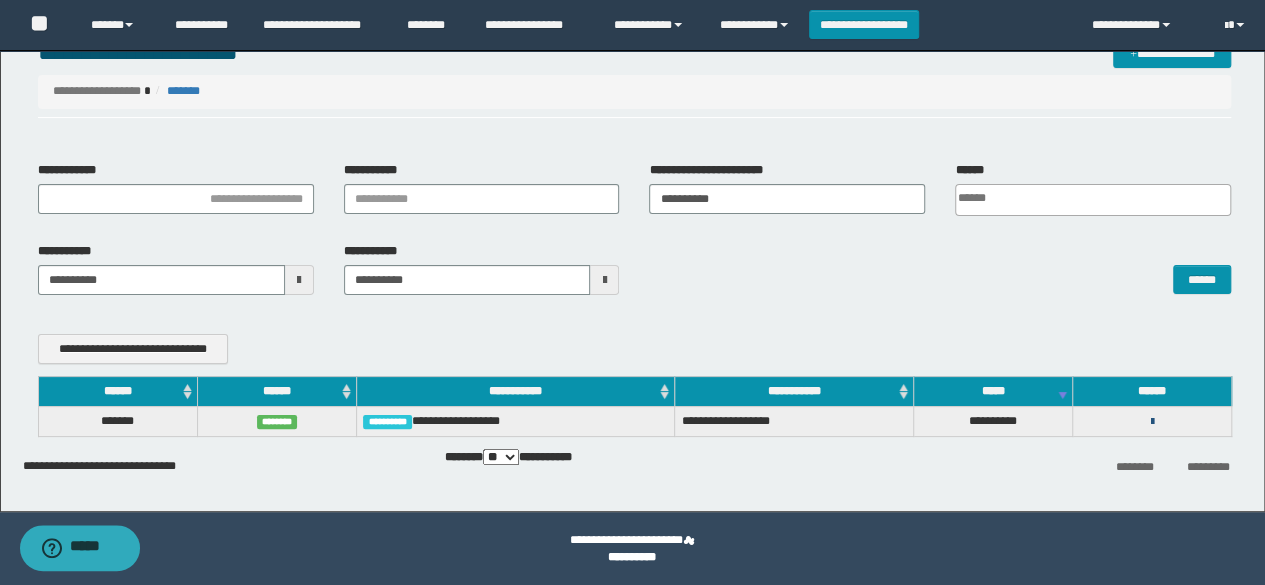click at bounding box center [1152, 422] 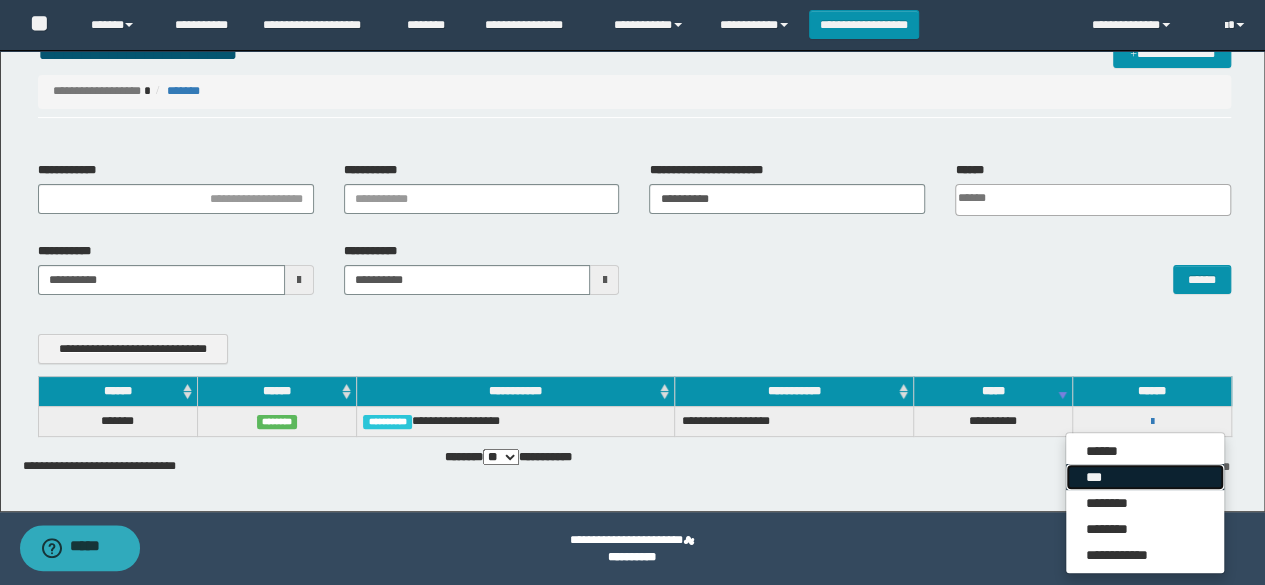 click on "***" at bounding box center (1145, 477) 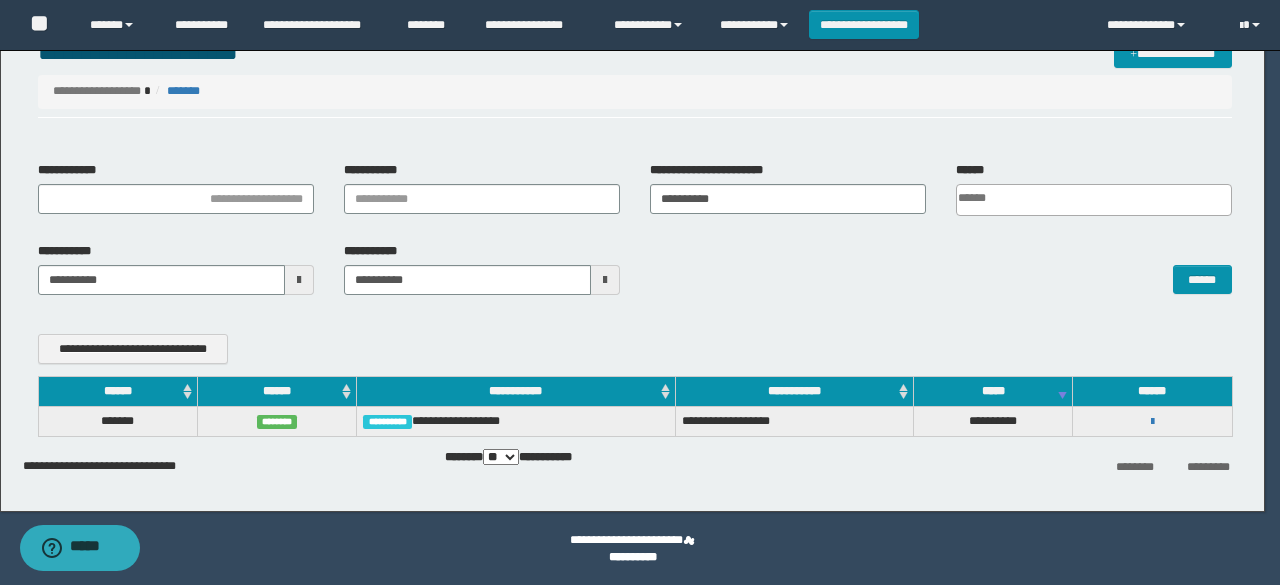 scroll, scrollTop: 0, scrollLeft: 0, axis: both 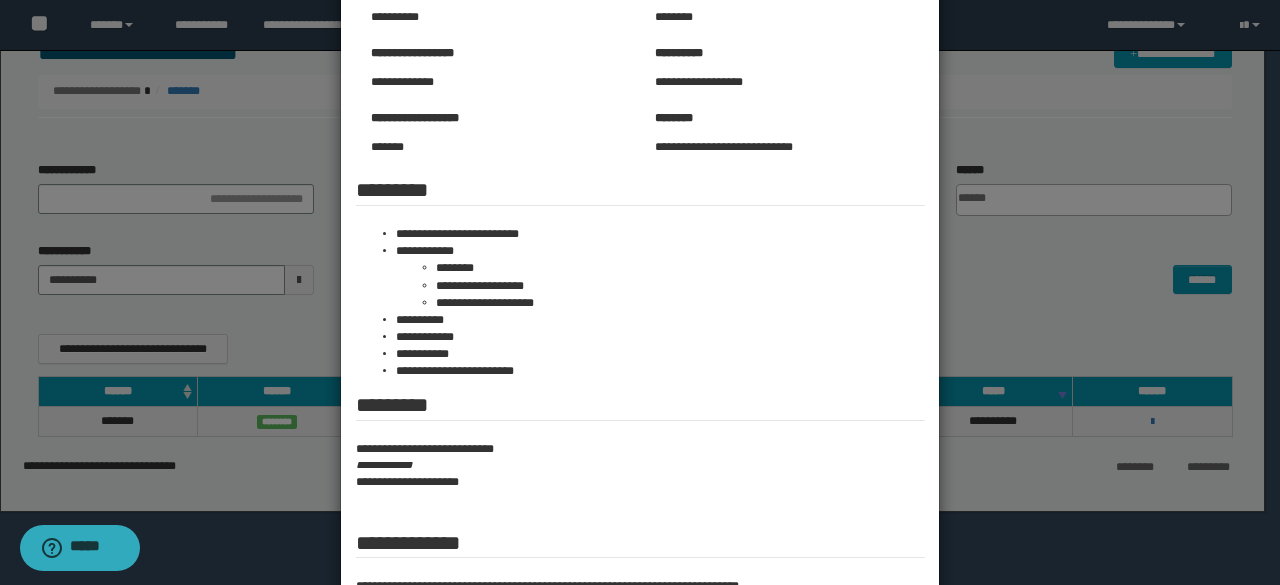 click at bounding box center [640, 255] 